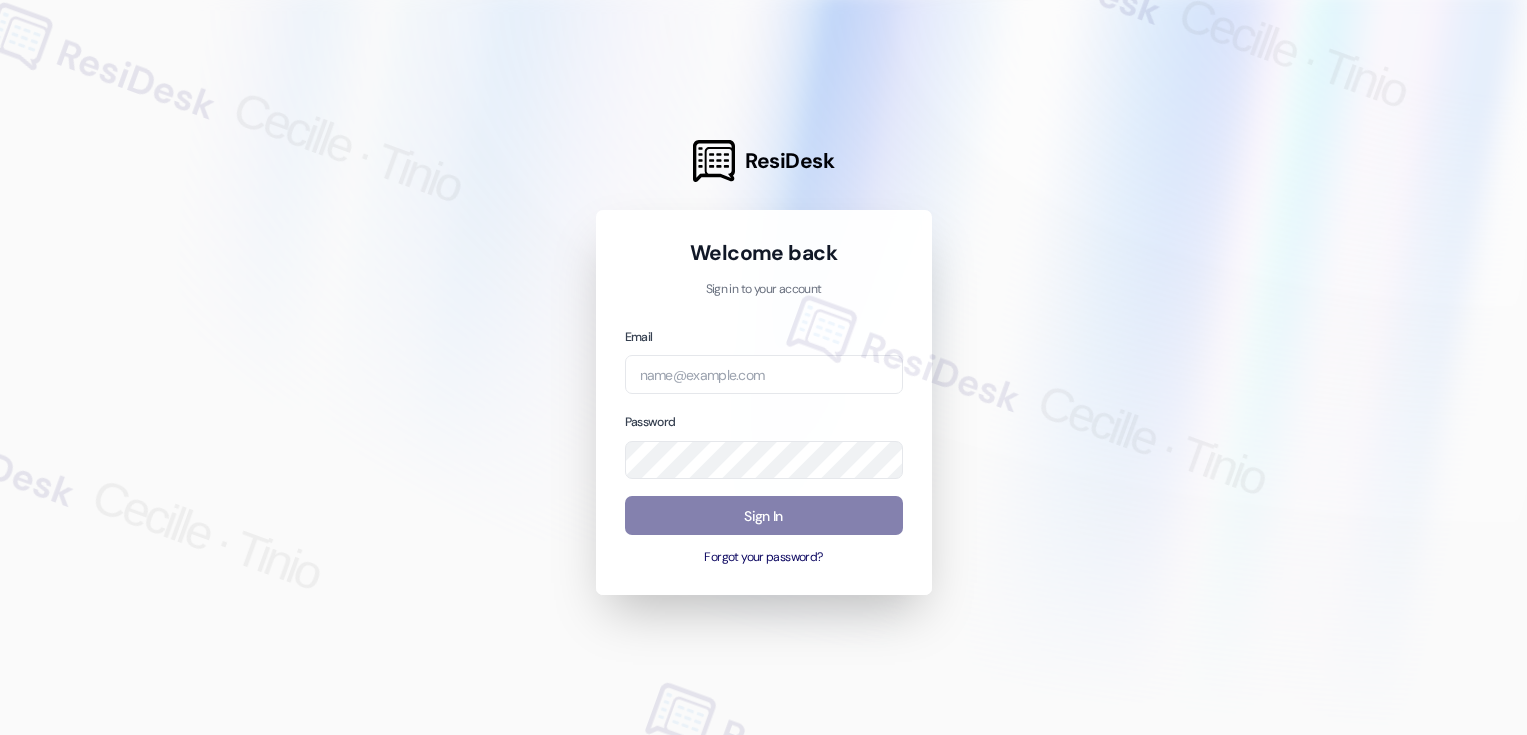 scroll, scrollTop: 0, scrollLeft: 0, axis: both 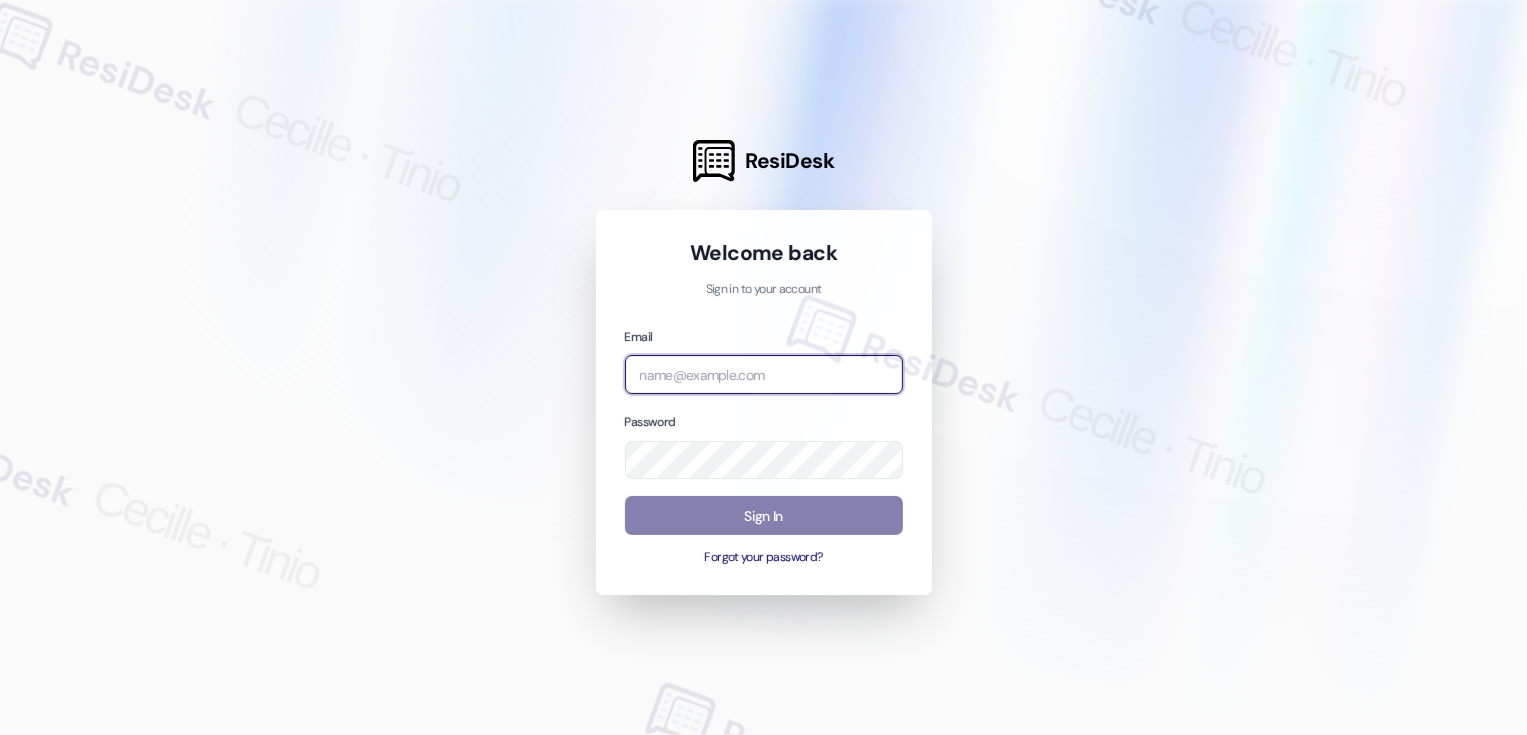 click at bounding box center [764, 374] 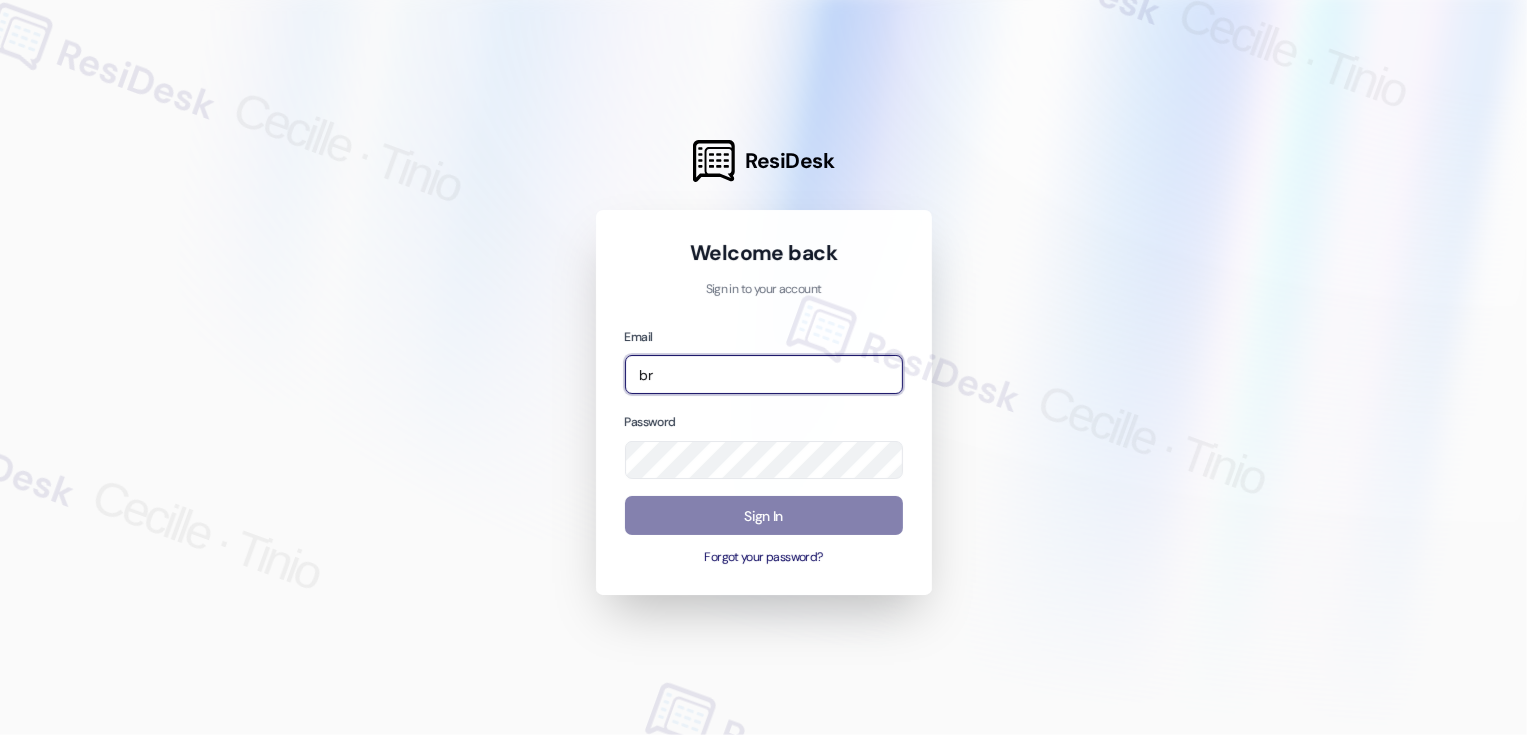type on "b" 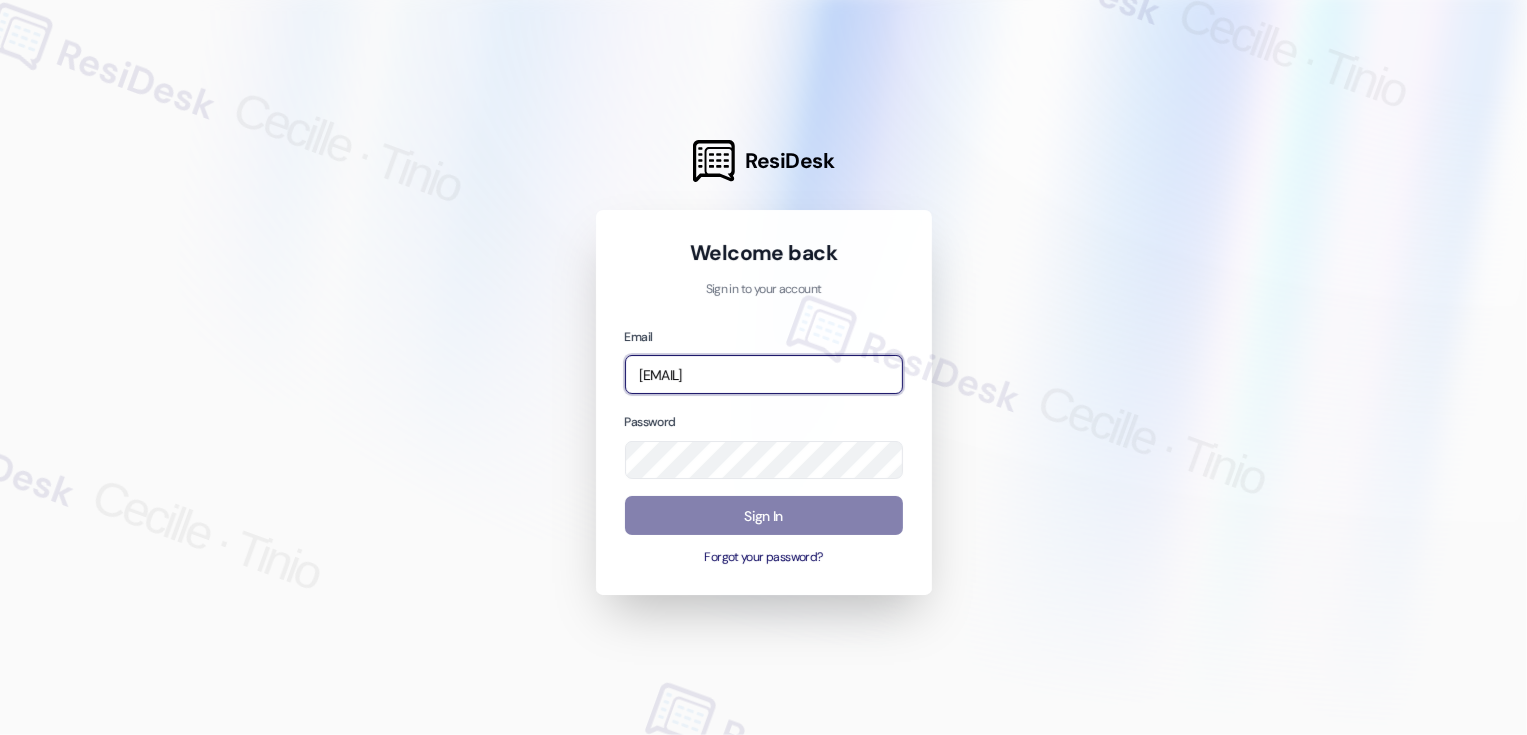type on "[EMAIL]" 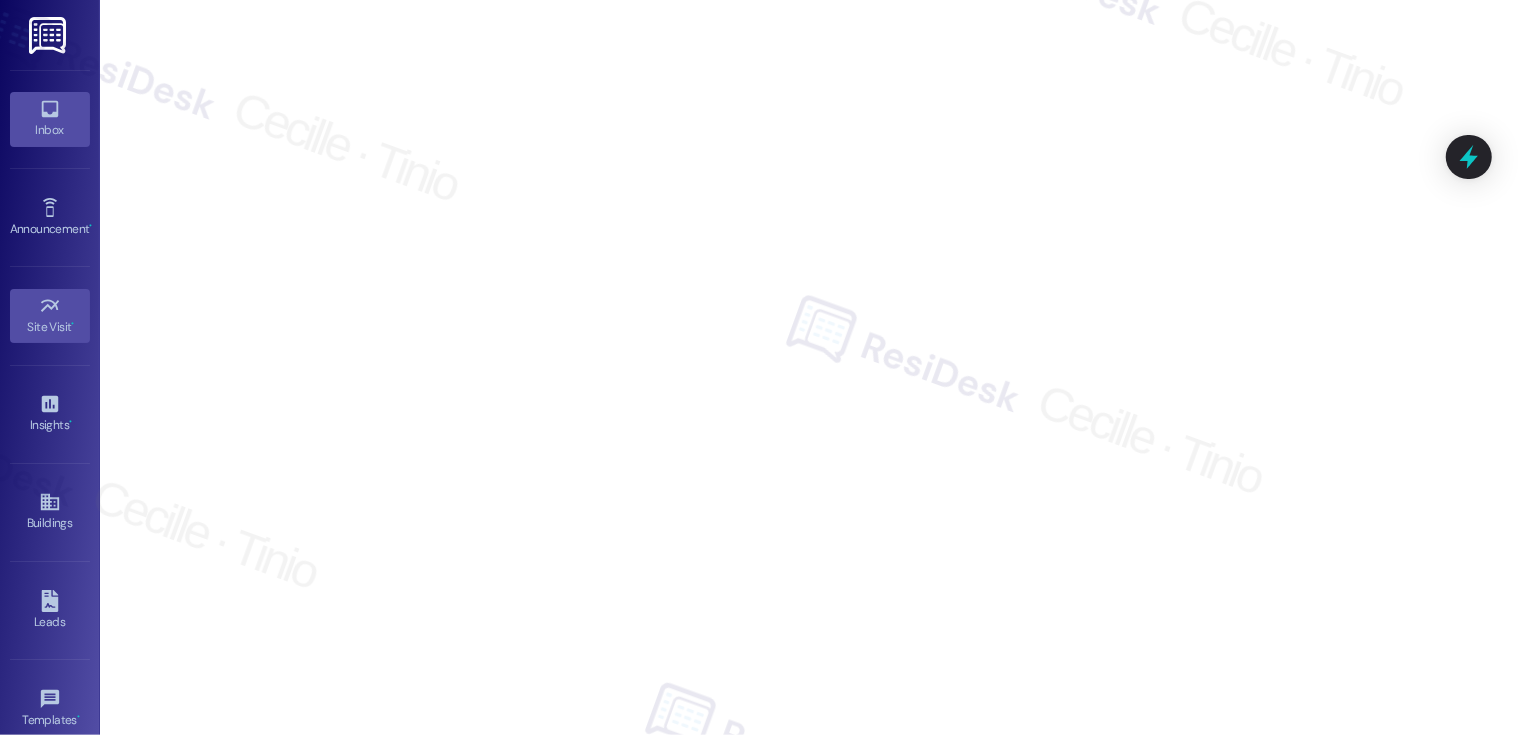 click 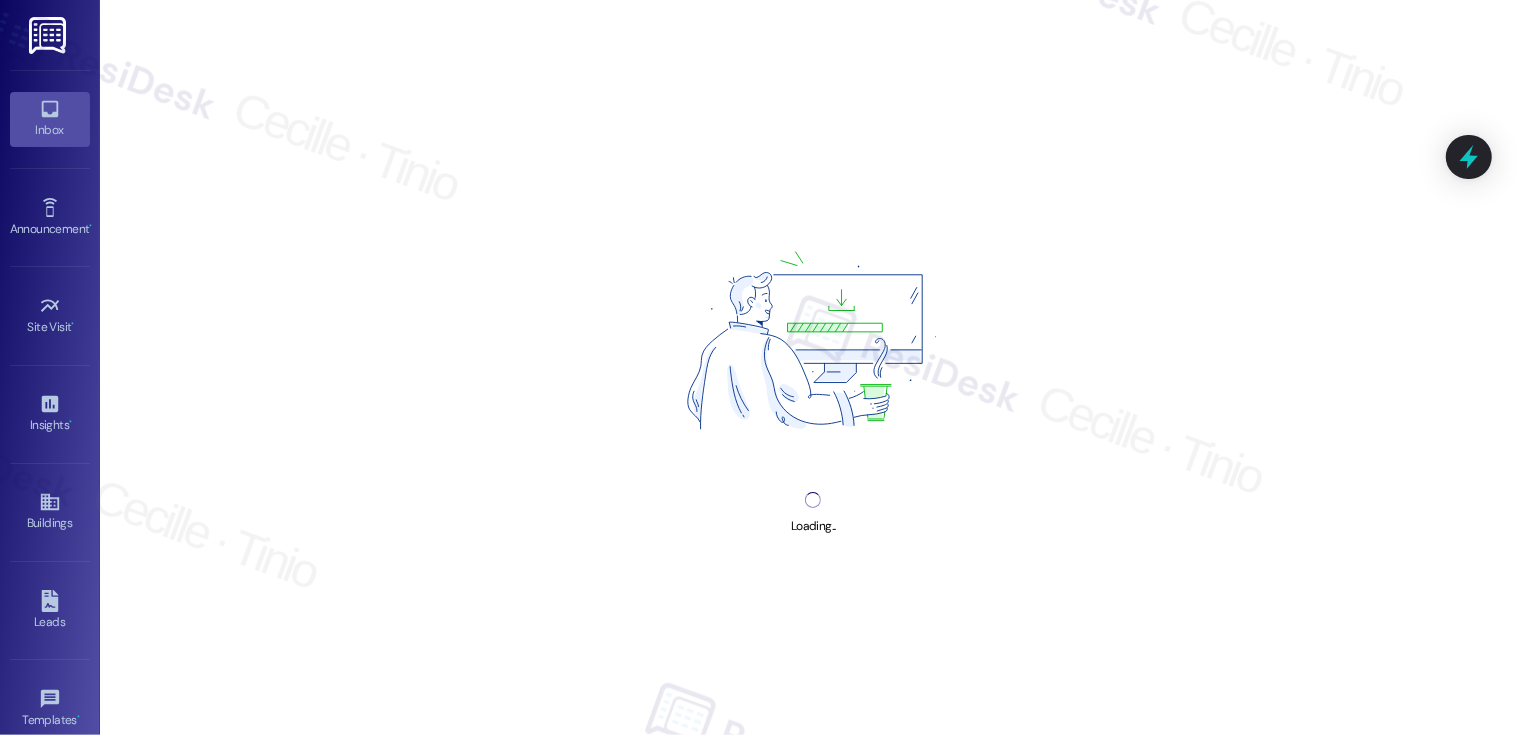 click 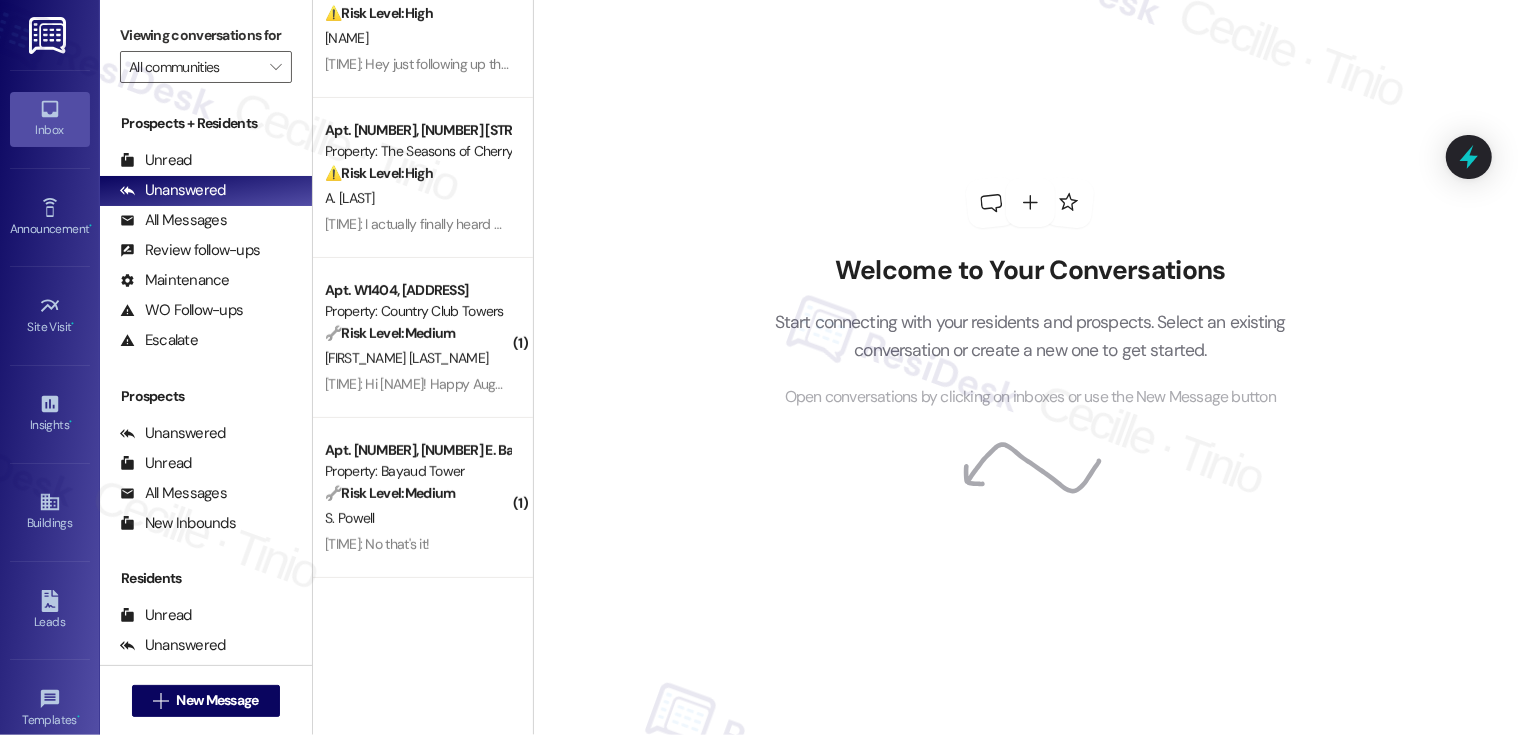 scroll, scrollTop: 400, scrollLeft: 0, axis: vertical 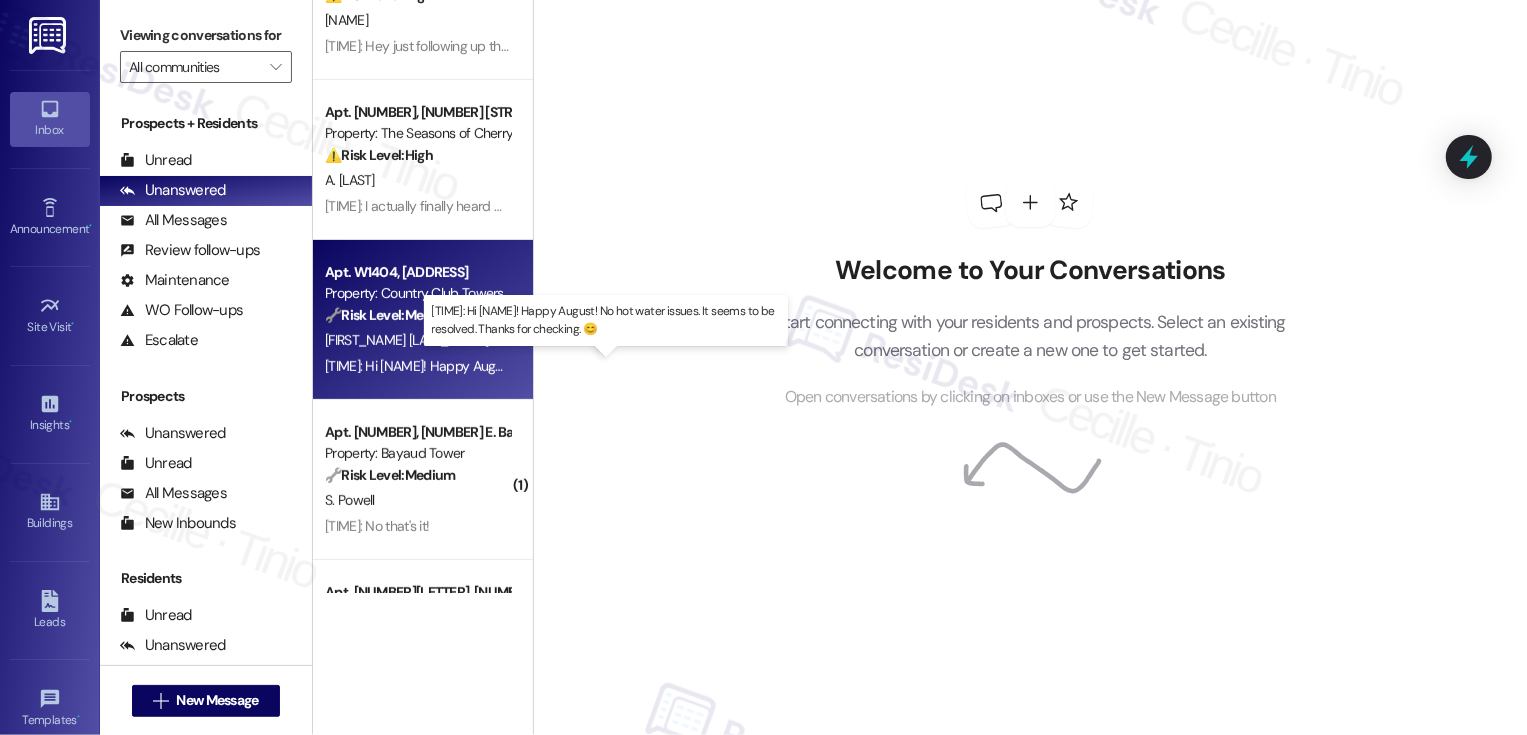 click on "4:32 PM: Hi Sarah! Happy August!
No hot water issues. It seems to be resolved. Thanks for checking. 😊 4:32 PM: Hi Sarah! Happy August!
No hot water issues. It seems to be resolved. Thanks for checking. 😊" at bounding box center [622, 366] 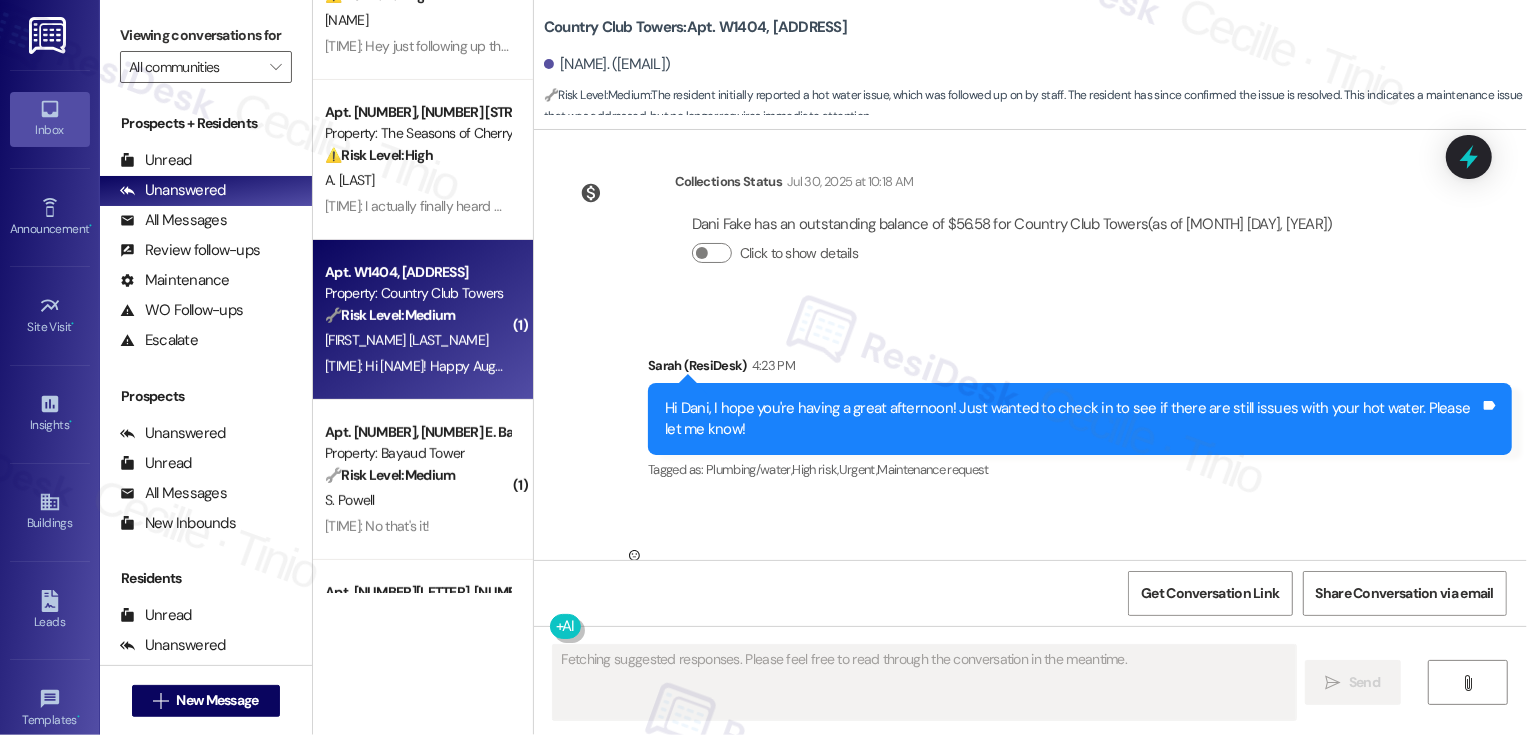 scroll, scrollTop: 1592, scrollLeft: 0, axis: vertical 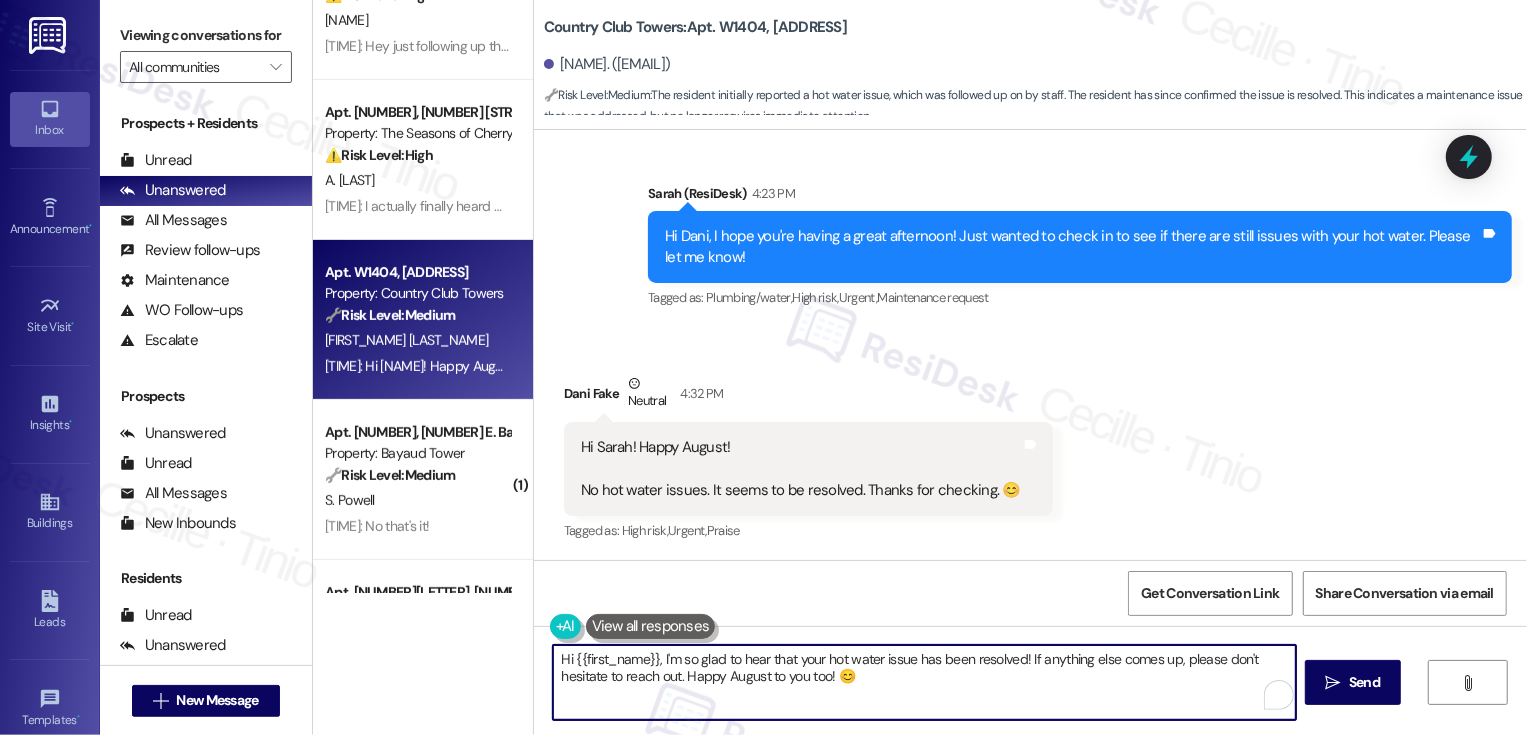drag, startPoint x: 651, startPoint y: 658, endPoint x: 536, endPoint y: 656, distance: 115.01739 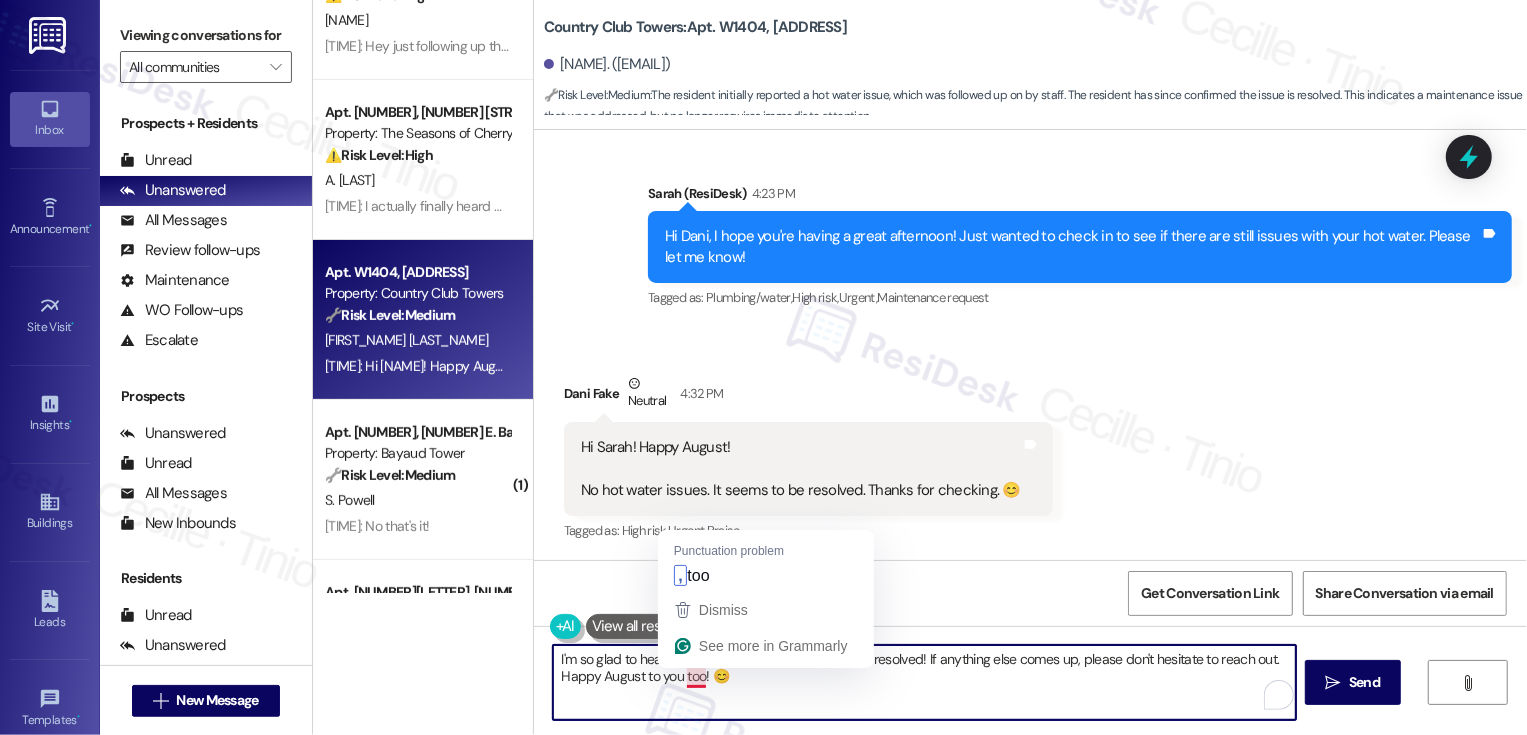 click on "I'm so glad to hear that your hot water issue has been resolved! If anything else comes up, please don't hesitate to reach out. Happy August to you too! 😊" at bounding box center [924, 682] 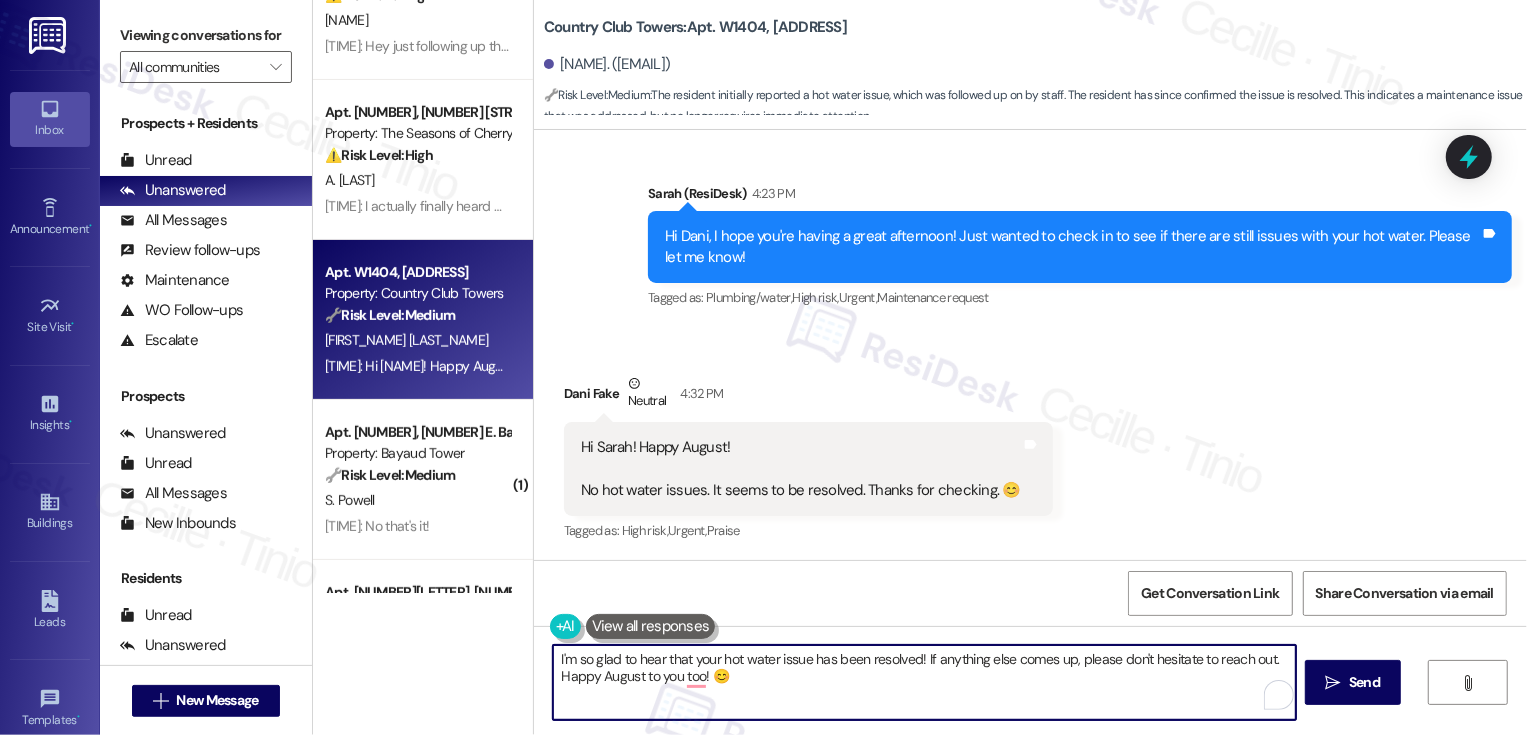 click on "I'm so glad to hear that your hot water issue has been resolved! If anything else comes up, please don't hesitate to reach out. Happy August to you too! 😊" at bounding box center (924, 682) 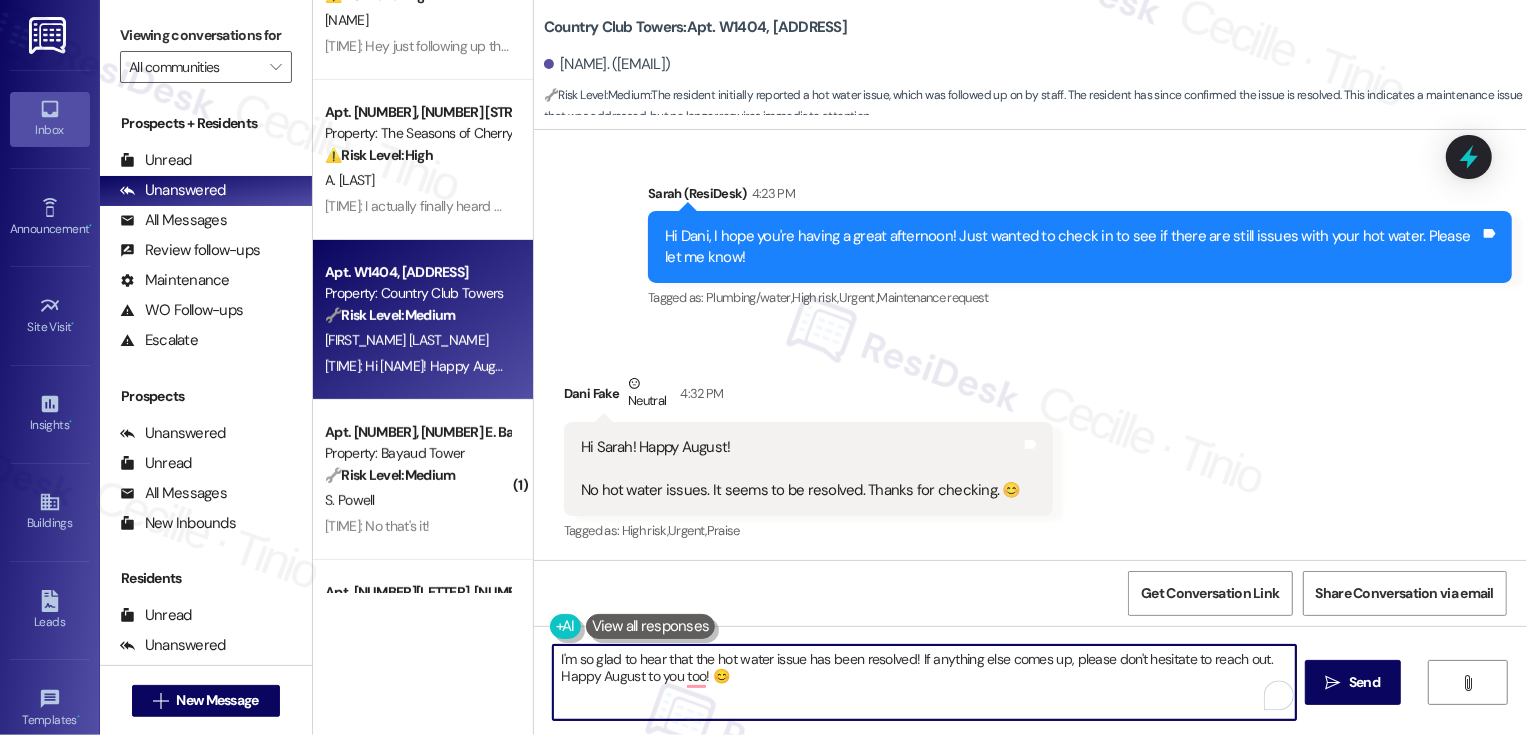 click on "I'm so glad to hear that the hot water issue has been resolved! If anything else comes up, please don't hesitate to reach out. Happy August to you too! 😊" at bounding box center [924, 682] 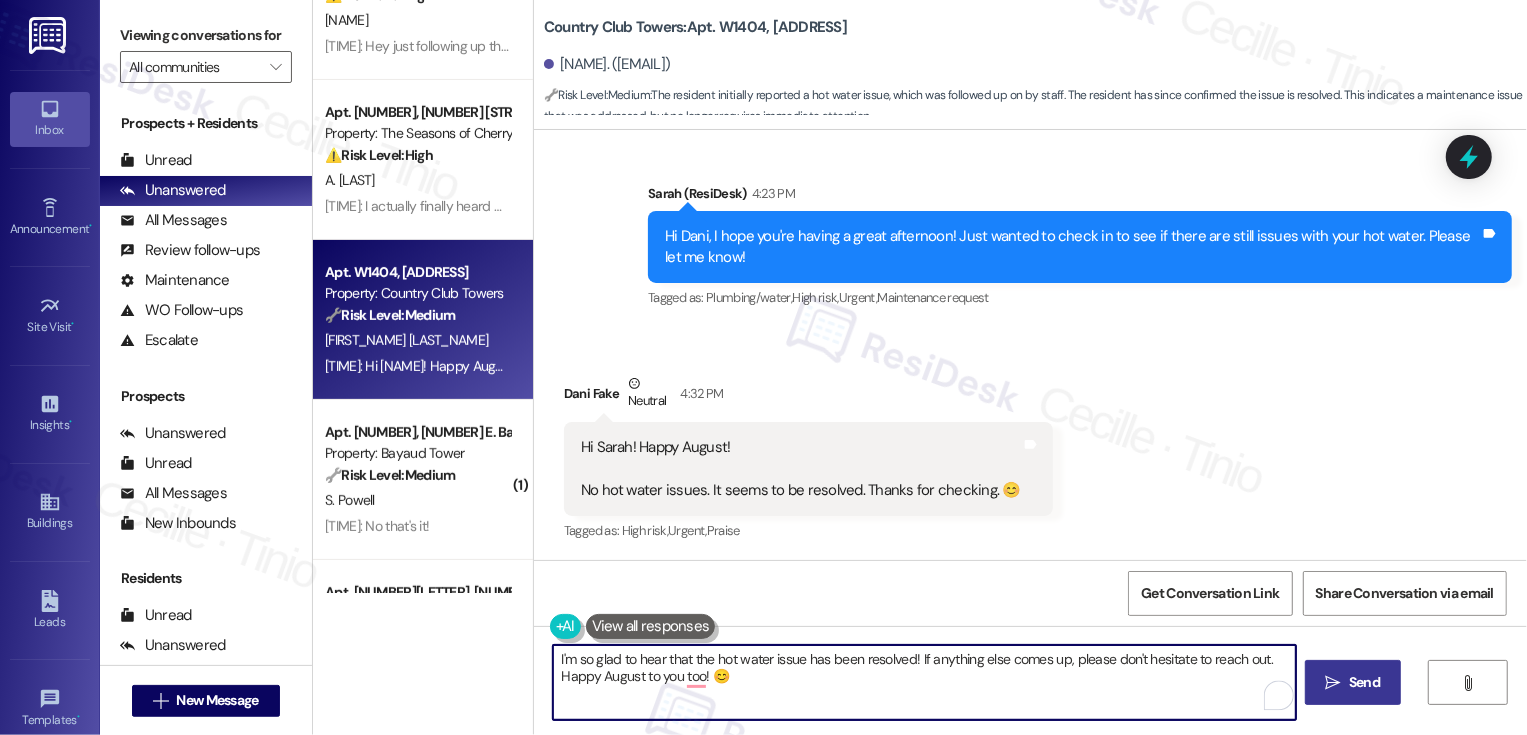 type on "I'm so glad to hear that the hot water issue has been resolved! If anything else comes up, please don't hesitate to reach out. Happy August to you too! 😊" 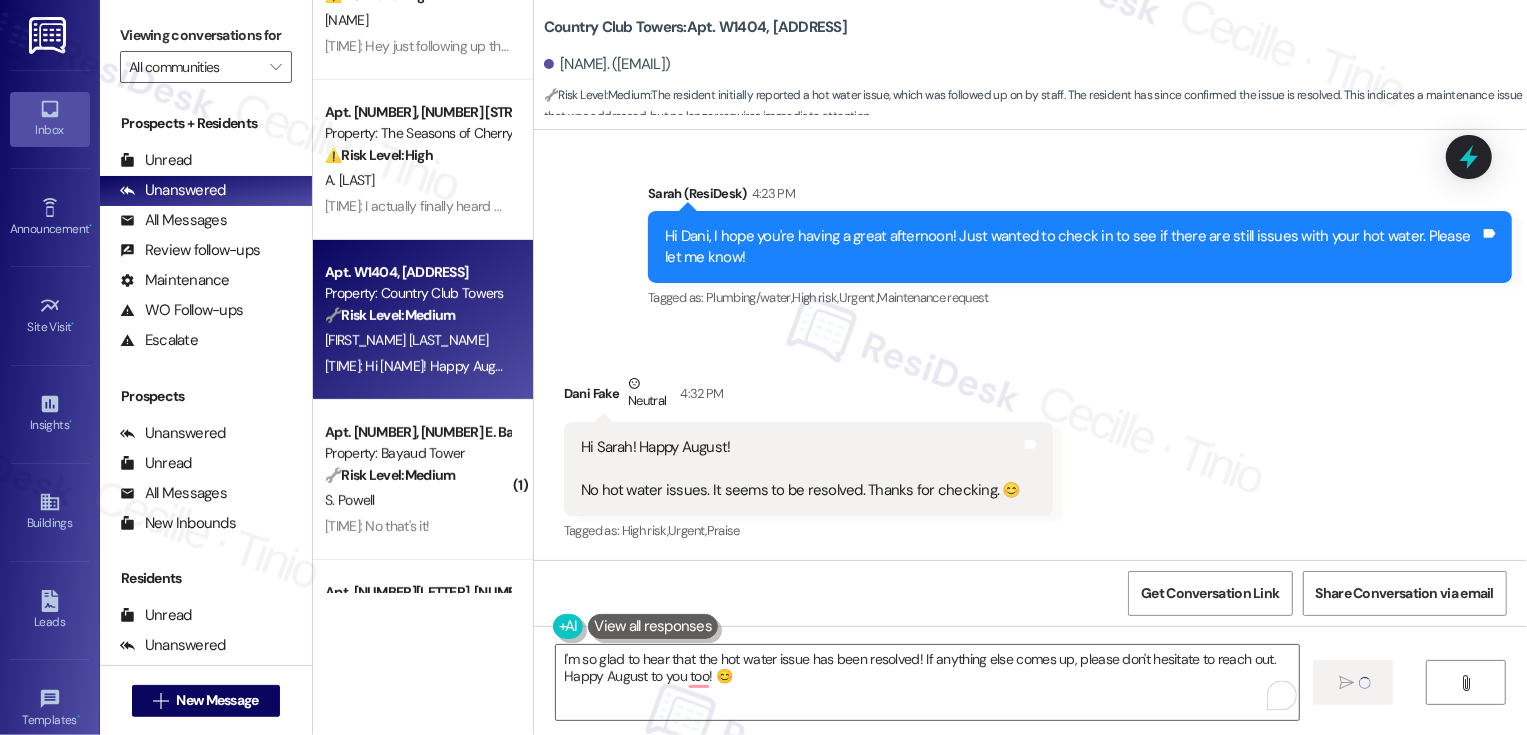 type 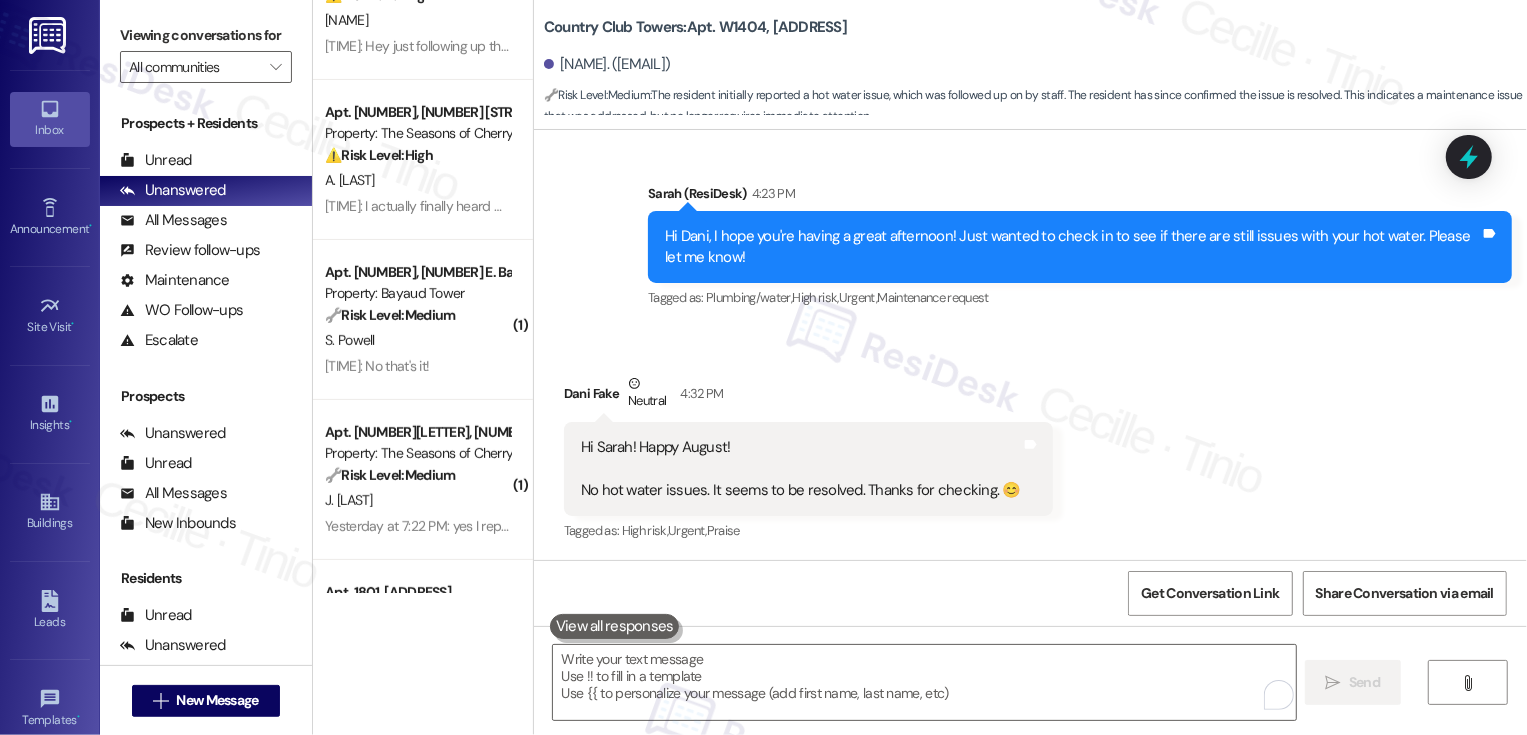 scroll, scrollTop: 1754, scrollLeft: 0, axis: vertical 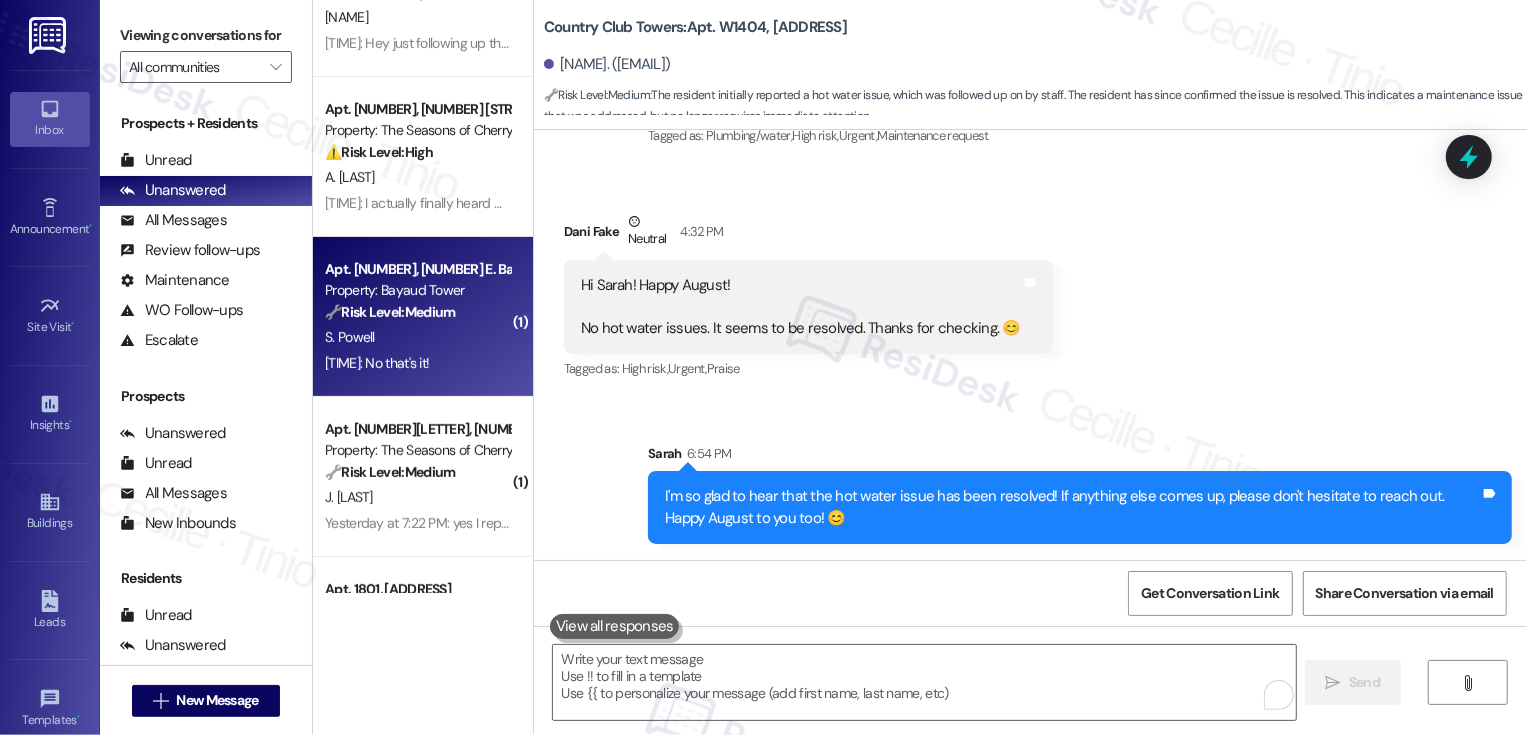 click on "2:27 PM: No that's it! 2:27 PM: No that's it!" at bounding box center (377, 363) 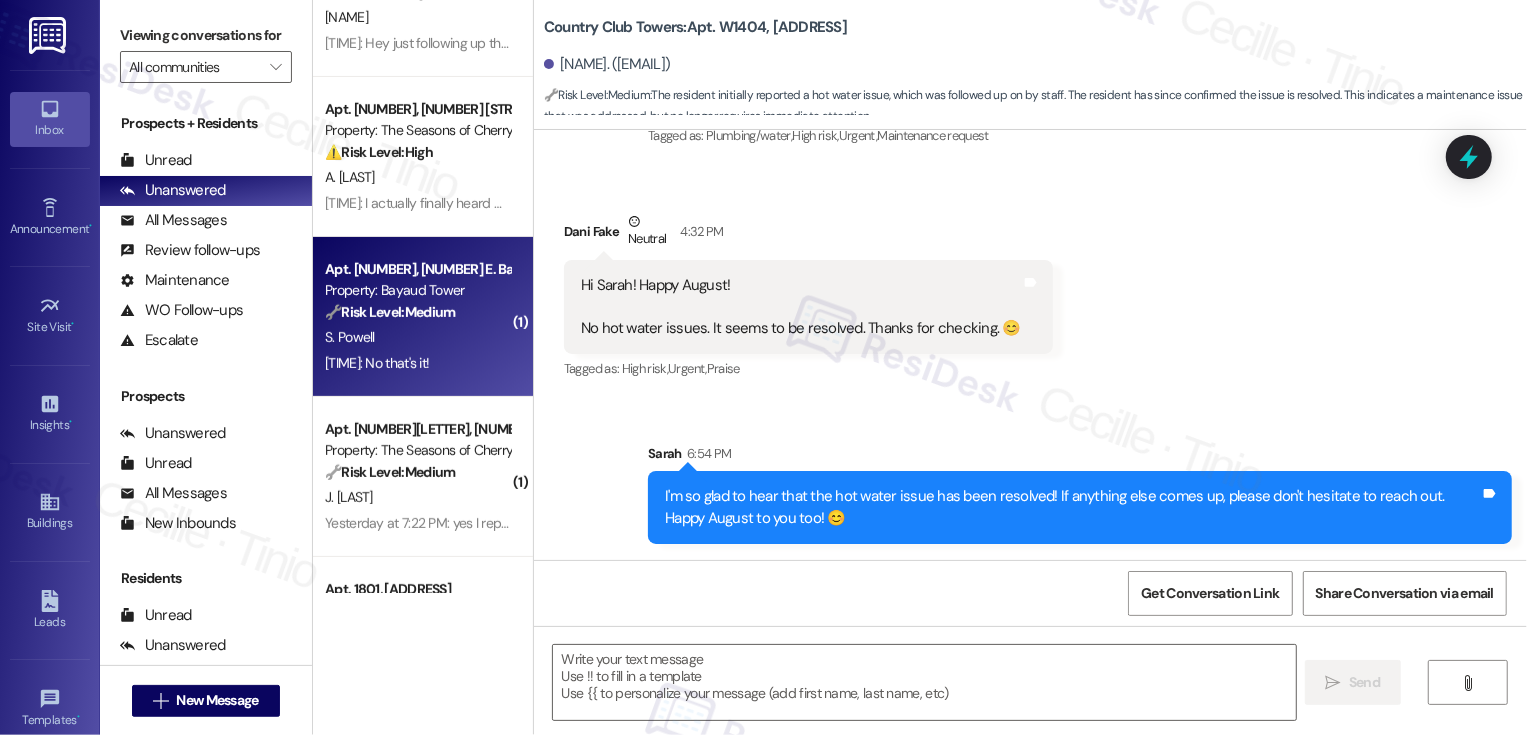 click on "2:27 PM: No that's it! 2:27 PM: No that's it!" at bounding box center (377, 363) 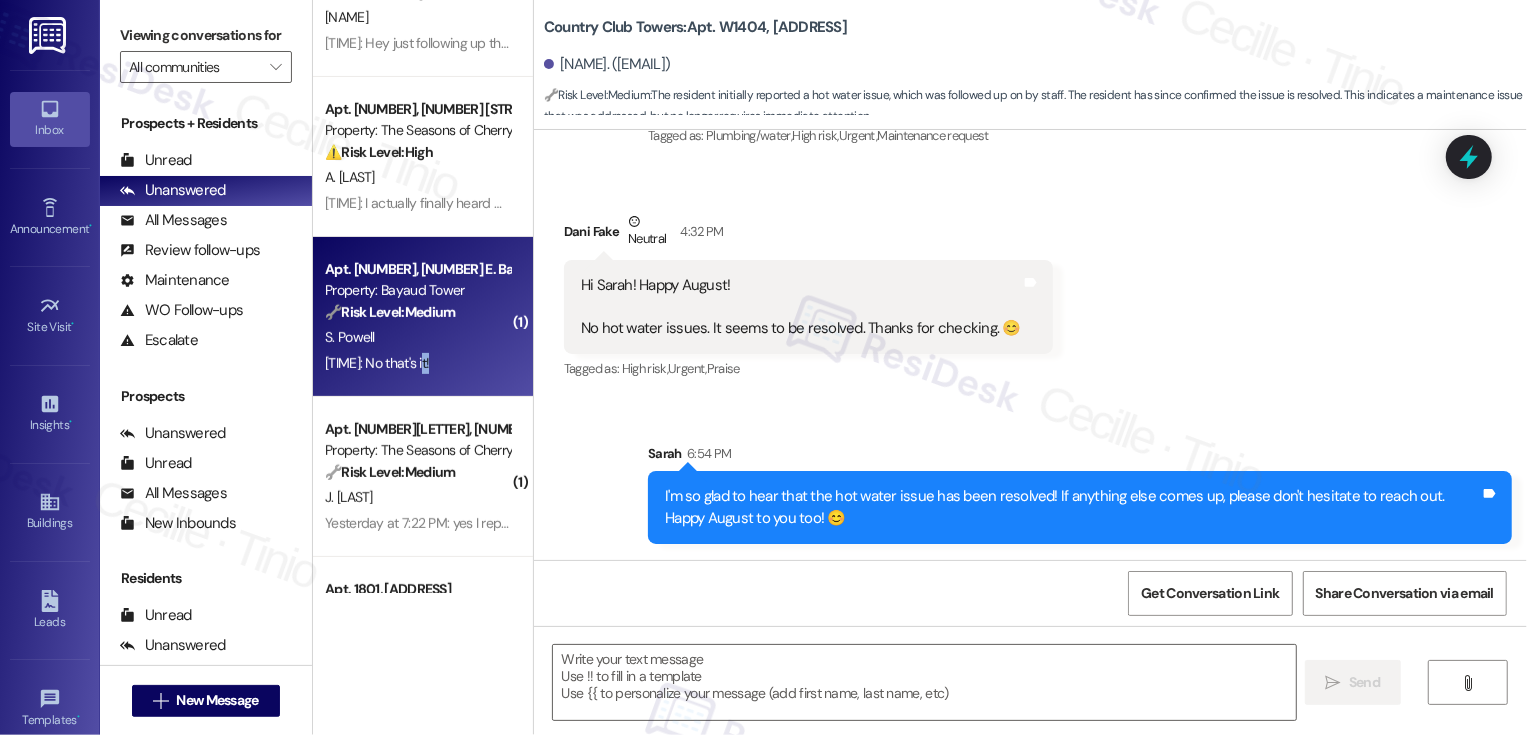 type on "Fetching suggested responses. Please feel free to read through the conversation in the meantime." 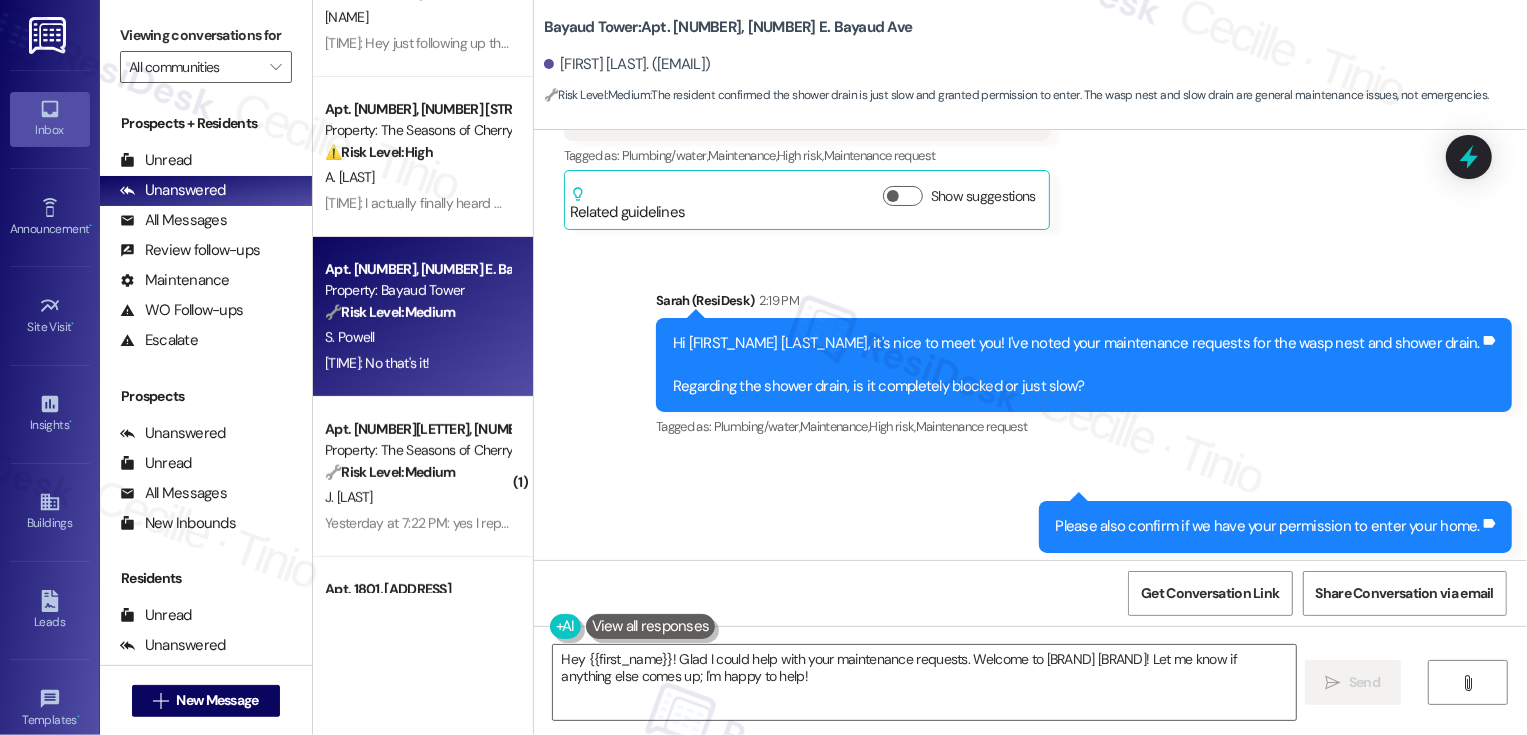 scroll, scrollTop: 1582, scrollLeft: 0, axis: vertical 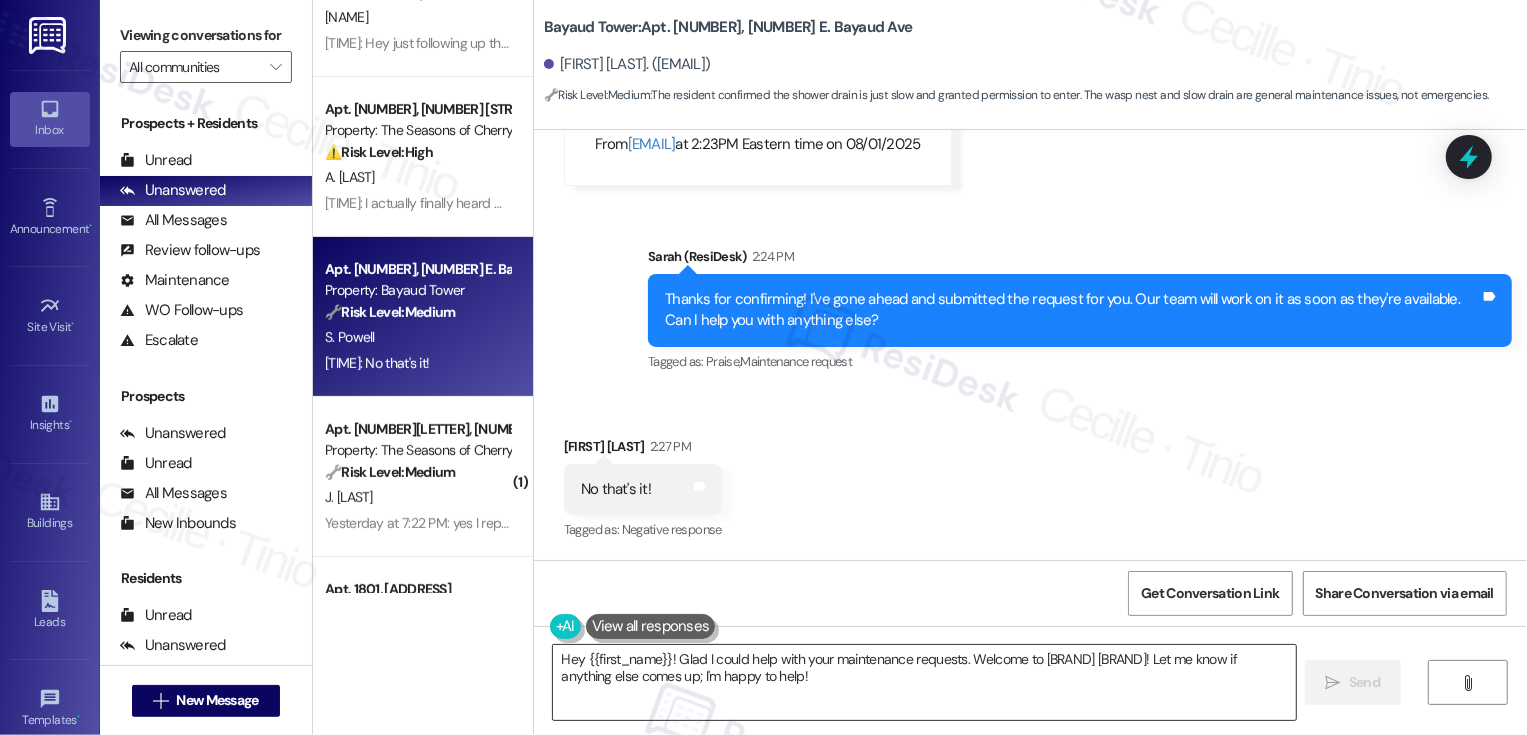 click on "Hey {{first_name}}! Glad I could help with your maintenance requests. Welcome to Bayaud Tower! Let me know if anything else comes up; I'm happy to help!" at bounding box center [924, 682] 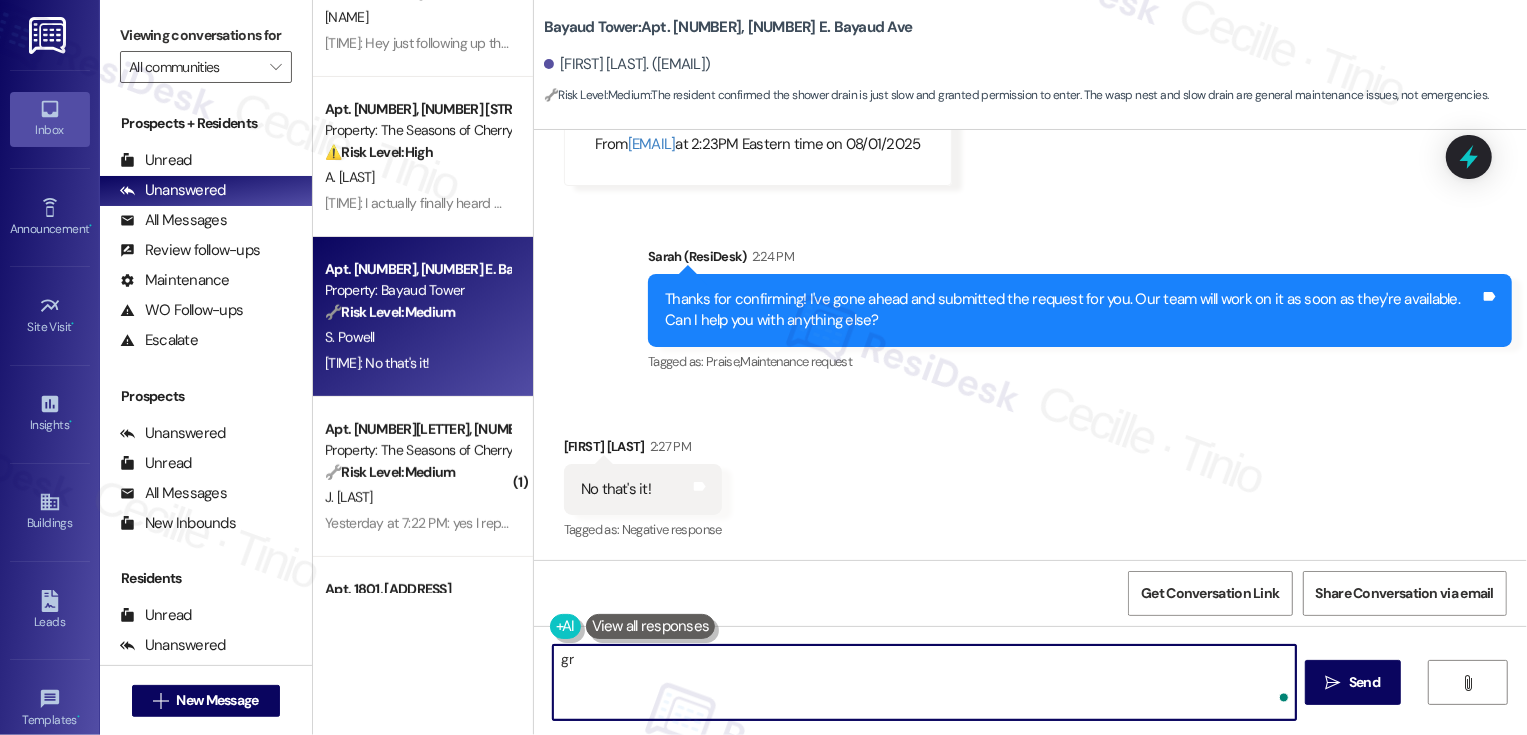 type on "g" 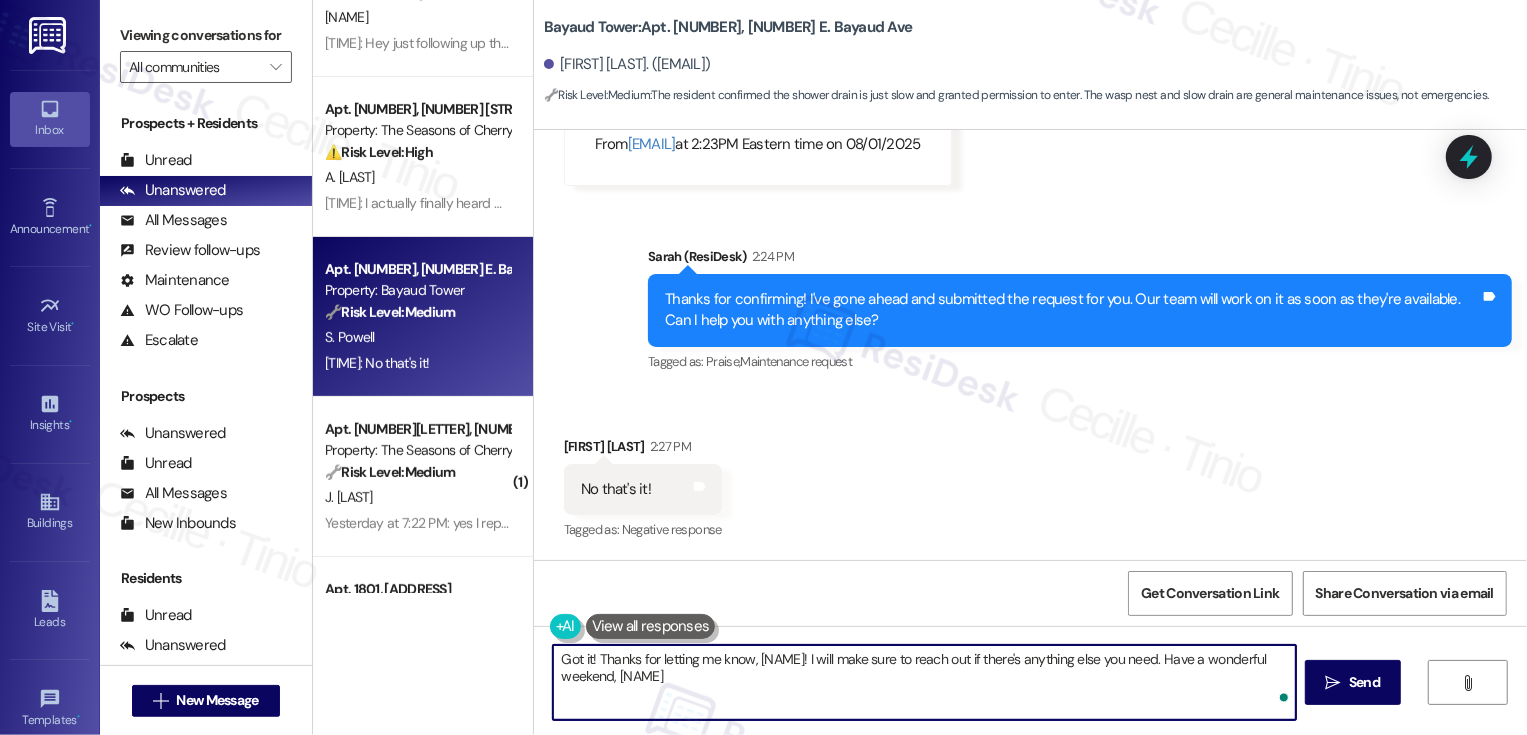 type on "Great! Please feel free to reach out if there's anything else you need. Have a wonderful weekend, Sydney!" 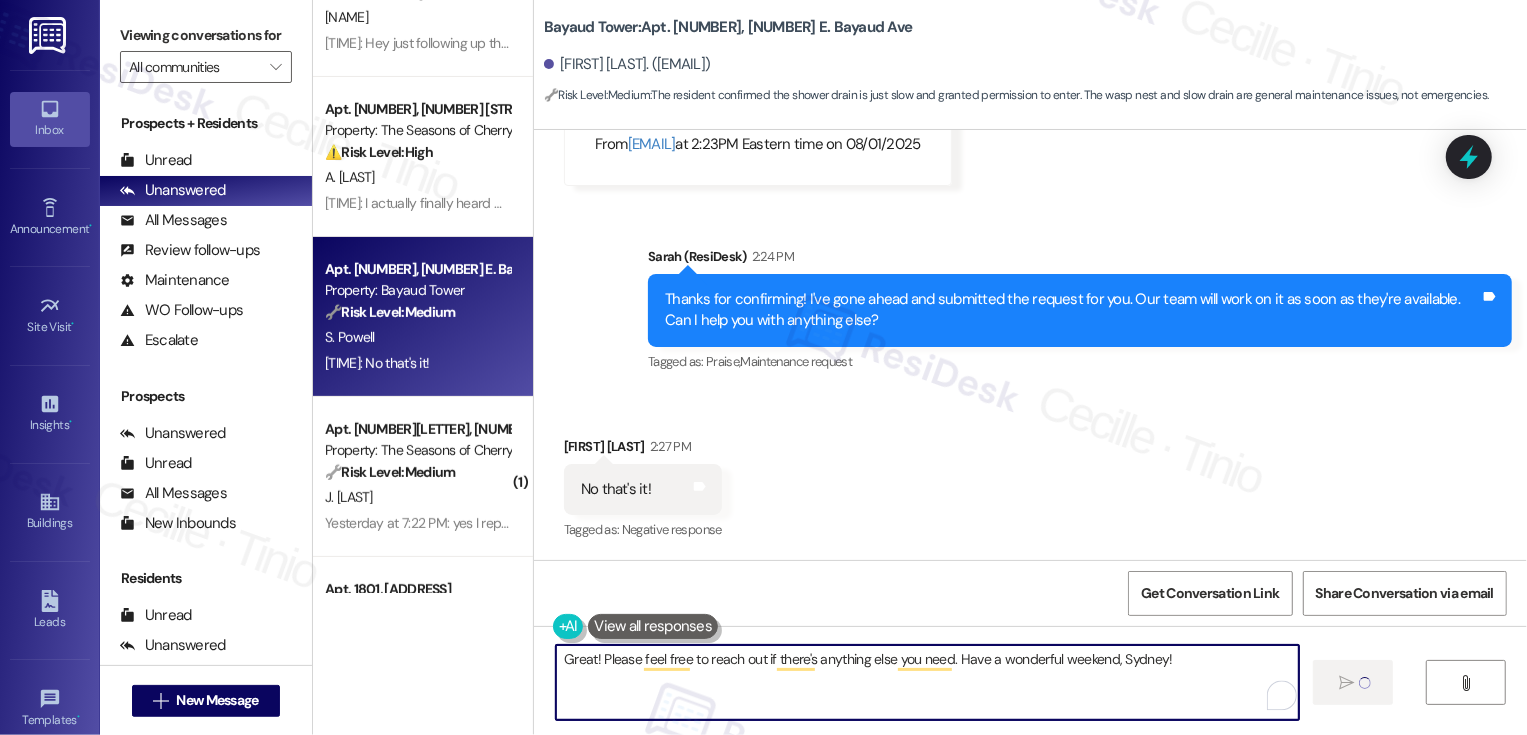 type 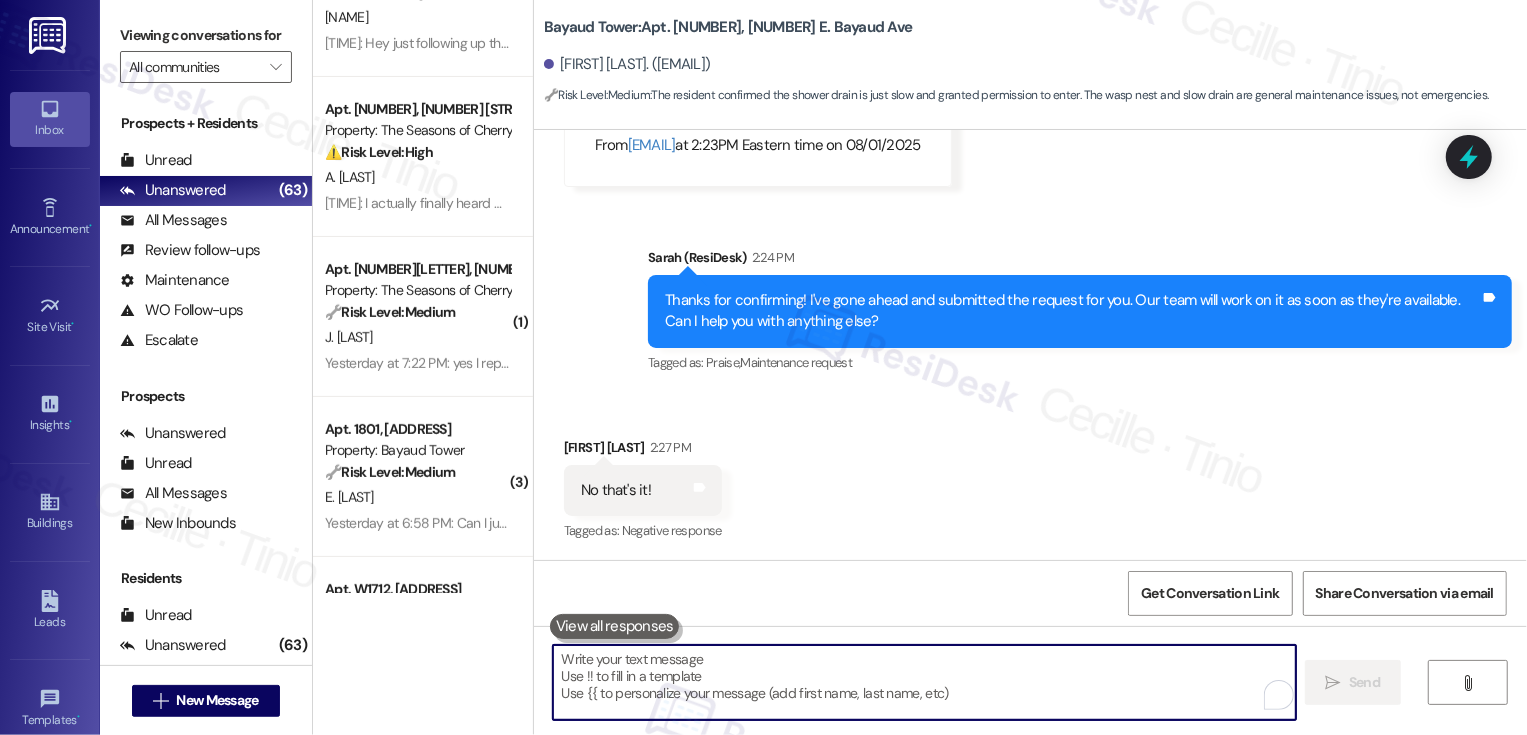scroll, scrollTop: 1721, scrollLeft: 0, axis: vertical 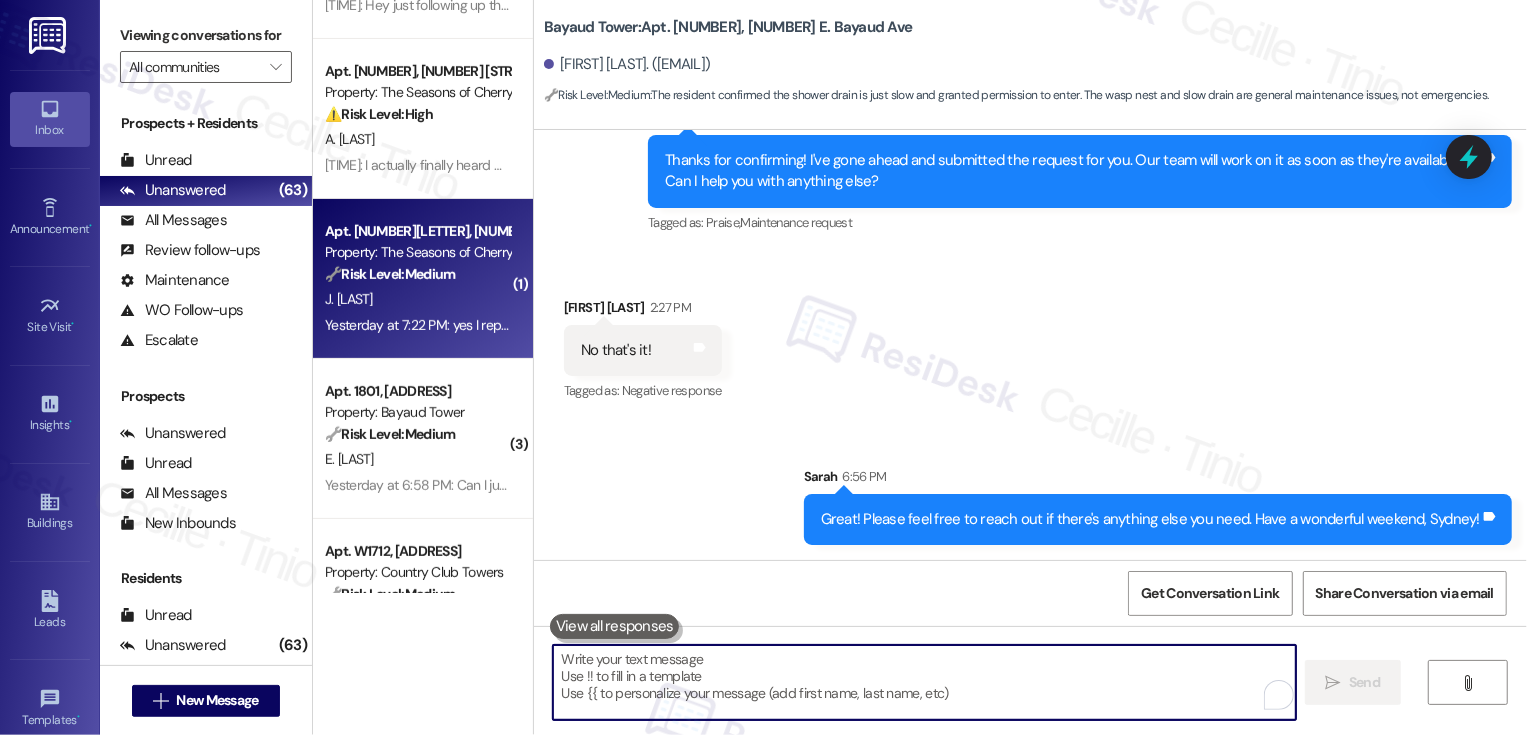 click on "Yesterday at 7:22 PM: yes I reported this several times to concierge , whenever i see non handicap cars parked illegally. I see it 3-4 times every week. Often by maintenance people...  Yesterday at 7:22 PM: yes I reported this several times to concierge , whenever i see non handicap cars parked illegally. I see it 3-4 times every week. Often by maintenance people..." at bounding box center [846, 325] 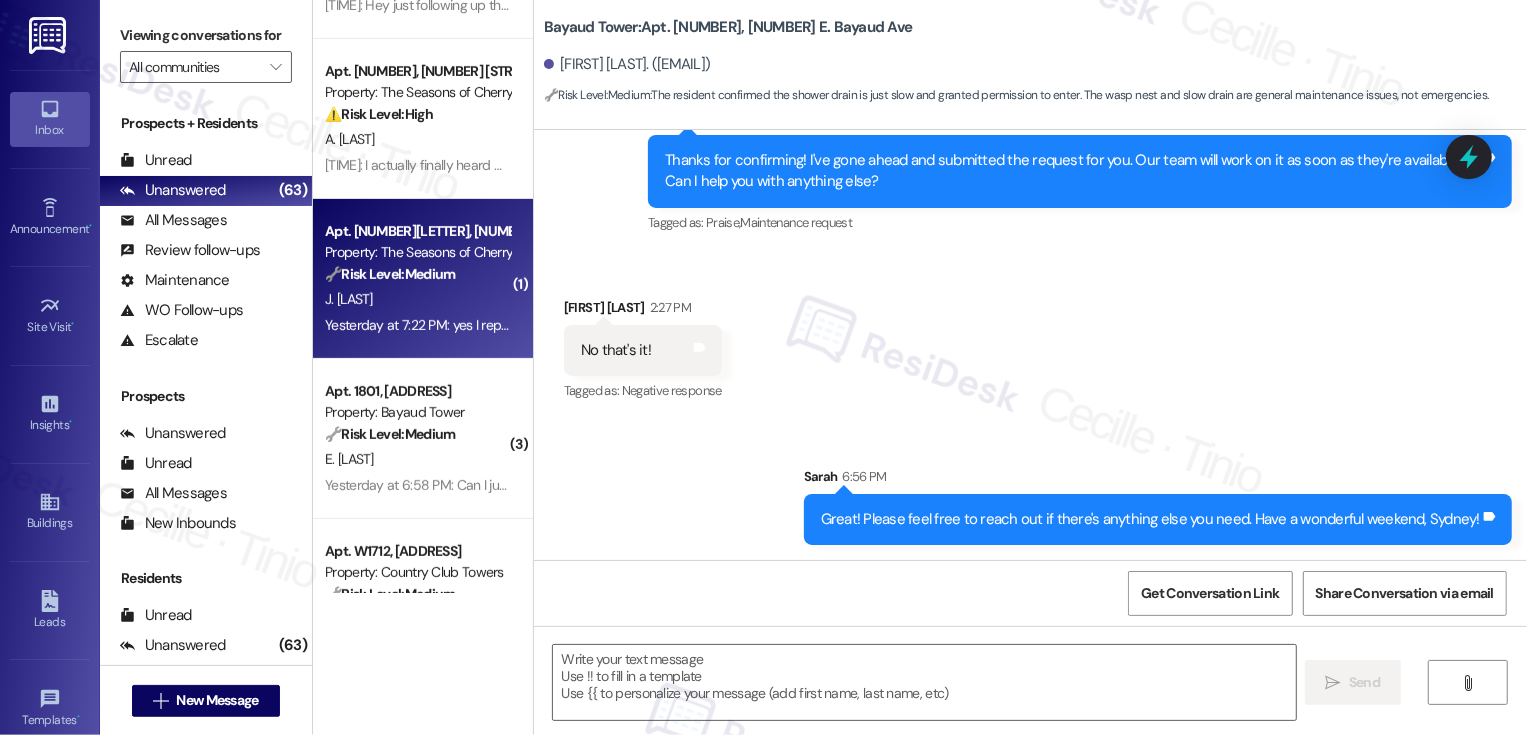 click on "Yesterday at 7:22 PM: yes I reported this several times to concierge , whenever i see non handicap cars parked illegally. I see it 3-4 times every week. Often by maintenance people...  Yesterday at 7:22 PM: yes I reported this several times to concierge , whenever i see non handicap cars parked illegally. I see it 3-4 times every week. Often by maintenance people..." at bounding box center (846, 325) 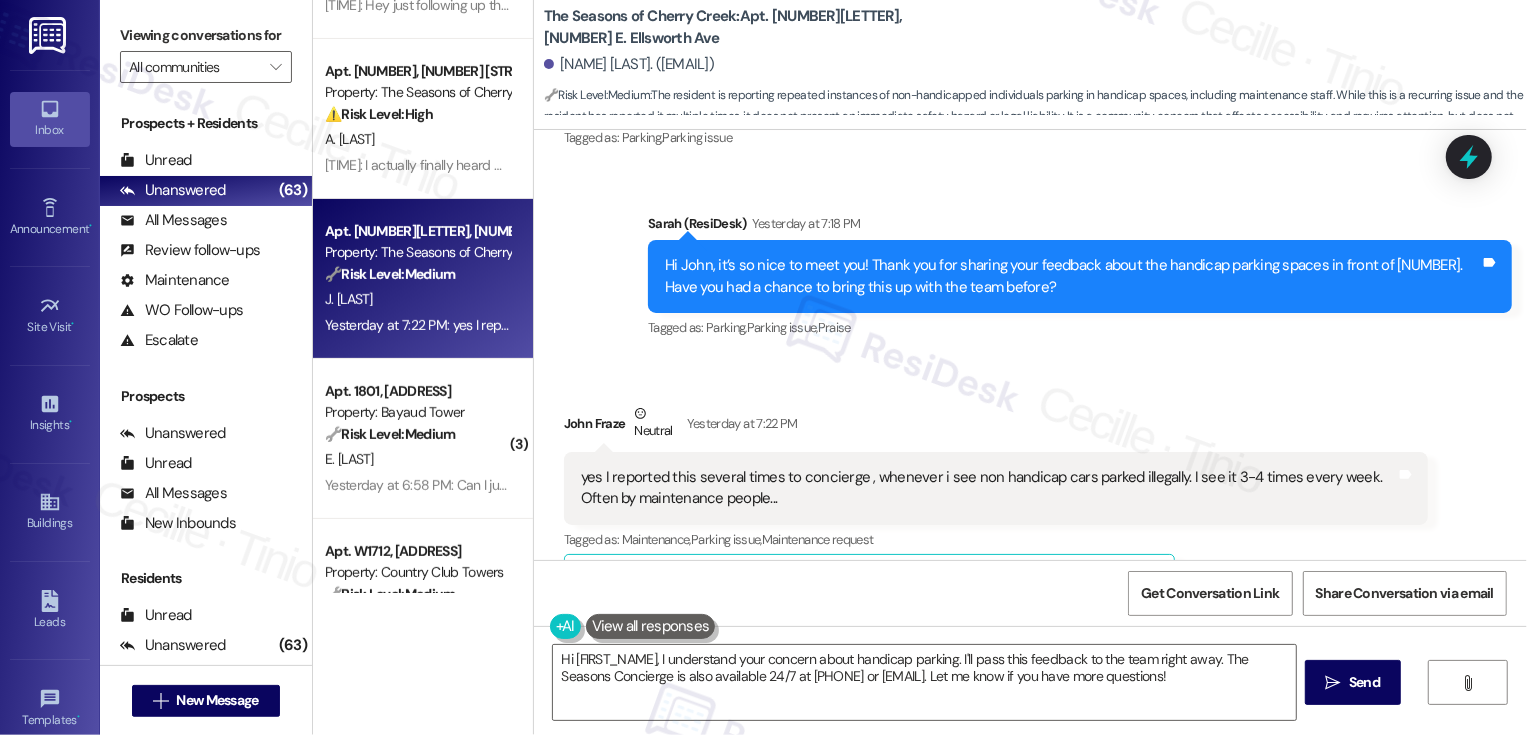 scroll, scrollTop: 634, scrollLeft: 0, axis: vertical 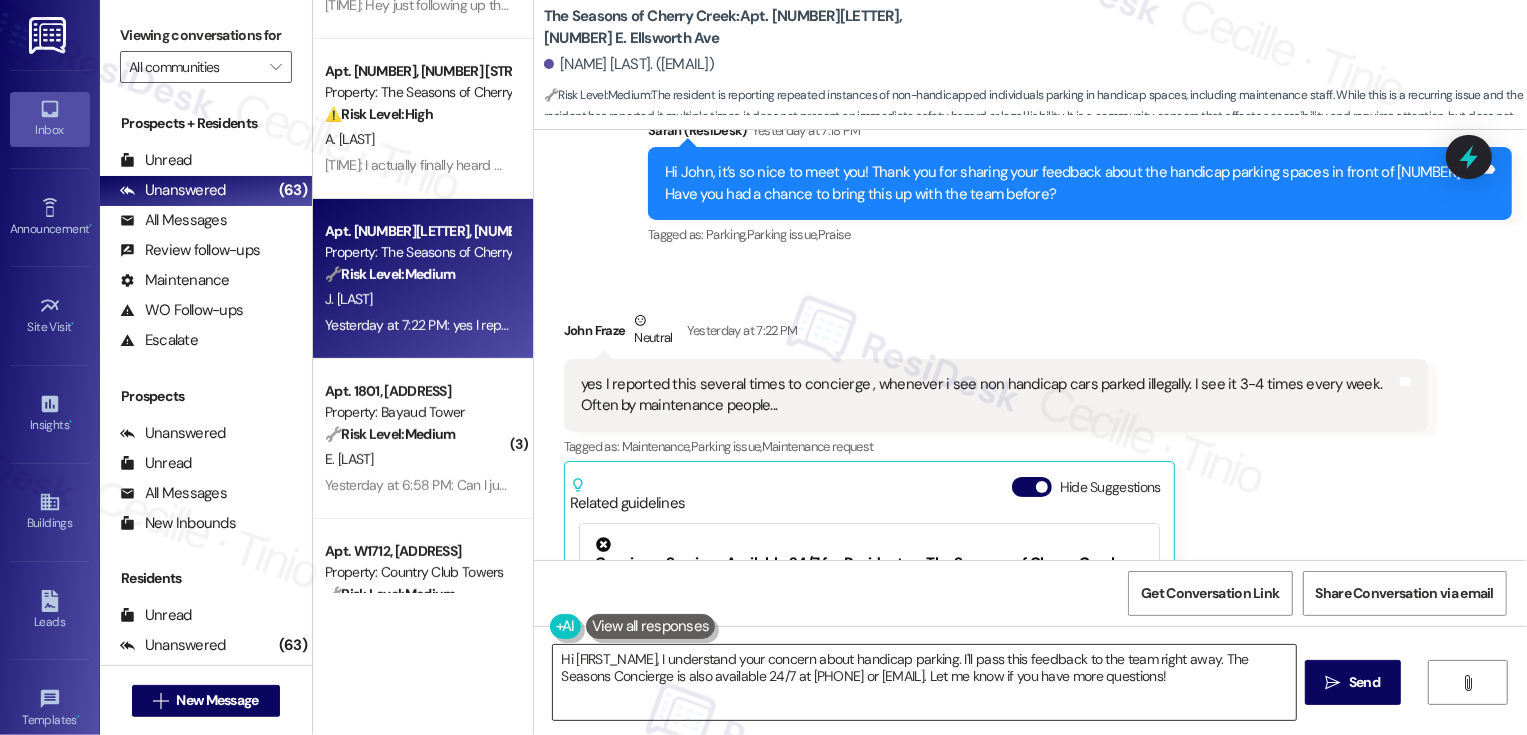 click on "Hi {{first_name}}, I understand your concern about handicap parking. I'll pass this feedback to the team right away. The Seasons Concierge is also available 24/7 at (720) 643-1211 or seasonsconcierge@broerealestate.com. Let me know if you have more questions!" at bounding box center (924, 682) 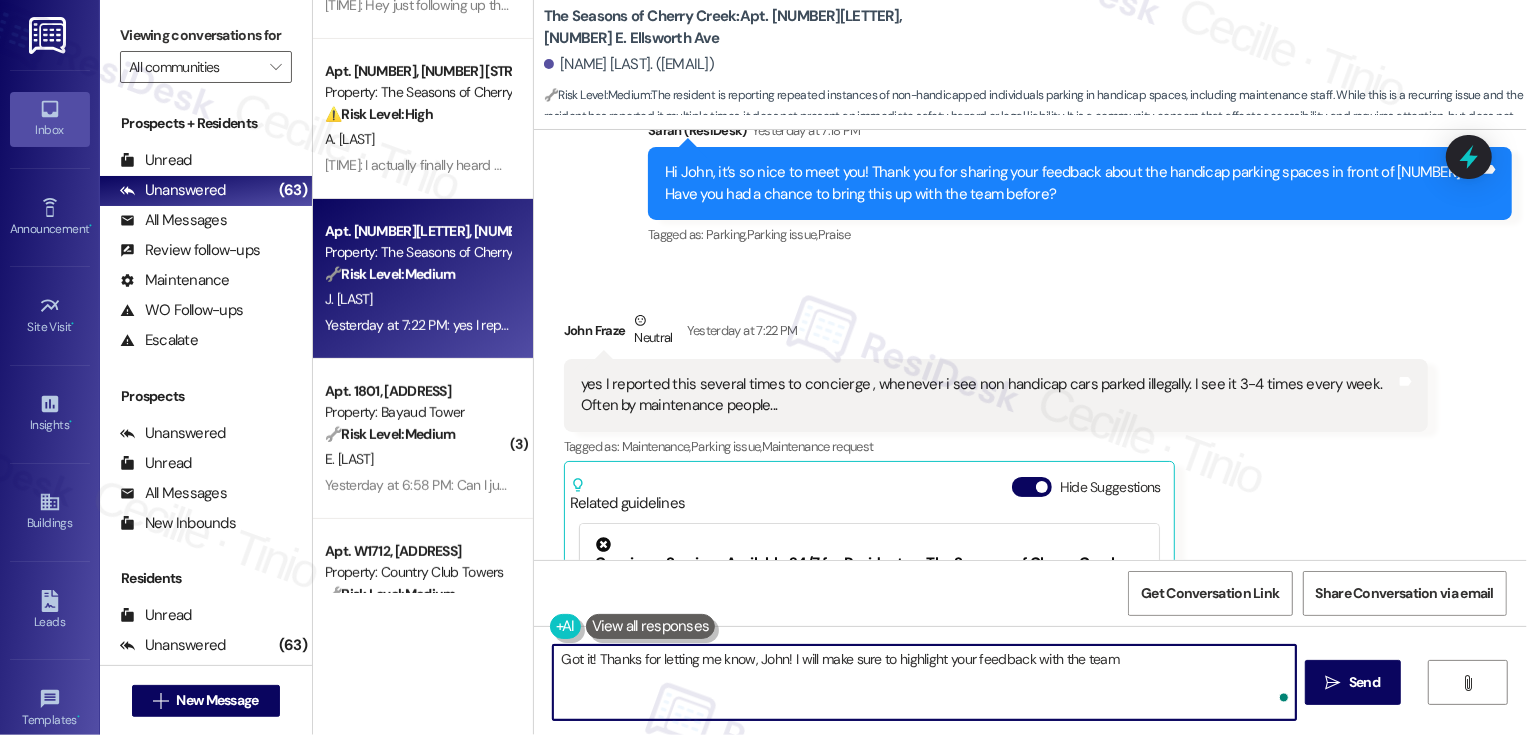 type on "Got it! Thanks for letting me know, John! I will make sure to highlight your feedback with the team." 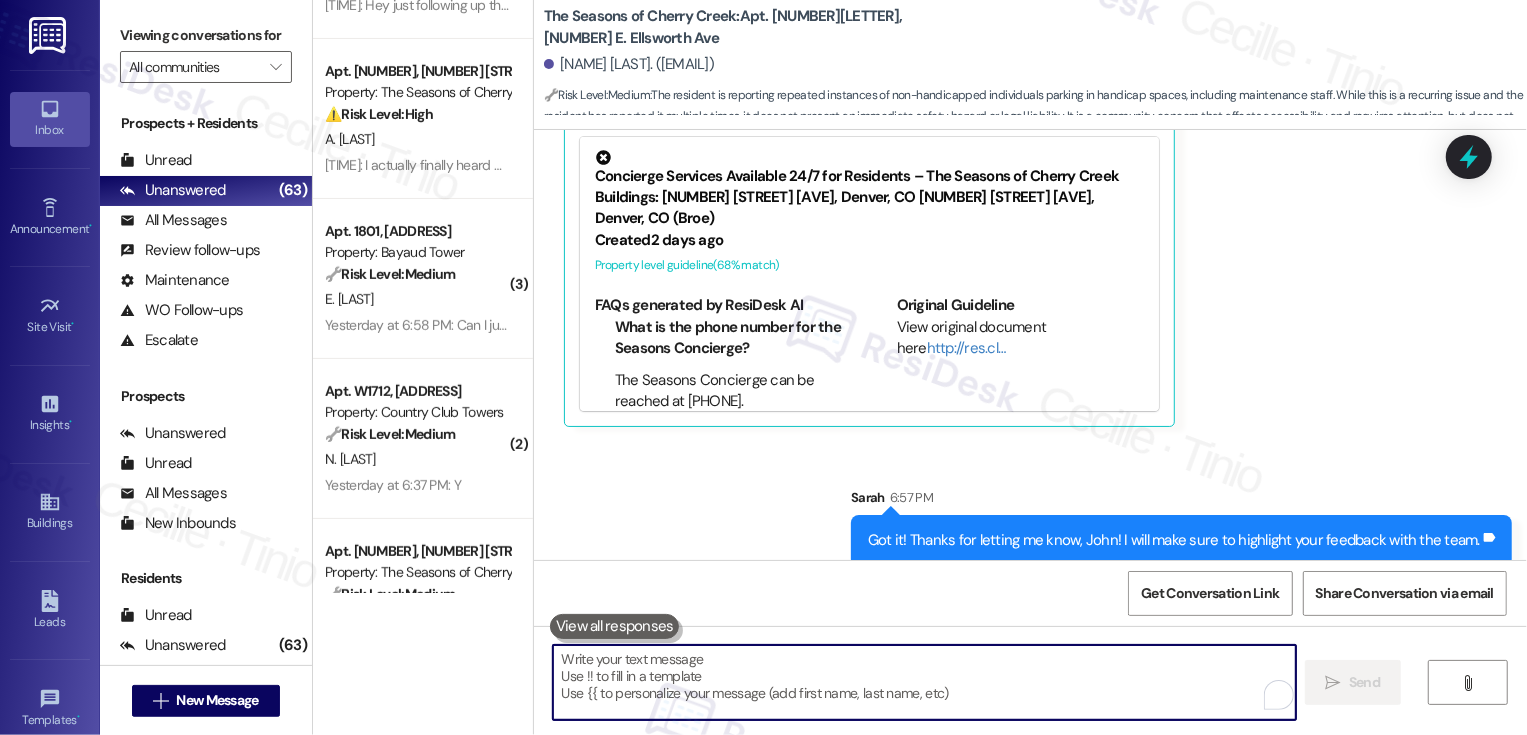 scroll, scrollTop: 1043, scrollLeft: 0, axis: vertical 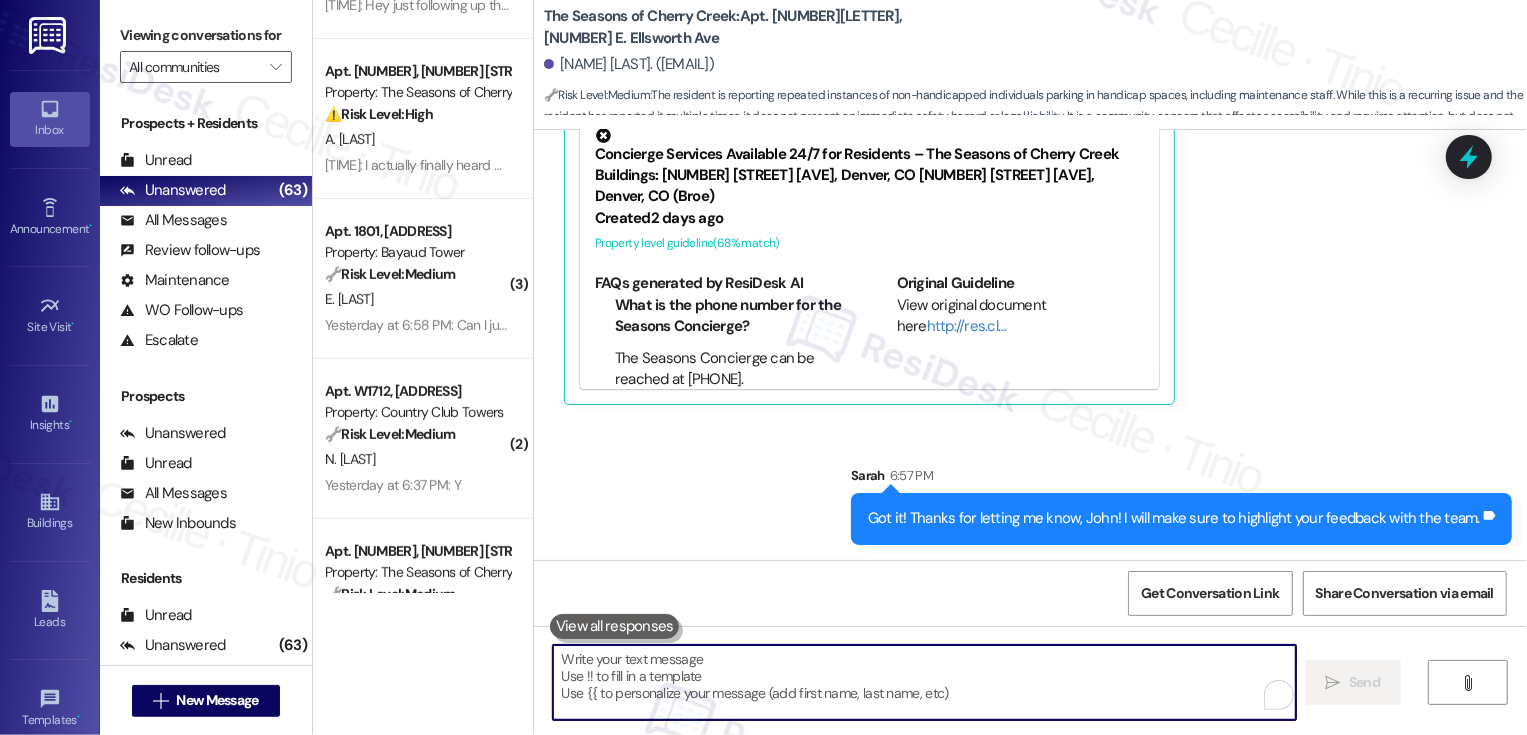 type 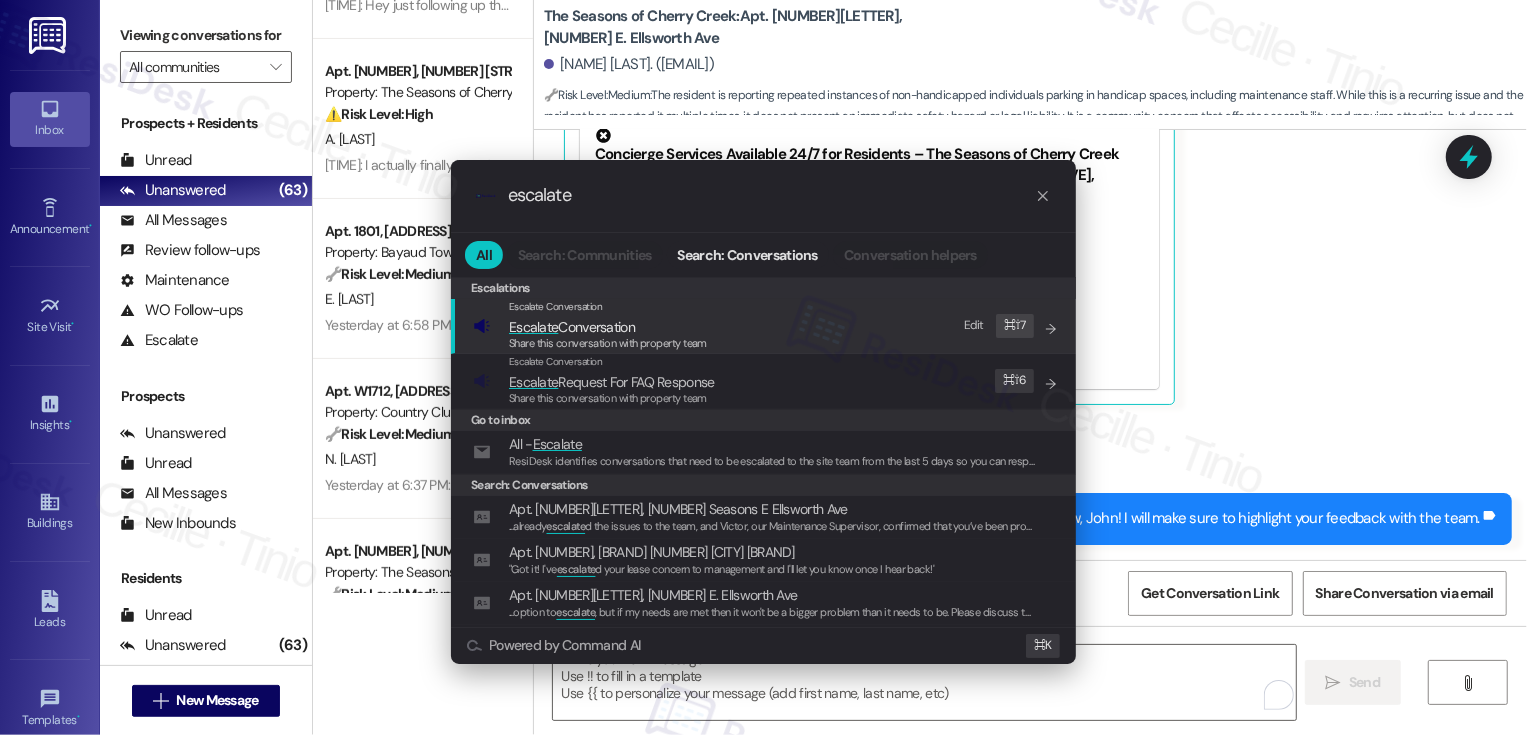 type on "escalate" 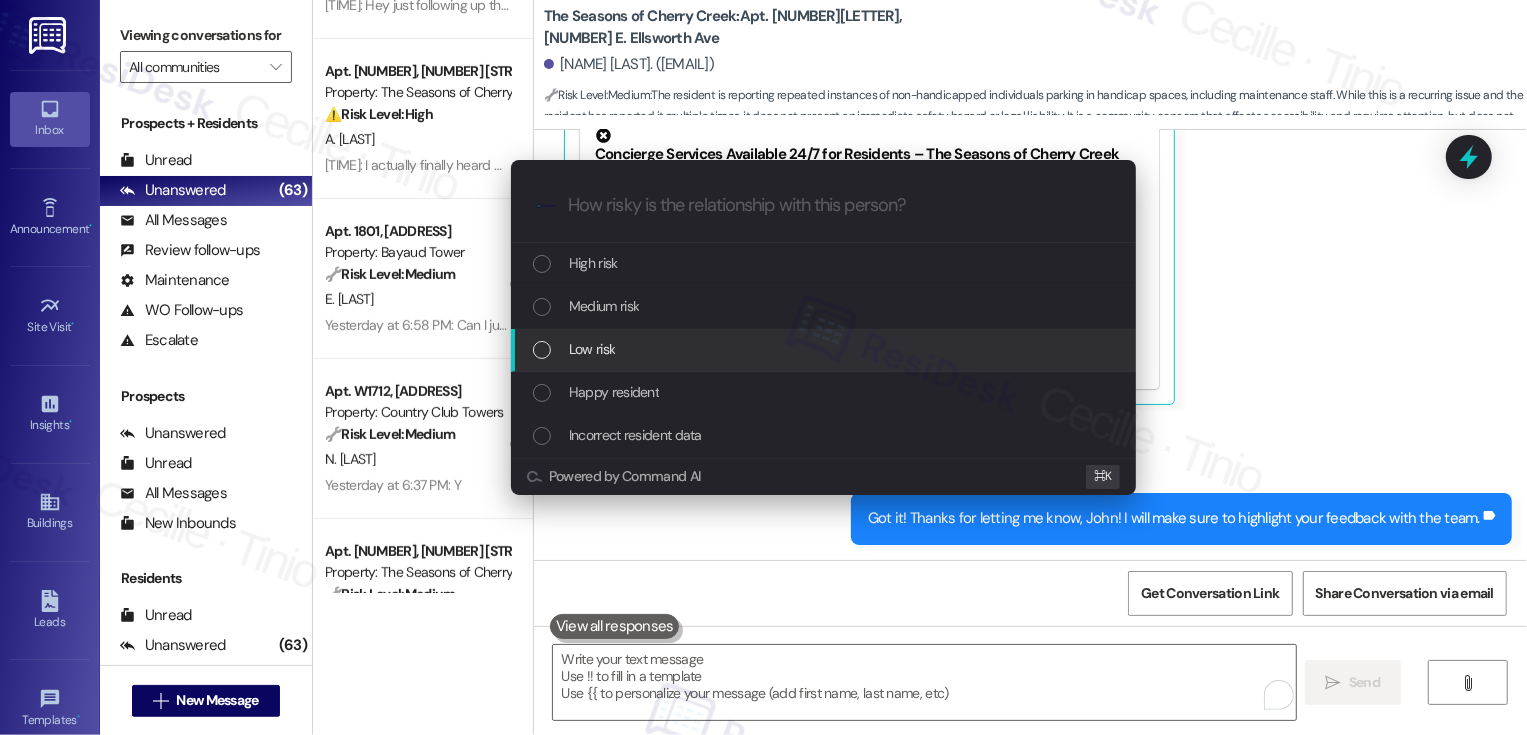 click on "Low risk" at bounding box center [592, 349] 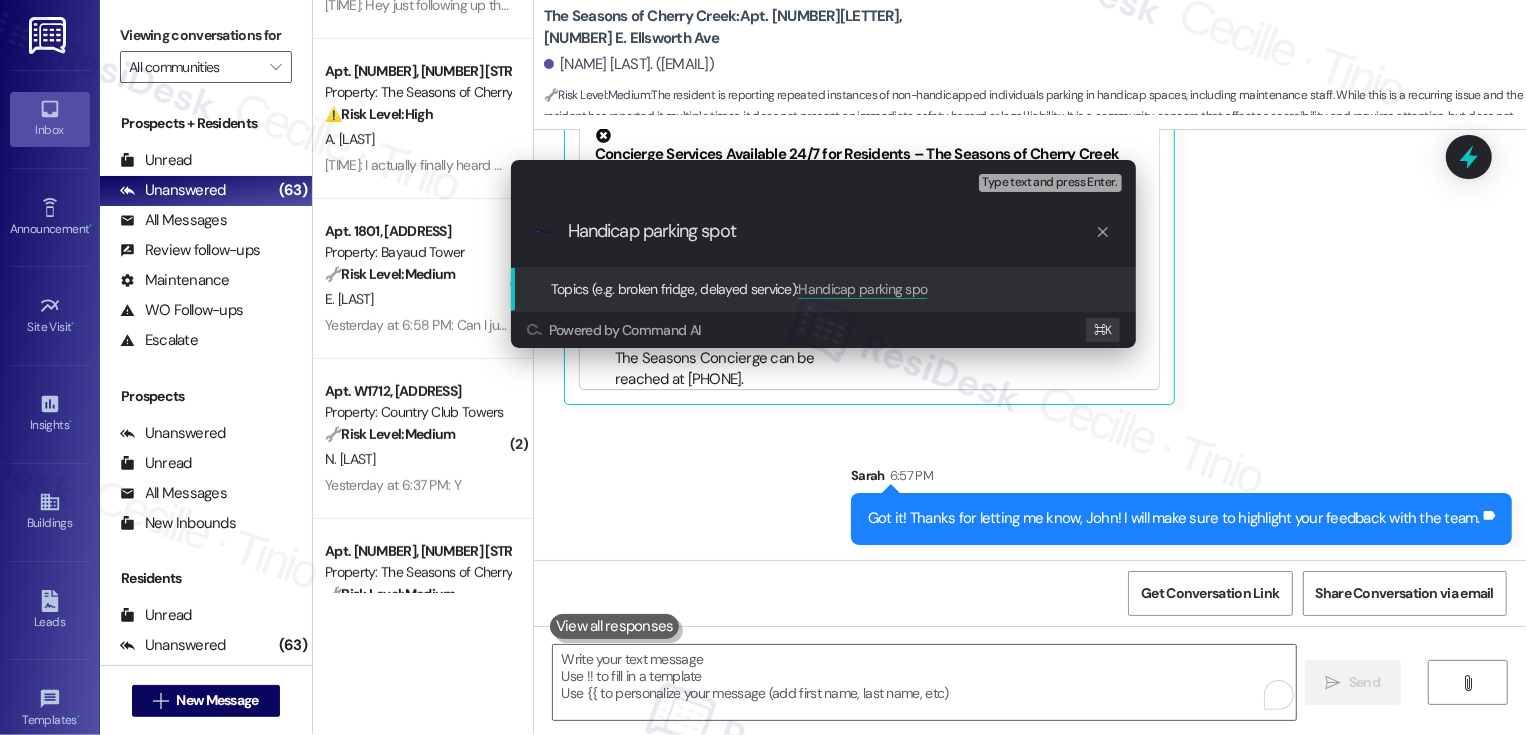 type on "Handicap parking spots" 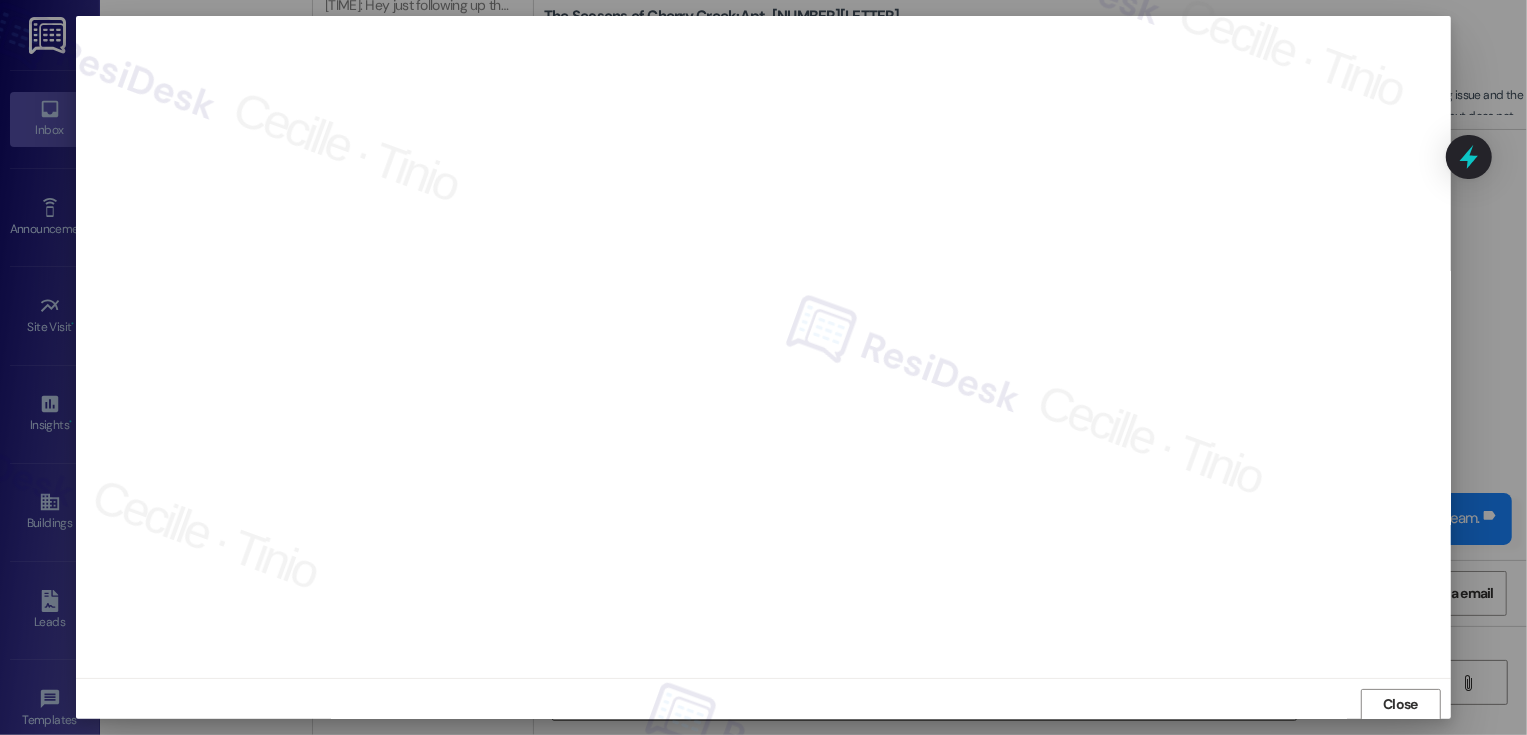scroll, scrollTop: 1, scrollLeft: 0, axis: vertical 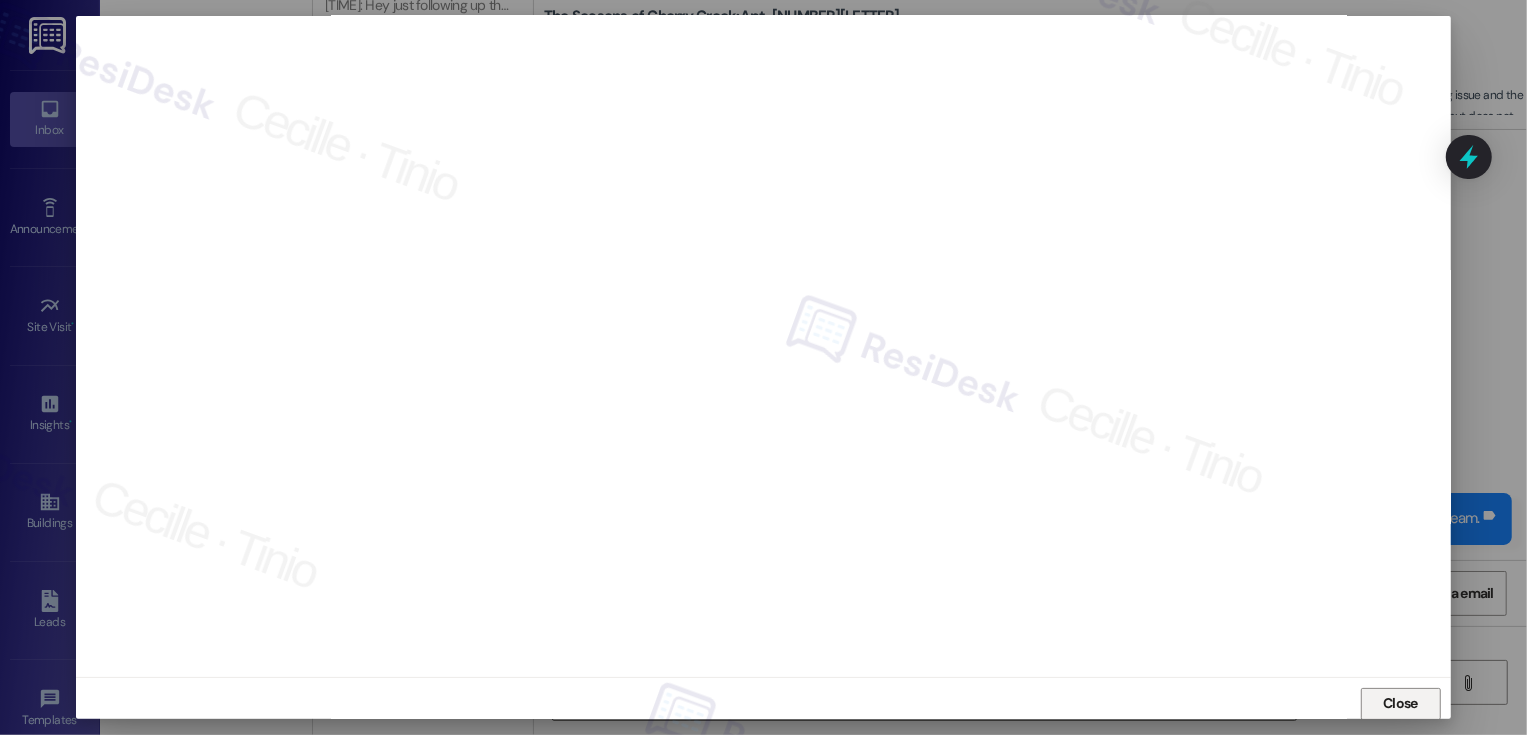 click on "Close" at bounding box center (1401, 704) 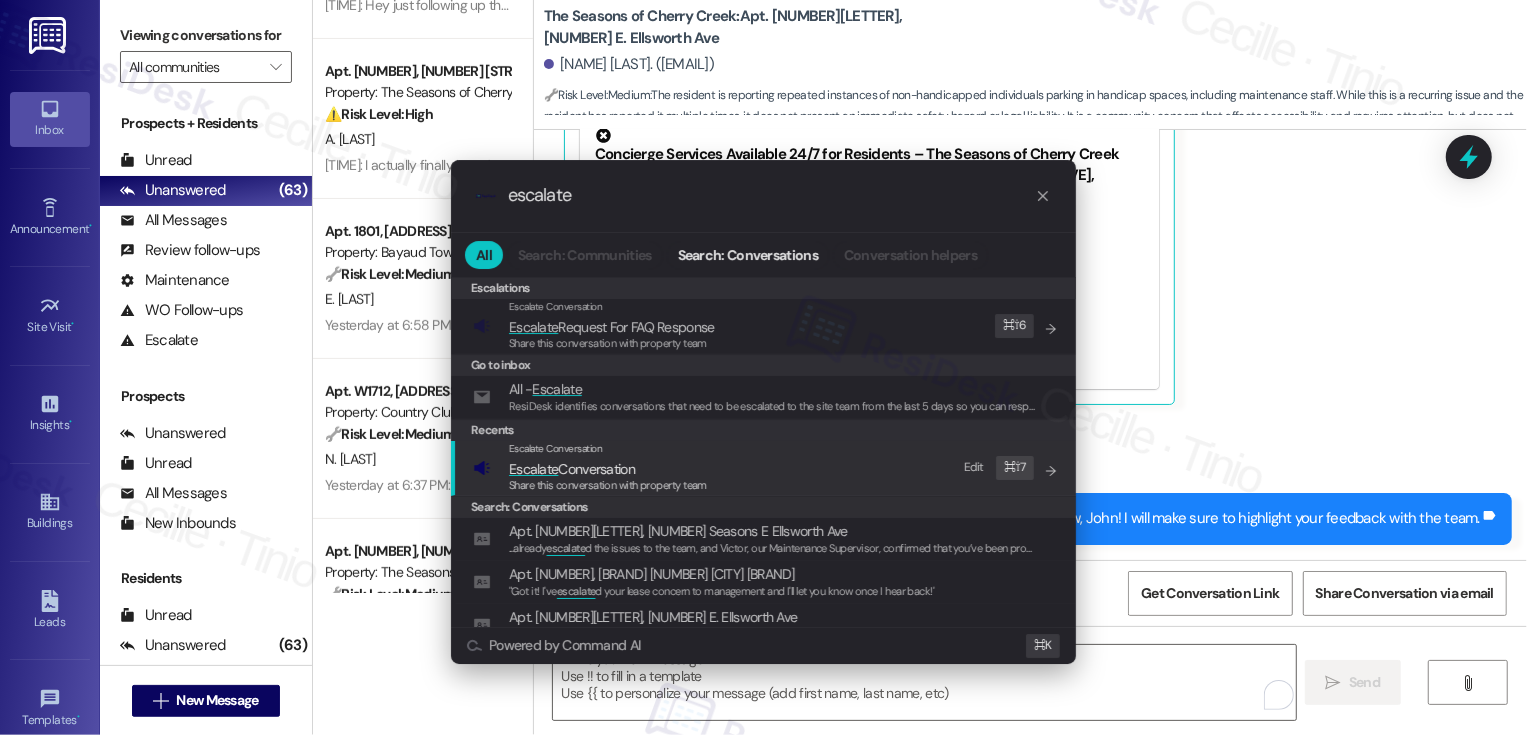 type on "escalate" 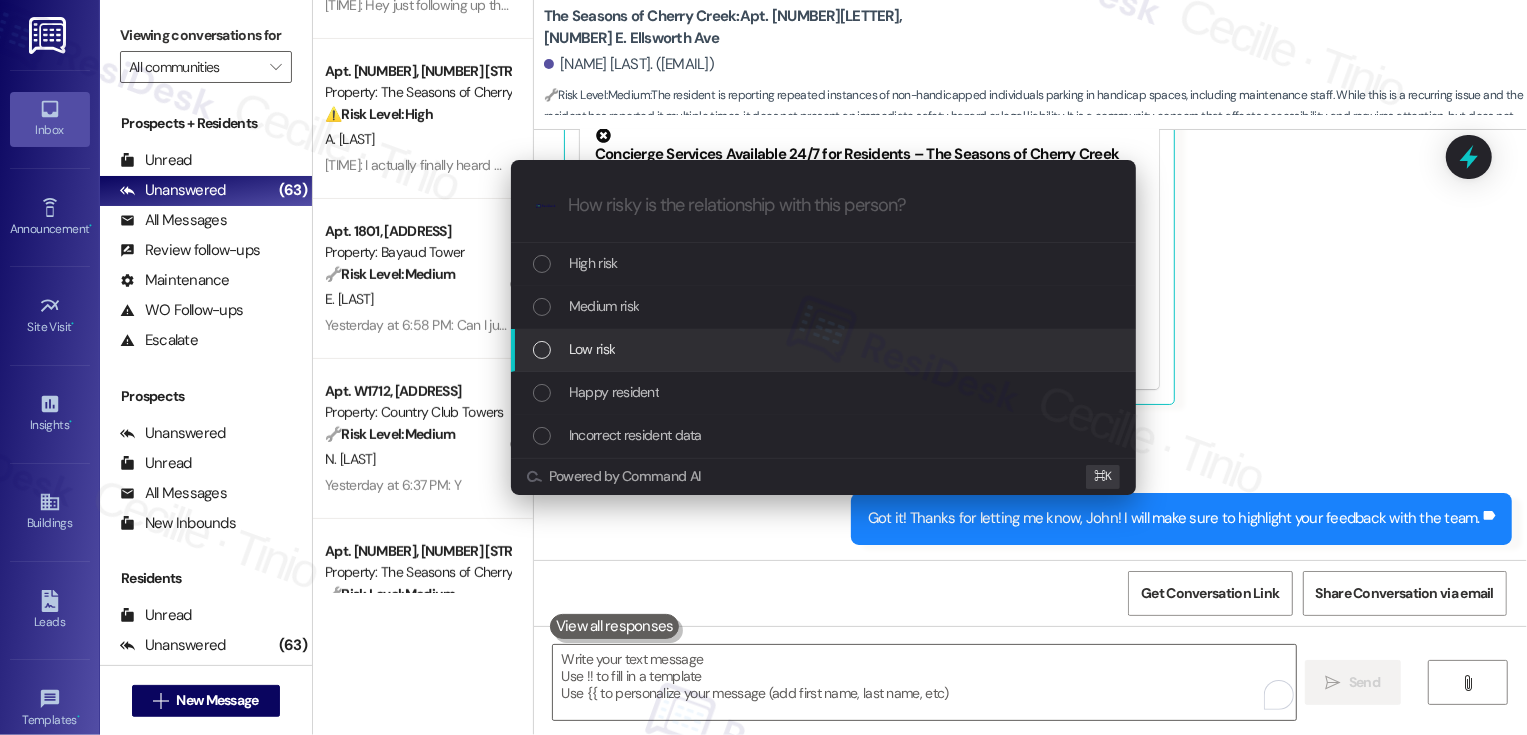 click on "Low risk" at bounding box center (825, 349) 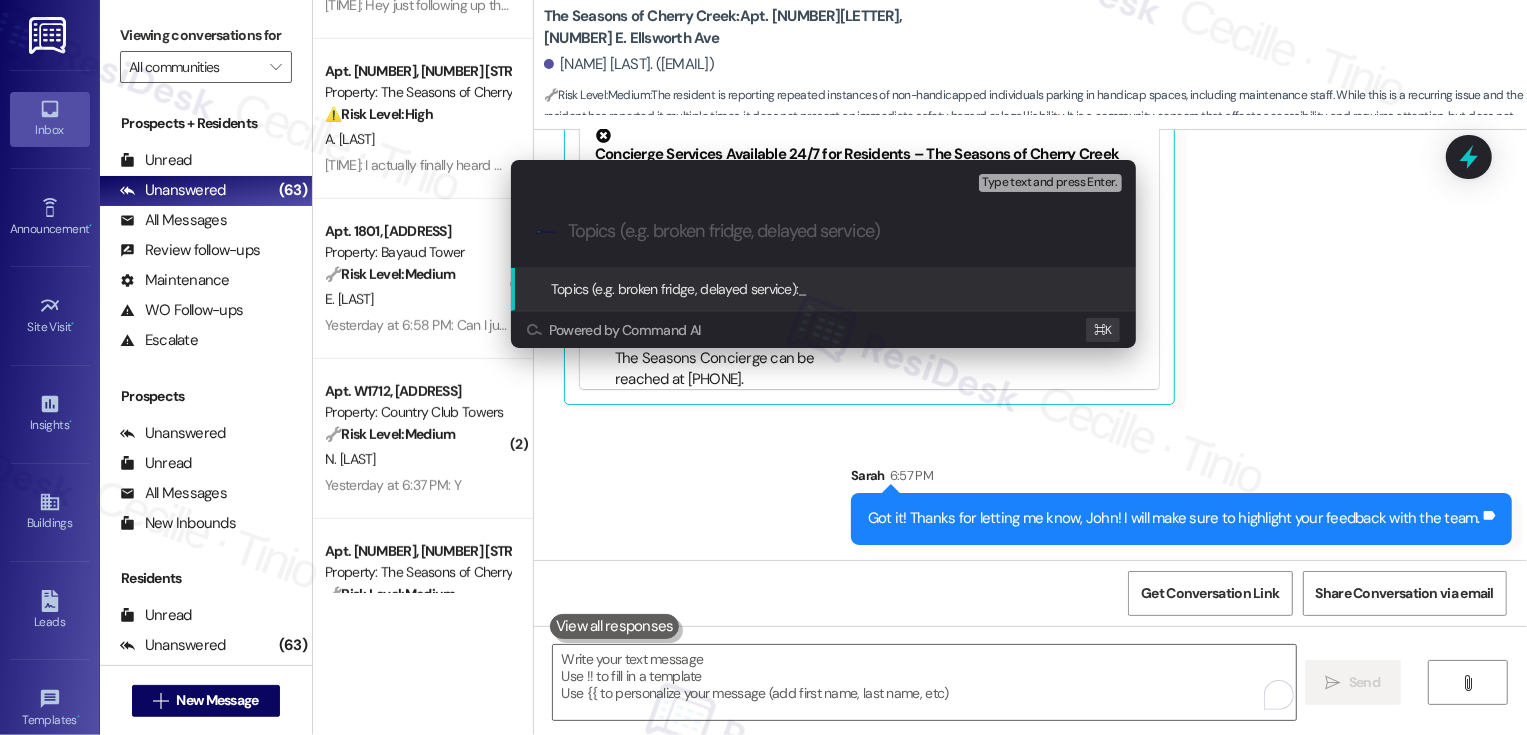 paste on "Handicap parking spots" 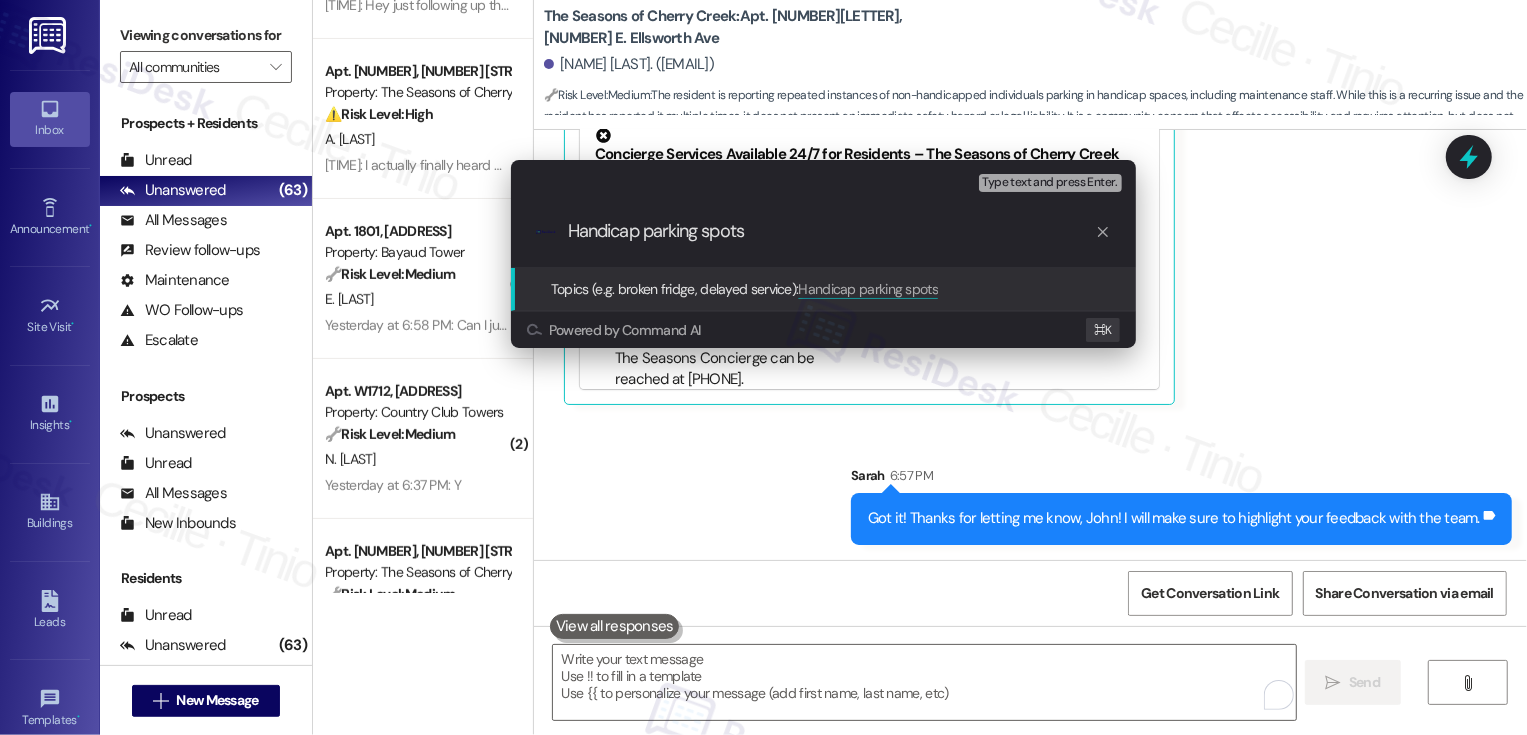 type 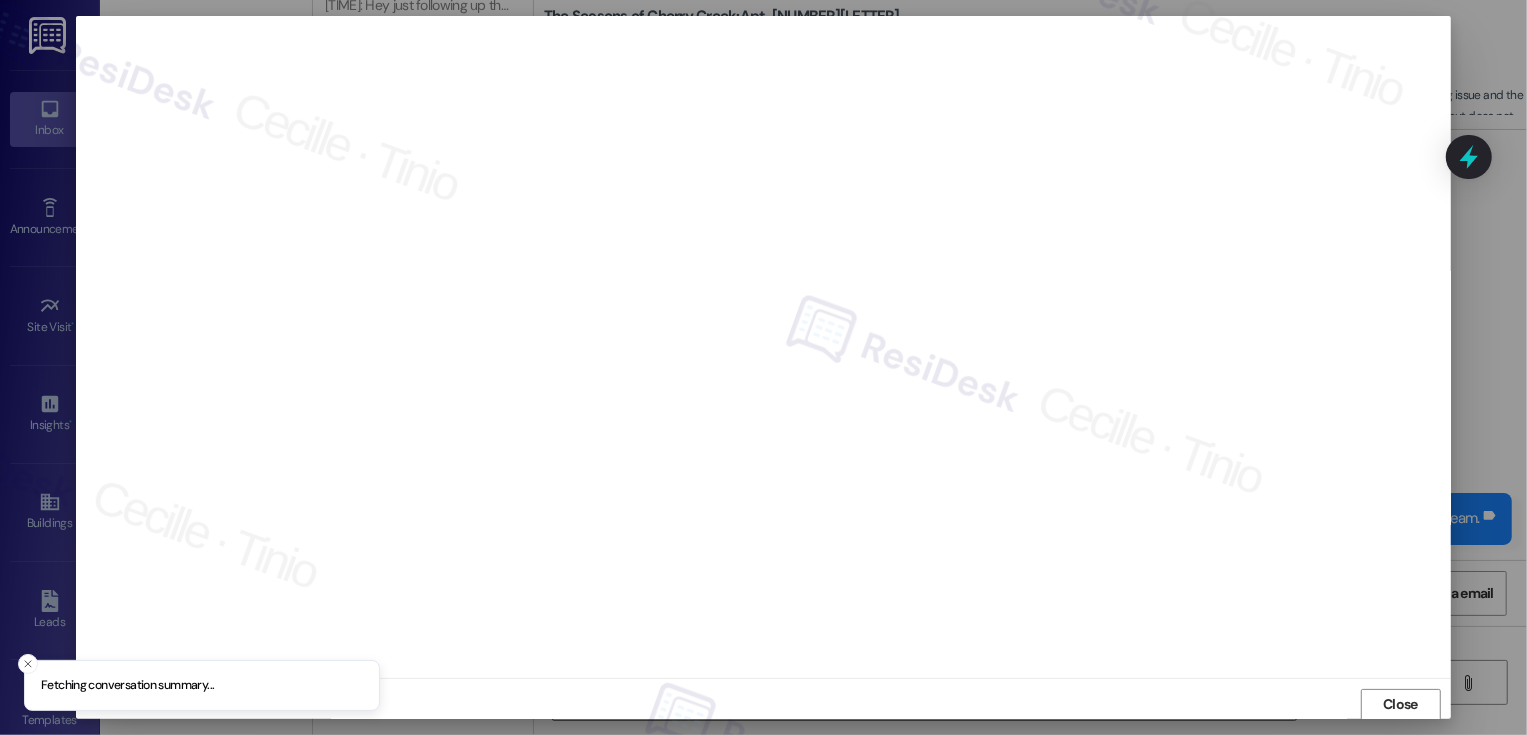 scroll, scrollTop: 1, scrollLeft: 0, axis: vertical 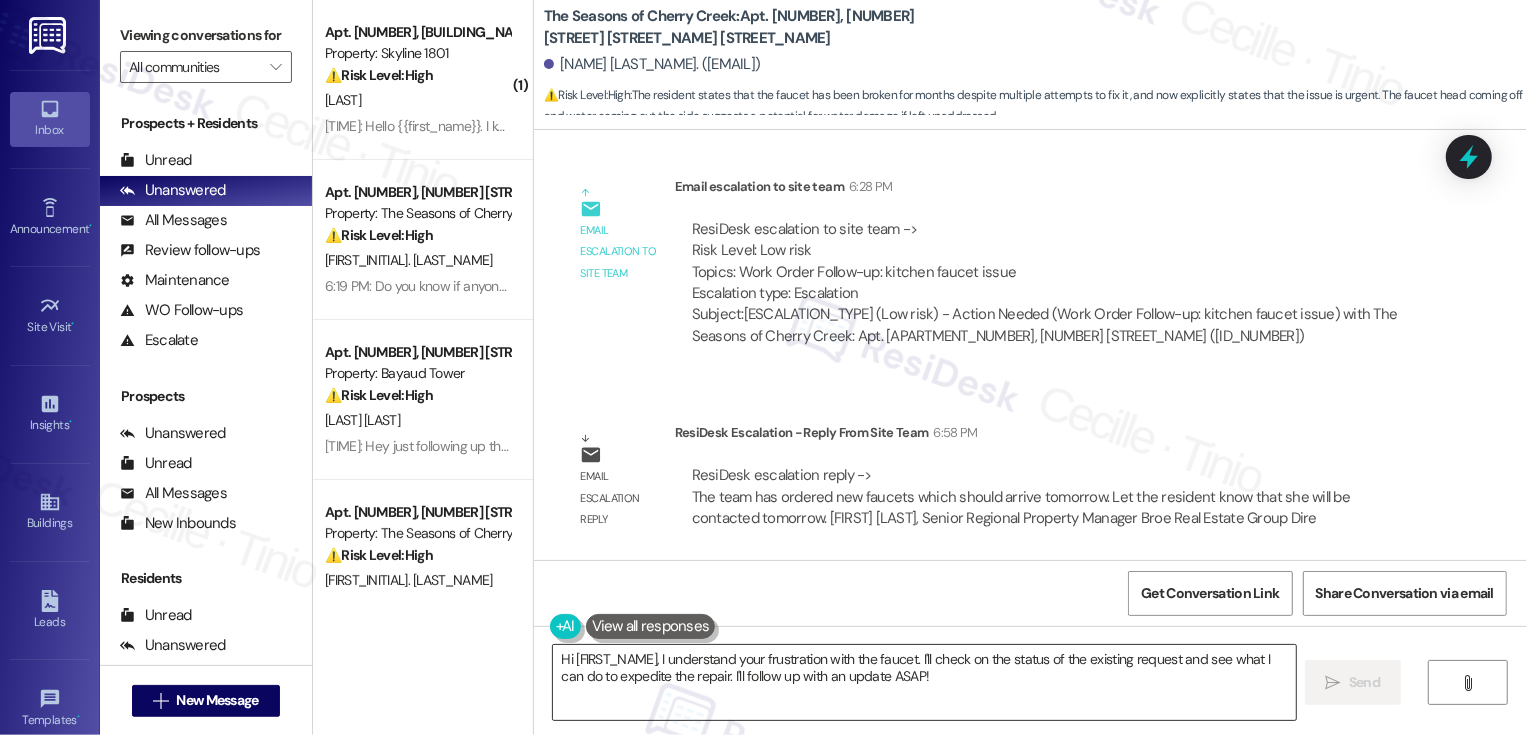 click on "Hi {{first_name}}, I understand your frustration with the faucet. I'll check on the status of the existing request and see what I can do to expedite the repair. I'll follow up with an update ASAP!" at bounding box center [924, 682] 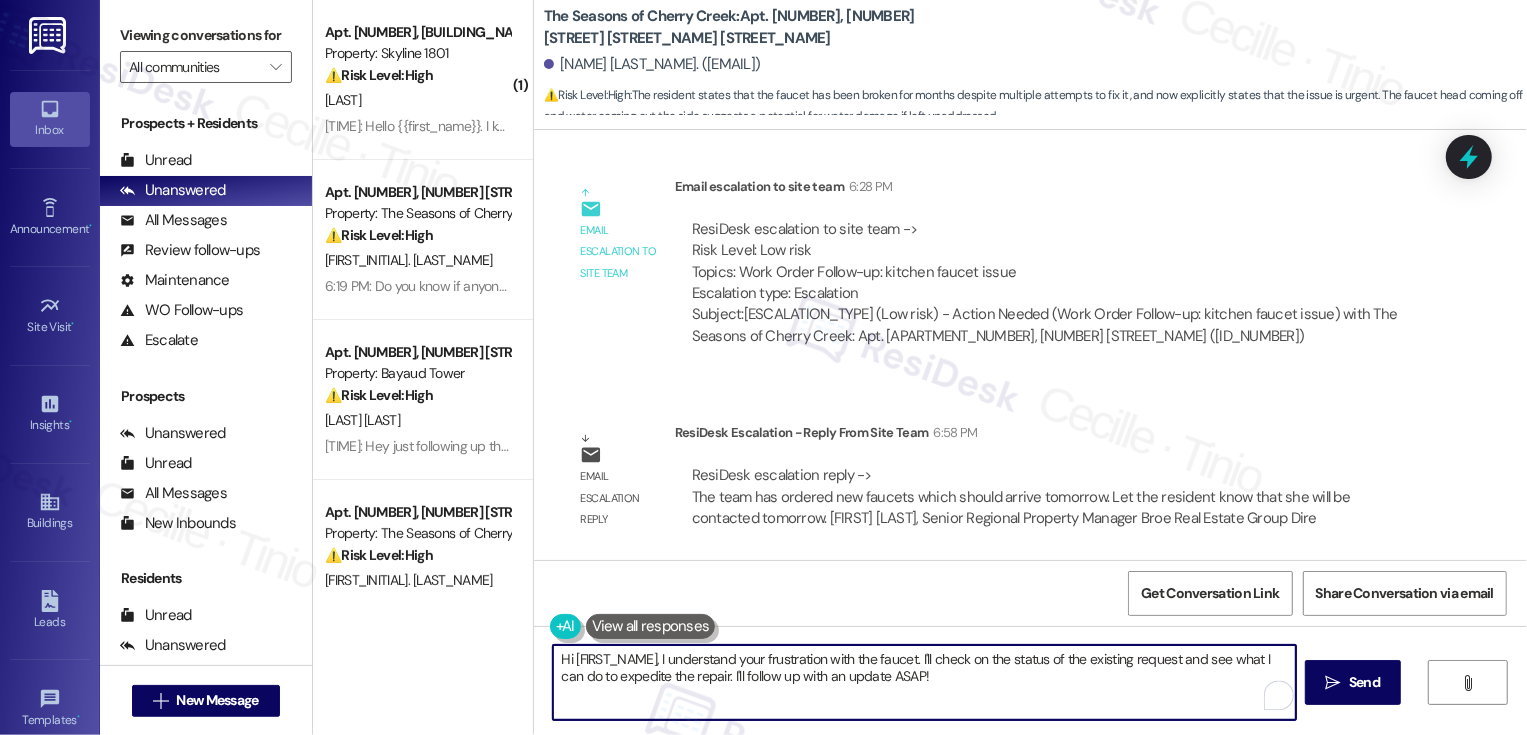 drag, startPoint x: 654, startPoint y: 657, endPoint x: 909, endPoint y: 703, distance: 259.1158 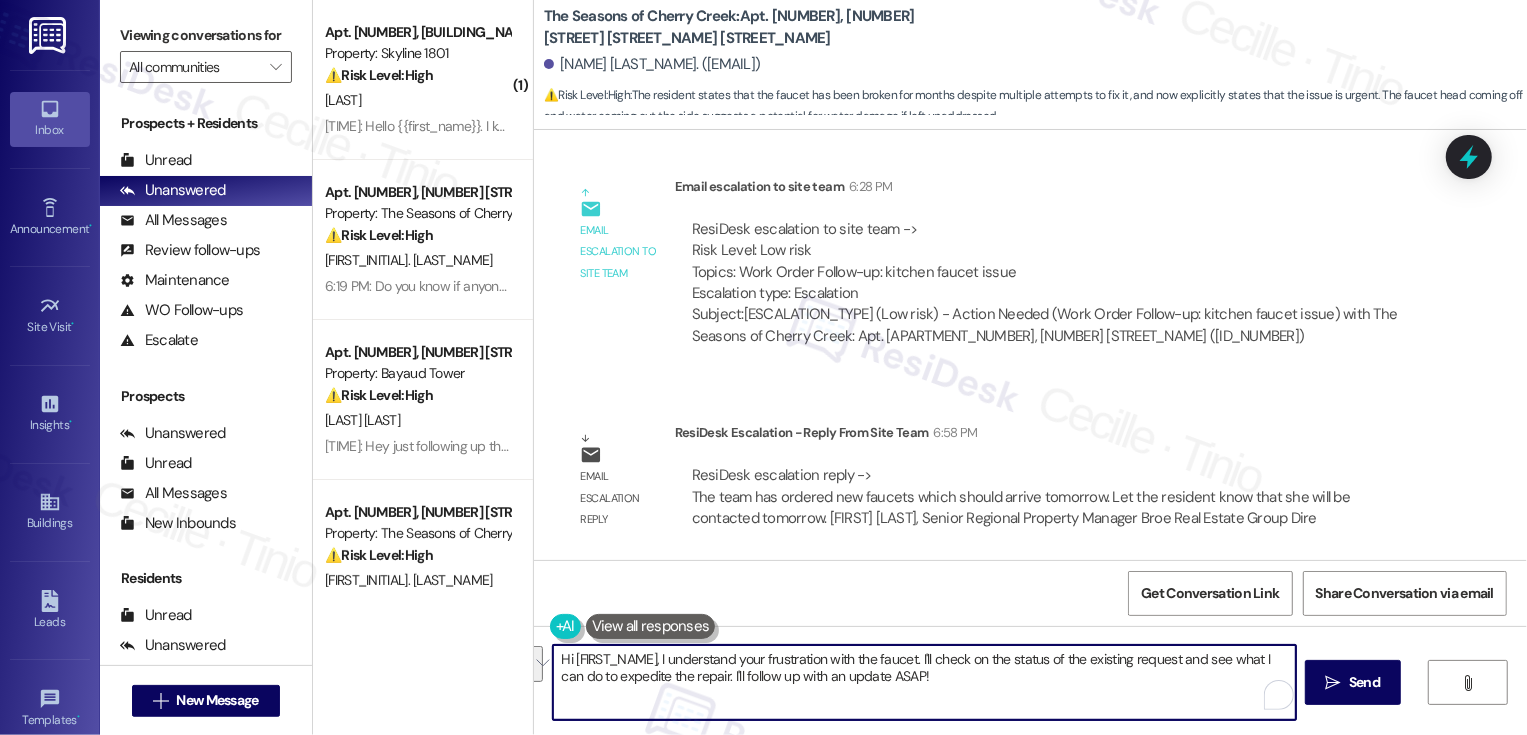 drag, startPoint x: 652, startPoint y: 662, endPoint x: 899, endPoint y: 681, distance: 247.72969 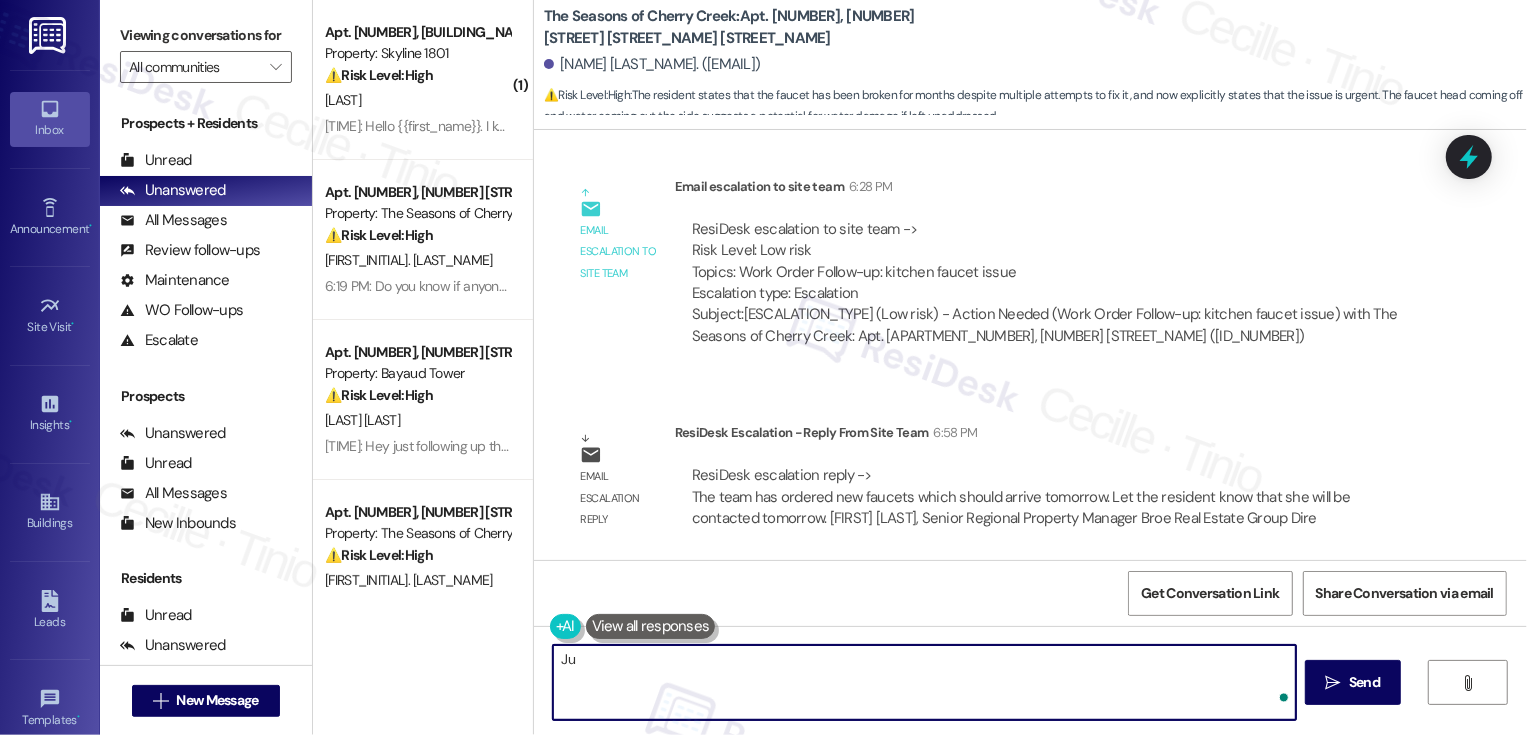 type on "J" 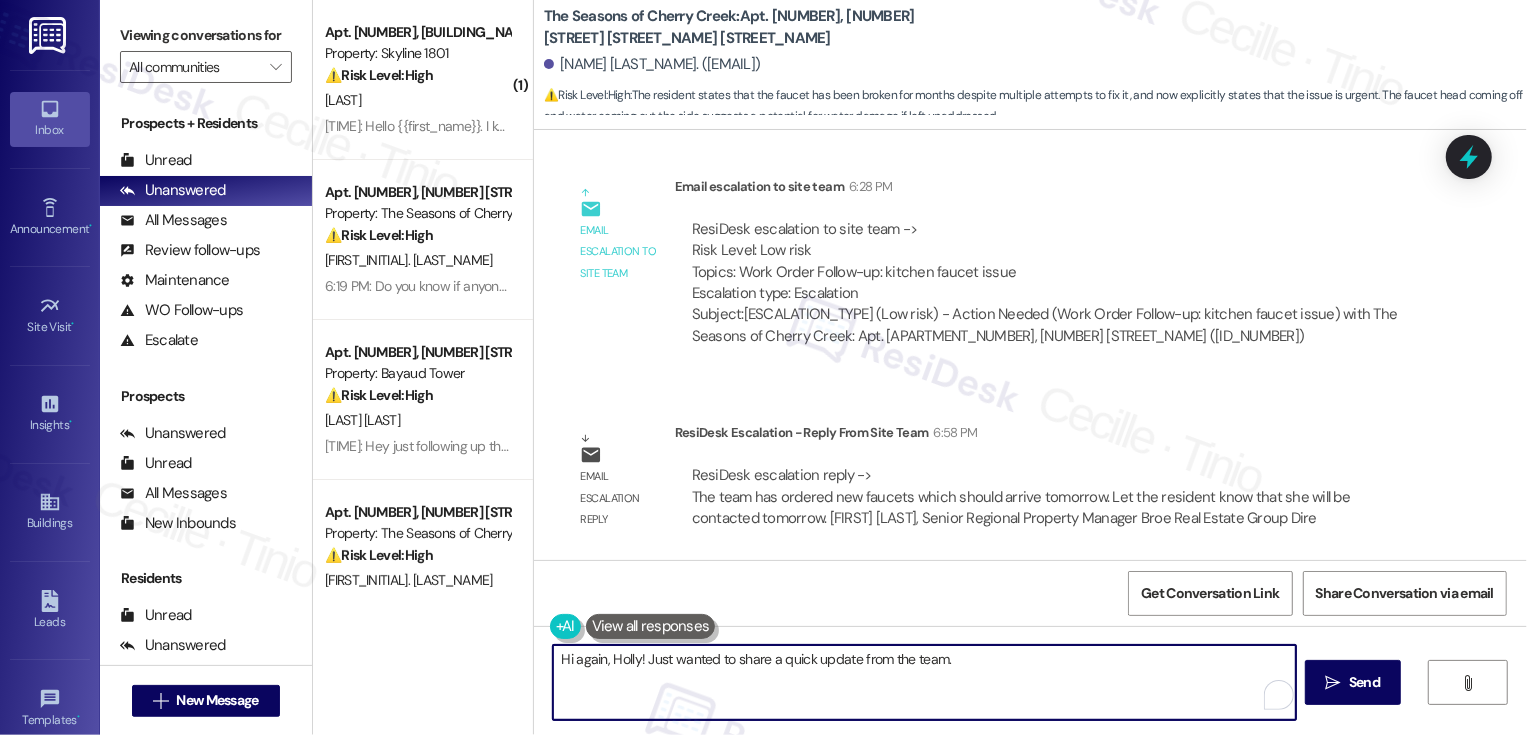 paste on "https://www.theresidesk.com/text/insights-conversations/1429830/escalation-helper" 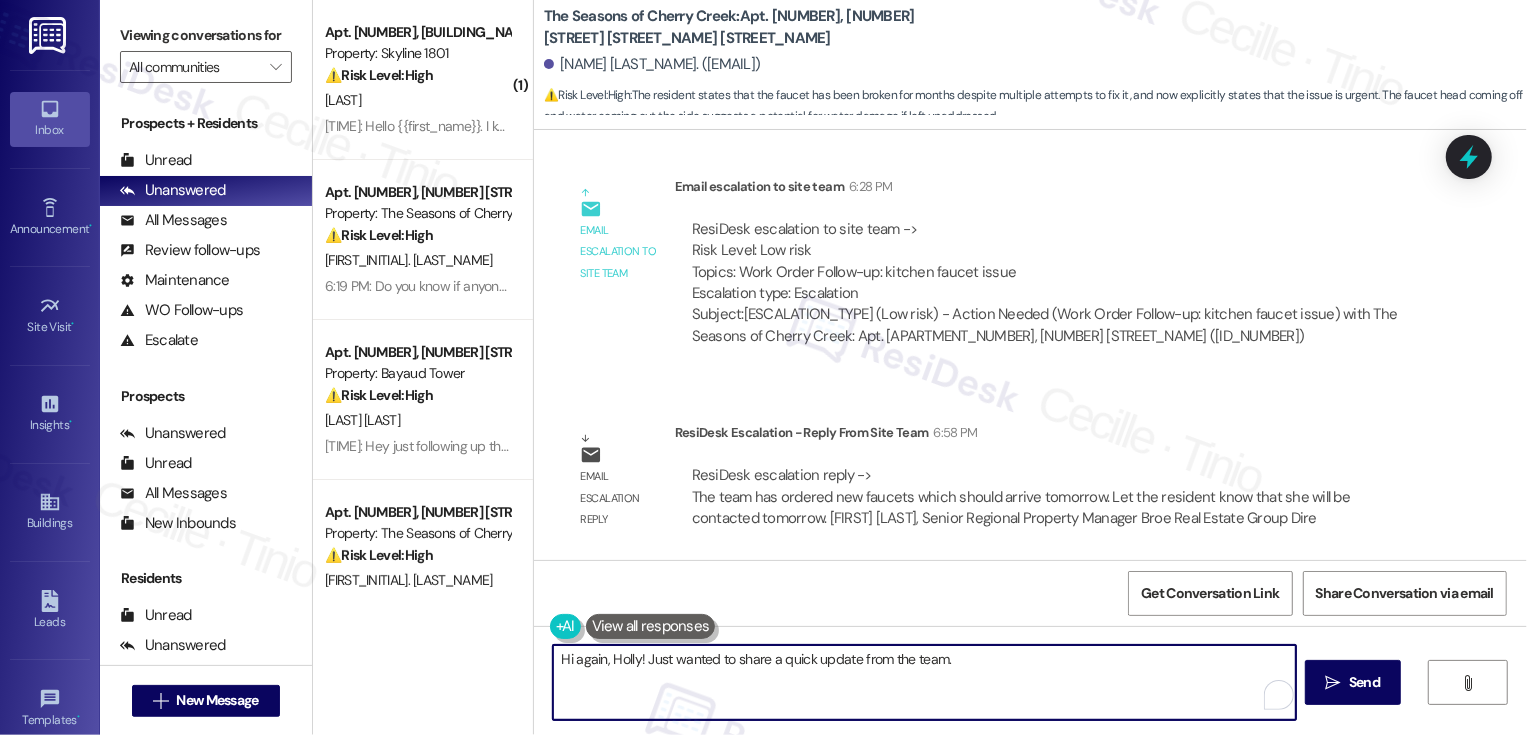 paste on "The team has ordered new faucets which should arrive tomorrow. Let the resident know that she will be contacted tomorrow." 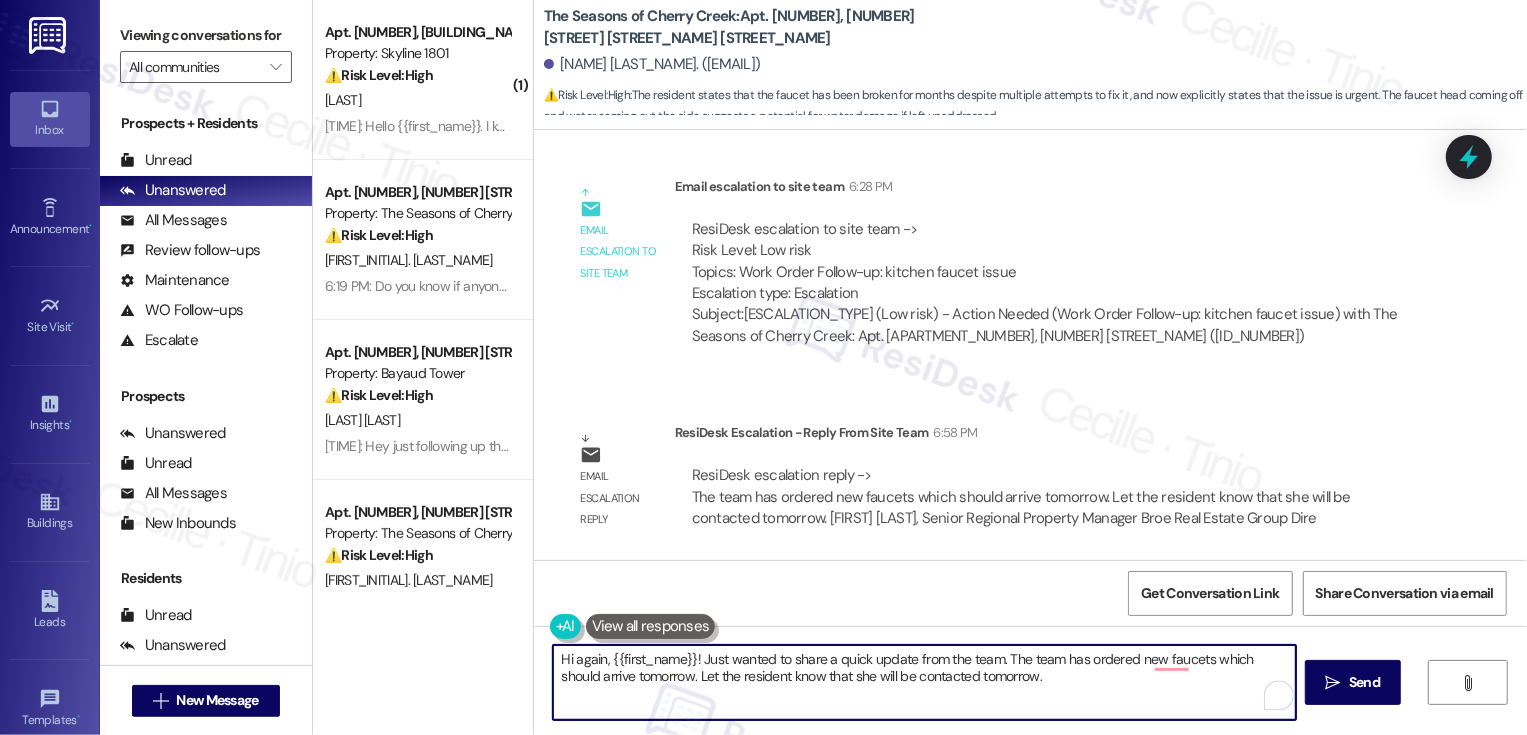 drag, startPoint x: 959, startPoint y: 659, endPoint x: 995, endPoint y: 660, distance: 36.013885 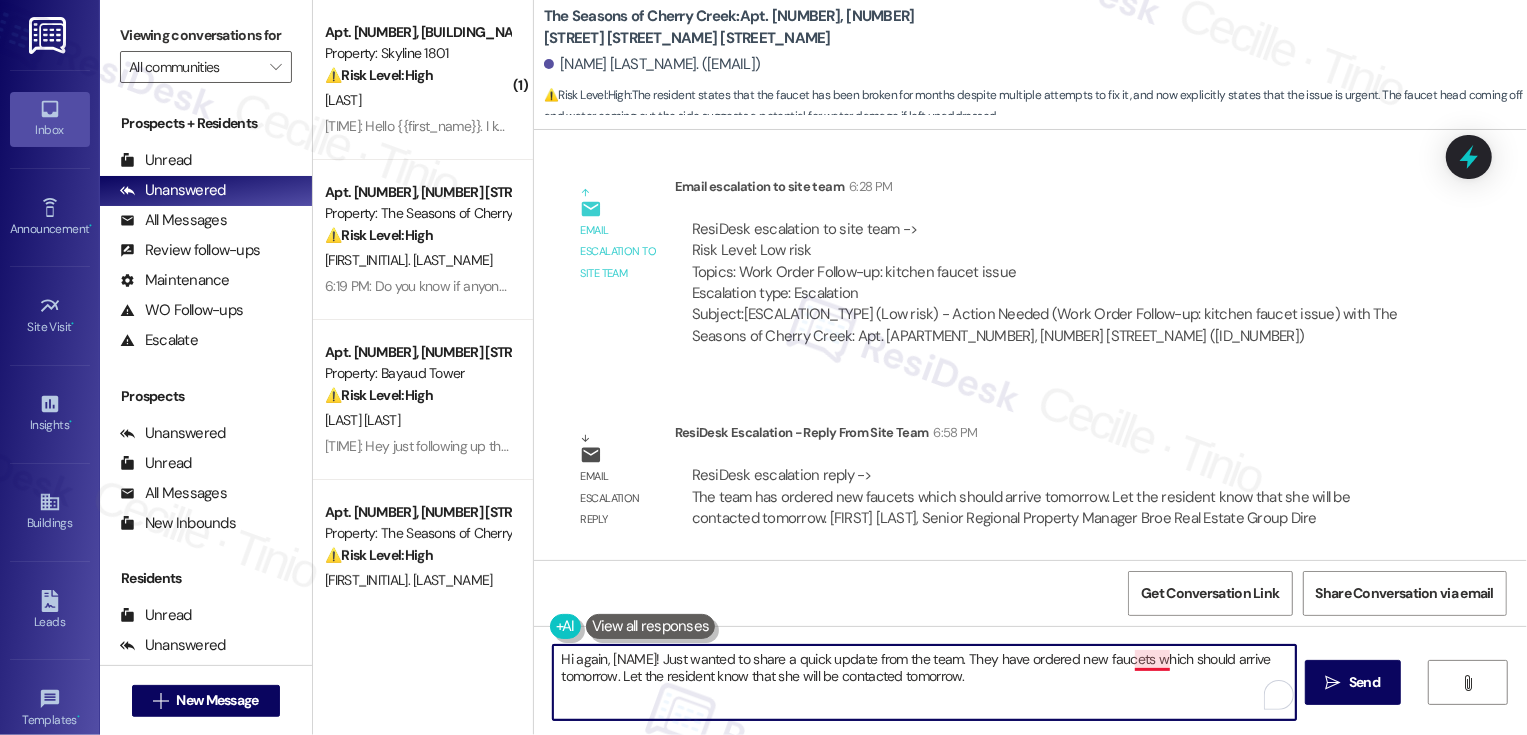 click on "Hi again, Holly! Just wanted to share a quick update from the team. They have ordered new faucets which should arrive tomorrow. Let the resident know that she will be contacted tomorrow." at bounding box center (924, 682) 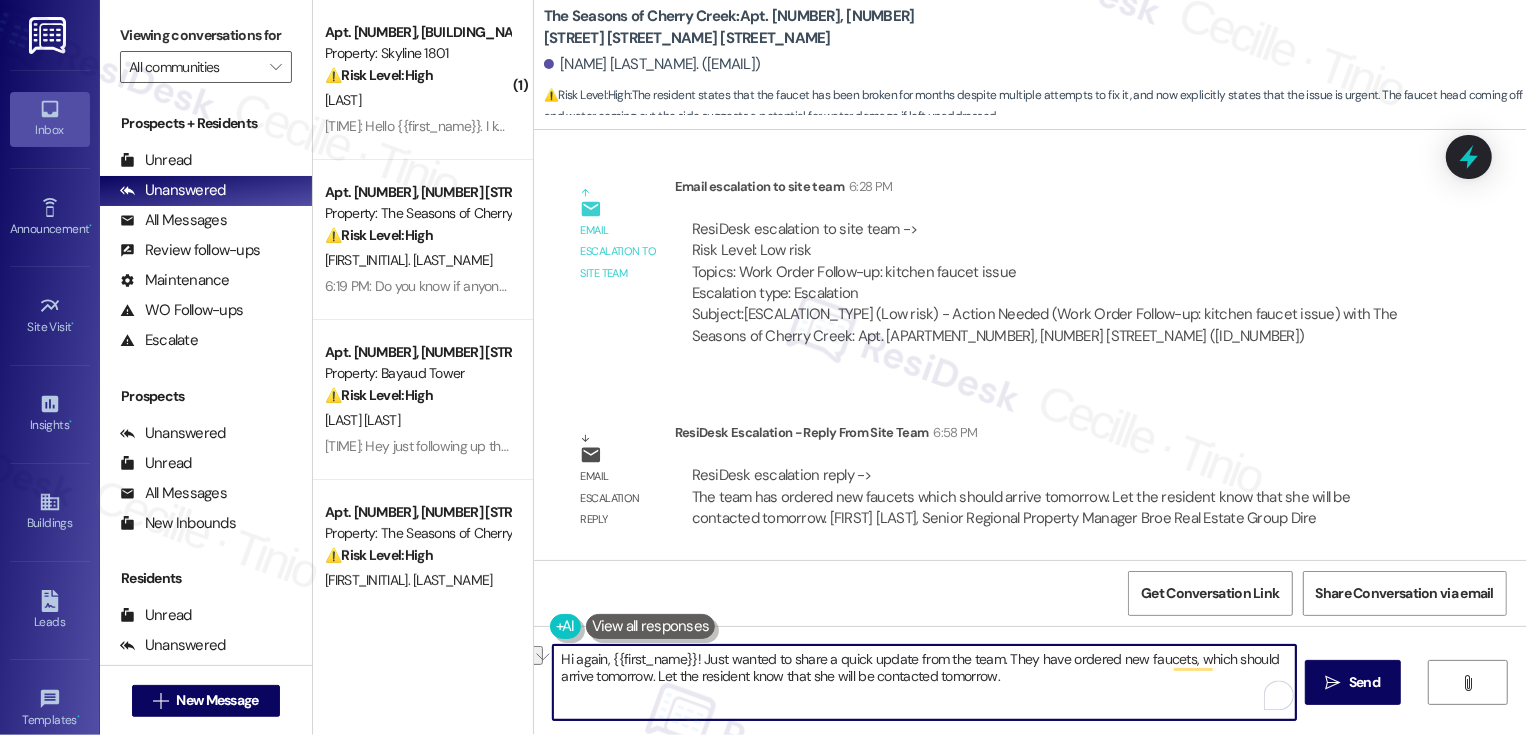 drag, startPoint x: 611, startPoint y: 675, endPoint x: 983, endPoint y: 679, distance: 372.0215 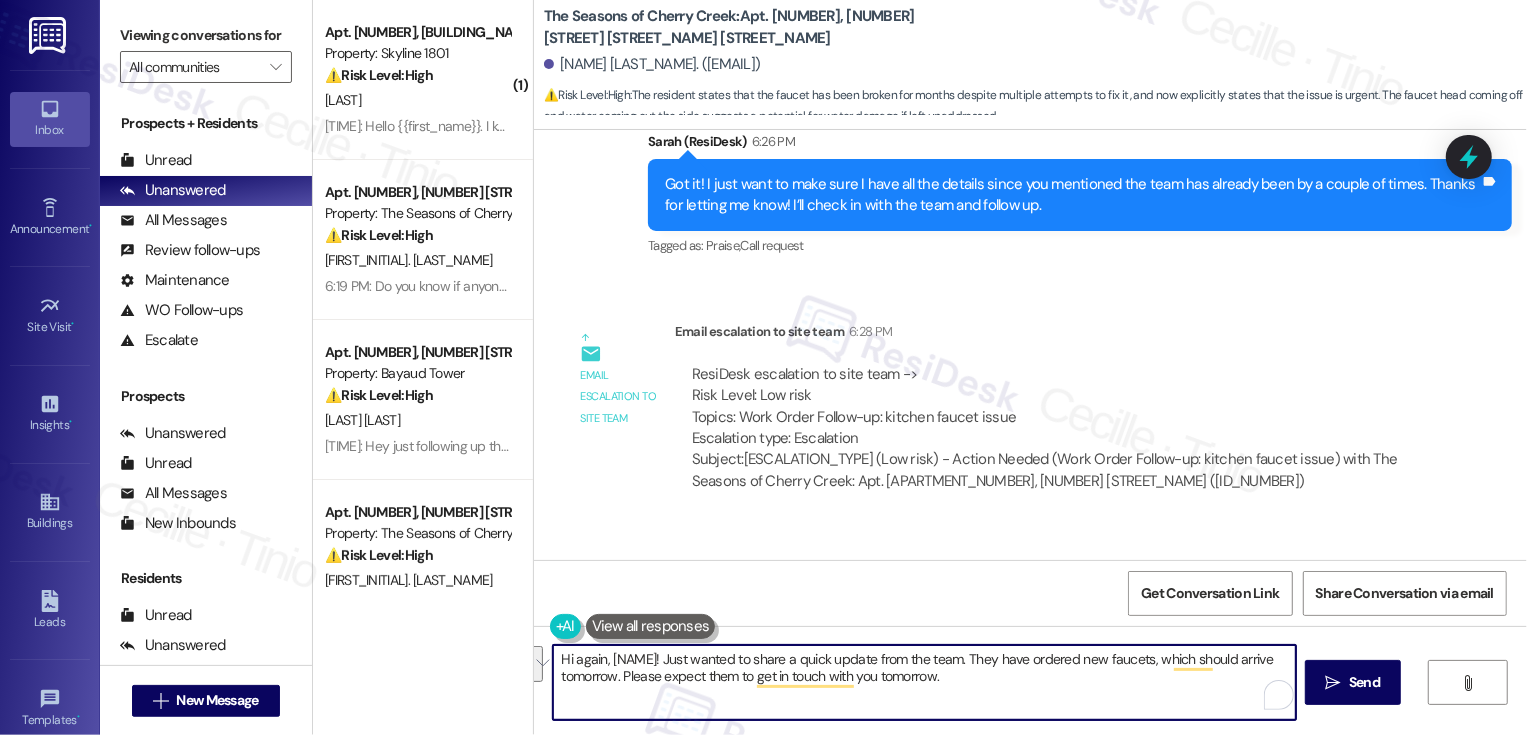 scroll, scrollTop: 1747, scrollLeft: 0, axis: vertical 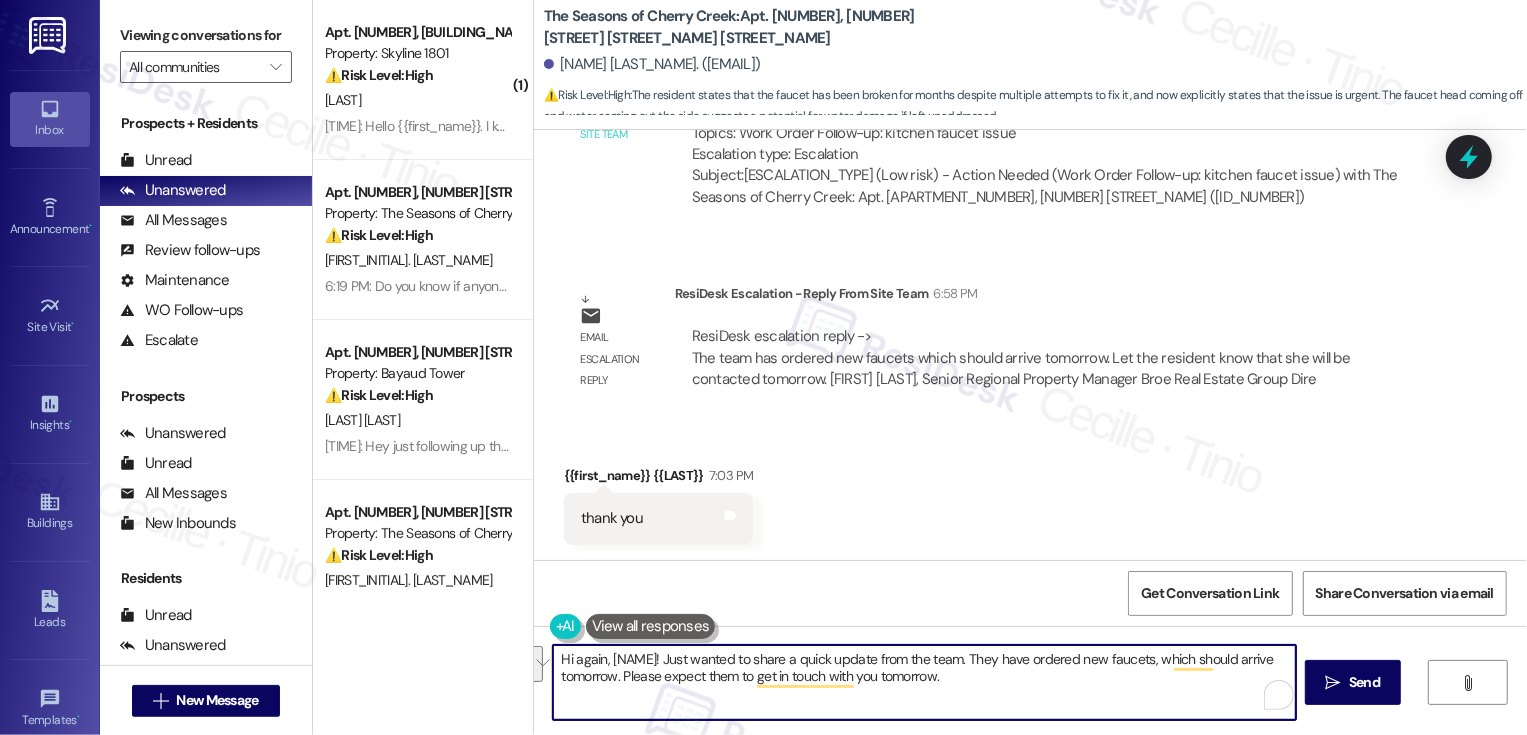 paste on "I wanted to give you a quick update from the team—they’ve ordered new faucets, which should arrive tomorrow. They’ll be in touch with you once they’re ready to get things installed. Thanks so much for your patience in the meantime!" 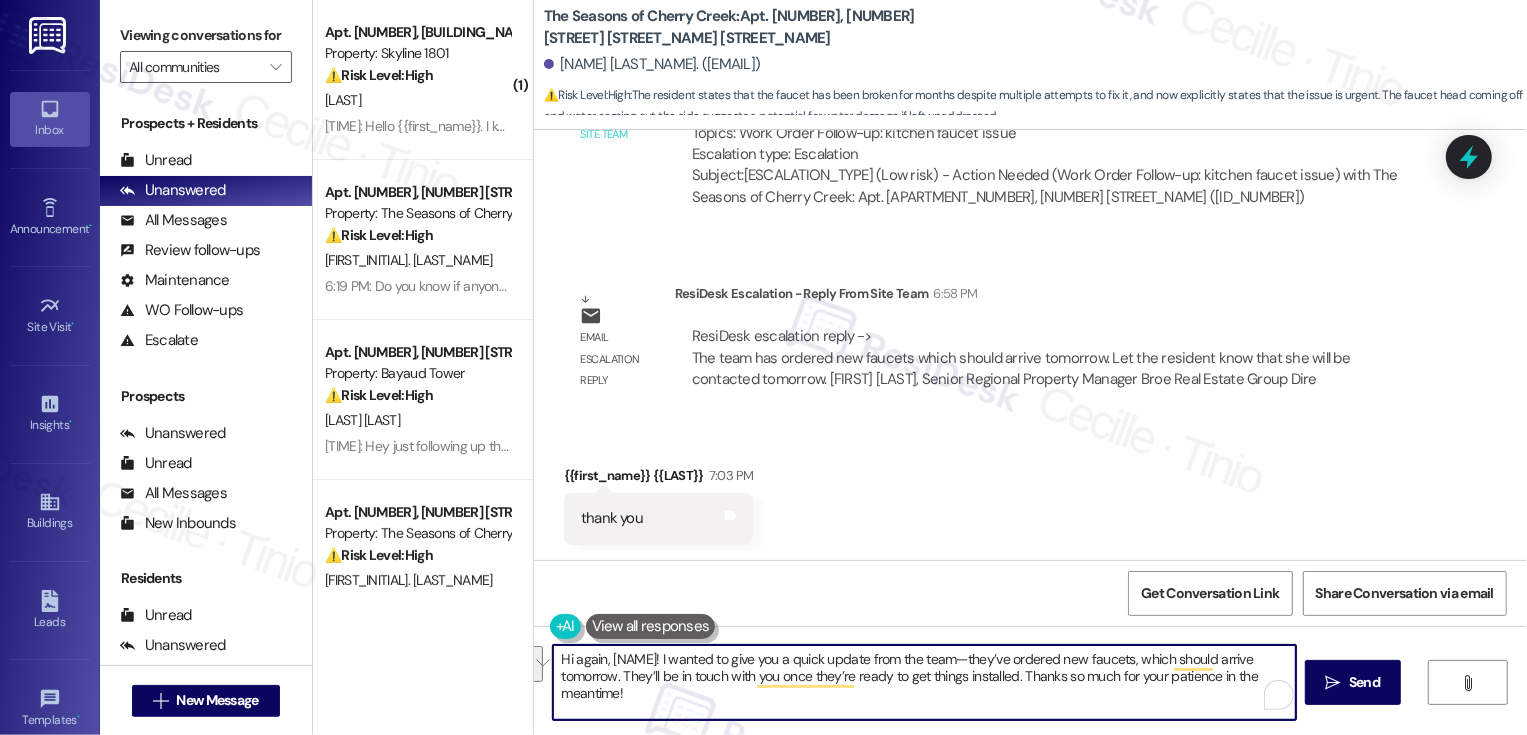 scroll, scrollTop: 0, scrollLeft: 0, axis: both 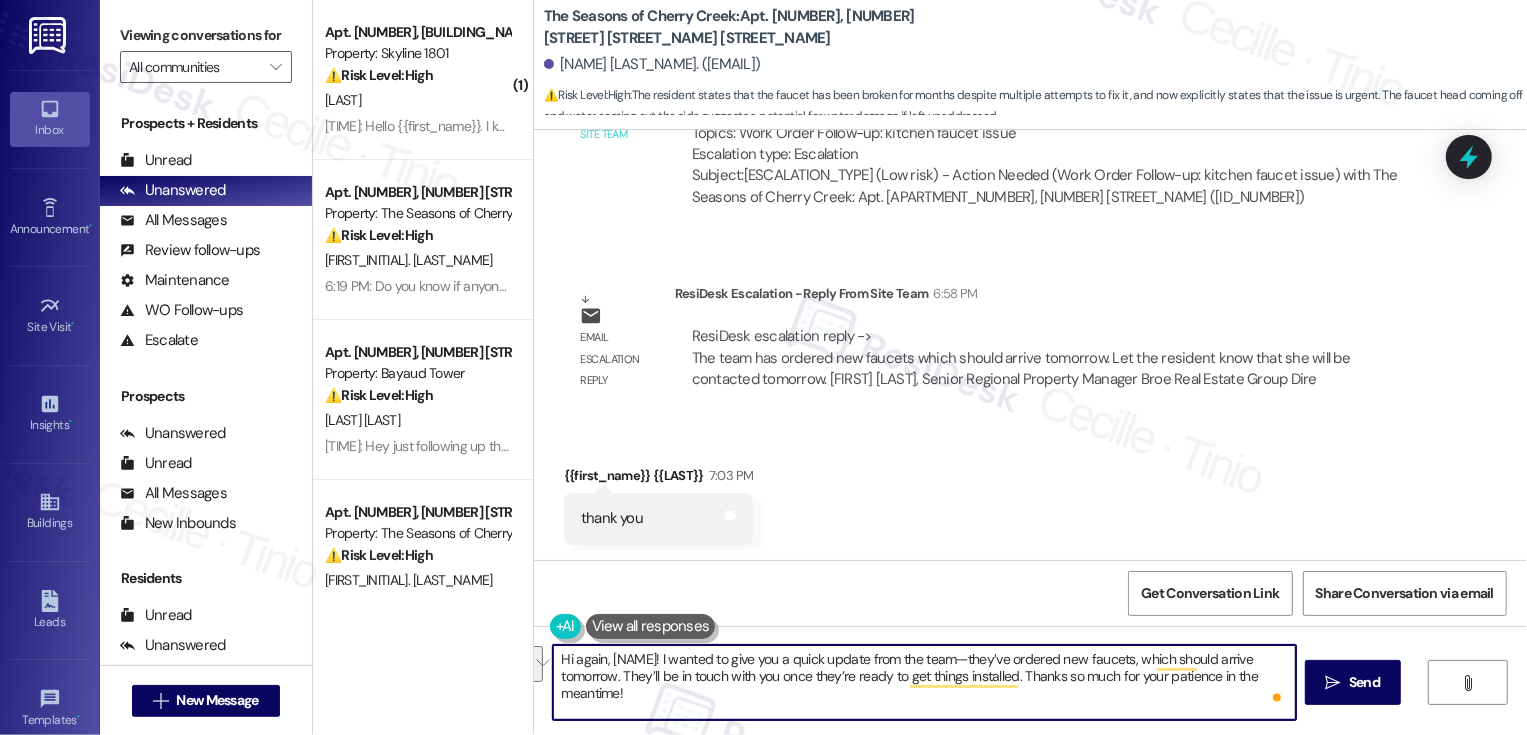 click on "Hi again, Holly! I wanted to give you a quick update from the team—they’ve ordered new faucets, which should arrive tomorrow. They’ll be in touch with you once they’re ready to get things installed. Thanks so much for your patience in the meantime!" at bounding box center (924, 682) 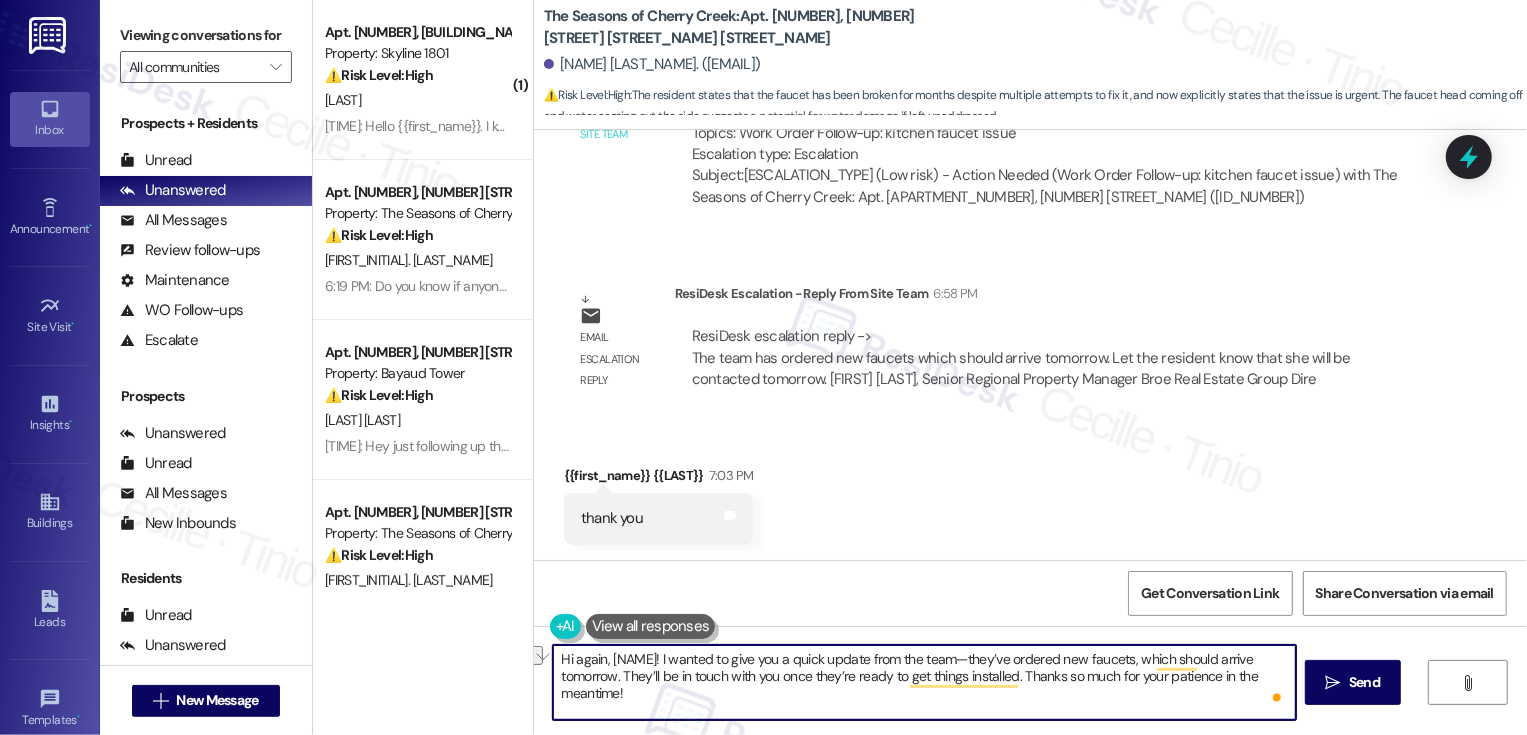drag, startPoint x: 629, startPoint y: 657, endPoint x: 529, endPoint y: 656, distance: 100.005 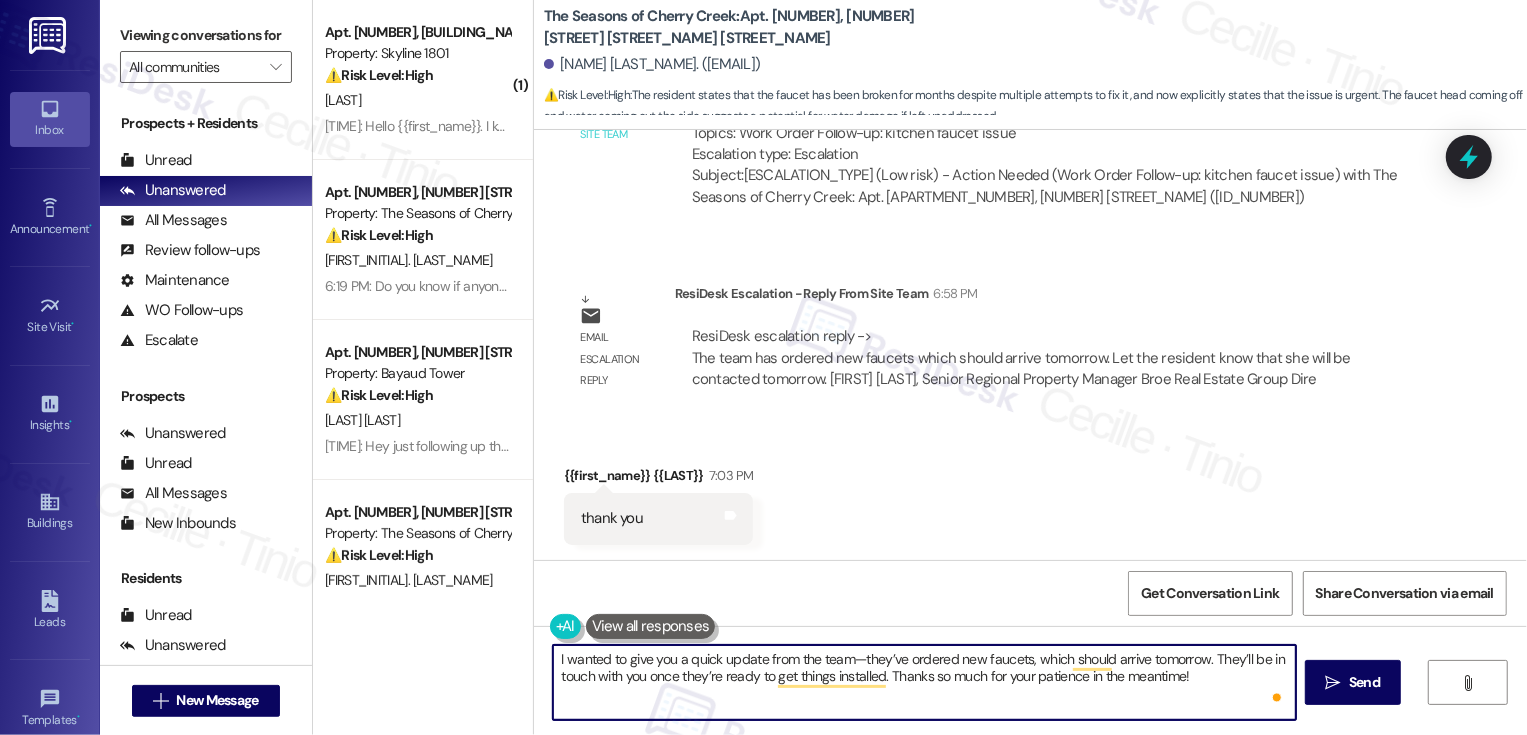 scroll, scrollTop: 0, scrollLeft: 0, axis: both 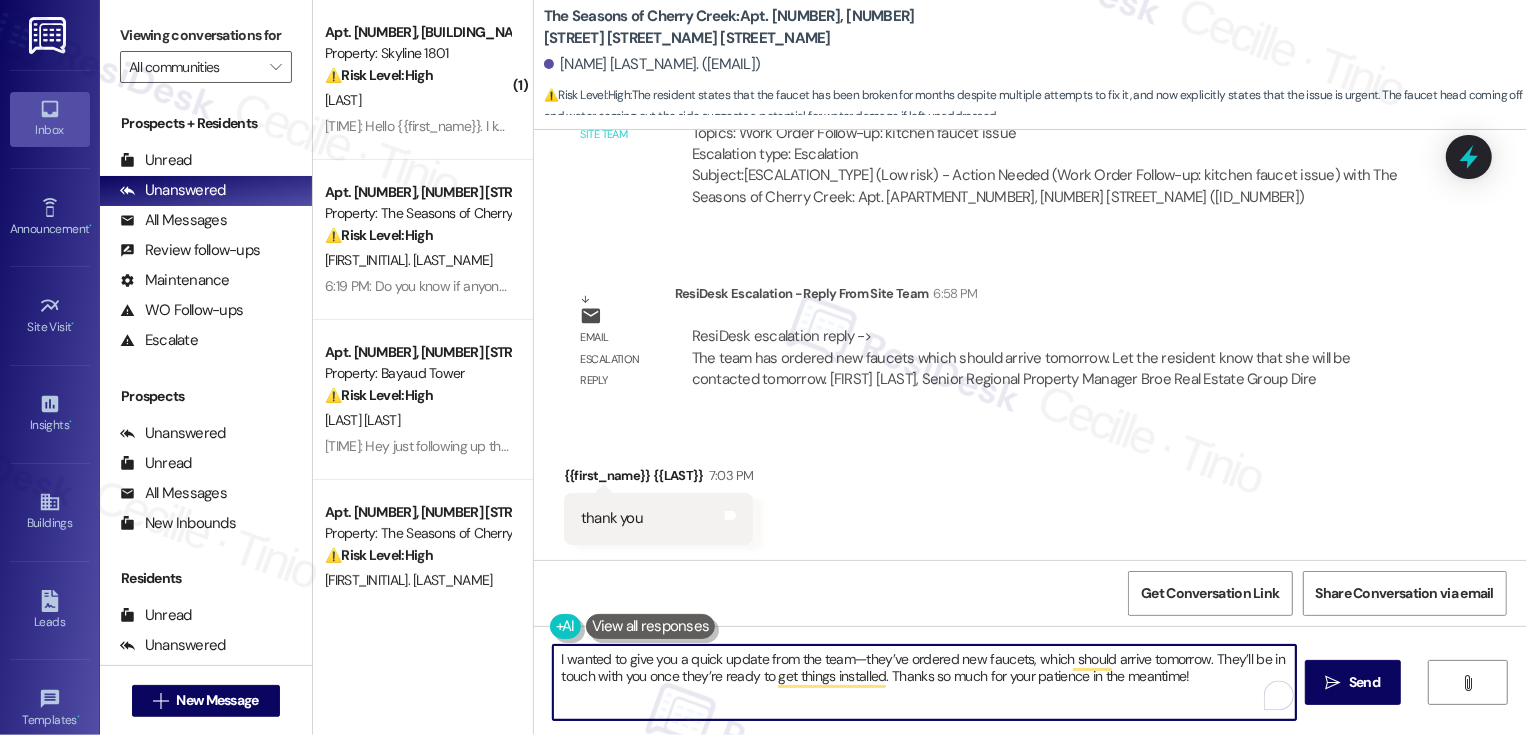 click on "I wanted to give you a quick update from the team—they’ve ordered new faucets, which should arrive tomorrow. They’ll be in touch with you once they’re ready to get things installed. Thanks so much for your patience in the meantime!" at bounding box center [924, 682] 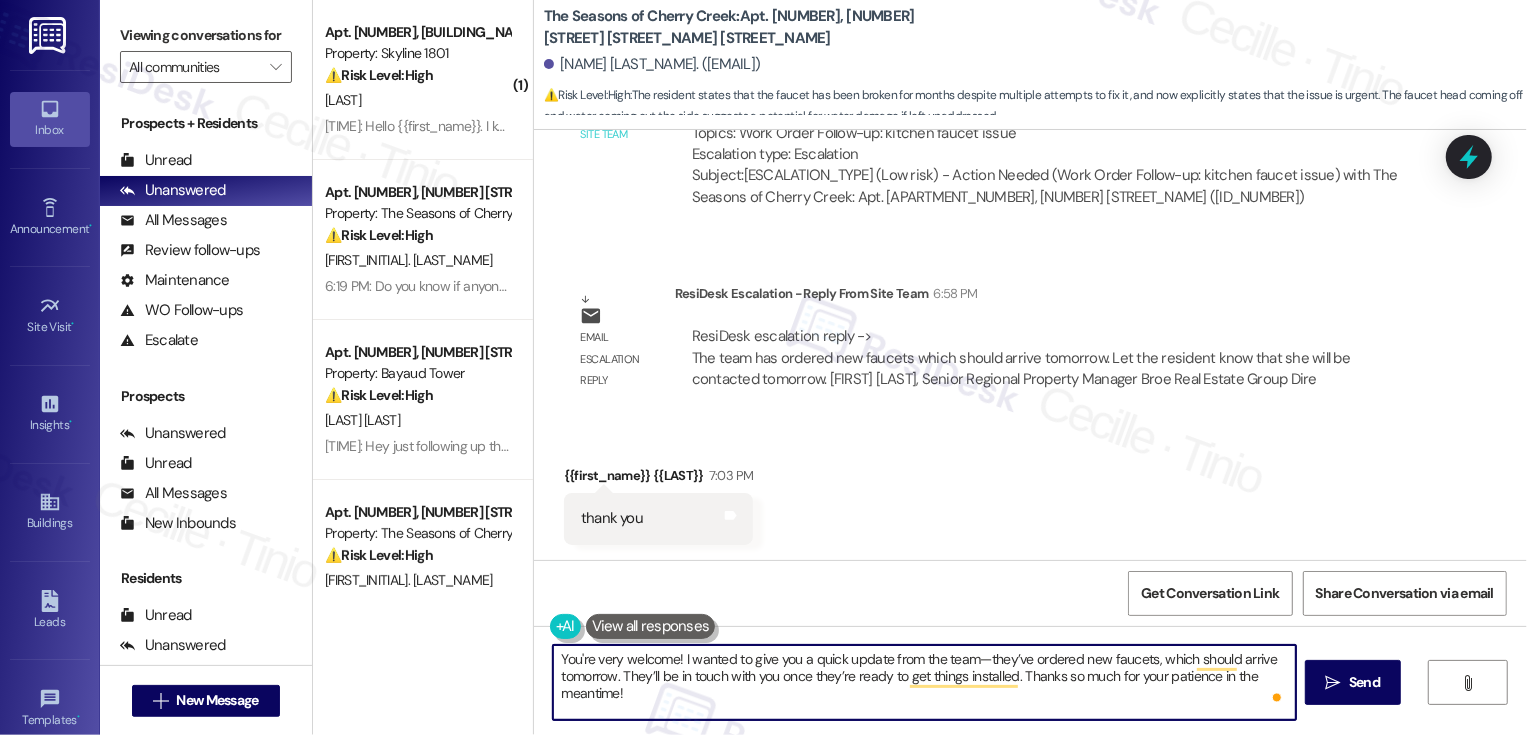 click on "You're very welcome! I wanted to give you a quick update from the team—they’ve ordered new faucets, which should arrive tomorrow. They’ll be in touch with you once they’re ready to get things installed. Thanks so much for your patience in the meantime!" at bounding box center (924, 682) 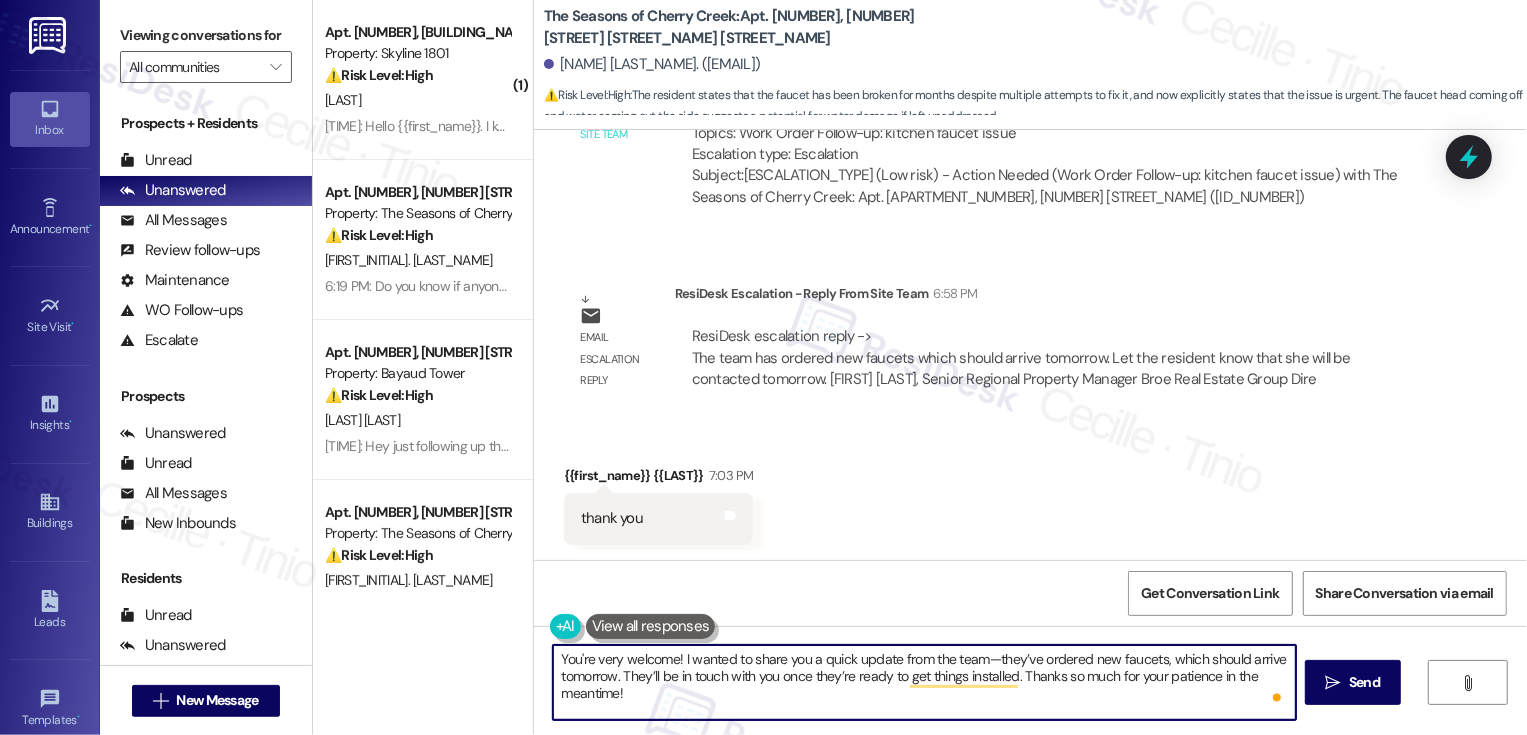 click on "You're very welcome! I wanted to share you a quick update from the team—they’ve ordered new faucets, which should arrive tomorrow. They’ll be in touch with you once they’re ready to get things installed. Thanks so much for your patience in the meantime!" at bounding box center [924, 682] 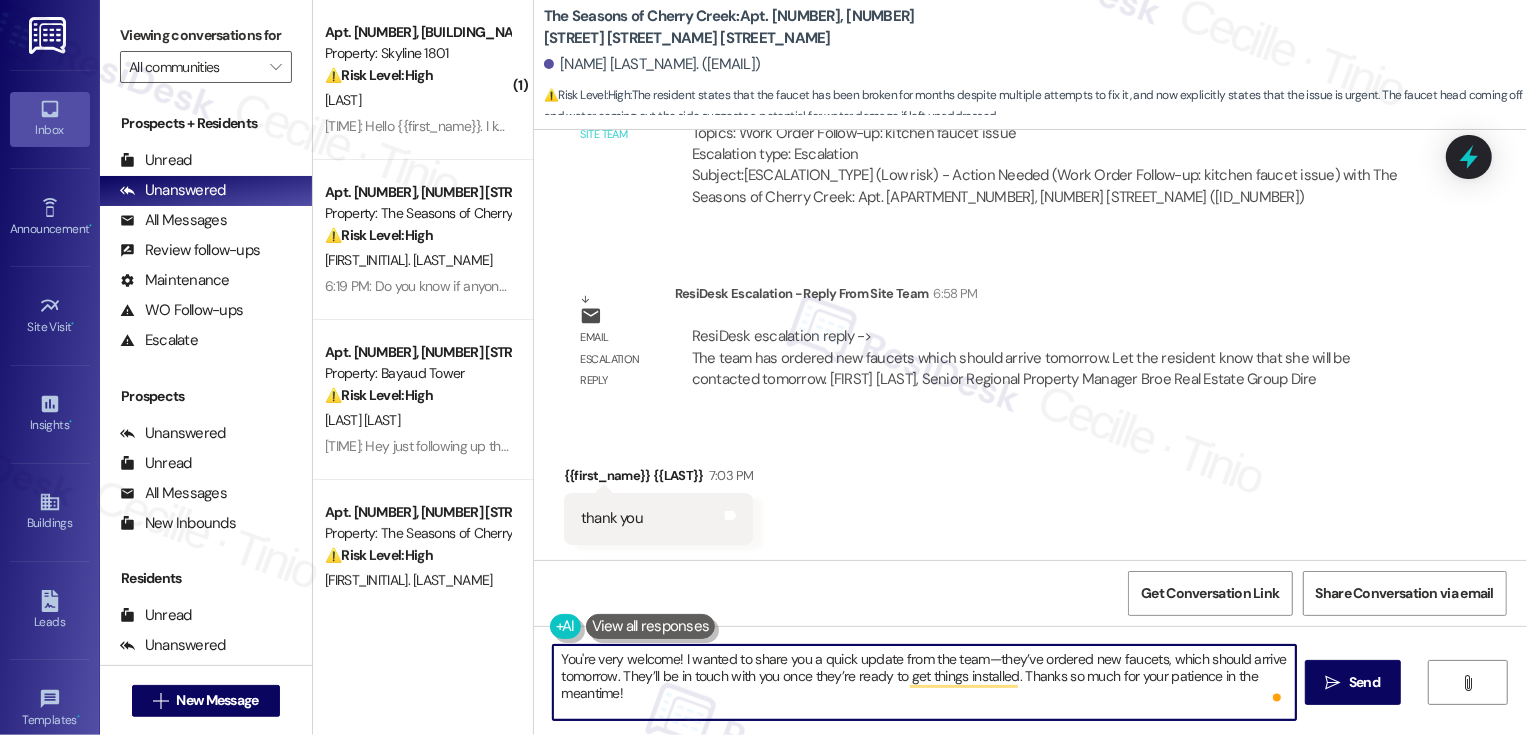 click on "You're very welcome! I wanted to share you a quick update from the team—they’ve ordered new faucets, which should arrive tomorrow. They’ll be in touch with you once they’re ready to get things installed. Thanks so much for your patience in the meantime!" at bounding box center [924, 682] 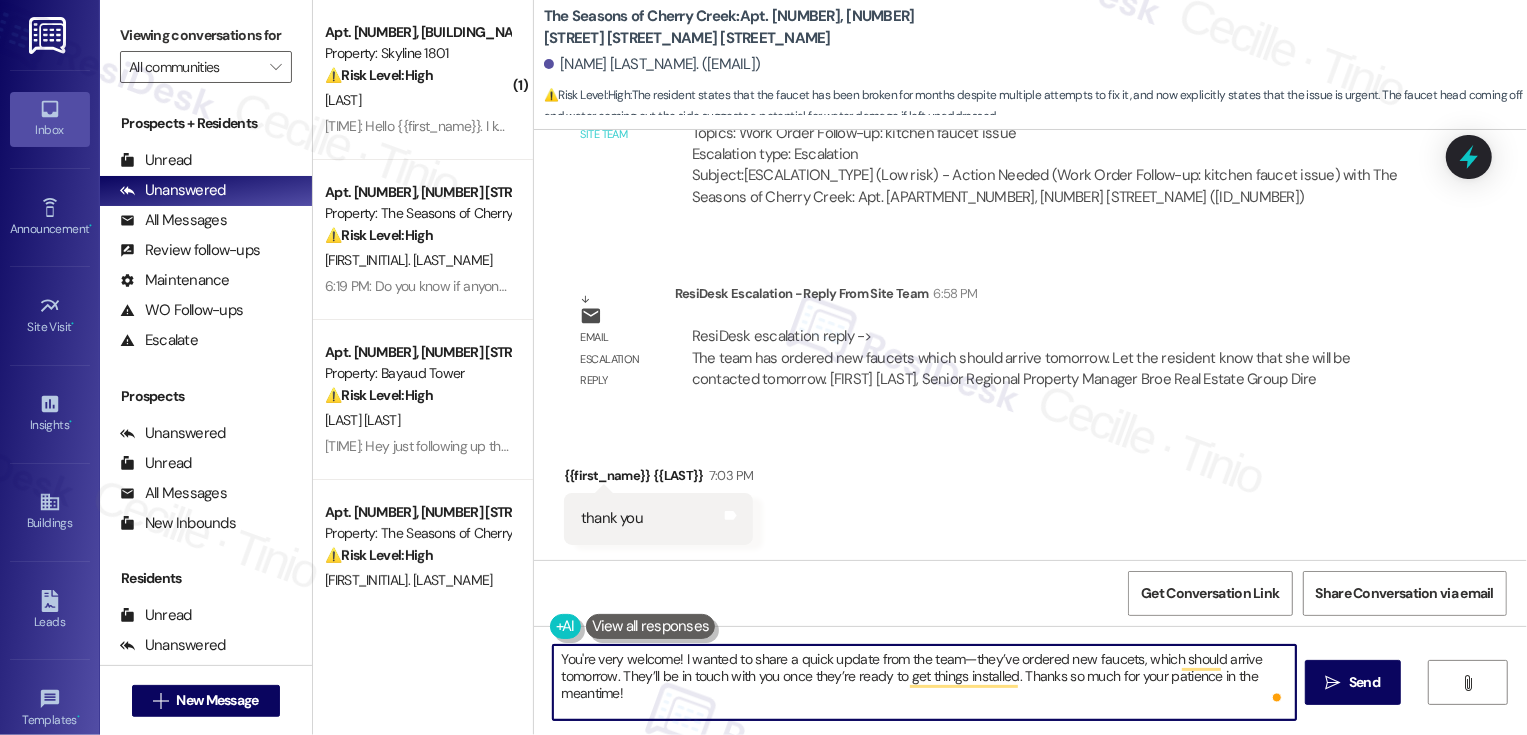 click on "You're very welcome! I wanted to share a quick update from the team—they’ve ordered new faucets, which should arrive tomorrow. They’ll be in touch with you once they’re ready to get things installed. Thanks so much for your patience in the meantime!" at bounding box center (924, 682) 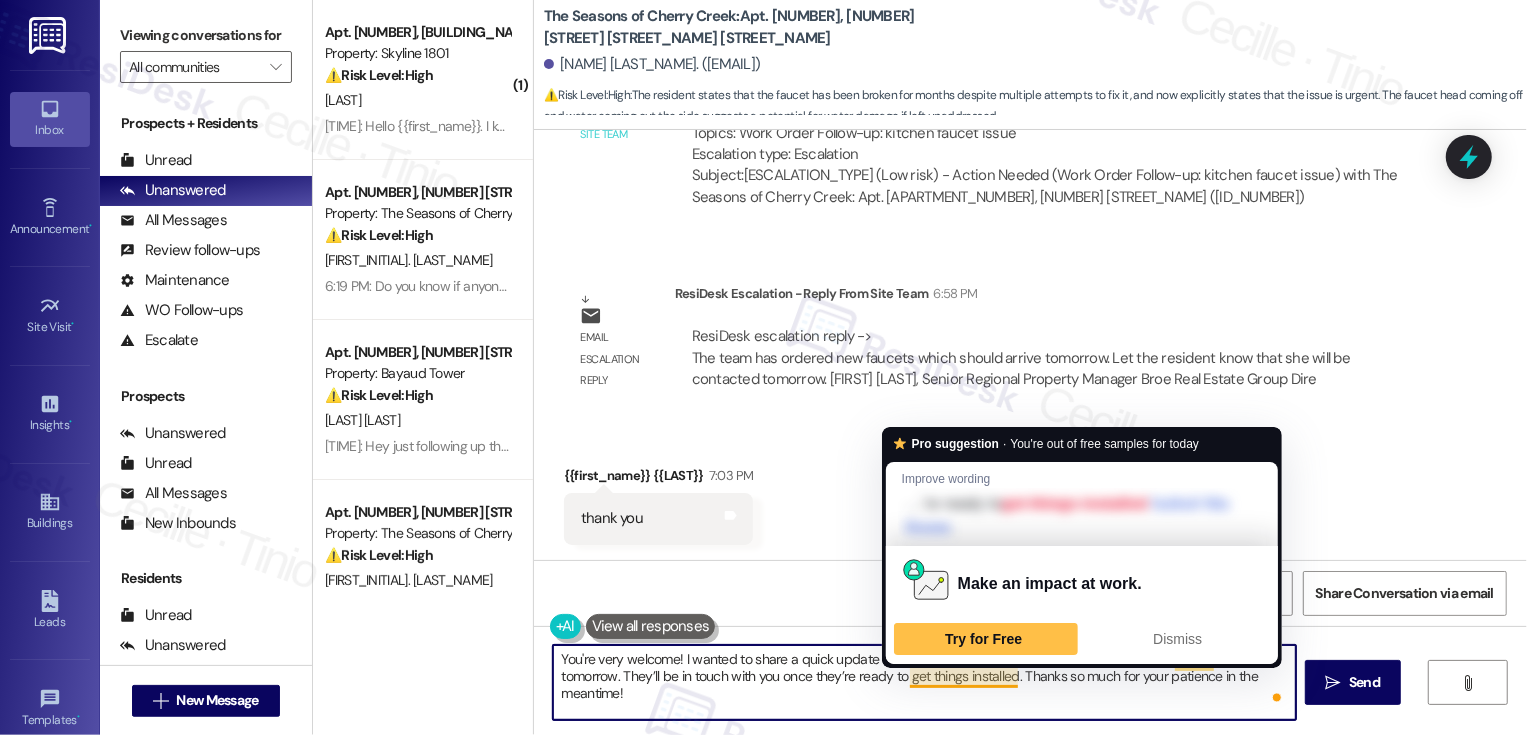 click on "You're very welcome! I wanted to share a quick update from the team: they’ve ordered new faucets, which should arrive tomorrow. They’ll be in touch with you once they’re ready to get things installed. Thanks so much for your patience in the meantime!" at bounding box center [924, 682] 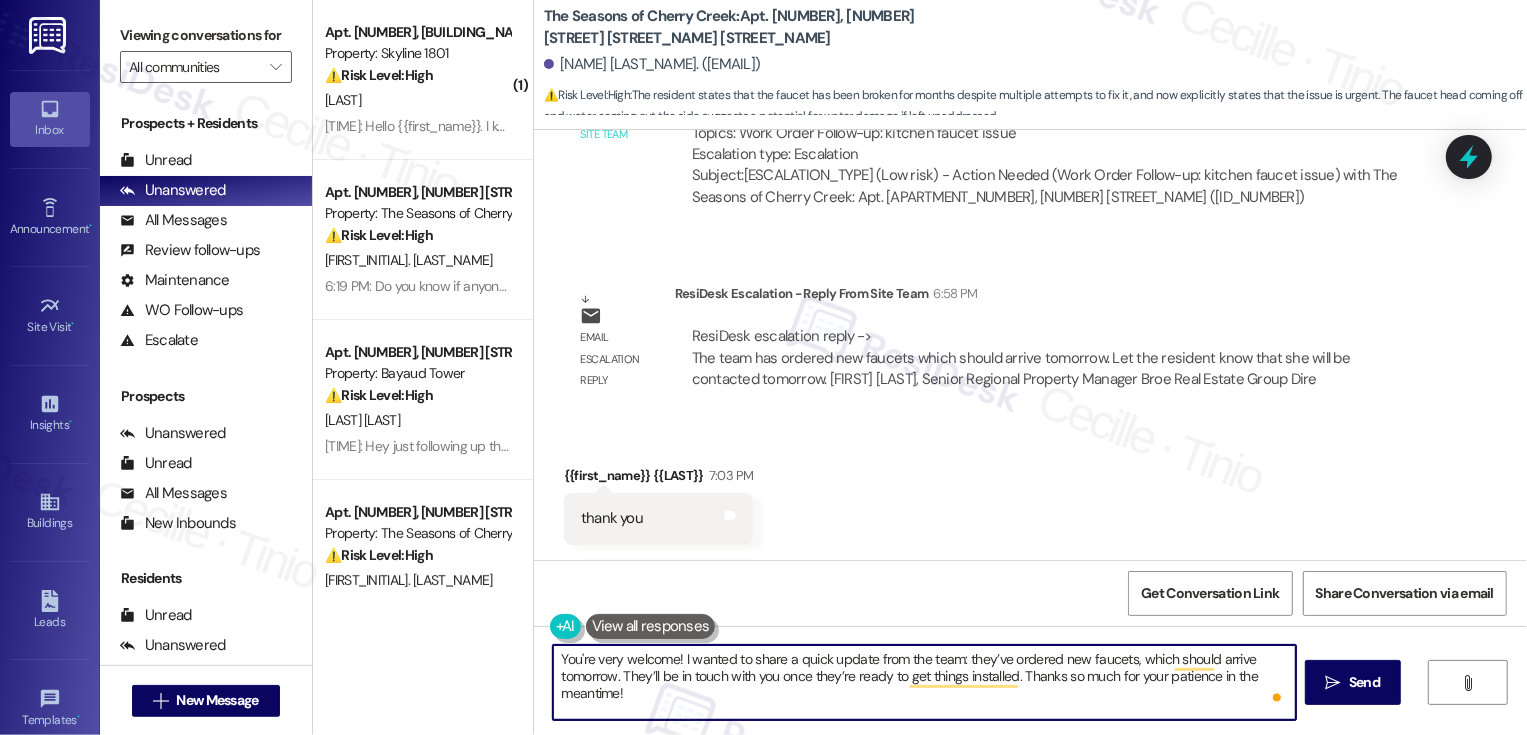click on "You're very welcome! I wanted to share a quick update from the team: they’ve ordered new faucets, which should arrive tomorrow. They’ll be in touch with you once they’re ready to get things installed. Thanks so much for your patience in the meantime!" at bounding box center [924, 682] 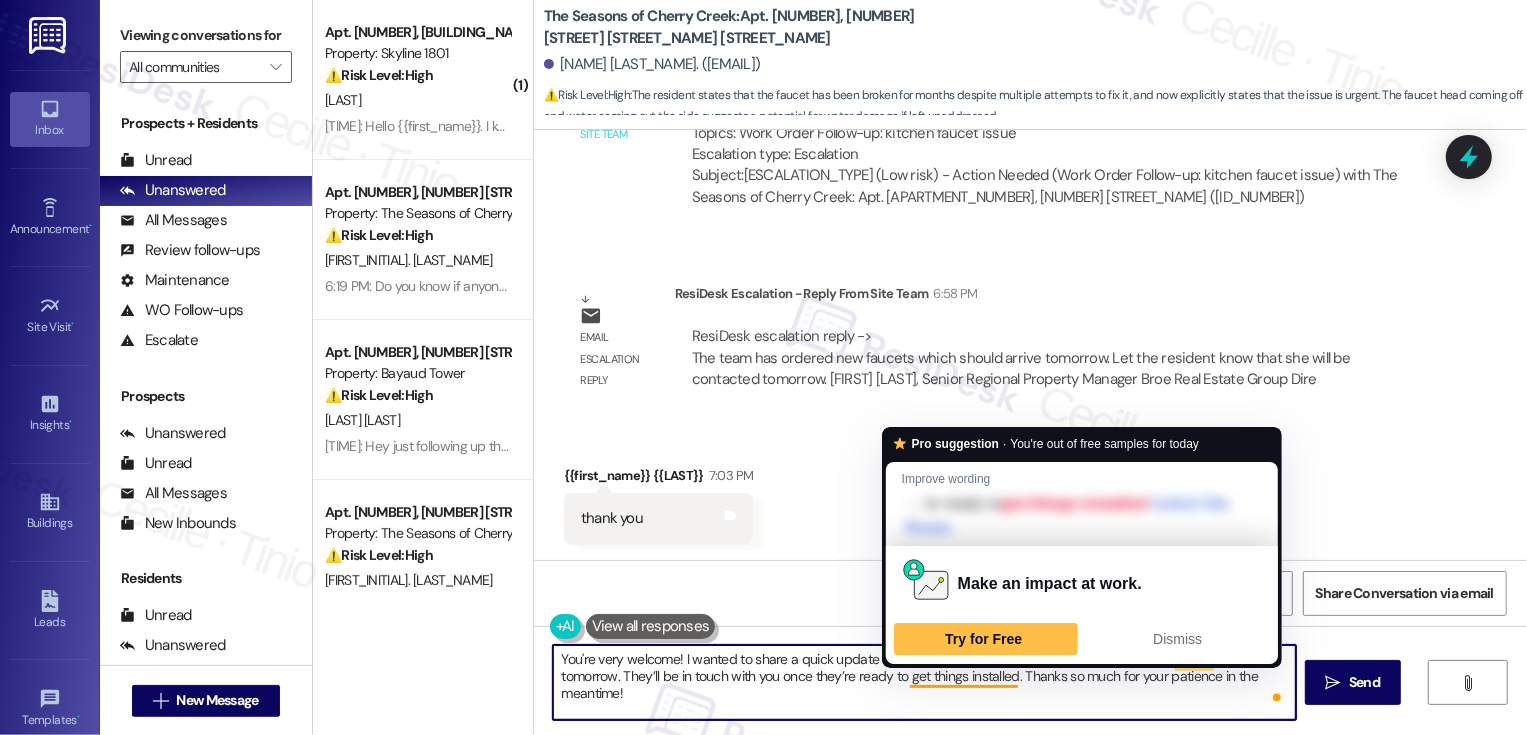 click on "You're very welcome! I wanted to share a quick update from the team: they’ve ordered new faucets, which should arrive tomorrow. They’ll be in touch with you once they’re ready to get things installed. Thanks so much for your patience in the meantime!" at bounding box center (924, 682) 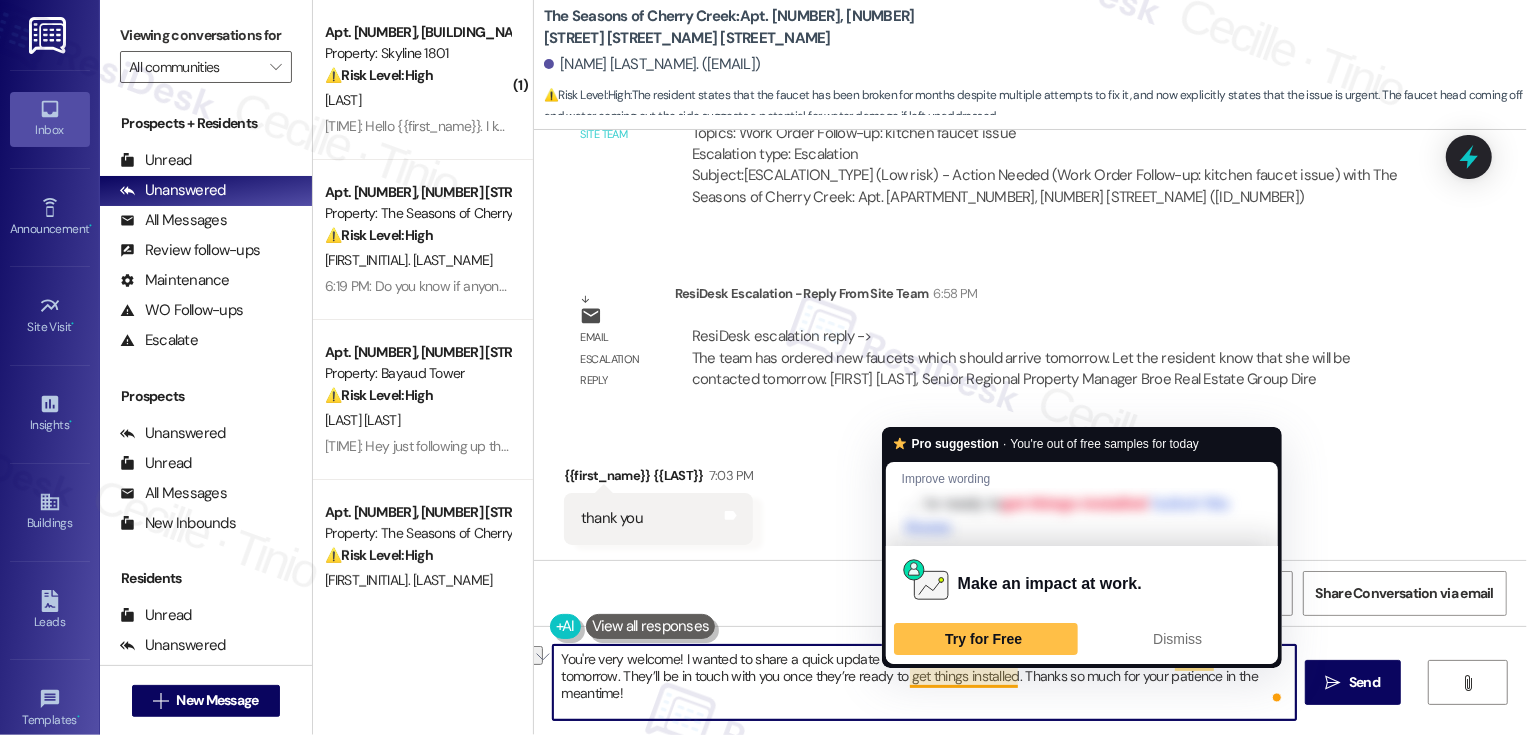 drag, startPoint x: 804, startPoint y: 676, endPoint x: 1005, endPoint y: 677, distance: 201.00249 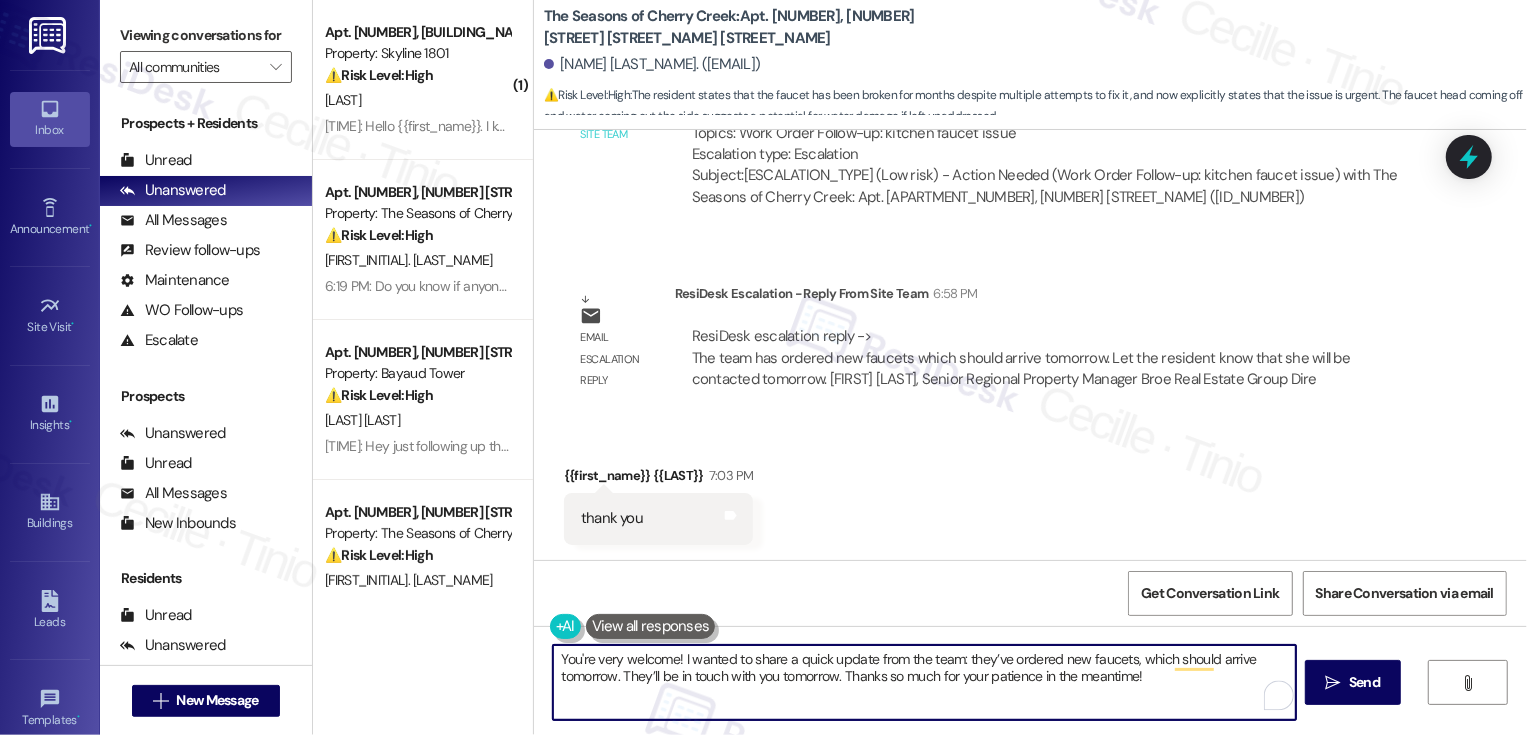 click on "You're very welcome! I wanted to share a quick update from the team: they’ve ordered new faucets, which should arrive tomorrow. They’ll be in touch with you tomorrow. Thanks so much for your patience in the meantime!" at bounding box center [924, 682] 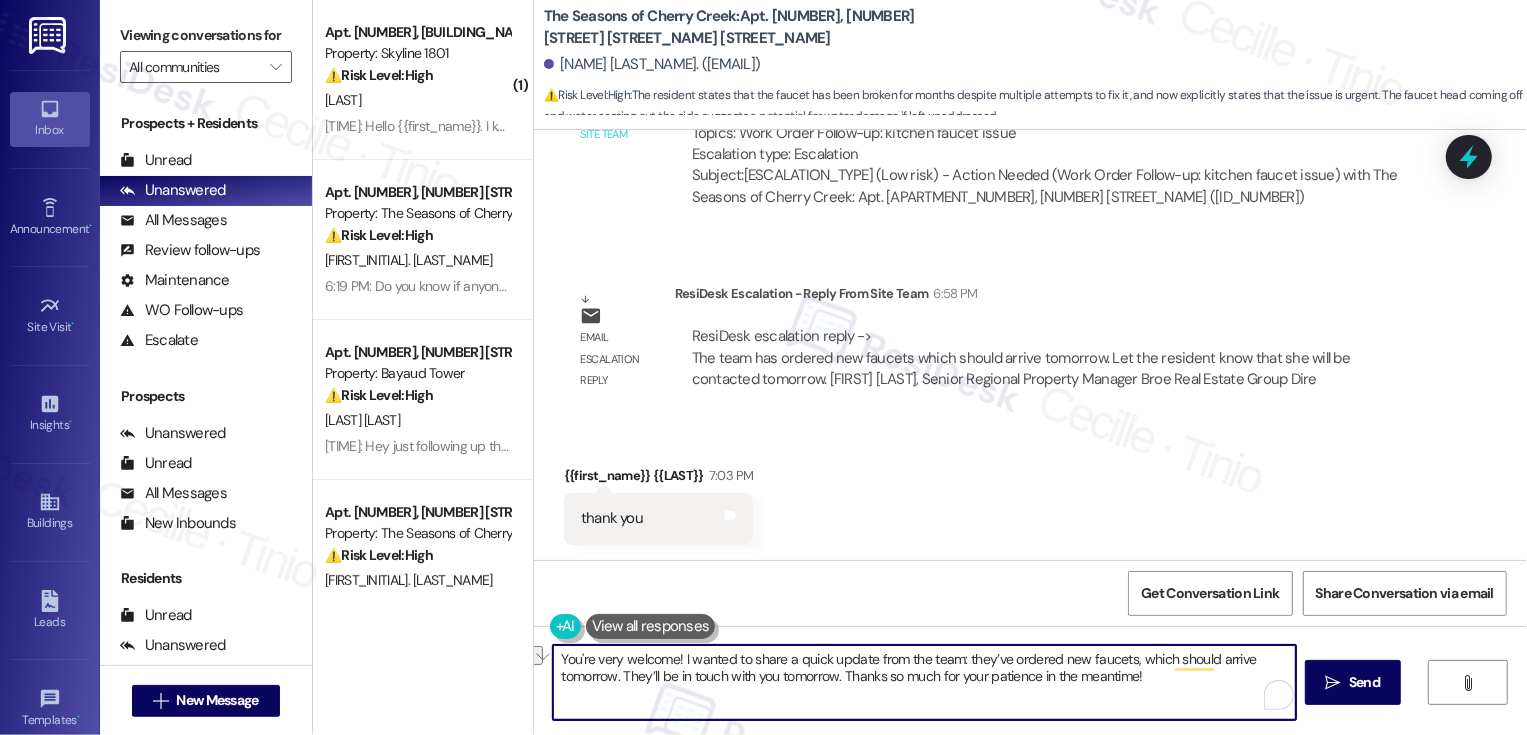 drag, startPoint x: 868, startPoint y: 678, endPoint x: 960, endPoint y: 677, distance: 92.00543 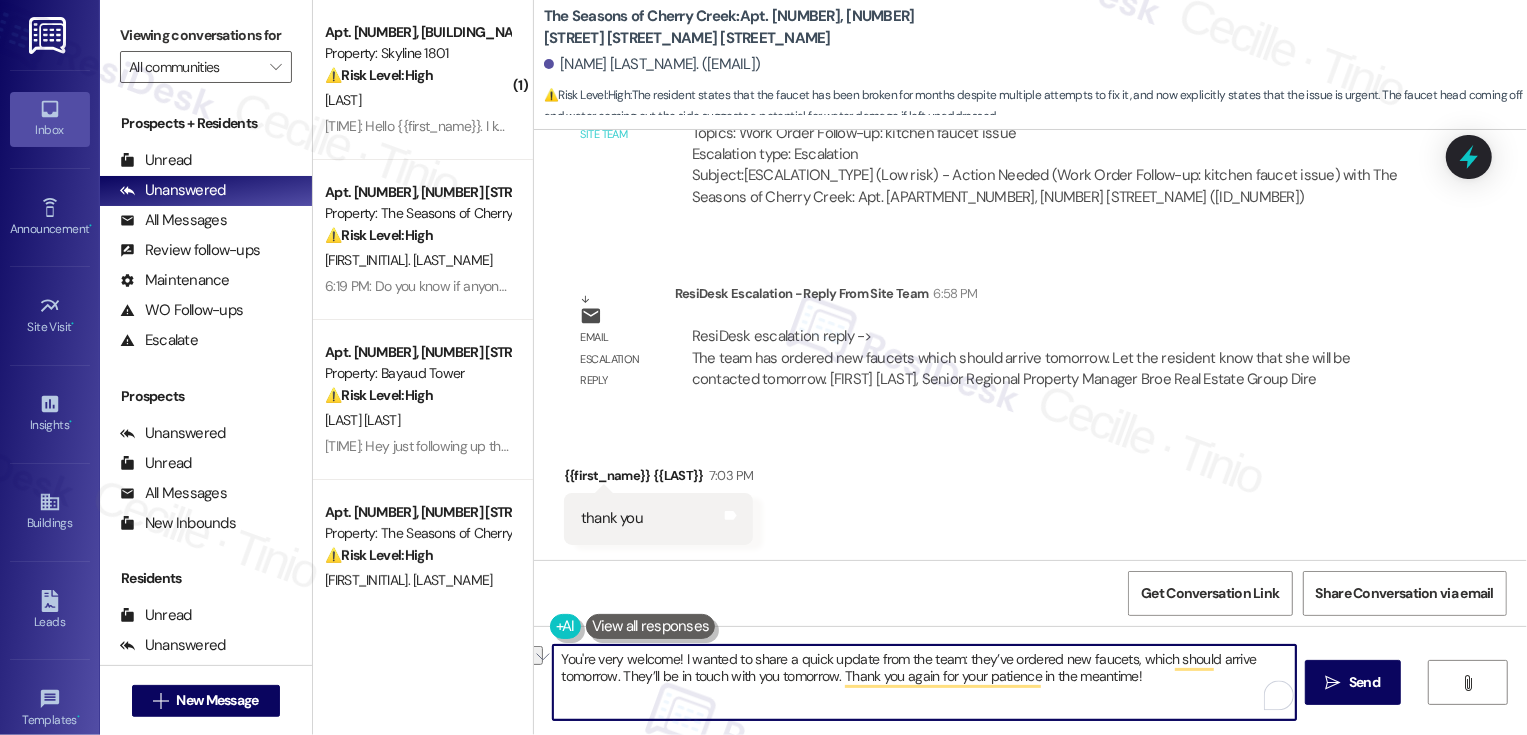drag, startPoint x: 1030, startPoint y: 679, endPoint x: 1249, endPoint y: 681, distance: 219.00912 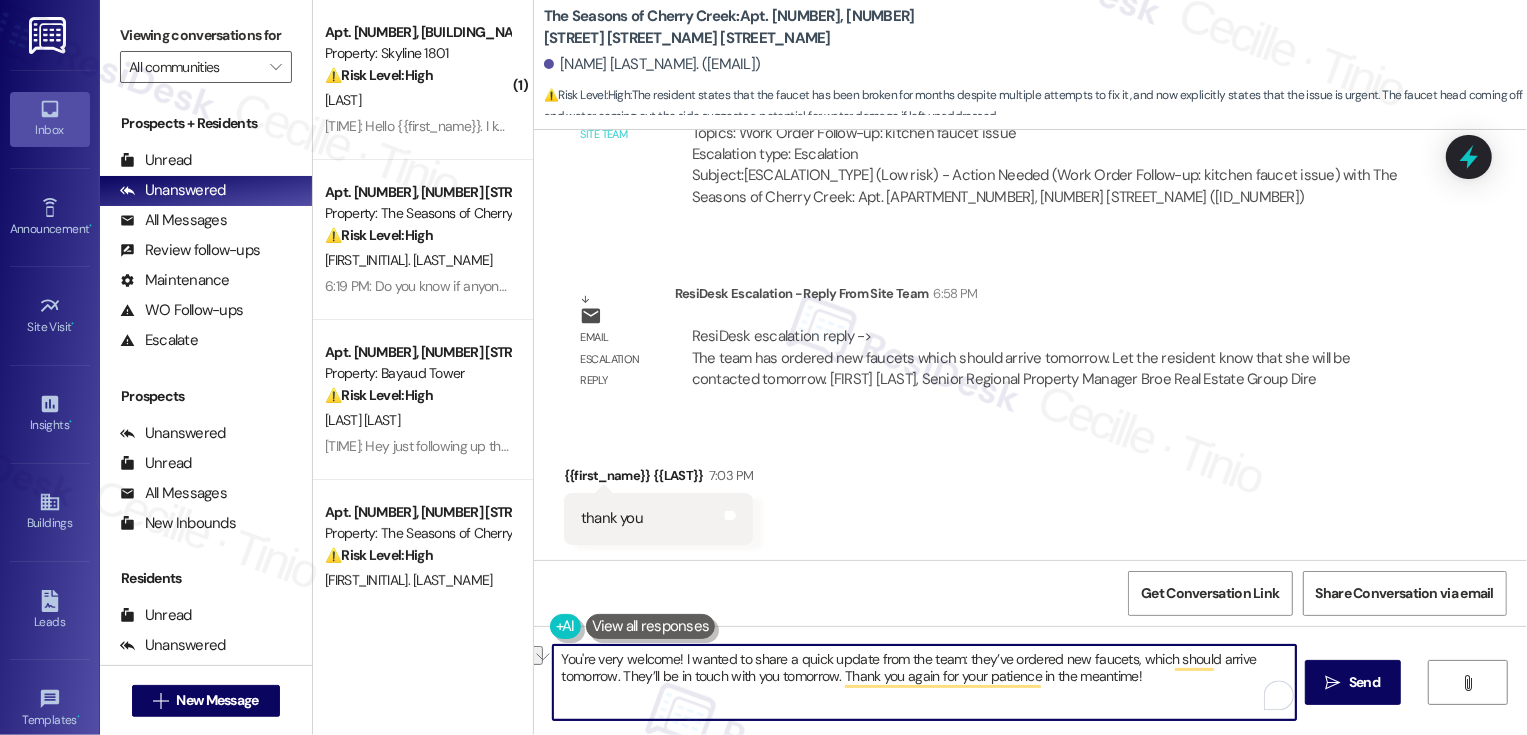 click on "You're very welcome! I wanted to share a quick update from the team: they’ve ordered new faucets, which should arrive tomorrow. They’ll be in touch with you tomorrow. Thank you again for your patience in the meantime!" at bounding box center (924, 682) 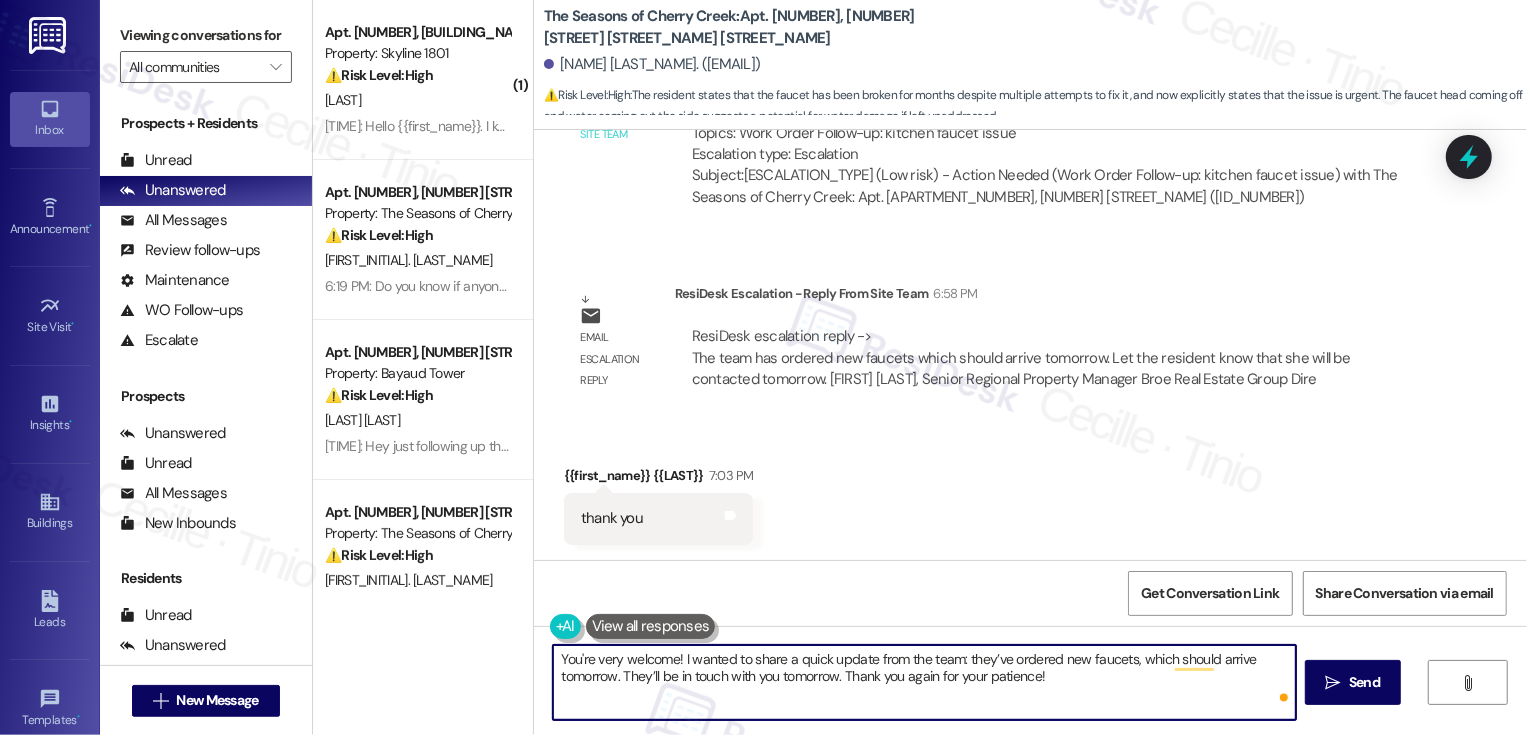 click on "You're very welcome! I wanted to share a quick update from the team: they’ve ordered new faucets, which should arrive tomorrow. They’ll be in touch with you tomorrow. Thank you again for your patience!" at bounding box center (924, 682) 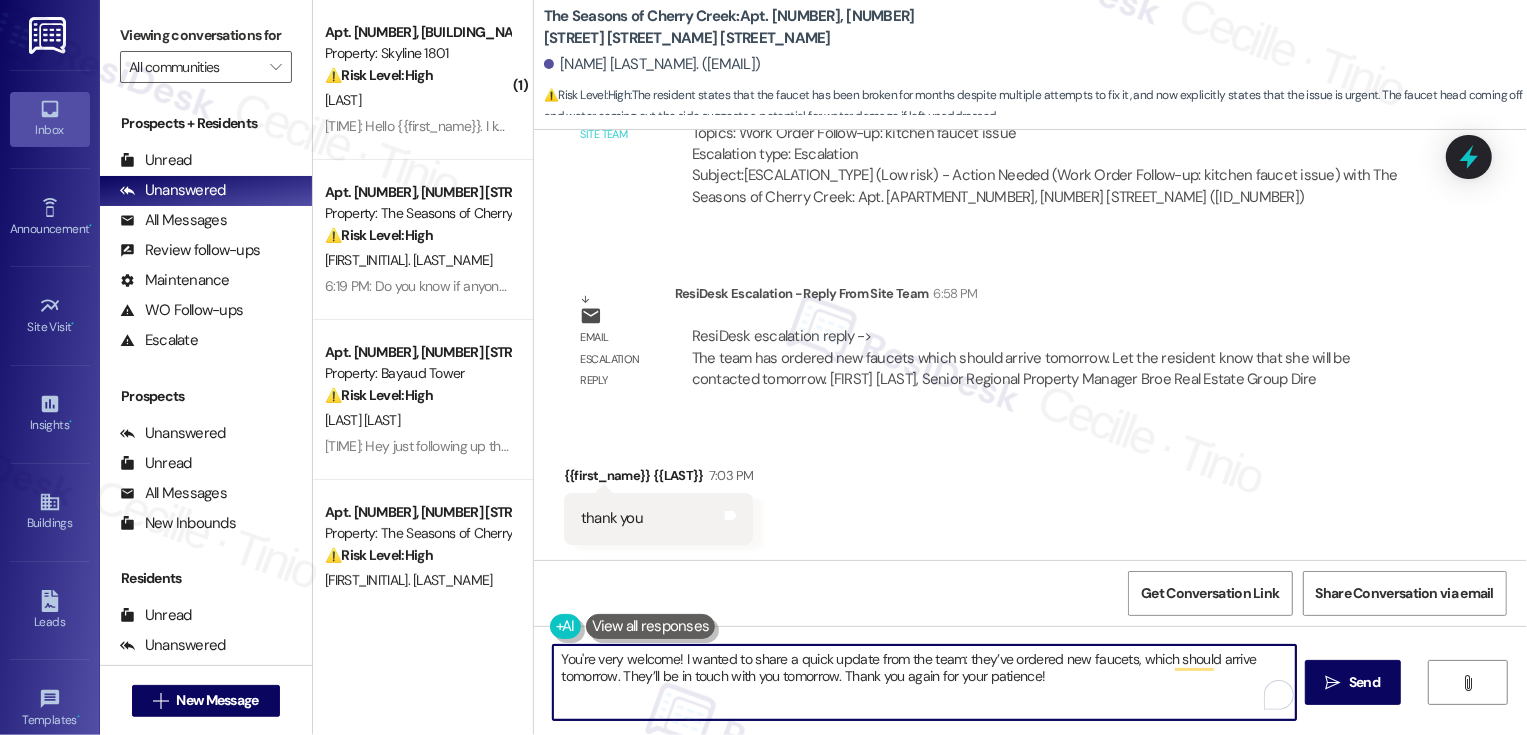 click on "You're very welcome! I wanted to share a quick update from the team: they’ve ordered new faucets, which should arrive tomorrow. They’ll be in touch with you tomorrow. Thank you again for your patience!" at bounding box center [924, 682] 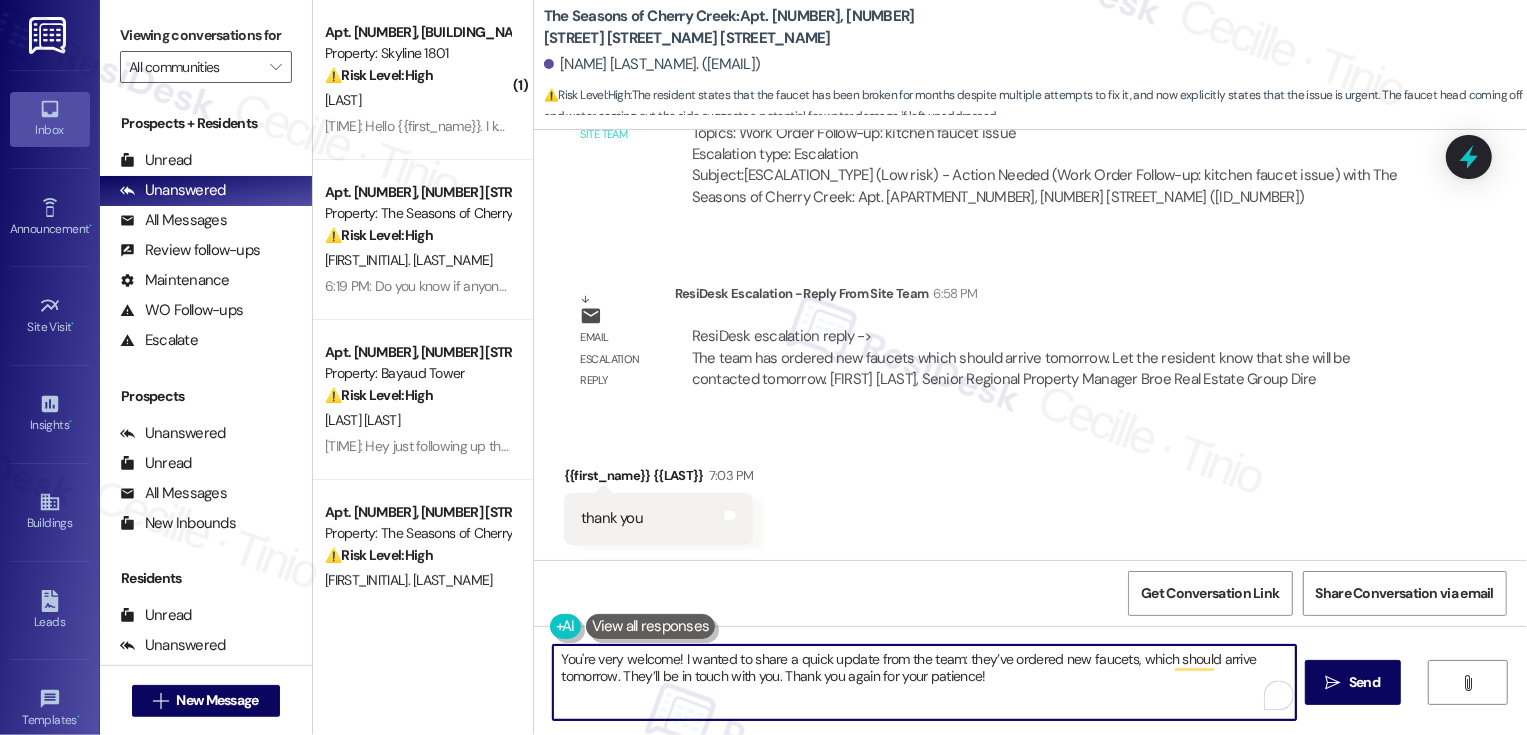 click on "You're very welcome! I wanted to share a quick update from the team: they’ve ordered new faucets, which should arrive tomorrow. They’ll be in touch with you. Thank you again for your patience!" at bounding box center [924, 682] 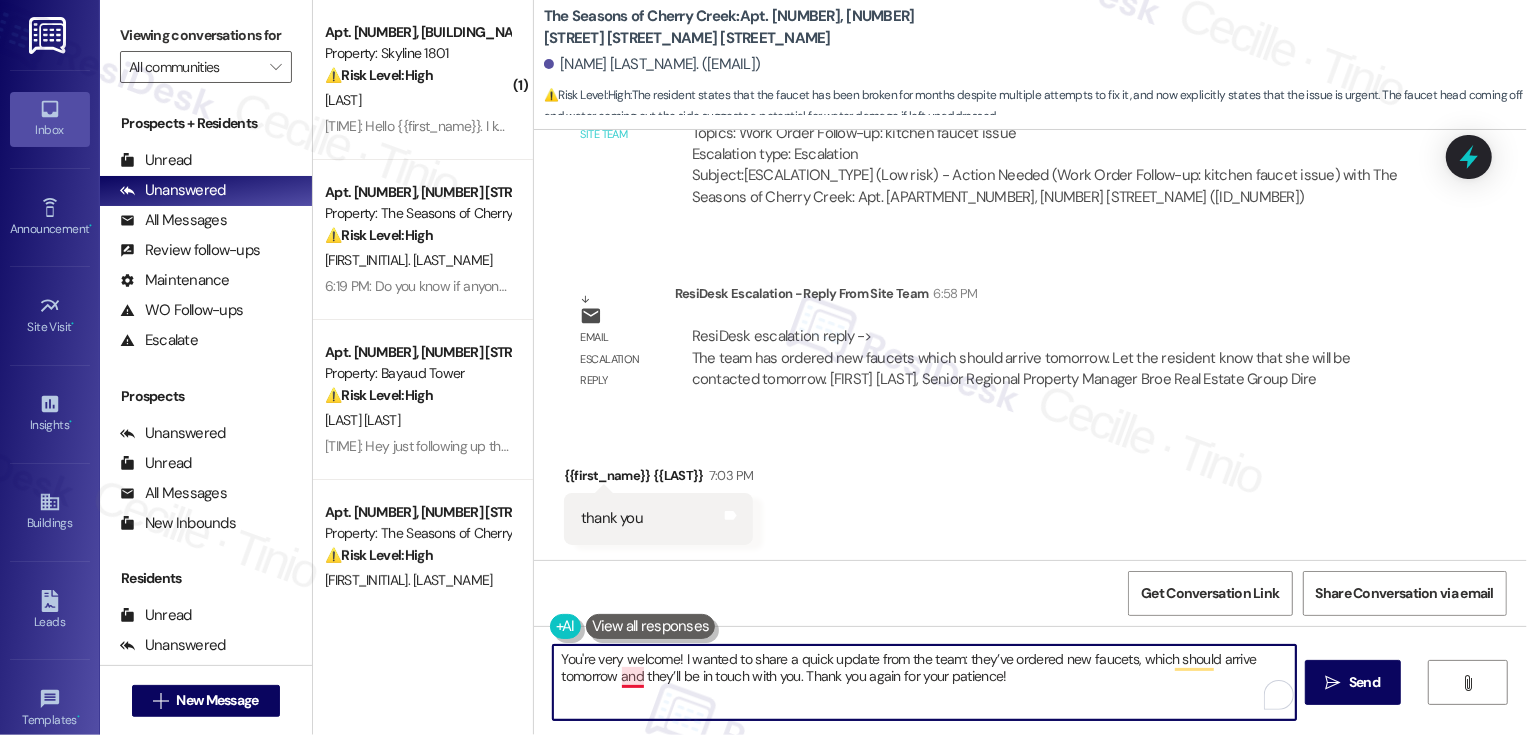 click on "You're very welcome! I wanted to share a quick update from the team: they’ve ordered new faucets, which should arrive tomorrow and they’ll be in touch with you. Thank you again for your patience!" at bounding box center (924, 682) 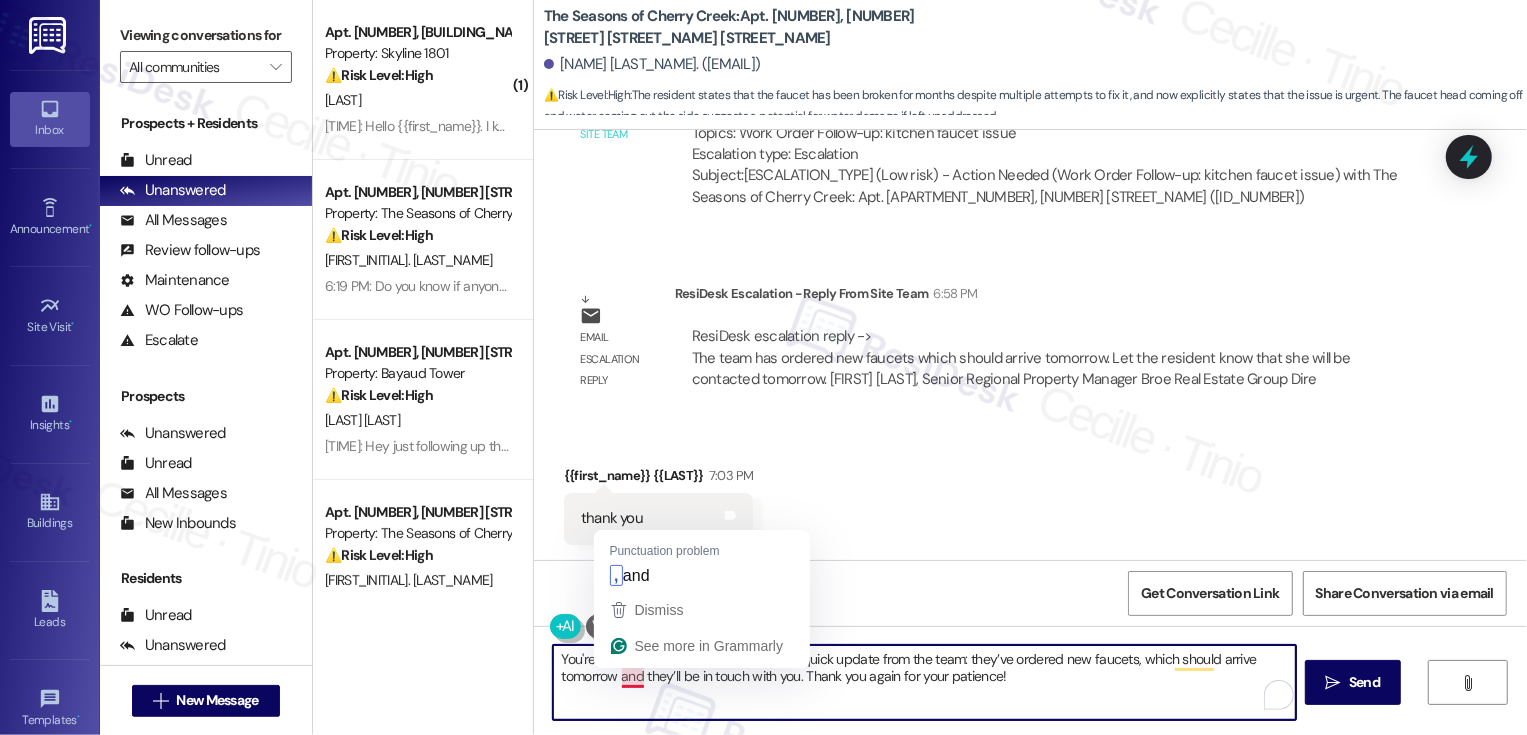 click on "You're very welcome! I wanted to share a quick update from the team: they’ve ordered new faucets, which should arrive tomorrow and they’ll be in touch with you. Thank you again for your patience!" at bounding box center [924, 682] 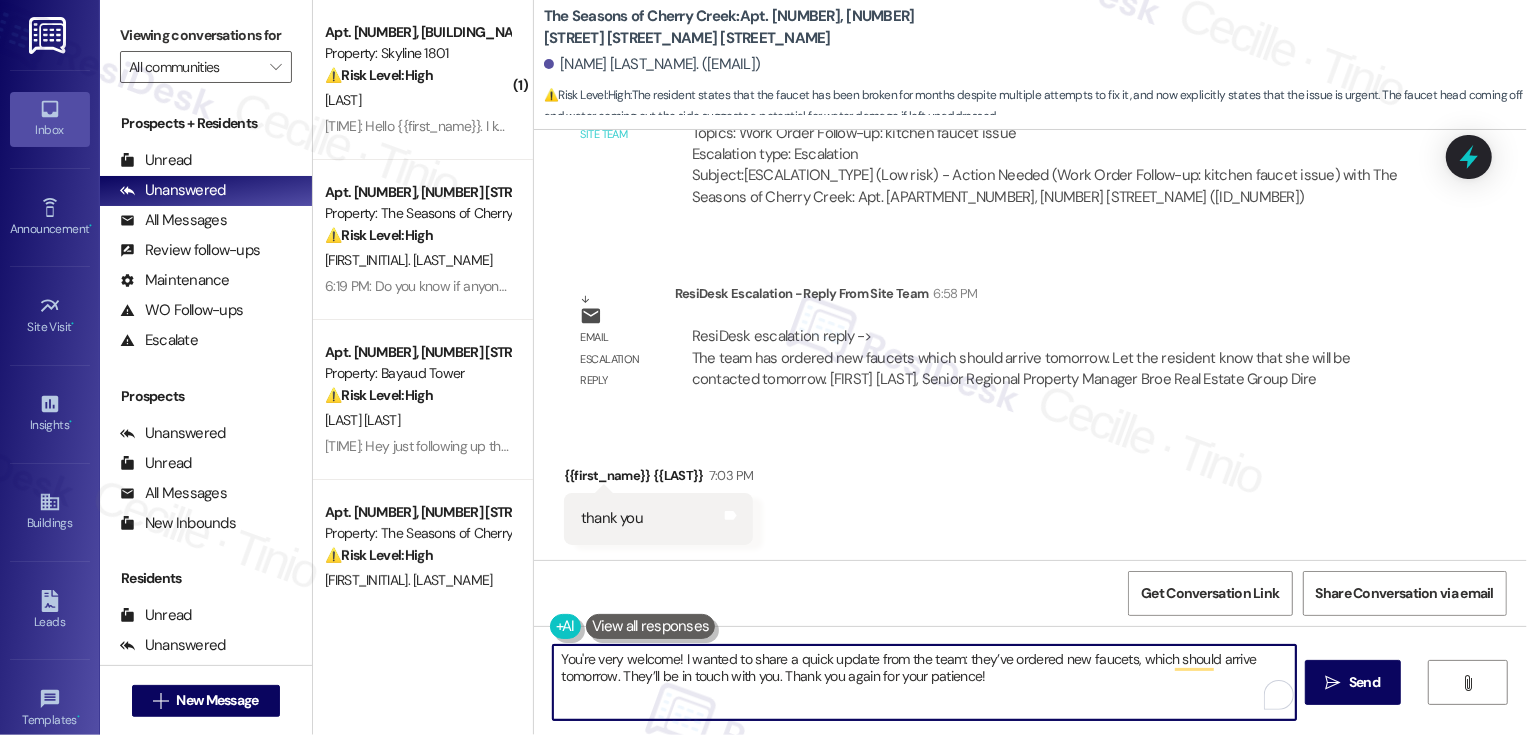 click on "You're very welcome! I wanted to share a quick update from the team: they’ve ordered new faucets, which should arrive tomorrow. They’ll be in touch with you. Thank you again for your patience!" at bounding box center [924, 682] 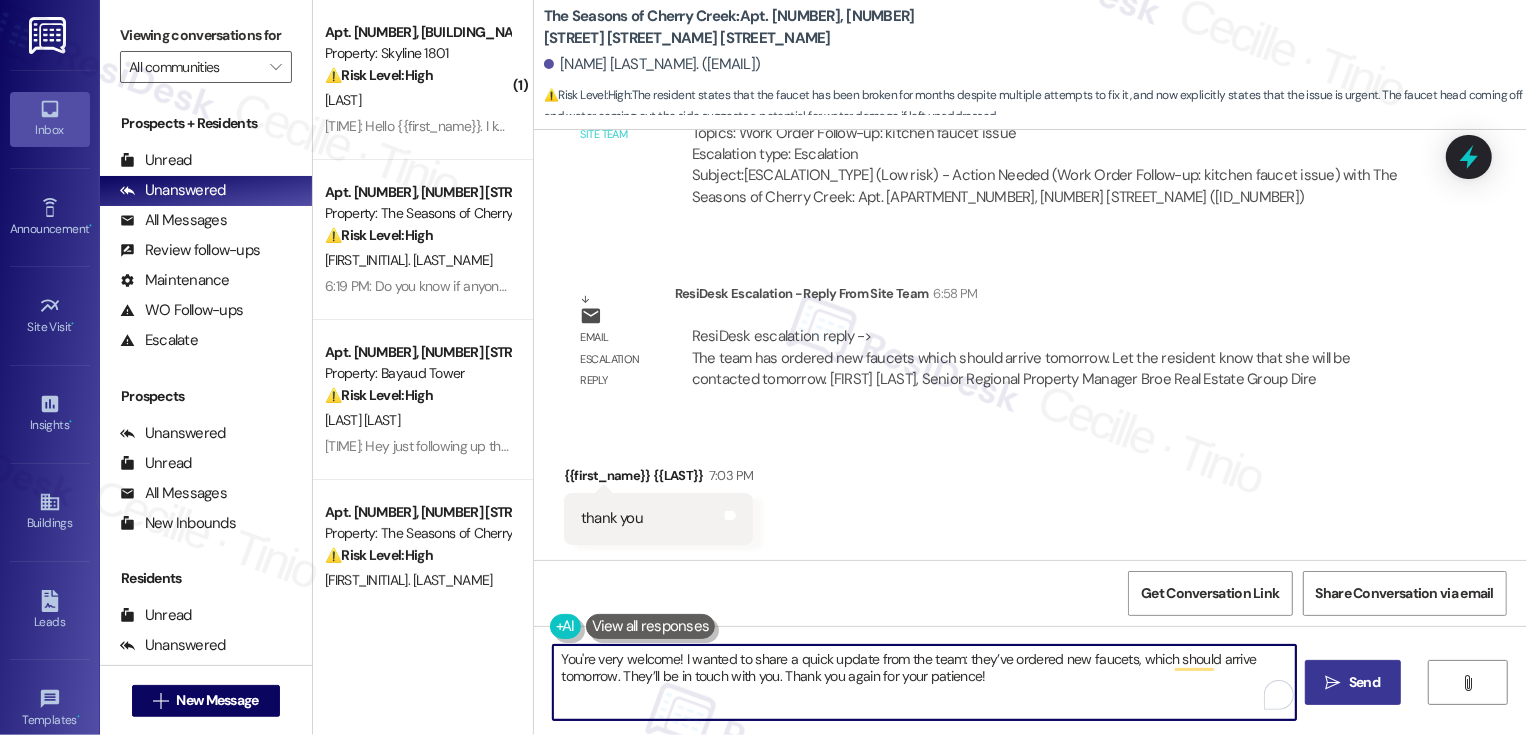 type on "You're very welcome! I wanted to share a quick update from the team: they’ve ordered new faucets, which should arrive tomorrow. They’ll be in touch with you. Thank you again for your patience!" 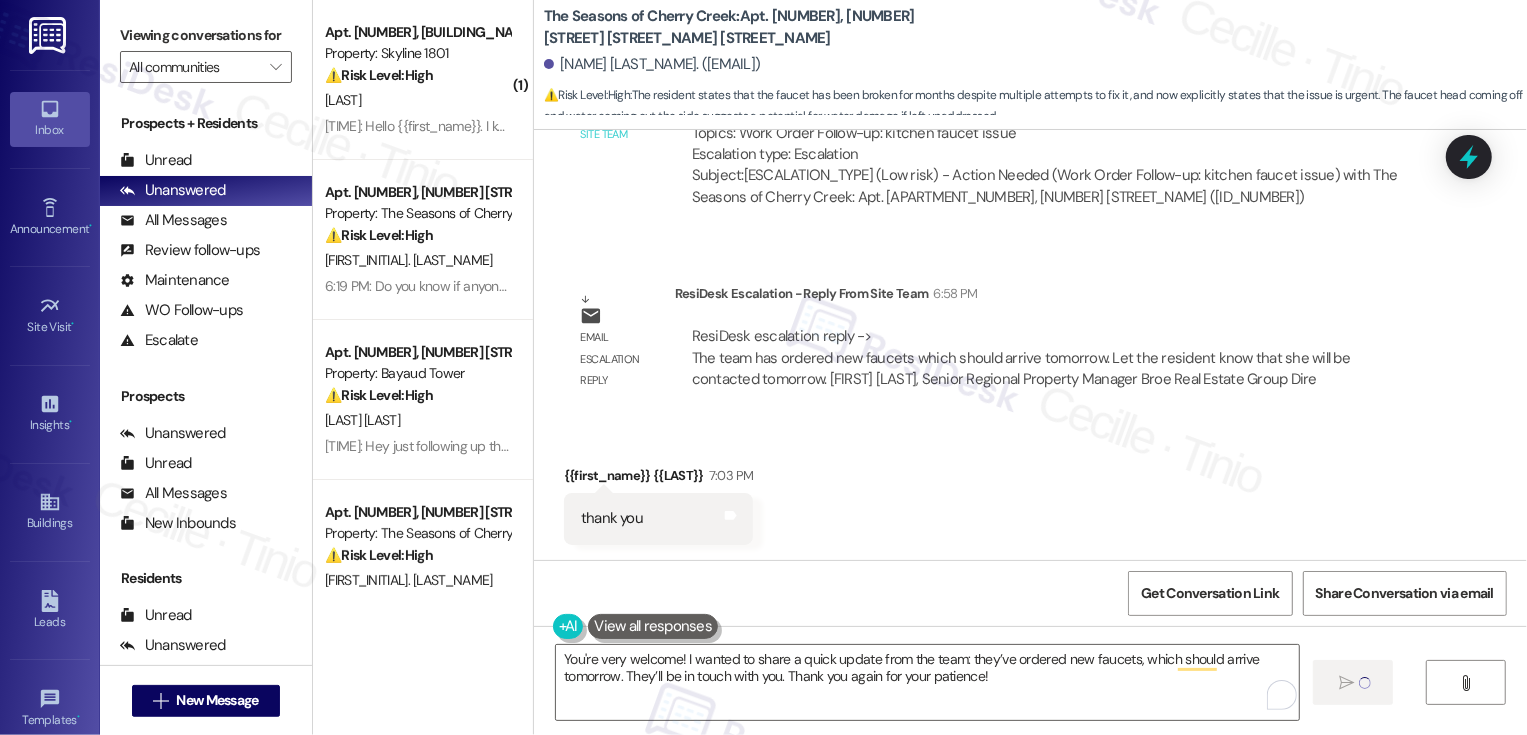 type 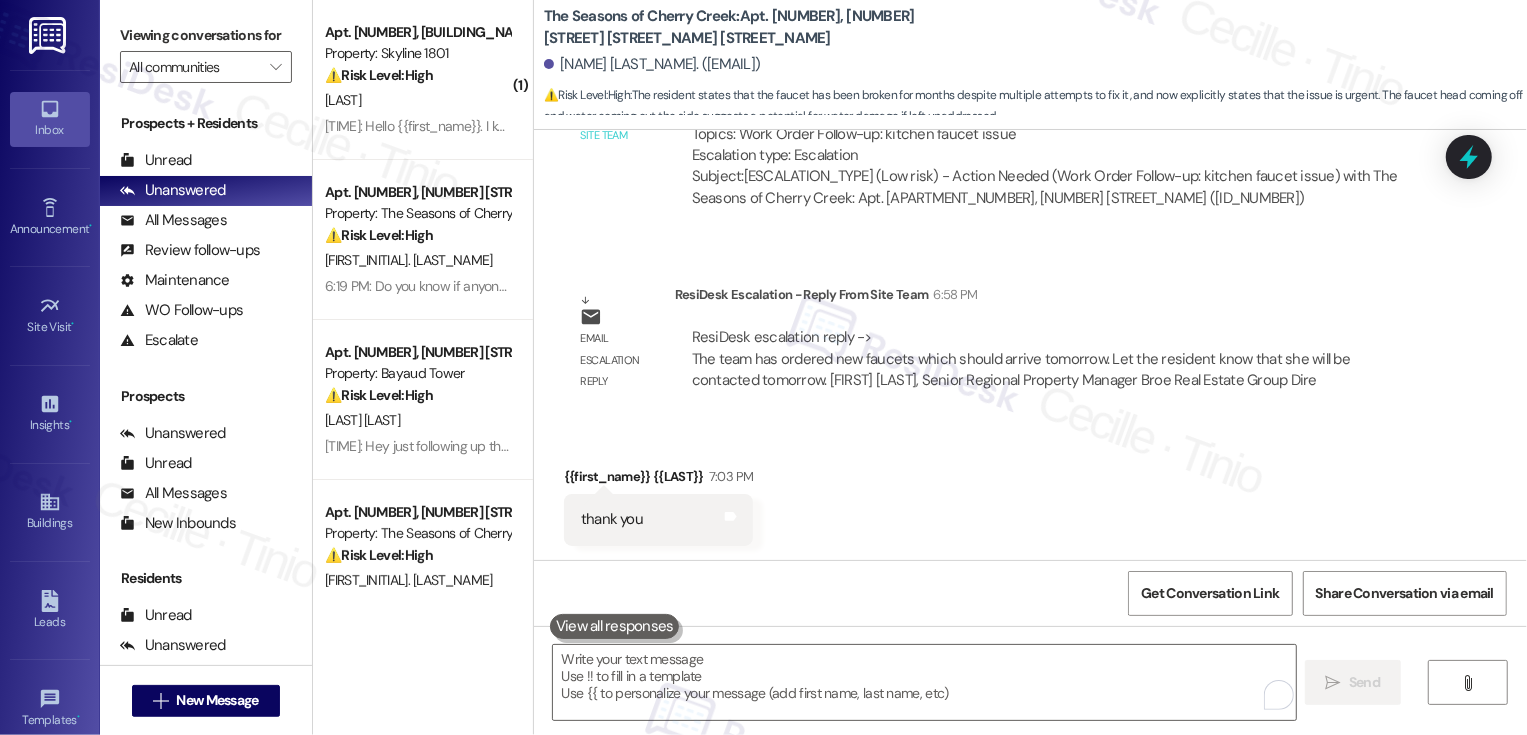 scroll, scrollTop: 1908, scrollLeft: 0, axis: vertical 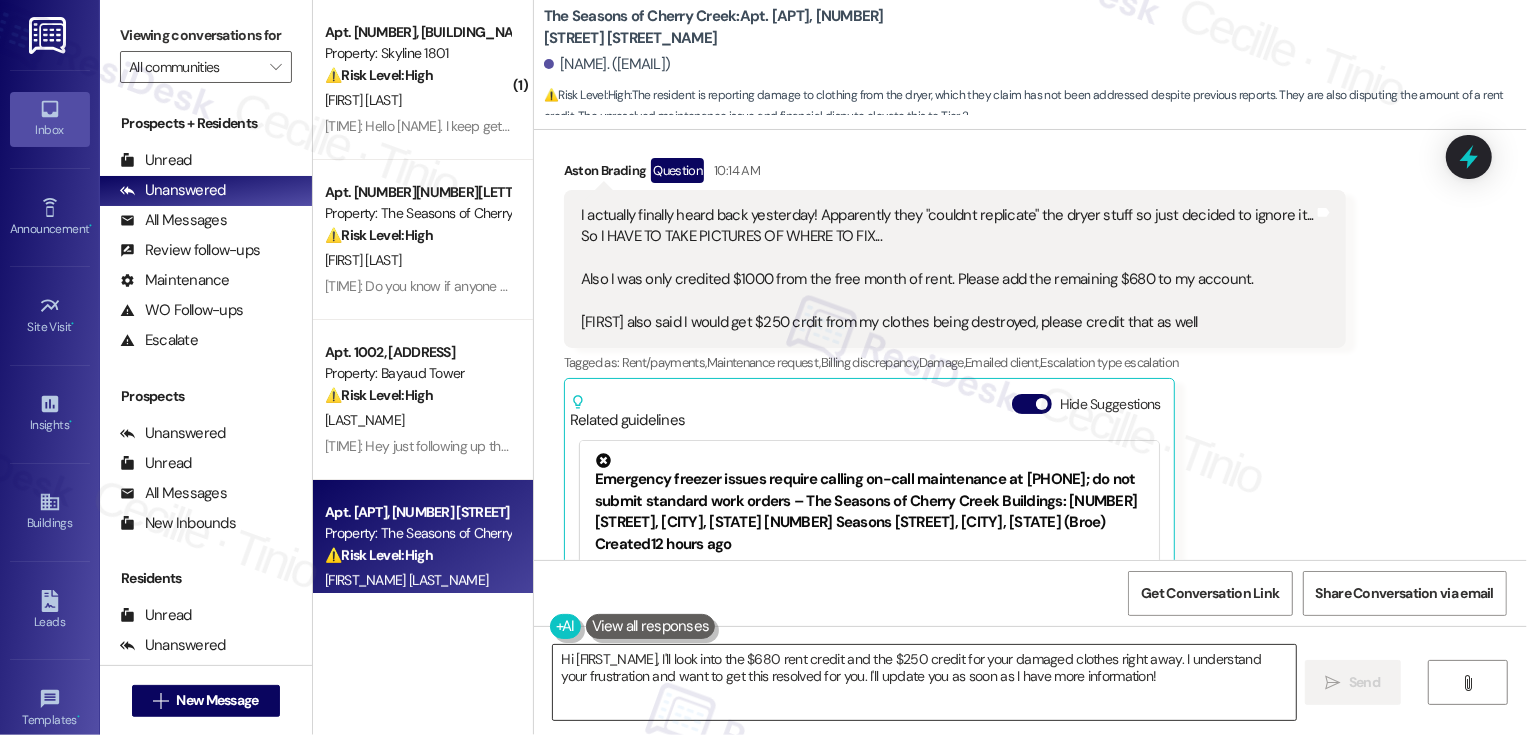 click on "Hi [FIRST_NAME], I'll look into the $680 rent credit and the $250 credit for your damaged clothes right away. I understand your frustration and want to get this resolved for you. I'll update you as soon as I have more information!" at bounding box center [924, 682] 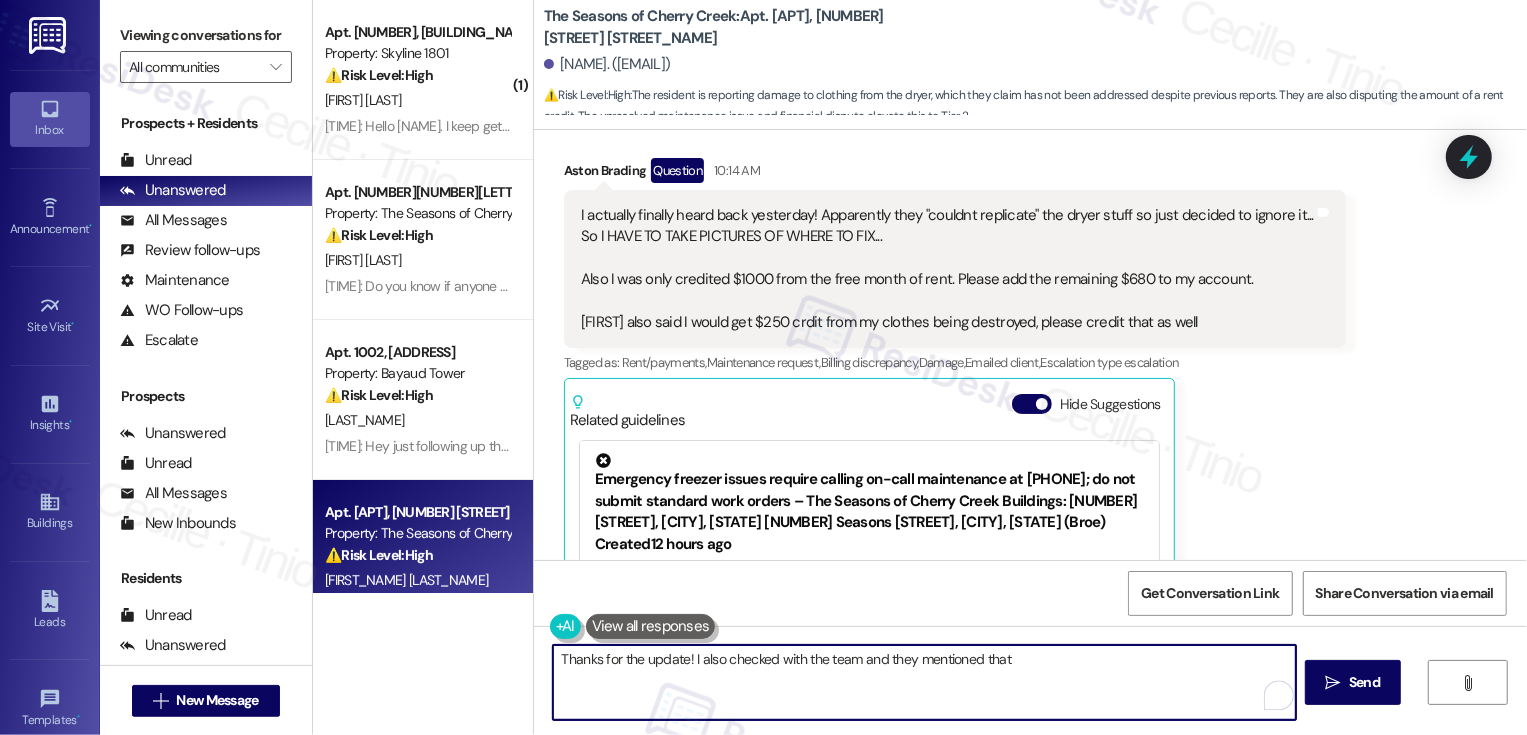 paste on "$1000 is the renewal credit and a $250 credit has been applied to his account for his damaged clothing. If he would like to see what his insurance company can do for him, we are happy to provide them with anything they need for the claim." 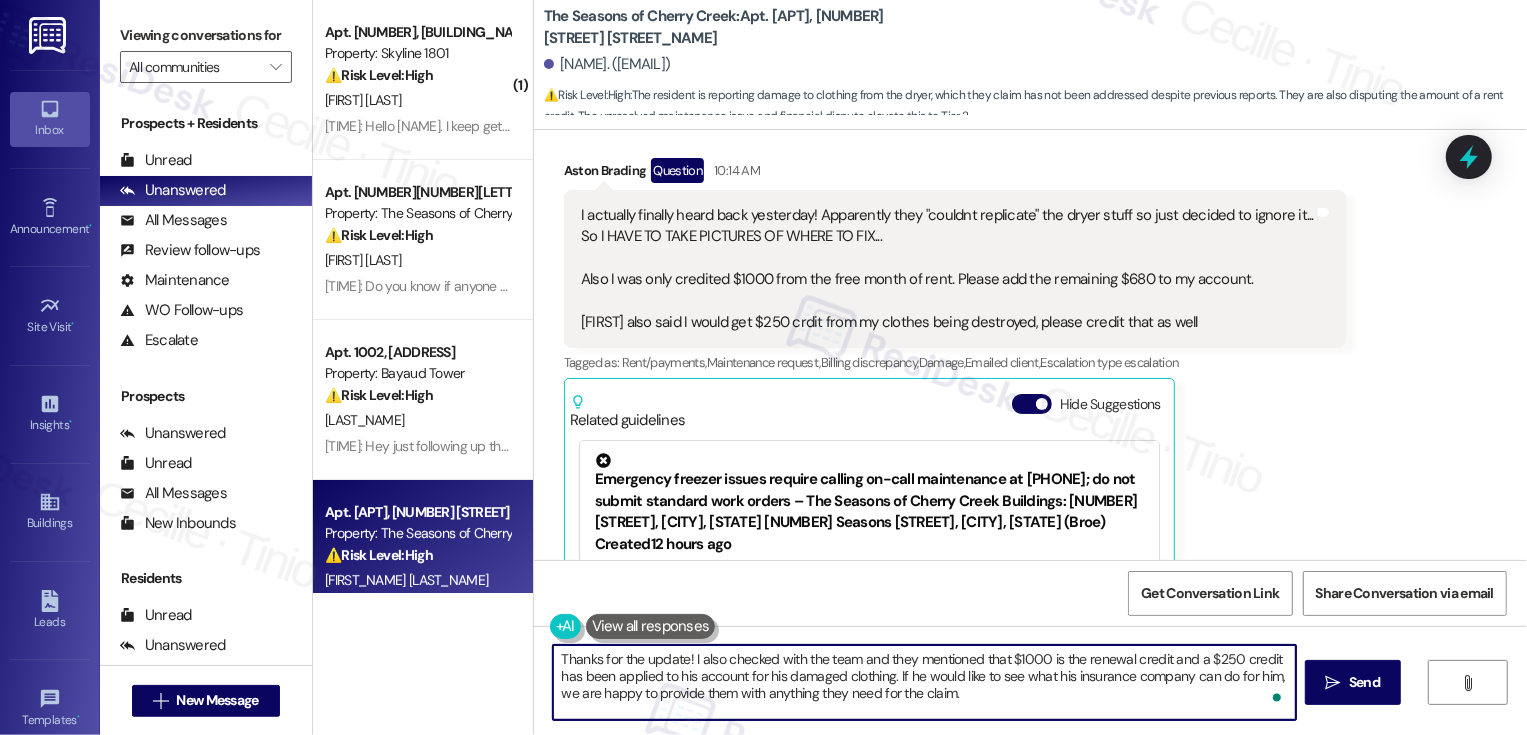 click on "Thanks for the update! I also checked with the team and they mentioned that $1000 is the renewal credit and a $250 credit has been applied to his account for his damaged clothing. If he would like to see what his insurance company can do for him, we are happy to provide them with anything they need for the claim." at bounding box center (924, 682) 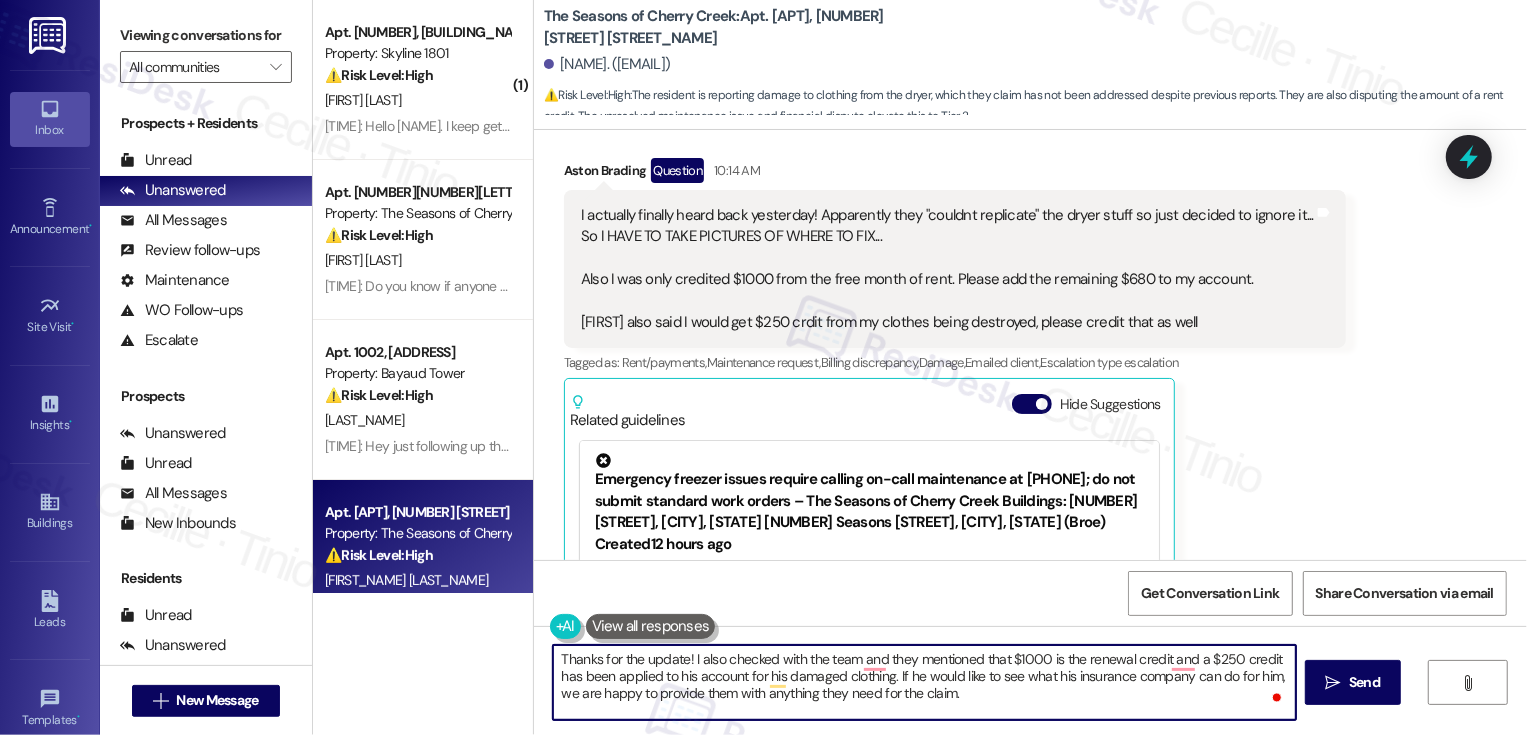 click on "Thanks for the update! I also checked with the team and they mentioned that $1000 is the renewal credit and a $250 credit has been applied to his account for his damaged clothing. If he would like to see what his insurance company can do for him, we are happy to provide them with anything they need for the claim." at bounding box center [924, 682] 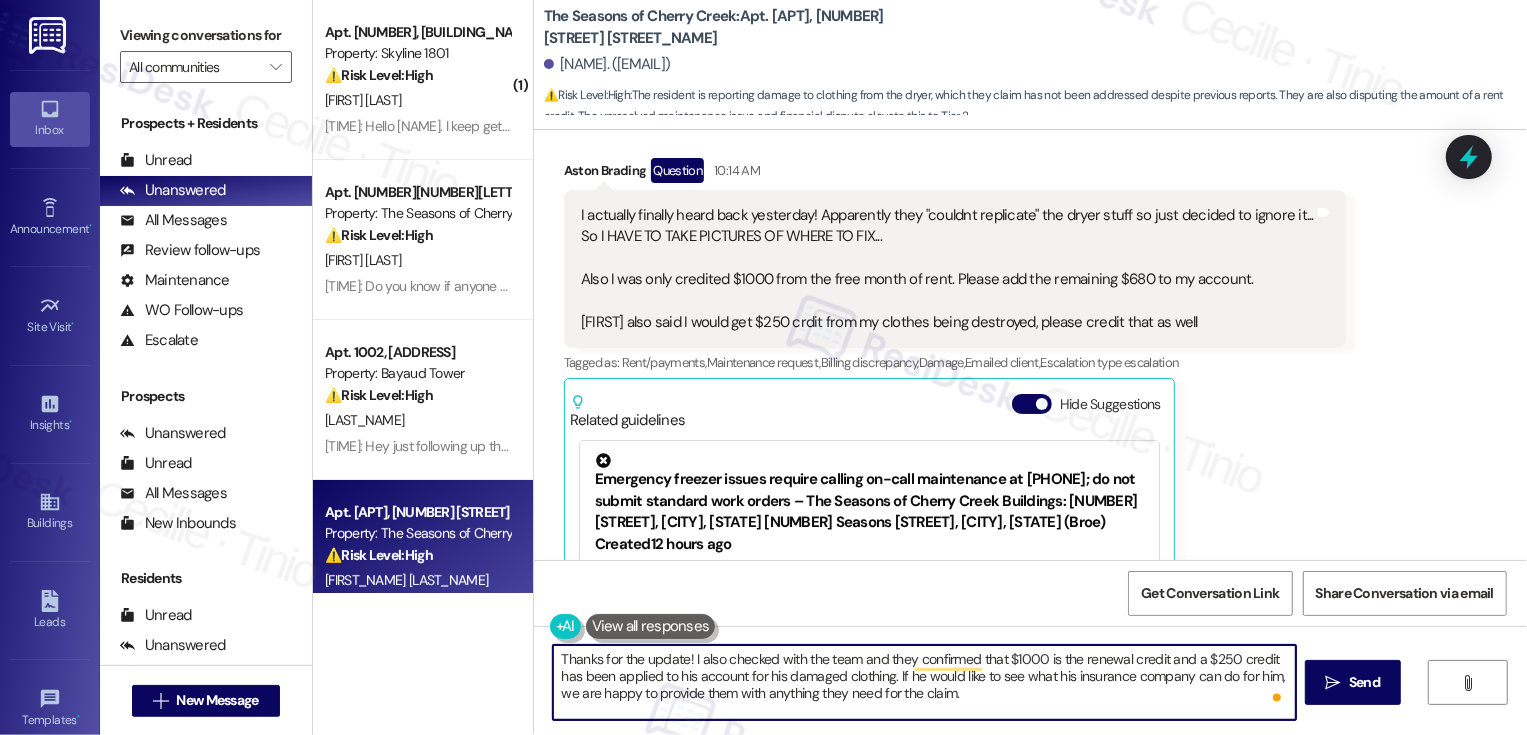 click on "Thanks for the update! I also checked with the team and they confirmed that $1000 is the renewal credit and a $250 credit has been applied to his account for his damaged clothing. If he would like to see what his insurance company can do for him, we are happy to provide them with anything they need for the claim." at bounding box center [924, 682] 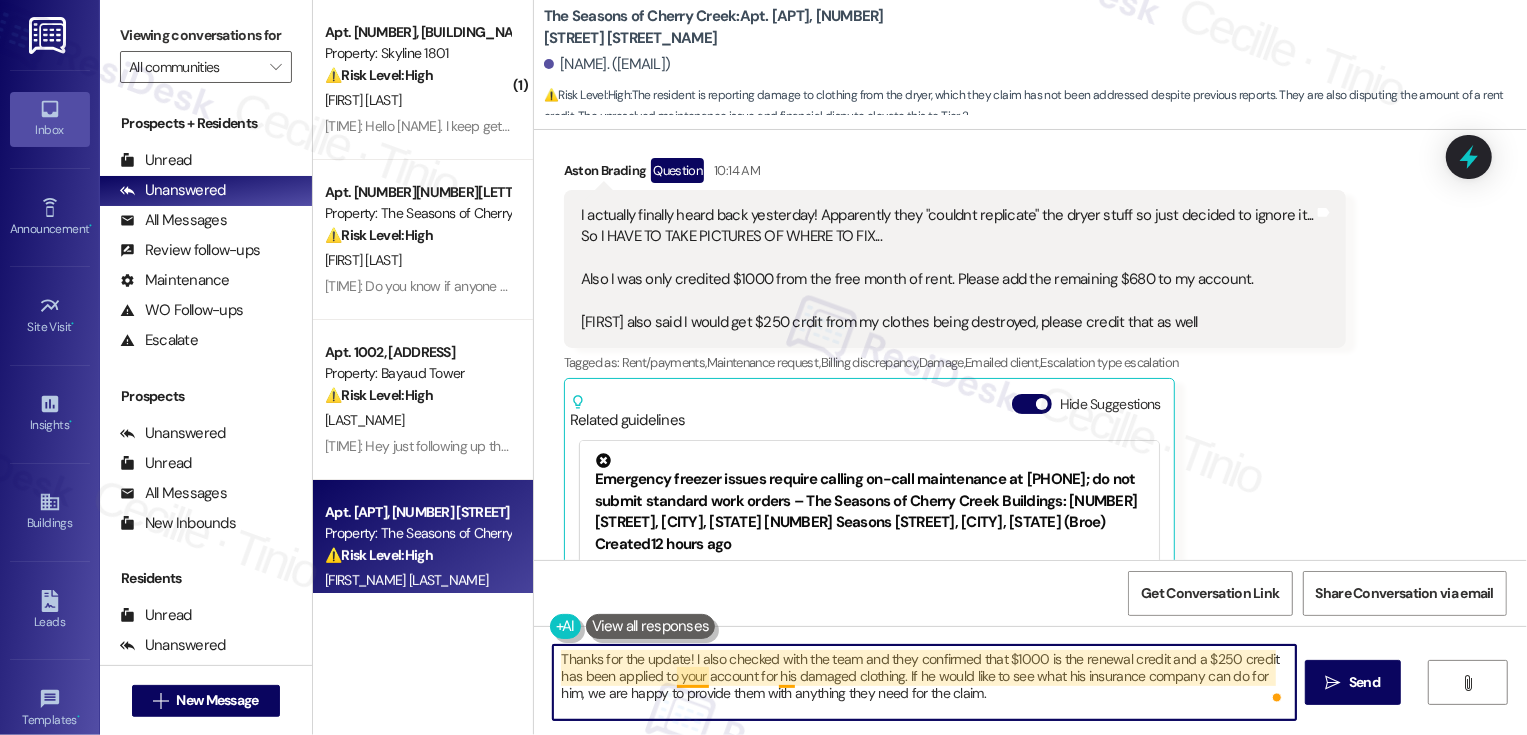 click on "Thanks for the update! I also checked with the team and they confirmed that $1000 is the renewal credit and a $250 credit has been applied to your account for his damaged clothing. If he would like to see what his insurance company can do for him, we are happy to provide them with anything they need for the claim." at bounding box center (924, 682) 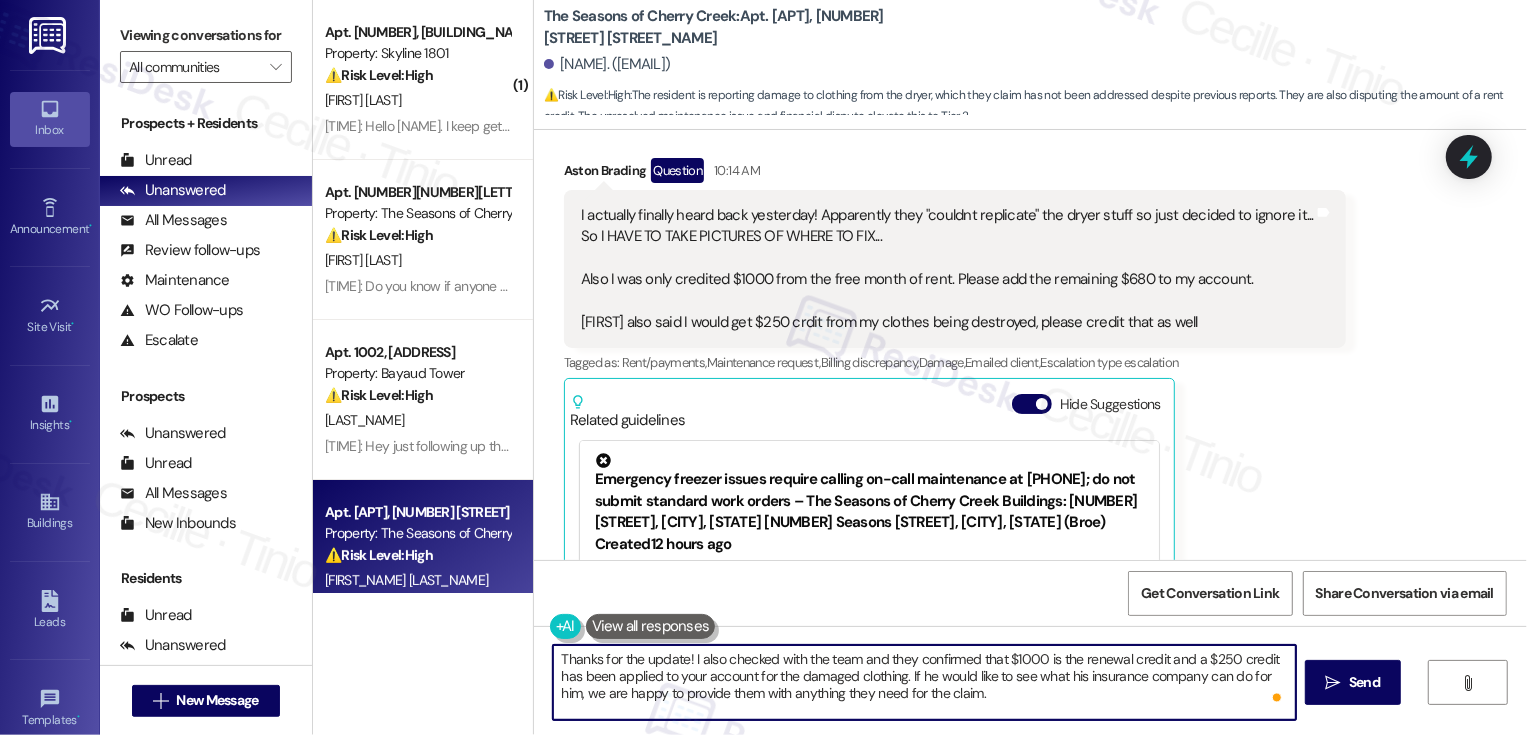 click on "Thanks for the update! I also checked with the team and they confirmed that $1000 is the renewal credit and a $250 credit has been applied to your account for the damaged clothing. If he would like to see what his insurance company can do for him, we are happy to provide them with anything they need for the claim." at bounding box center [924, 682] 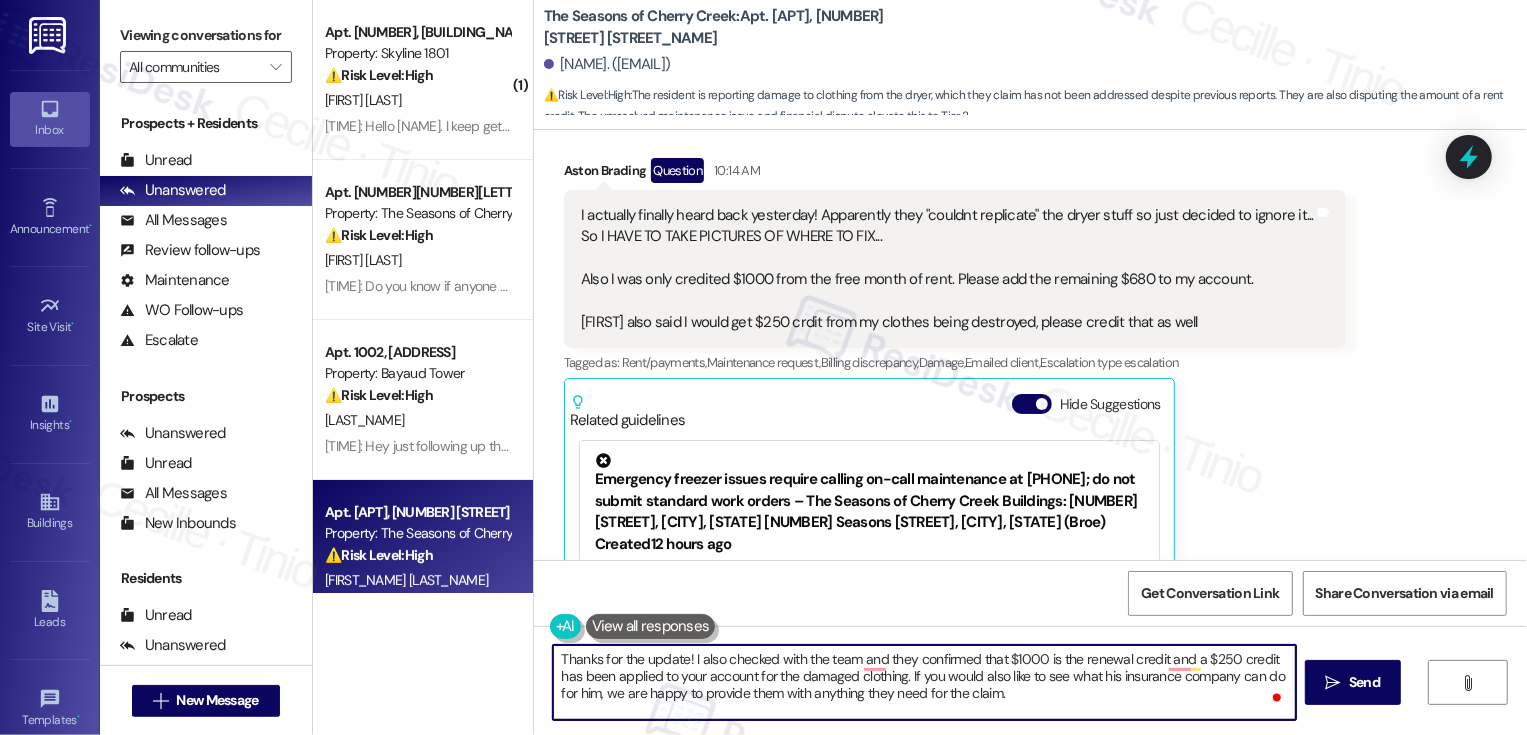 click on "Thanks for the update! I also checked with the team and they confirmed that $1000 is the renewal credit and a $250 credit has been applied to your account for the damaged clothing. If you would also like to see what his insurance company can do for him, we are happy to provide them with anything they need for the claim." at bounding box center (924, 682) 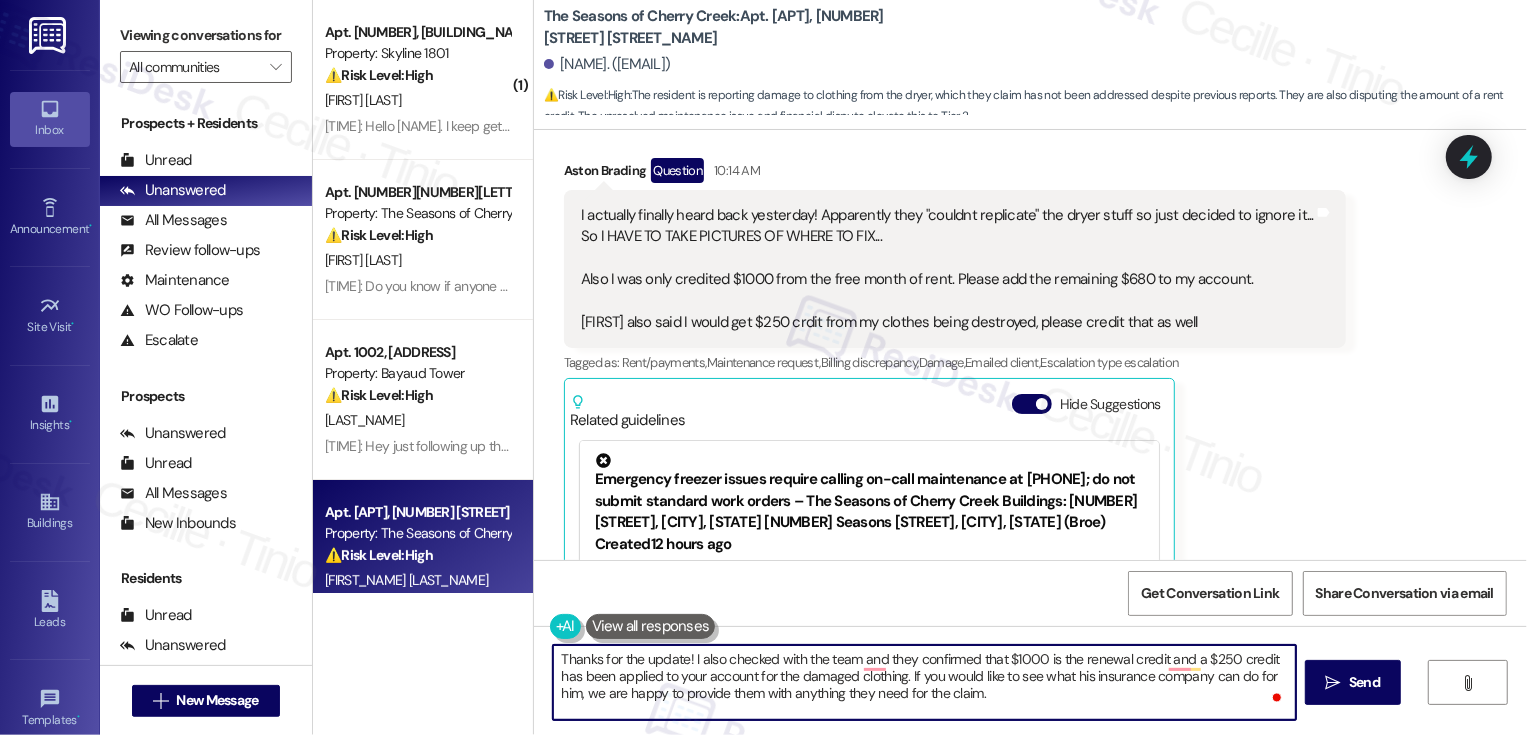 click on "Thanks for the update! I also checked with the team and they confirmed that $1000 is the renewal credit and a $250 credit has been applied to your account for the damaged clothing. If you would also like to see what your insurance company can do for him, we are happy to provide them with anything they need for the claim." at bounding box center (924, 682) 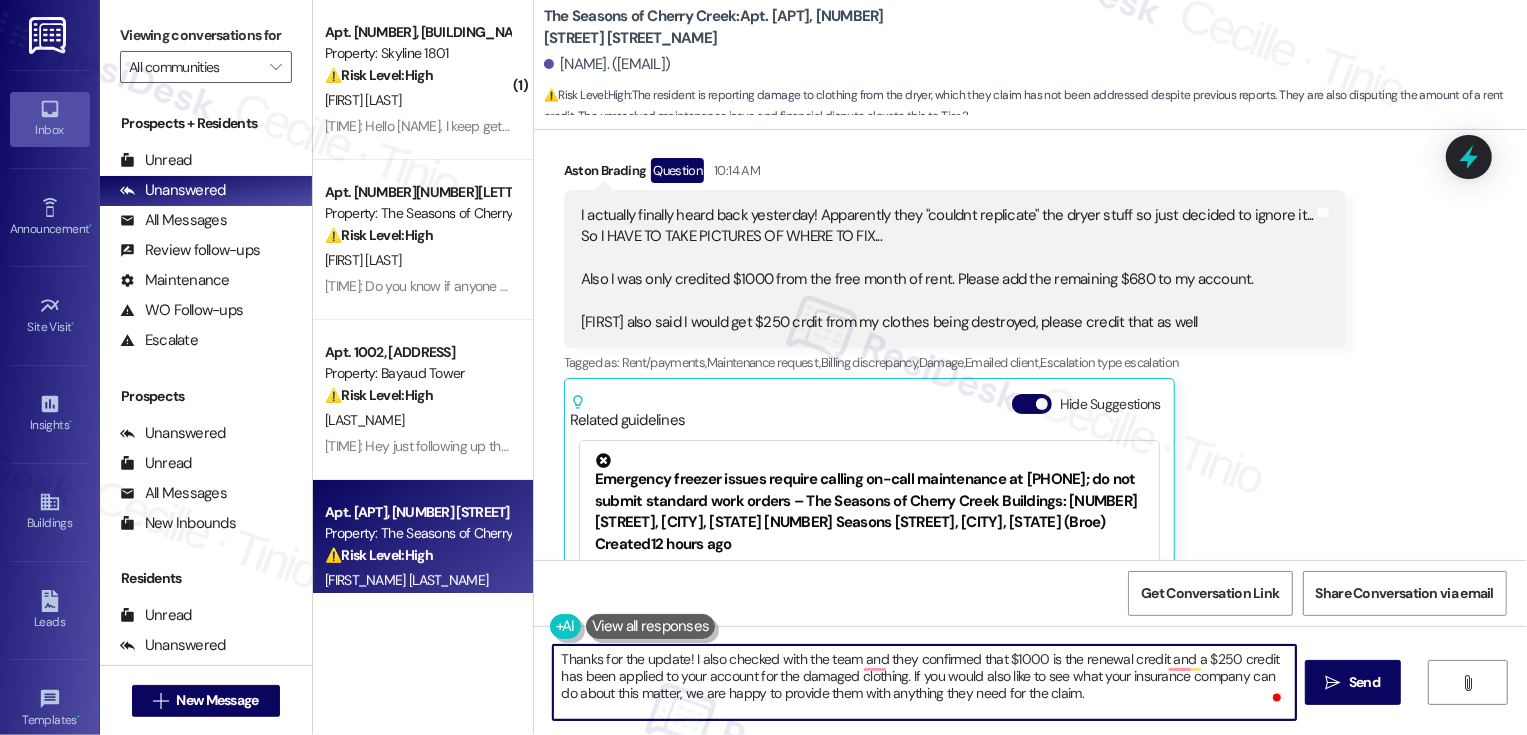 click on "Thanks for the update! I also checked with the team and they confirmed that $1000 is the renewal credit and a $250 credit has been applied to your account for the damaged clothing. If you would also like to see what your insurance company can do about this matter, we are happy to provide them with anything they need for the claim." at bounding box center [924, 682] 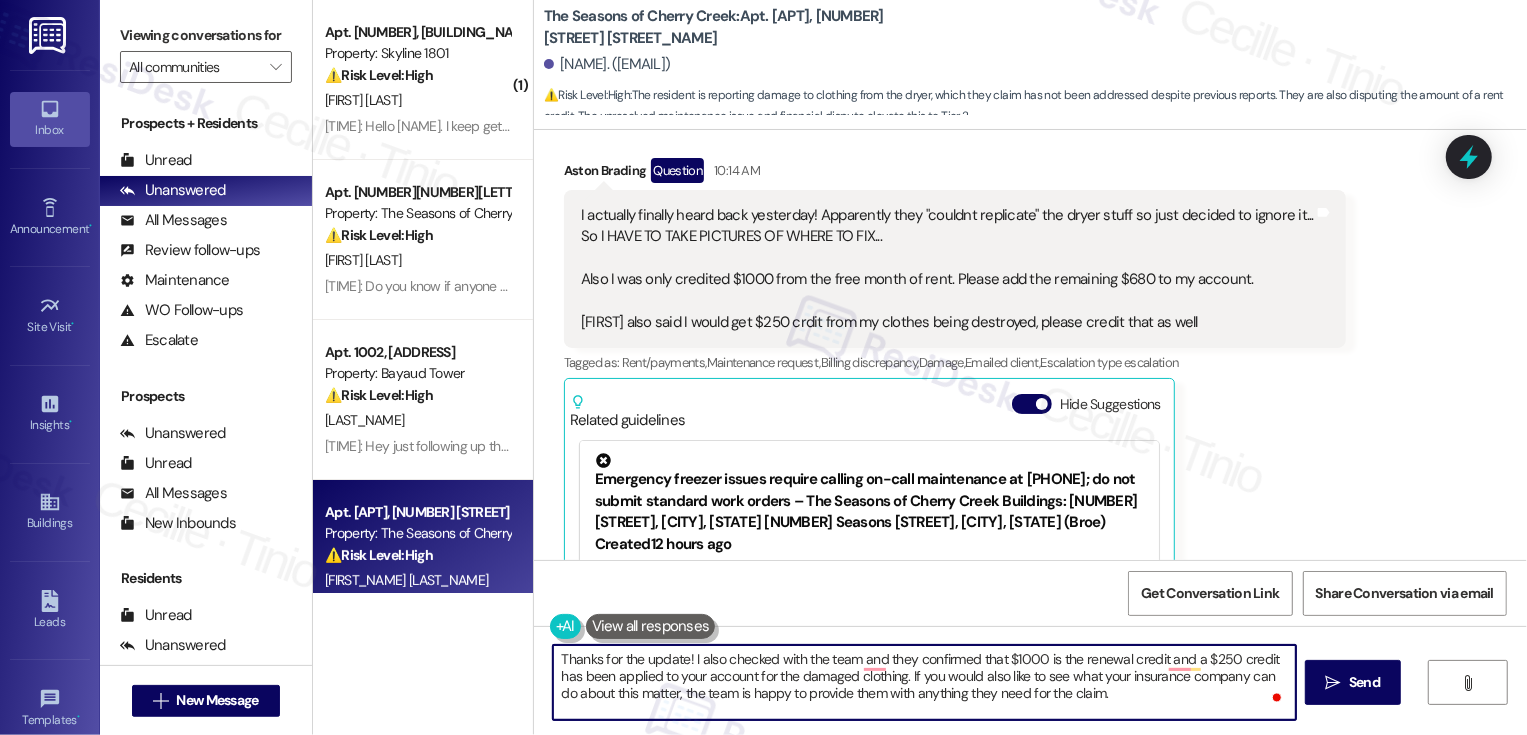 click on "Thanks for the update! I also checked with the team and they confirmed that $1000 is the renewal credit and a $250 credit has been applied to your account for the damaged clothing. If you would also like to see what your insurance company can do about this matter, the team is happy to provide them with anything they need for the claim." at bounding box center (924, 682) 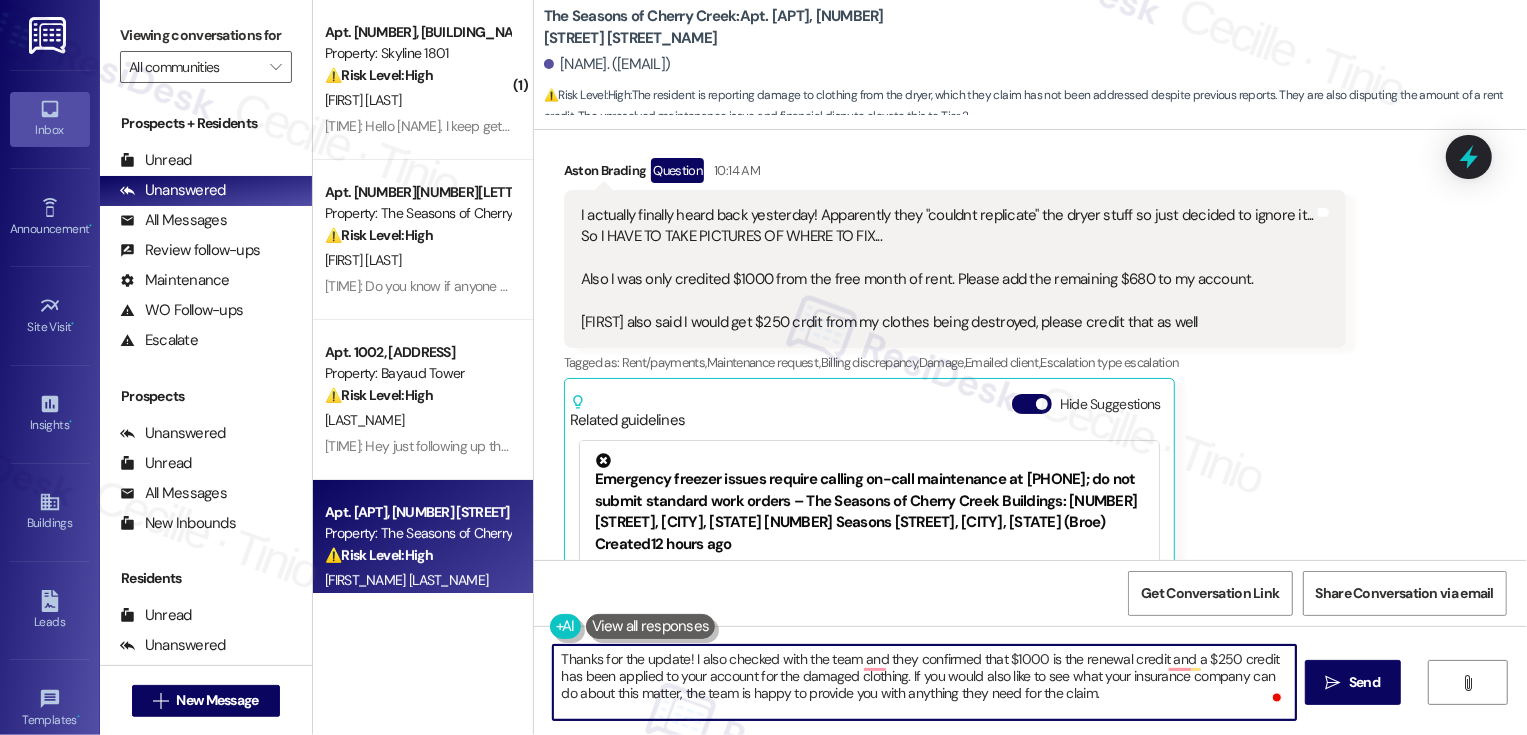 click on "Thanks for the update! I also checked with the team and they confirmed that $1000 is the renewal credit and a $250 credit has been applied to your account for the damaged clothing. If you would also like to see what your insurance company can do about this matter, the team is happy to provide you with anything they need for the claim." at bounding box center (924, 682) 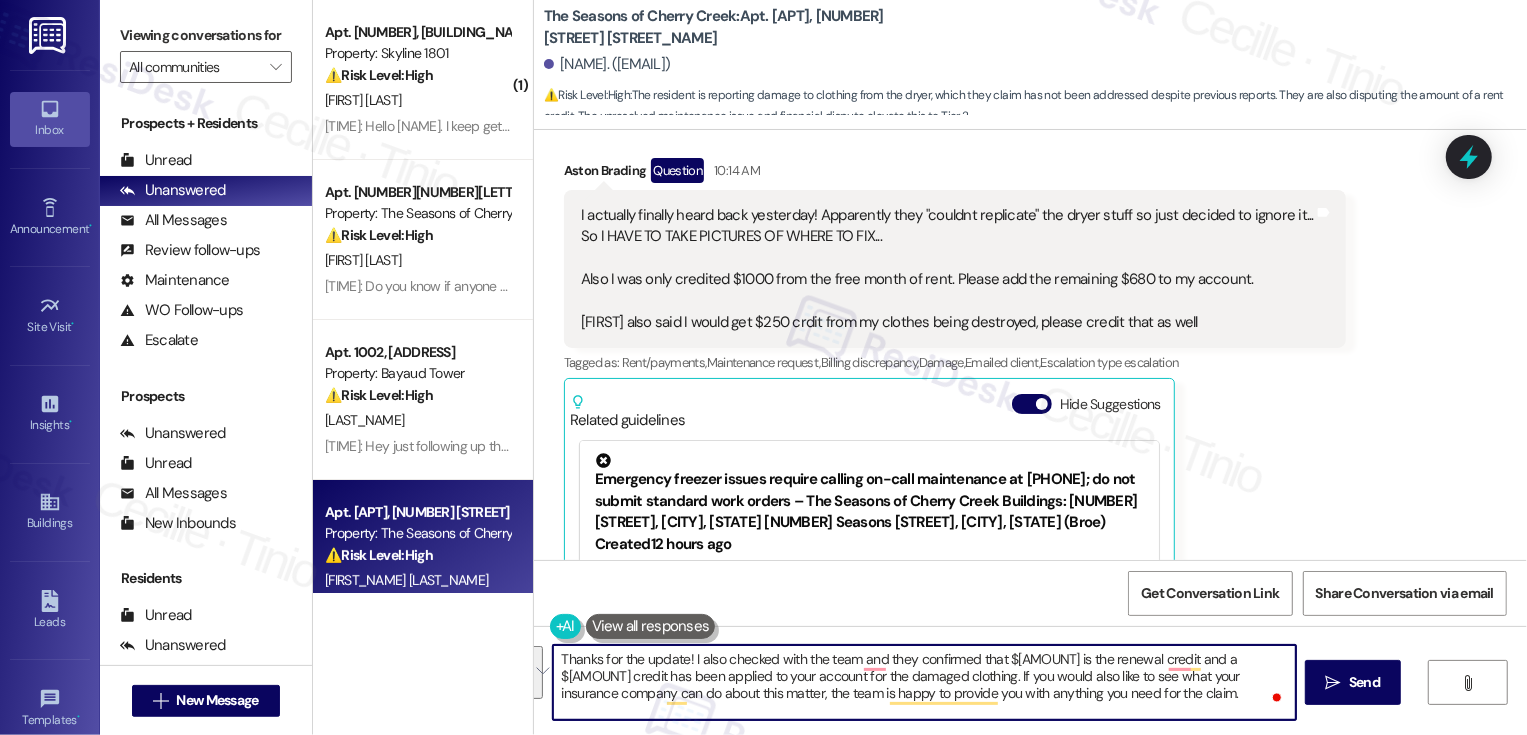paste on ", and they confirmed that the $1,000 is your renewal credit, and a $250 credit has been applied to your account for the damaged clothing.
If you’d like to see what your insurance company can do about this, the team is happy to provide any documentation or details you might need for your claim" 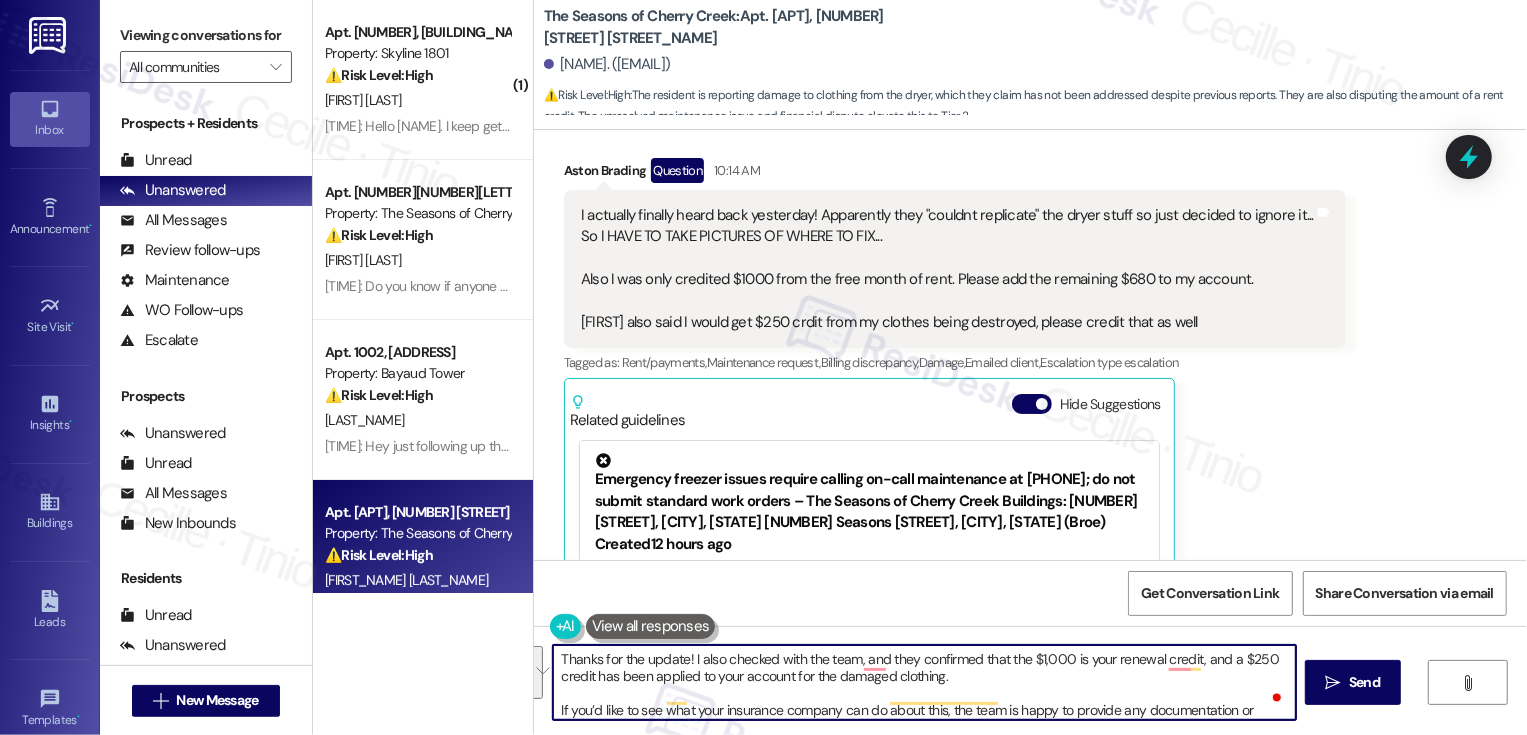 scroll, scrollTop: 17, scrollLeft: 0, axis: vertical 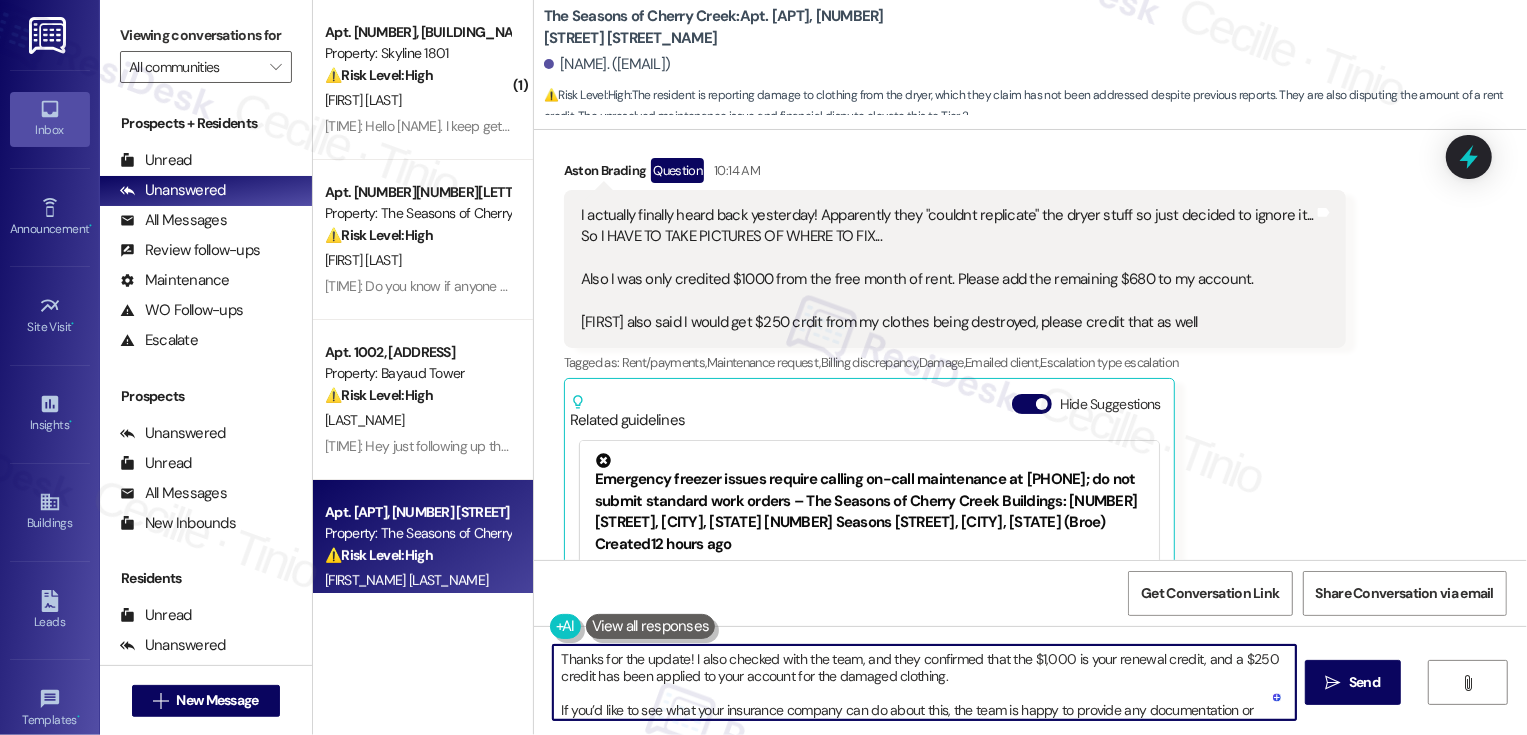 click on "Thanks for the update! I also checked with the team, and they confirmed that the $1,000 is your renewal credit, and a $250 credit has been applied to your account for the damaged clothing.
If you’d like to see what your insurance company can do about this, the team is happy to provide any documentation or details you might need for your claim" at bounding box center [924, 682] 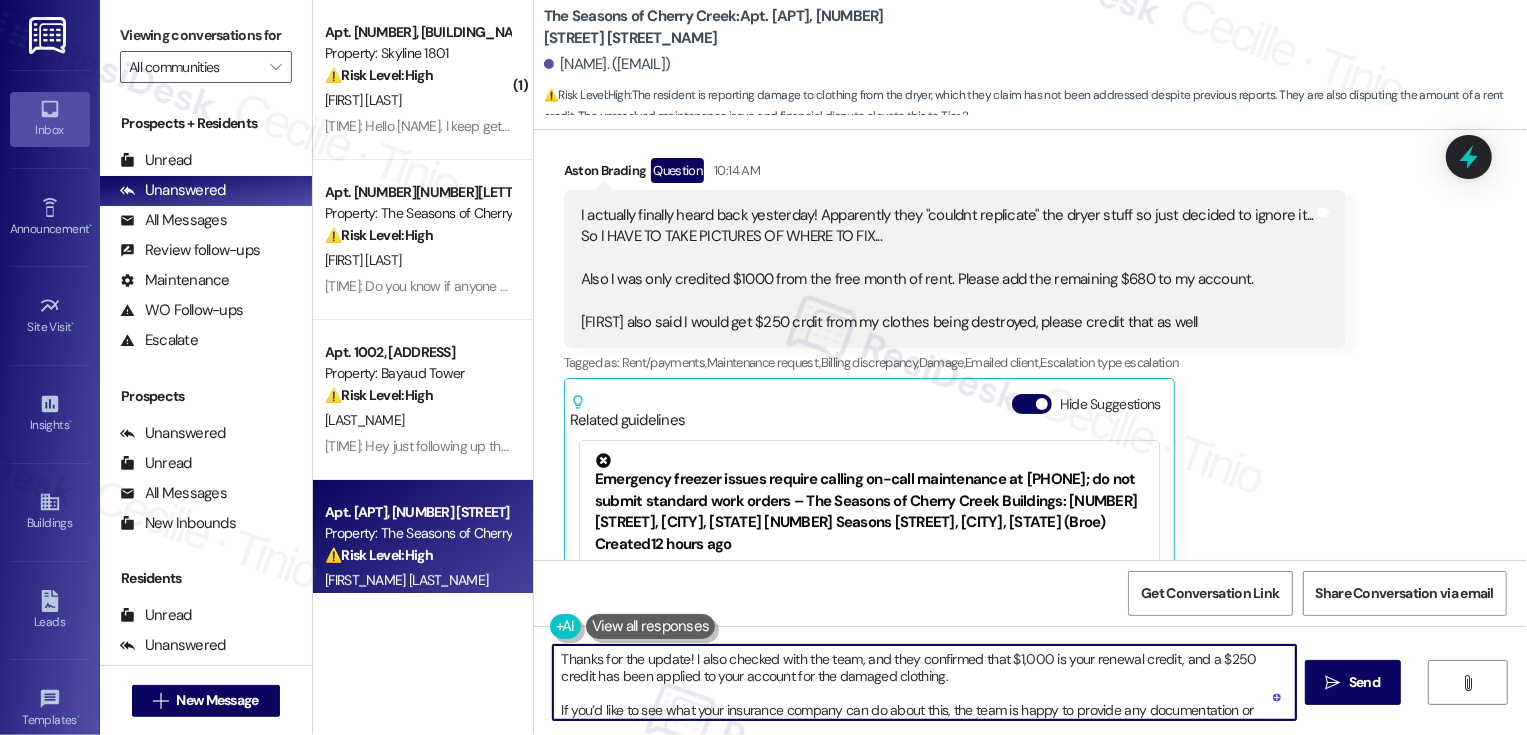 click on "Thanks for the update! I also checked with the team, and they confirmed that $1,000 is your renewal credit, and a $250 credit has been applied to your account for the damaged clothing.
If you’d like to see what your insurance company can do about this, the team is happy to provide any documentation or details you might need for your claim" at bounding box center (924, 682) 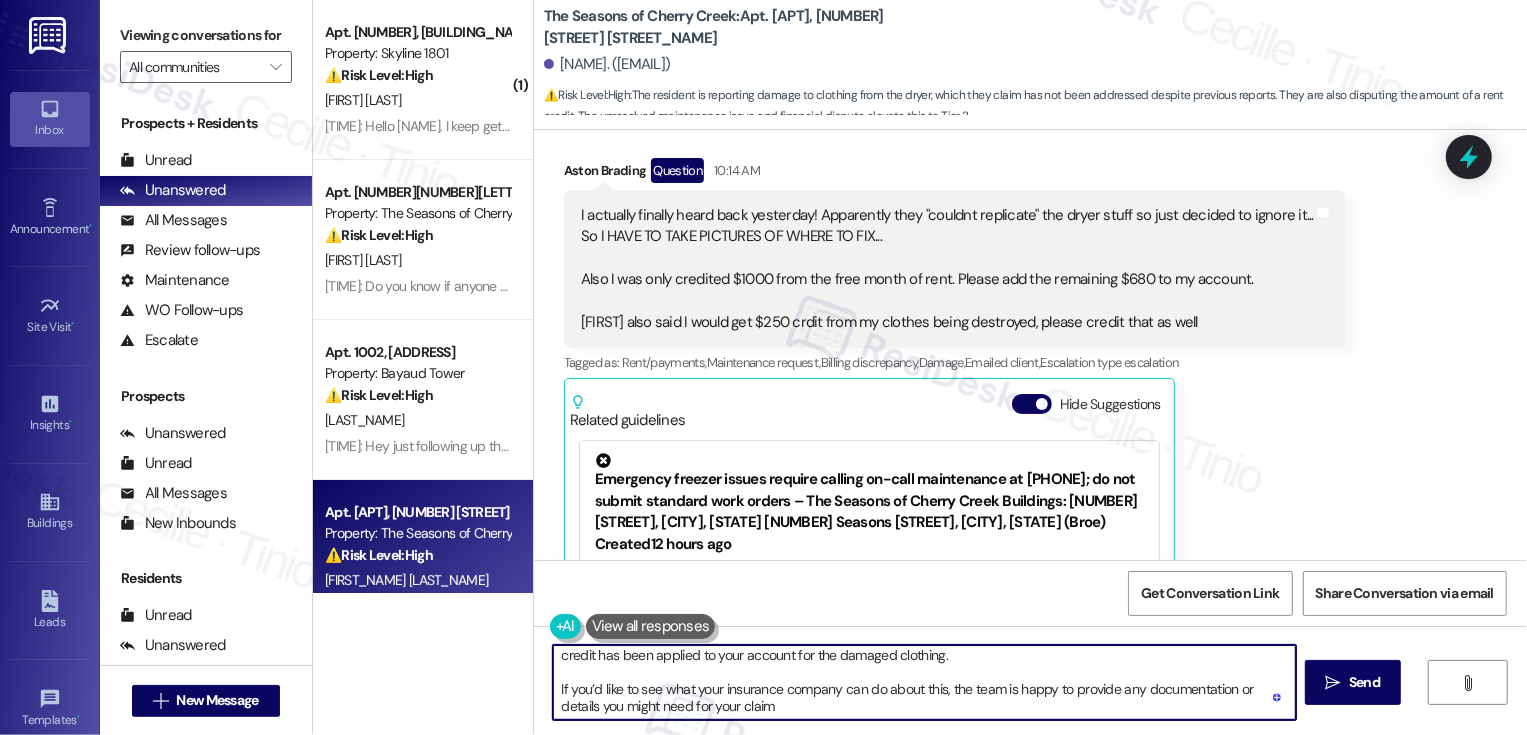 click on "Thanks for the update! I also checked with the team, and they confirmed that $1,000 is your renewal credit, and a $250 credit has been applied to your account for the damaged clothing.
If you’d like to see what your insurance company can do about this, the team is happy to provide any documentation or details you might need for your claim" at bounding box center (924, 682) 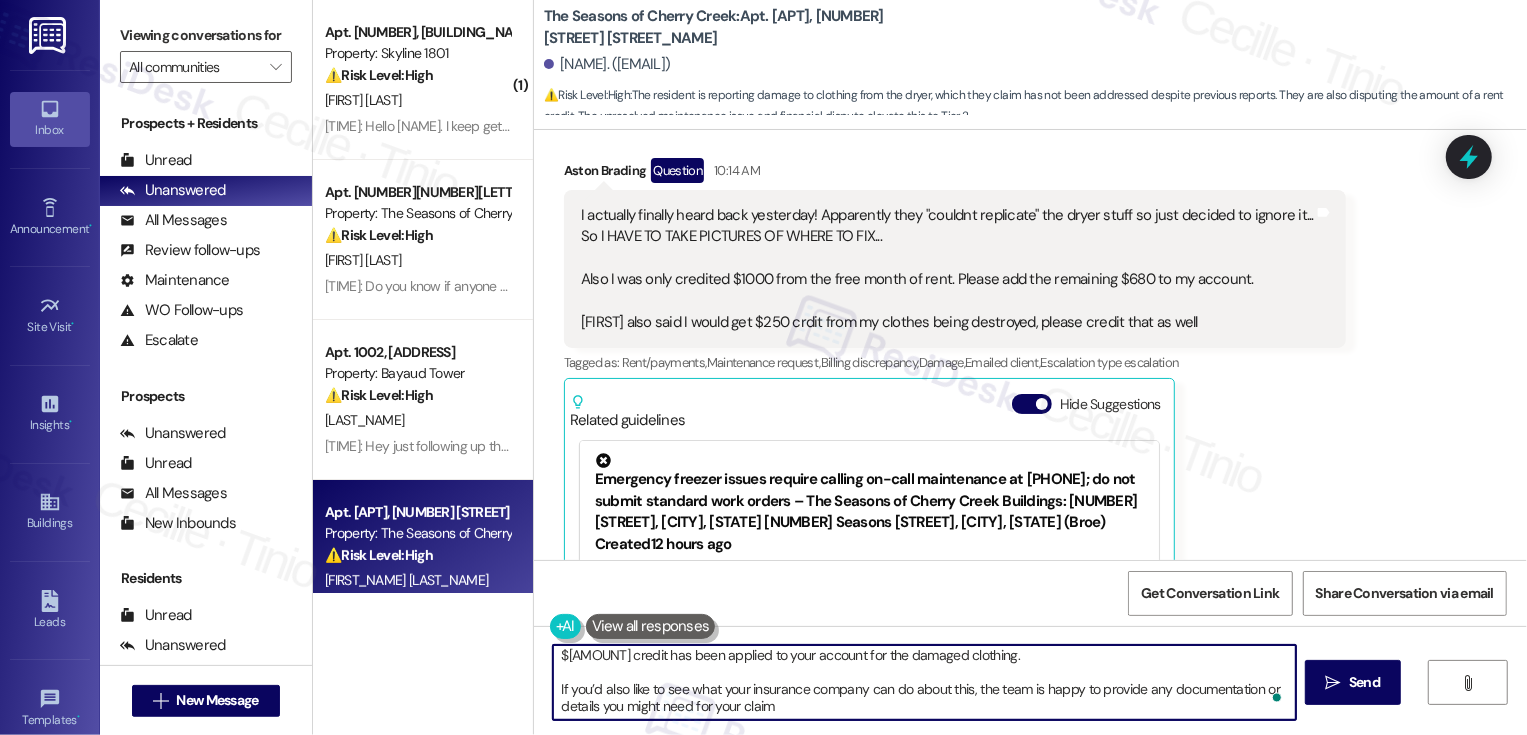click on "Thanks for the update! I also checked with the team, and they confirmed that $1,000 is your renewal credit, and a $250 credit has been applied to your account for the damaged clothing.
If you’d also like to see what your insurance company can do about this, the team is happy to provide any documentation or details you might need for your claim" at bounding box center [924, 682] 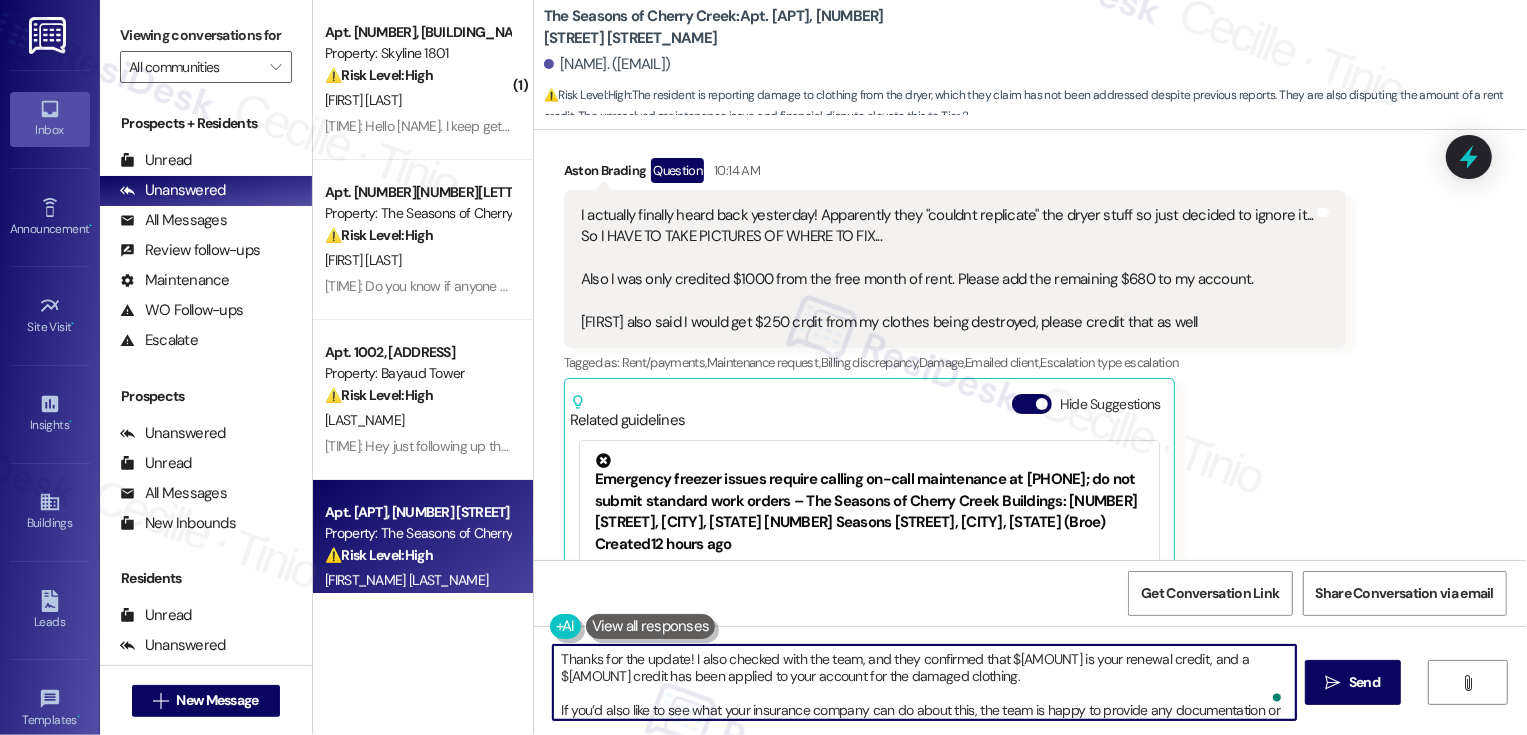 scroll, scrollTop: 21, scrollLeft: 0, axis: vertical 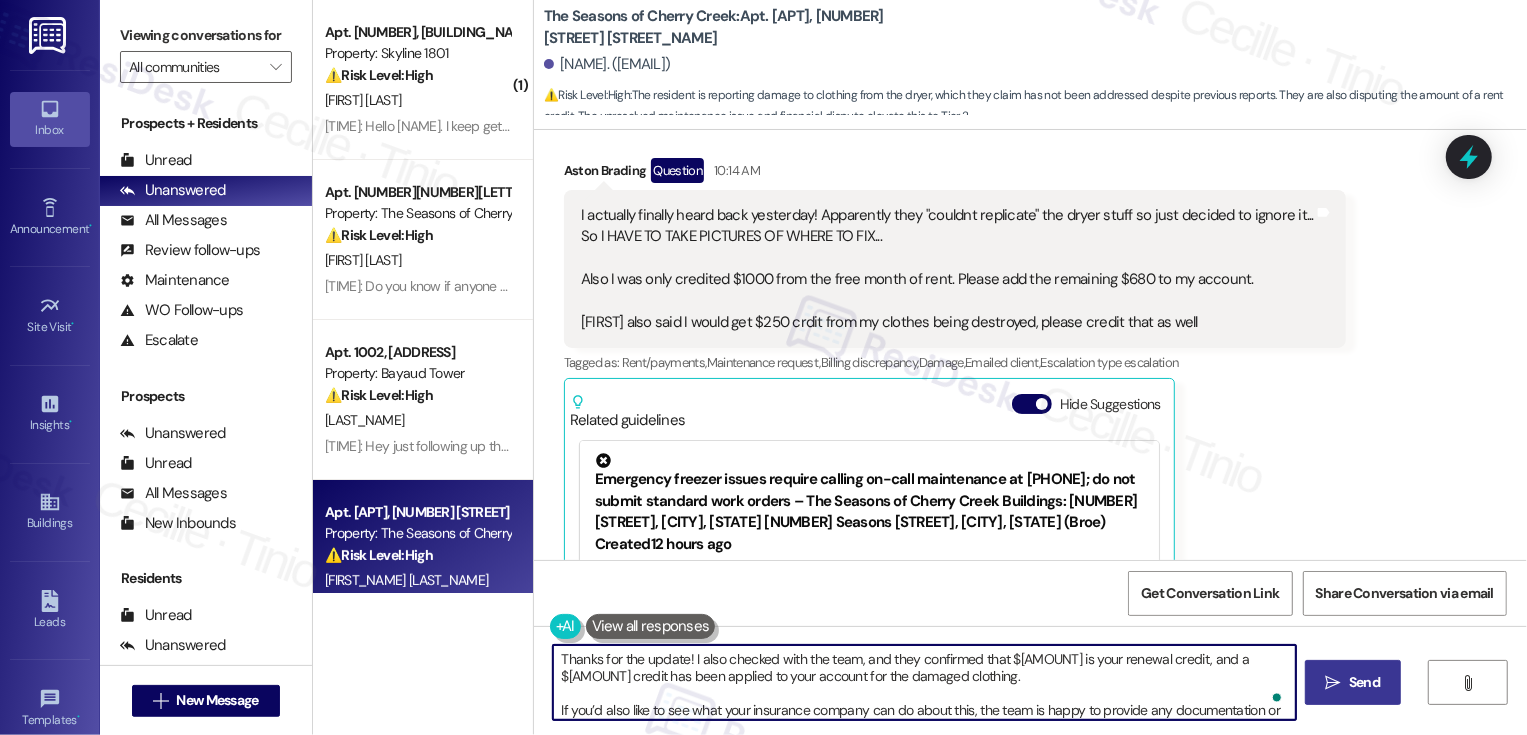 type on "Thanks for the update! I also checked with the team, and they confirmed that $1,000 is your renewal credit, and a $250 credit has been applied to your account for the damaged clothing.
If you’d also like to see what your insurance company can do about this, the team is happy to provide any documentation or details you might need for your claim" 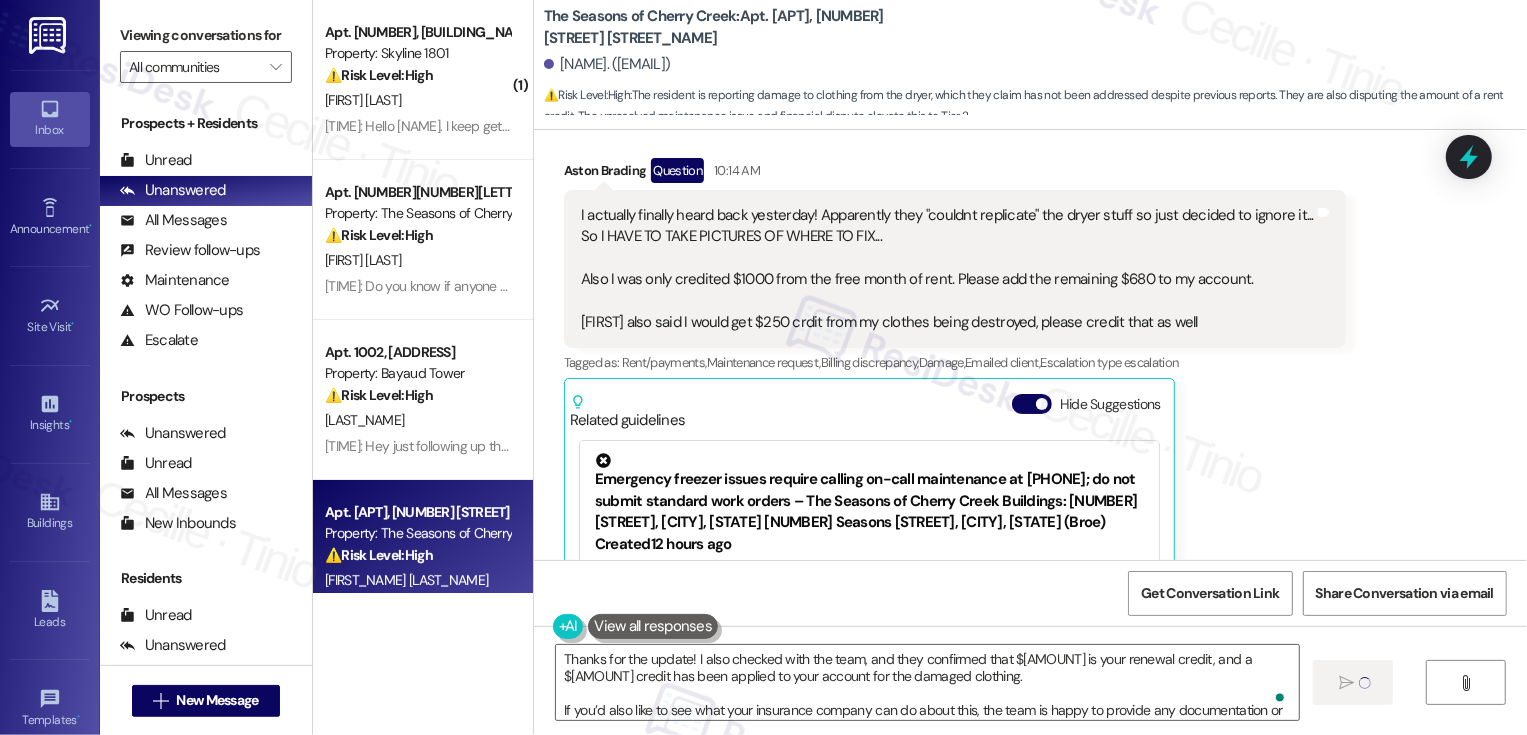 type 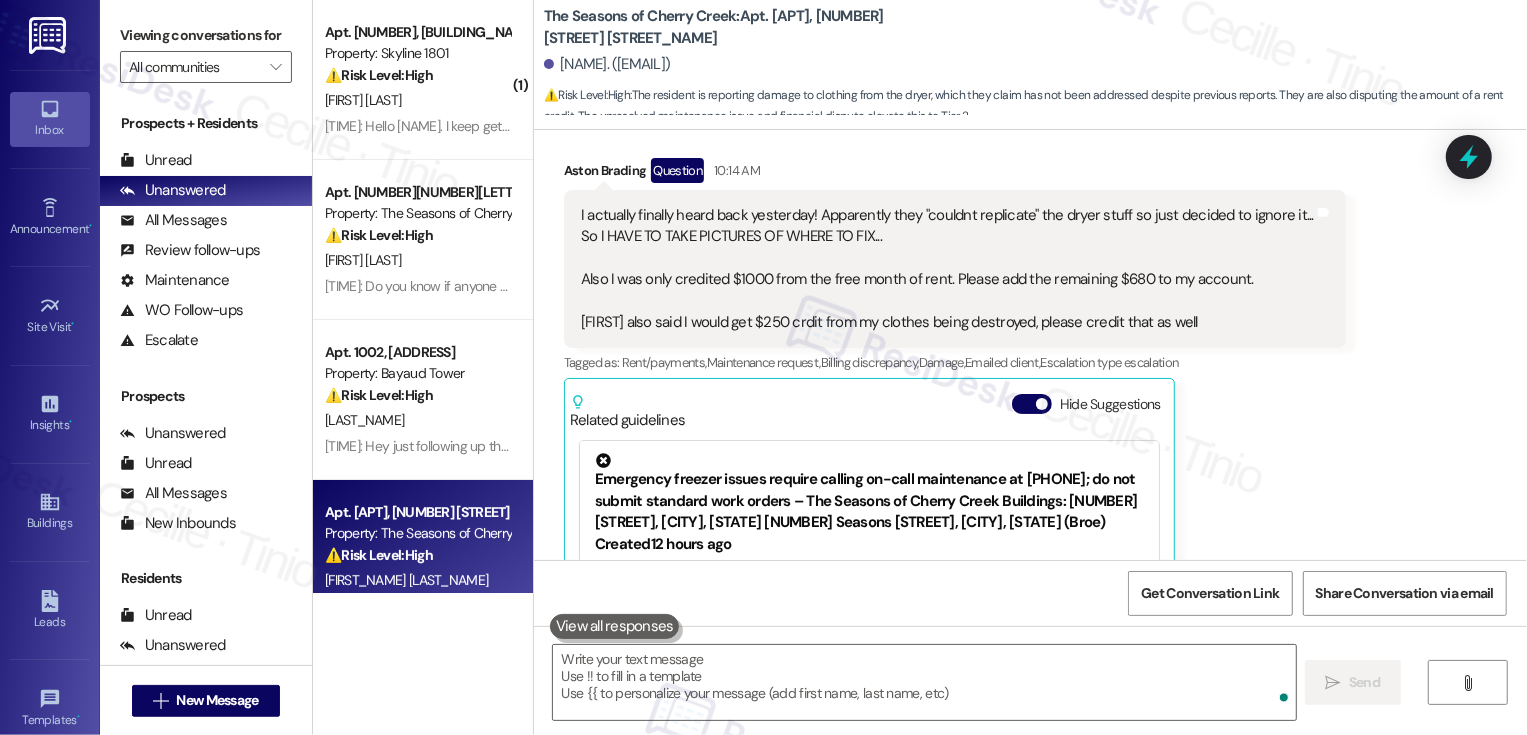 scroll, scrollTop: 1473, scrollLeft: 0, axis: vertical 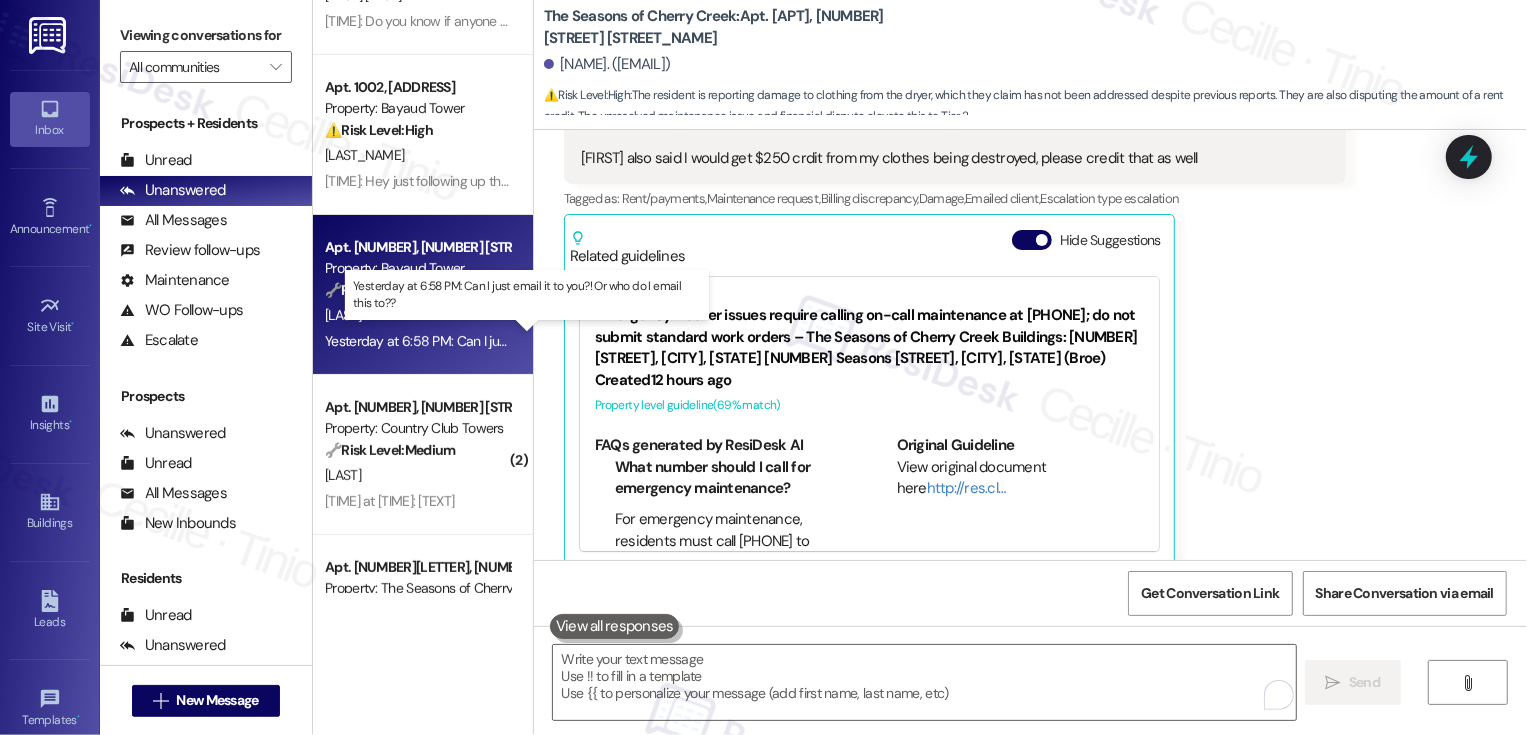 click on "Yesterday at 6:58 PM: Can I just email it to you?! Or who do I email this to?? Yesterday at 6:58 PM: Can I just email it to you?! Or who do I email this to??" at bounding box center [541, 341] 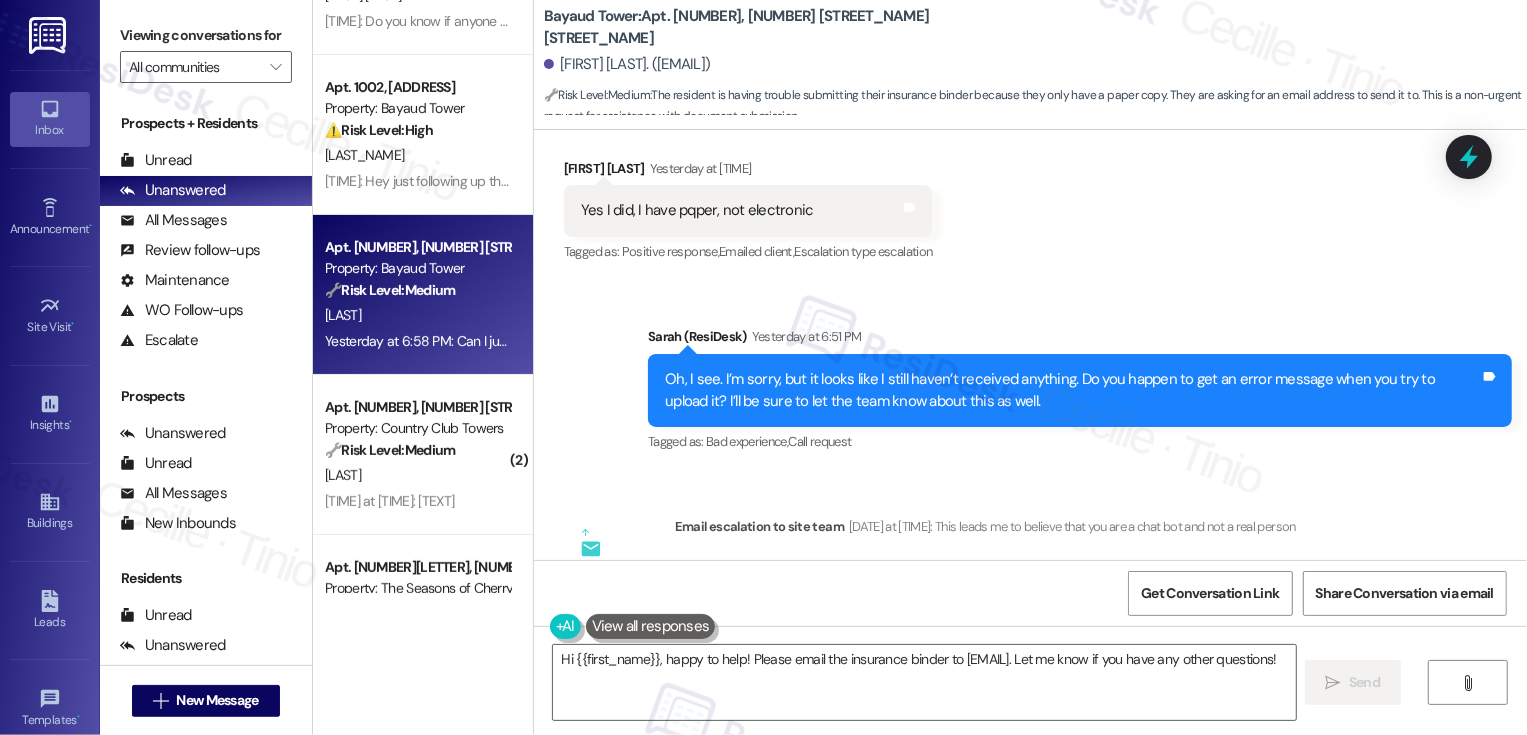 scroll, scrollTop: 1620, scrollLeft: 0, axis: vertical 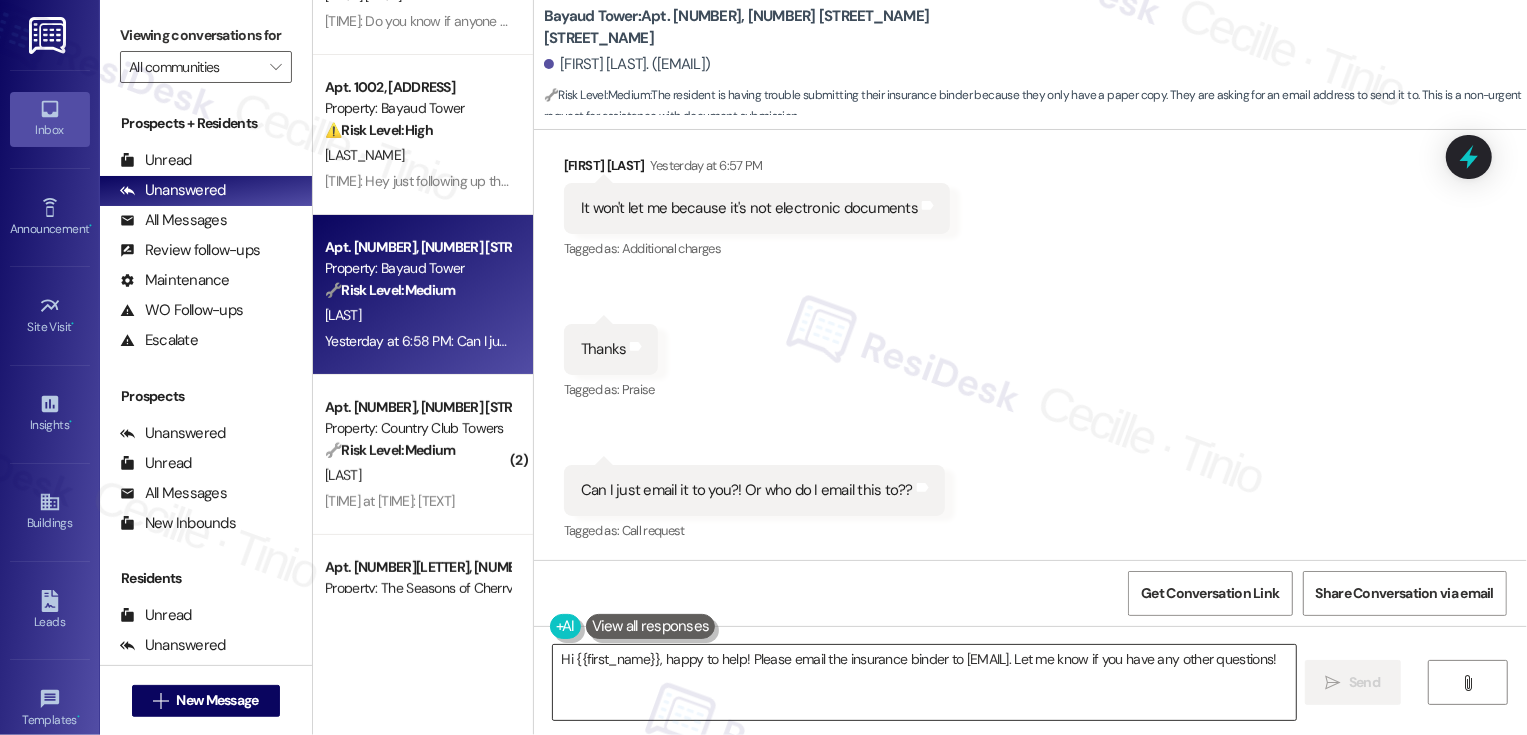 click on "Hi {{first_name}}, happy to help! Please email the insurance binder to erobovitsky@broerealestate.com. Let me know if you have any other questions!" at bounding box center (924, 682) 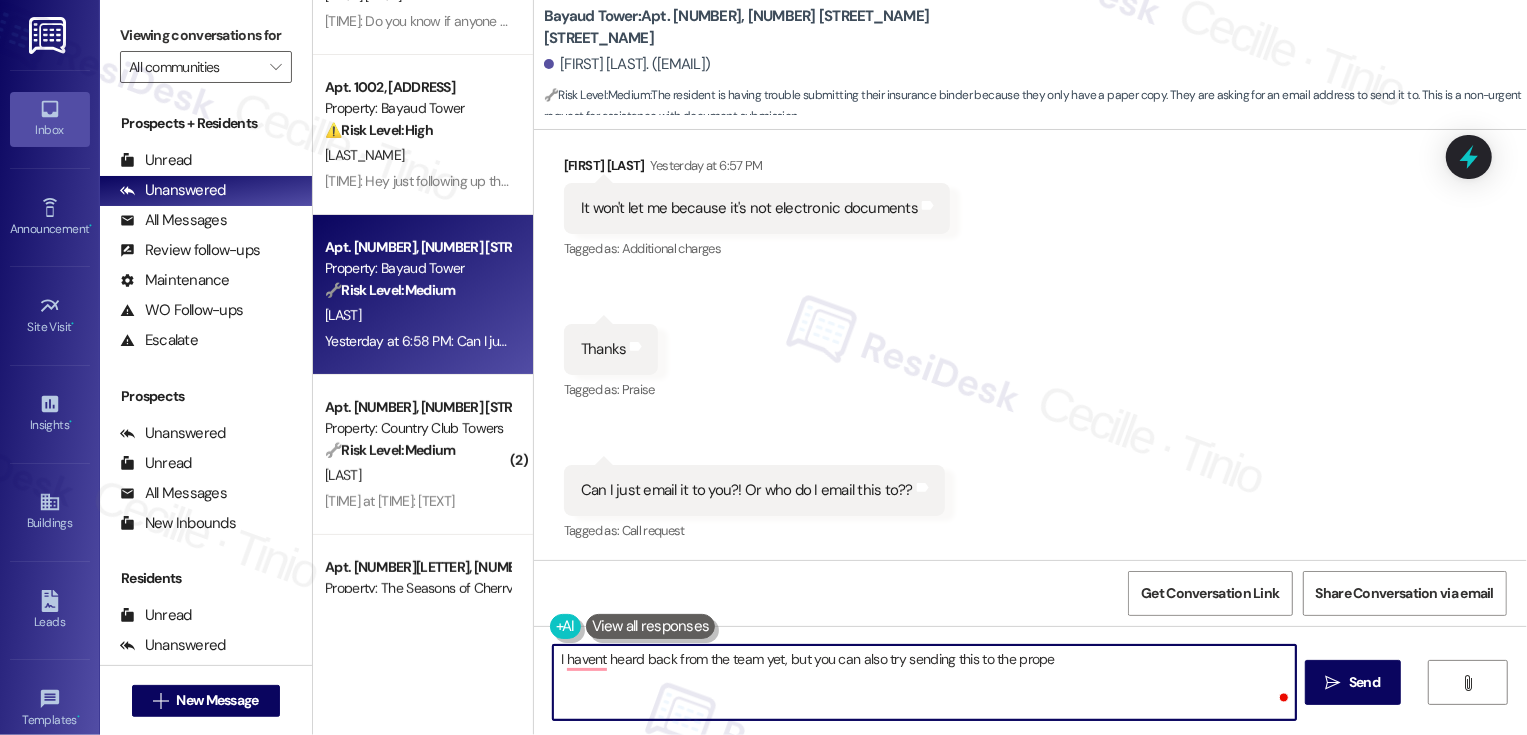 paste on "shahn@broerealestate.com" 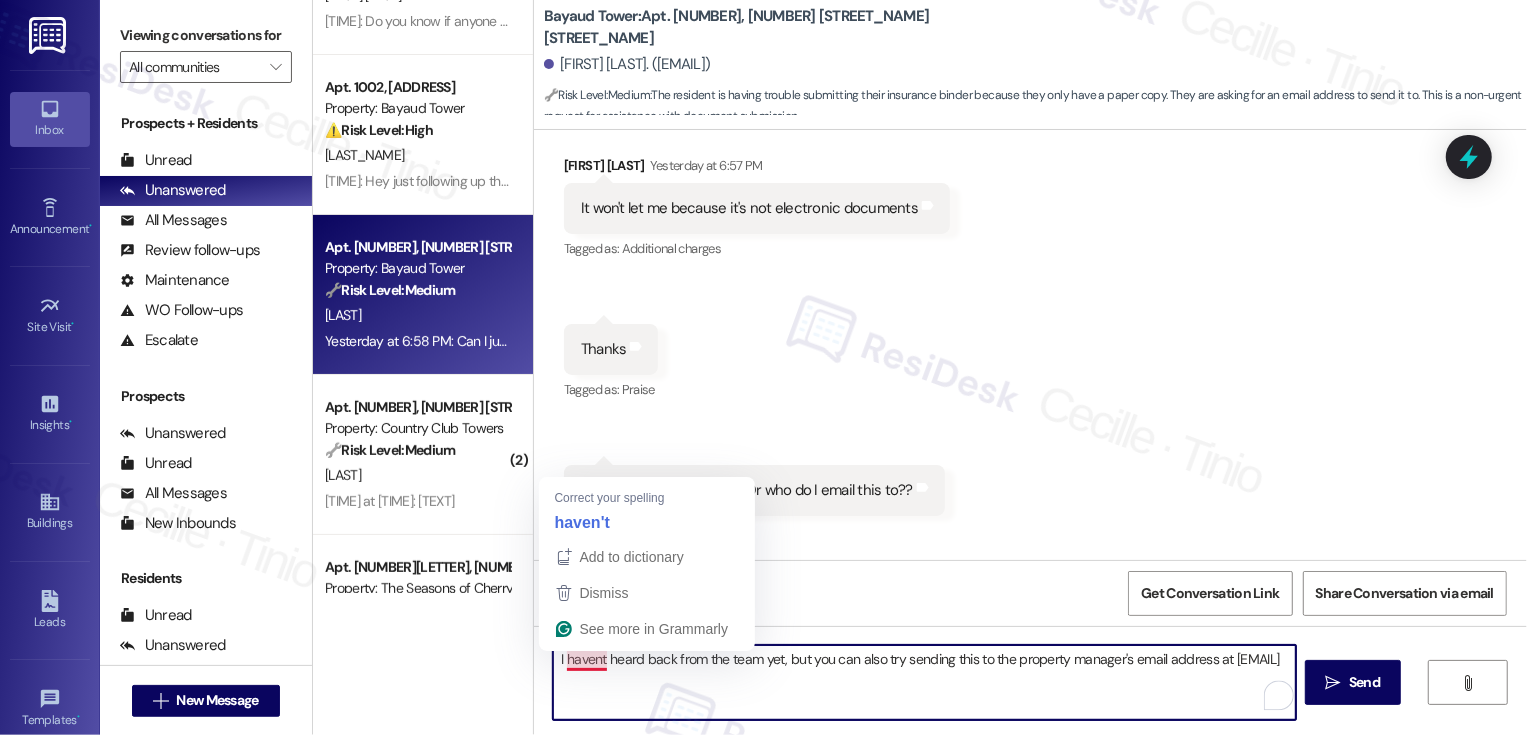 click on "I havent heard back from the team yet, but you can also try sending this to the property manager's email address at shahn@broerealestate.com" at bounding box center (924, 682) 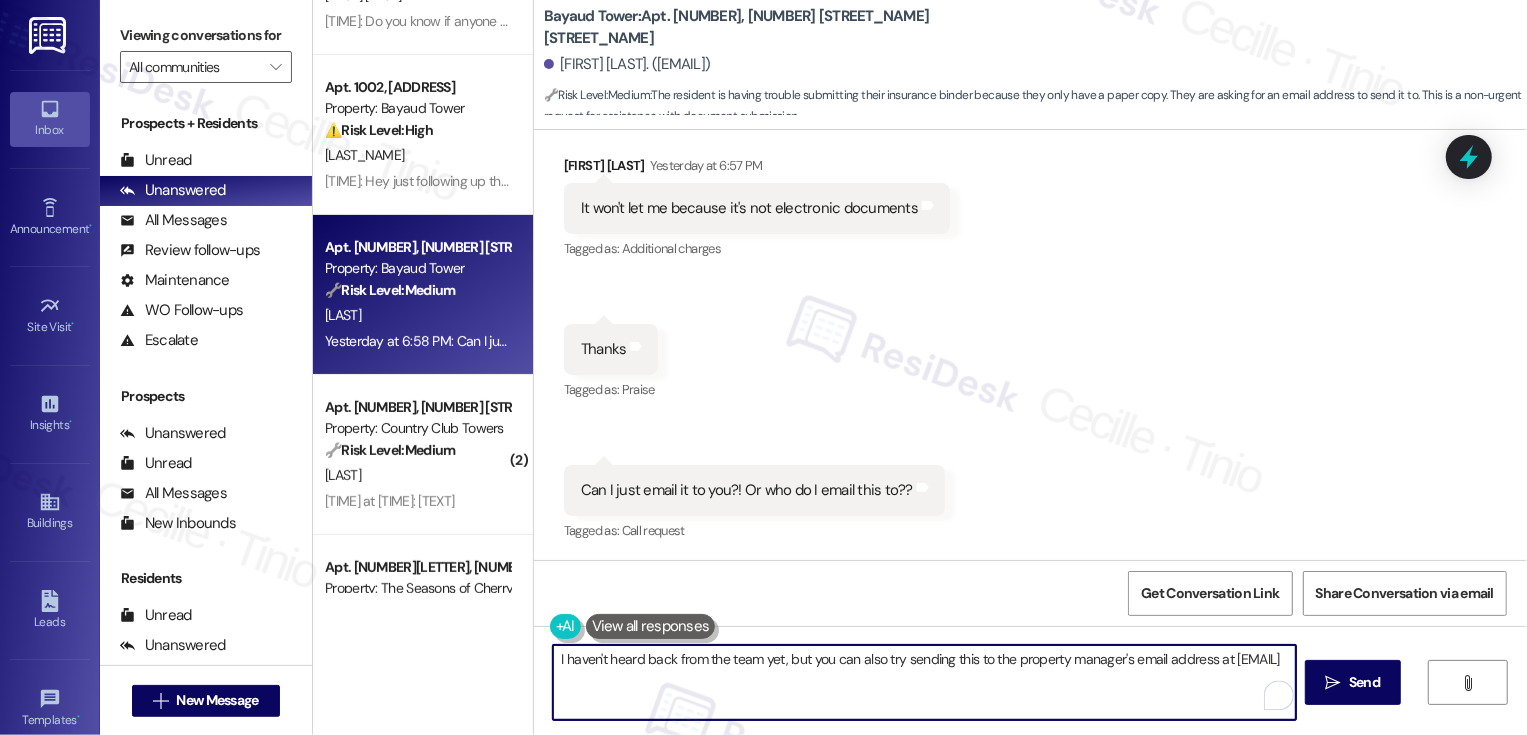 click on "I haven't heard back from the team yet, but you can also try sending this to the property manager's email address at shahn@broerealestate.com" at bounding box center [924, 682] 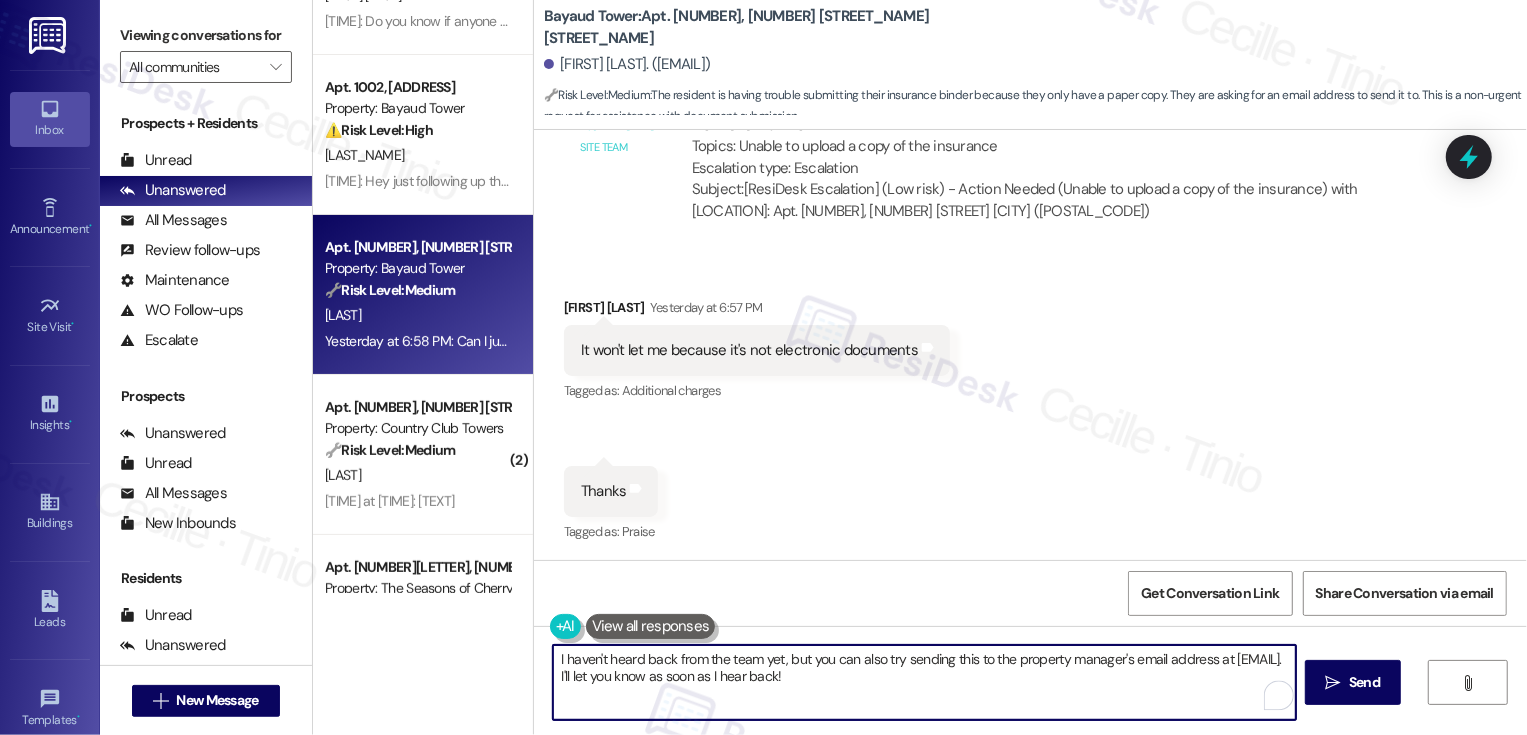 scroll, scrollTop: 1620, scrollLeft: 0, axis: vertical 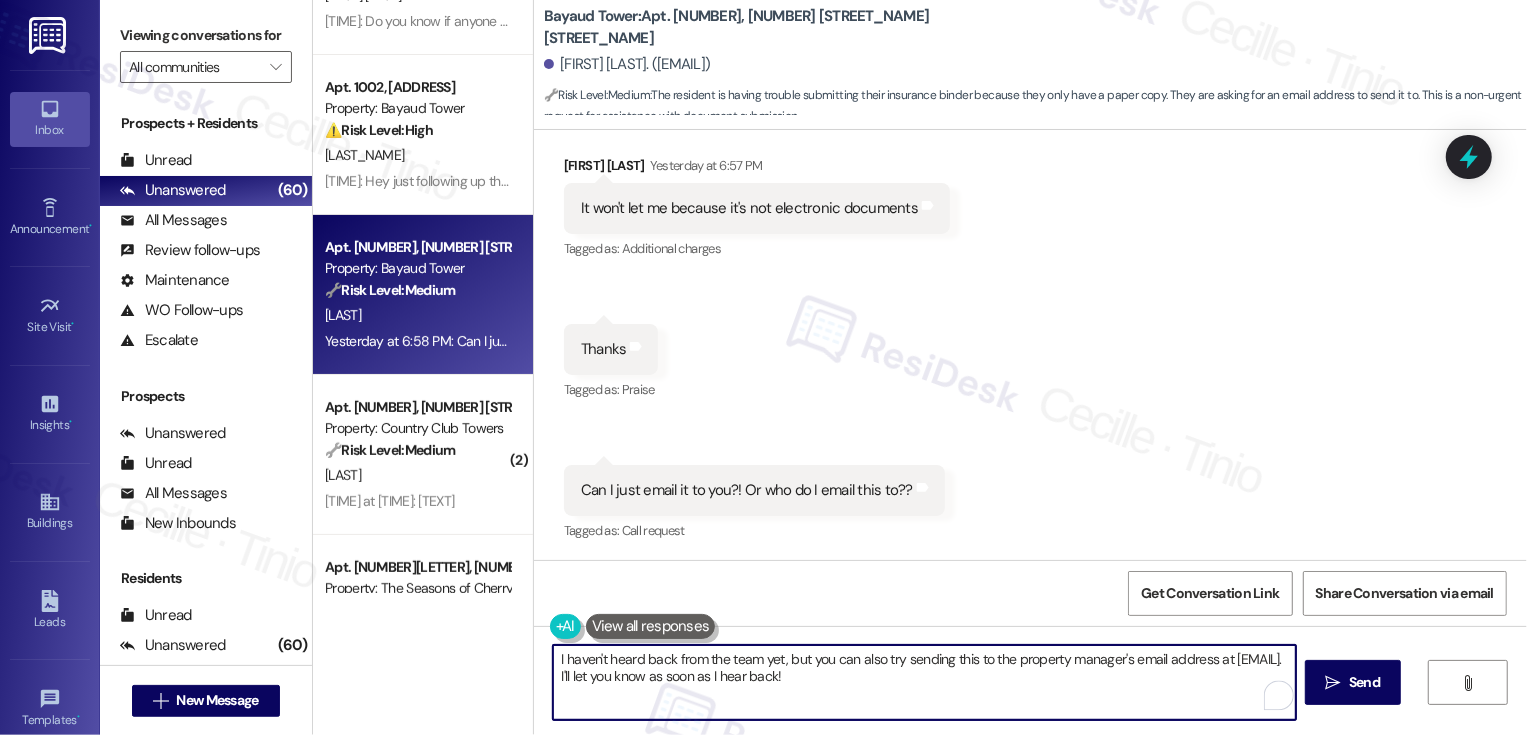 click on "I haven't heard back from the team yet, but you can also try sending this to the property manager's email address at shahn@broerealestate.com. I'll let you know as soon as I hear back!" at bounding box center [924, 682] 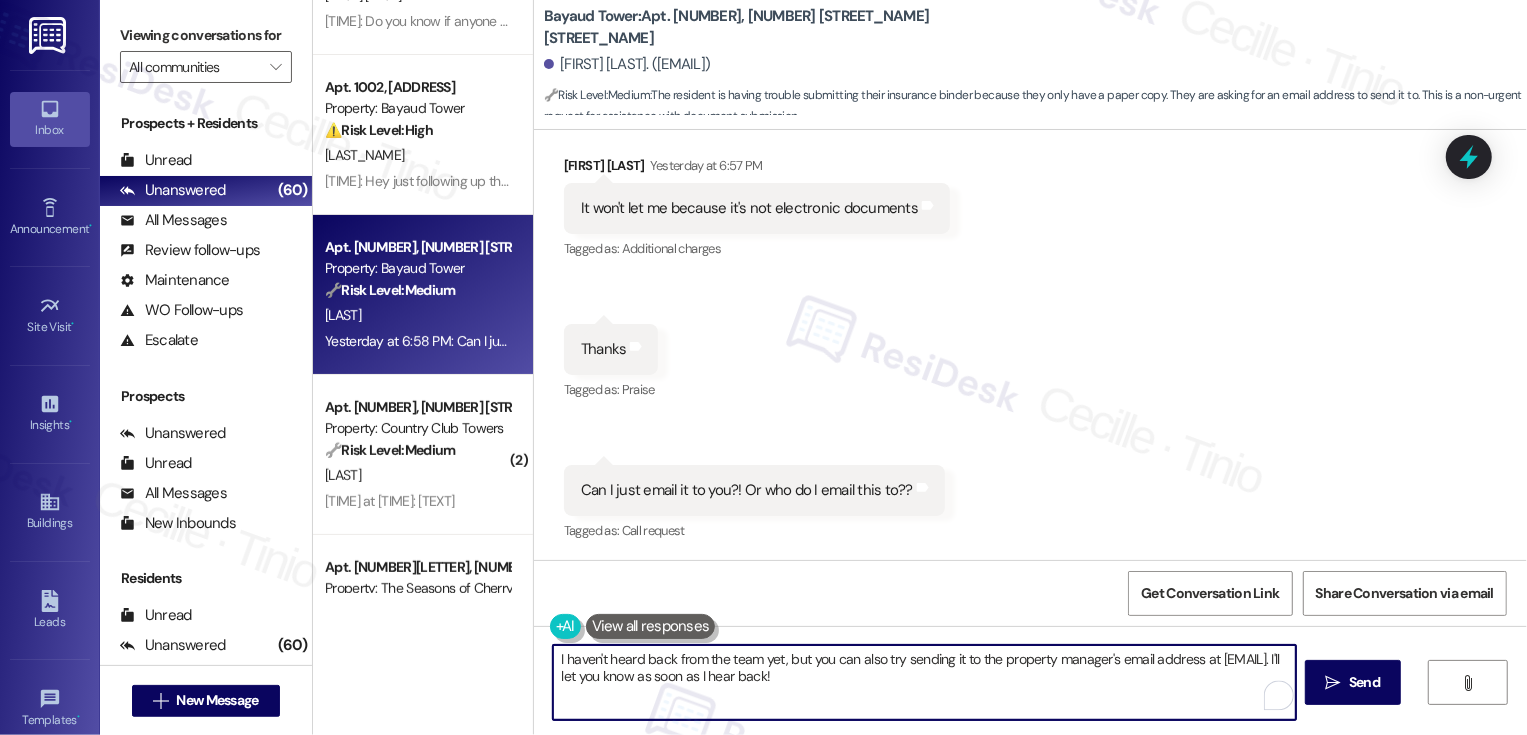 click on "I haven't heard back from the team yet, but you can also try sending it to the property manager's email address at shahn@broerealestate.com. I'll let you know as soon as I hear back!" at bounding box center (924, 682) 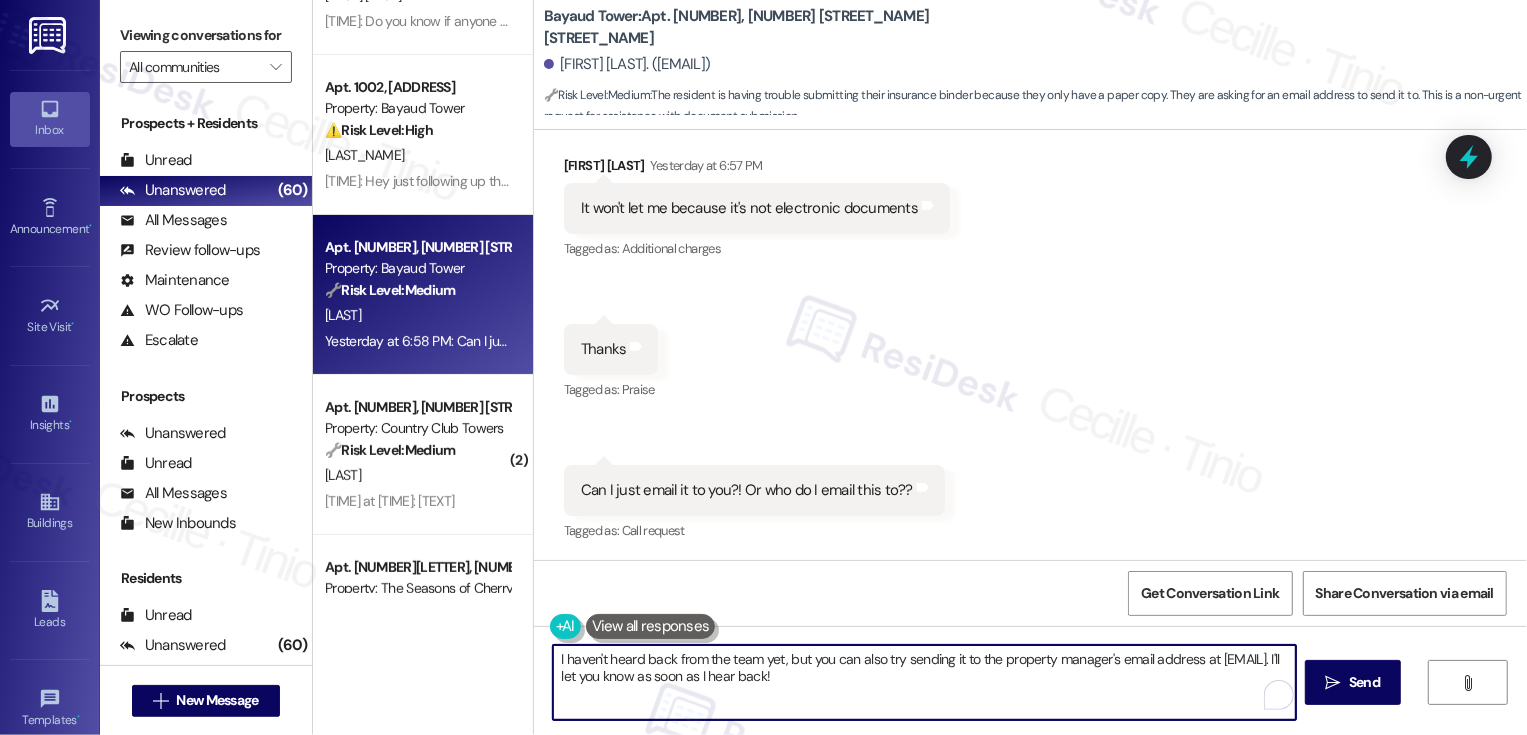 click on "I haven't heard back from the team yet, but you can also try sending it to the property manager's email address at shahn@broerealestate.com. I'll let you know as soon as I hear back!" at bounding box center (924, 682) 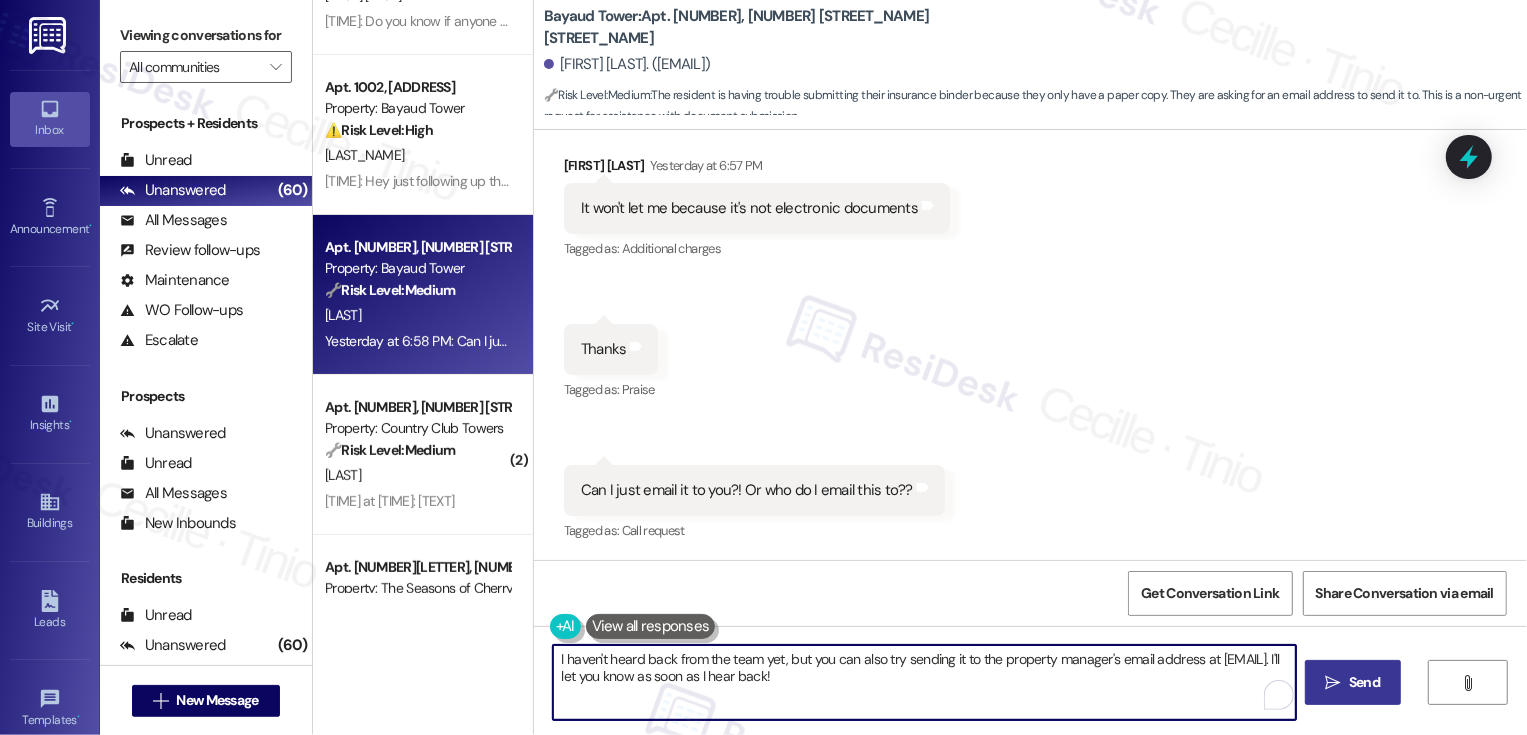 click on "Send" at bounding box center (1364, 682) 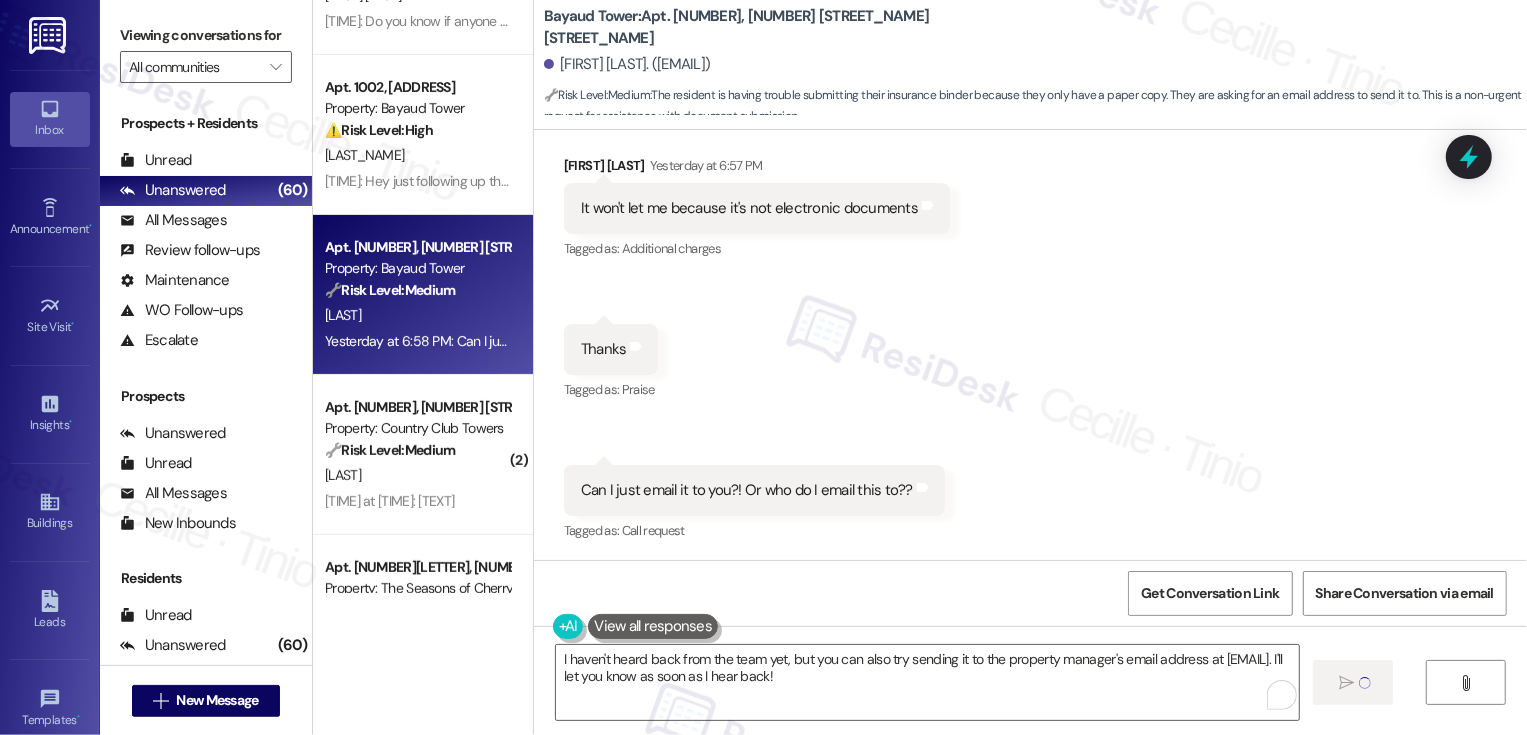 type 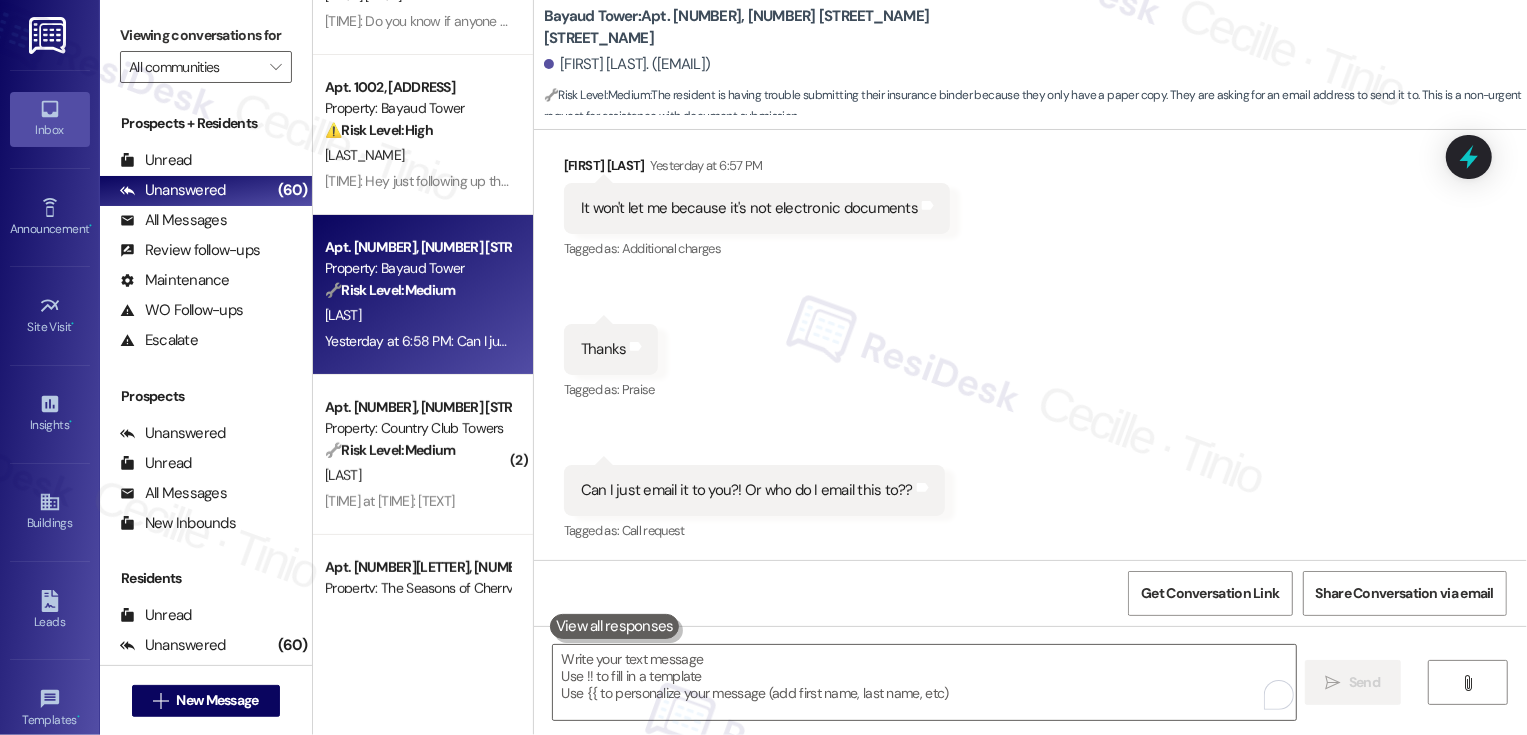scroll, scrollTop: 1781, scrollLeft: 0, axis: vertical 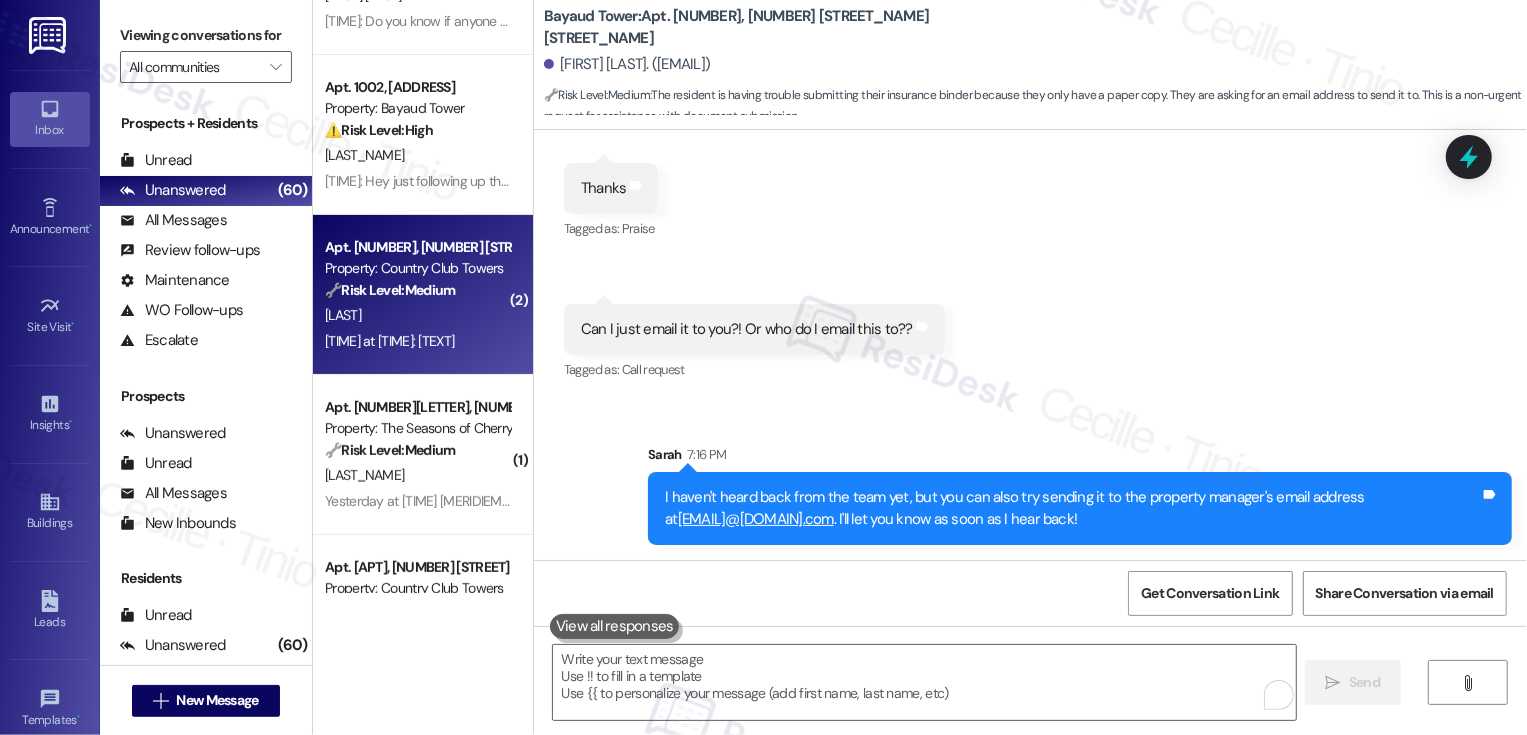 click on "N. Brown" at bounding box center (417, 315) 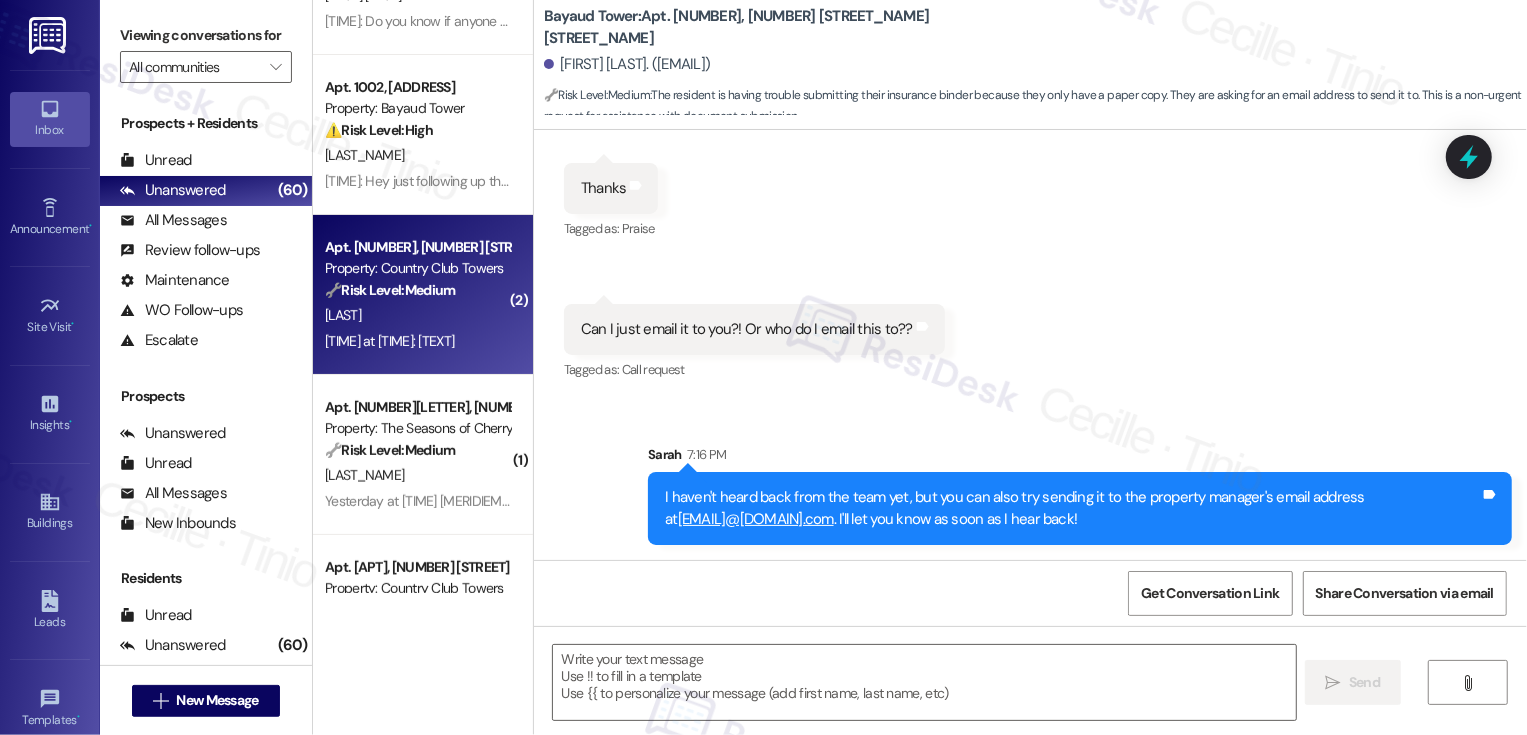 click on "N. Brown" at bounding box center (417, 315) 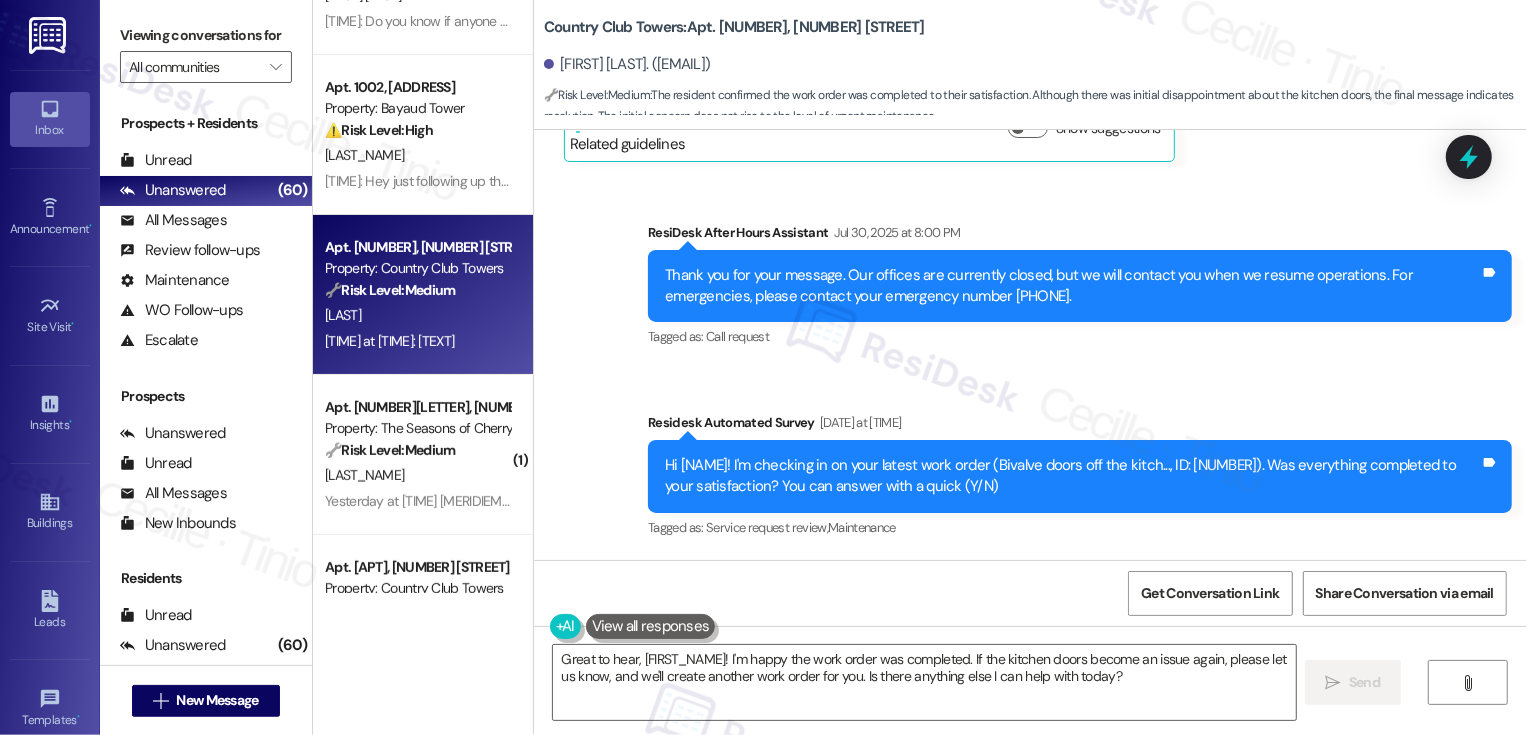 scroll, scrollTop: 5961, scrollLeft: 0, axis: vertical 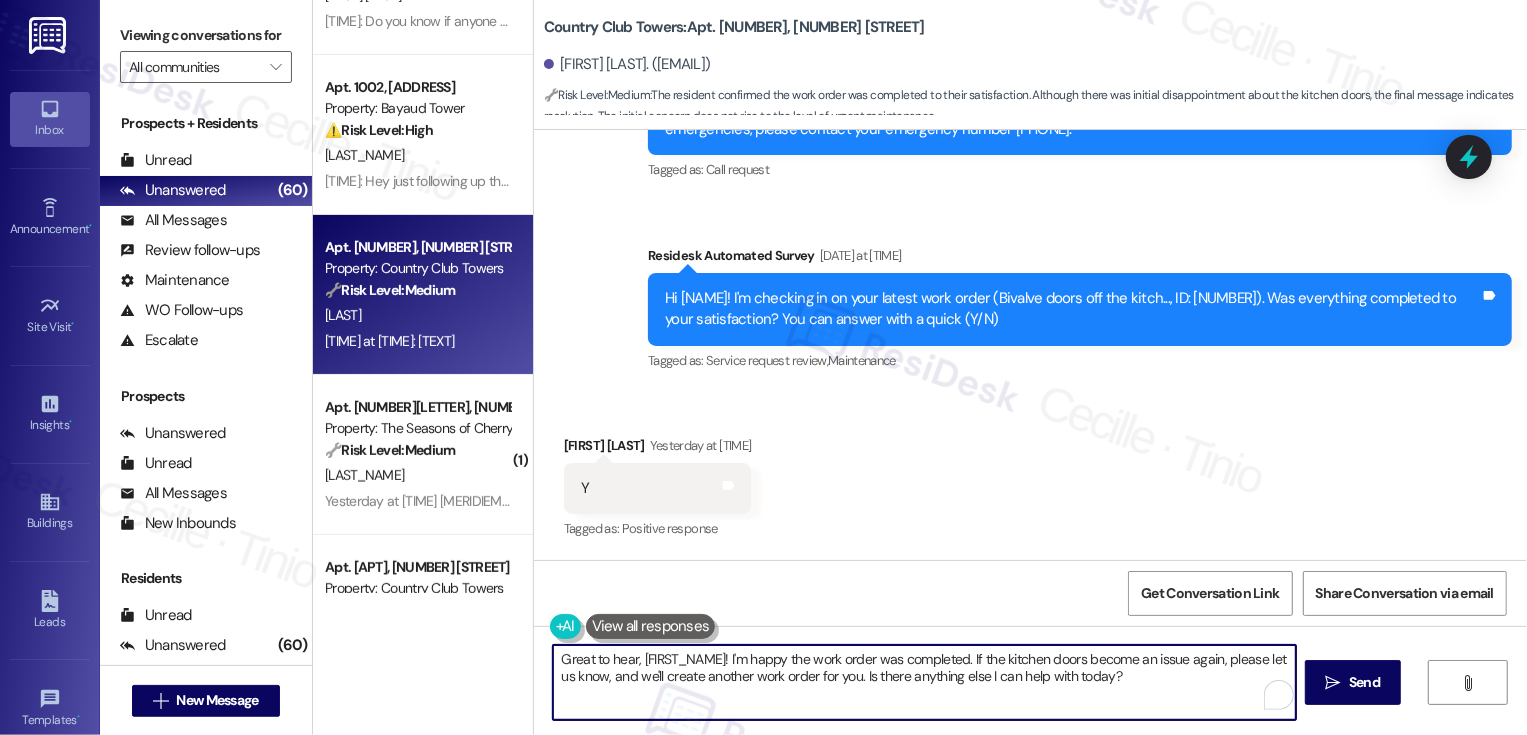 drag, startPoint x: 963, startPoint y: 658, endPoint x: 1152, endPoint y: 677, distance: 189.95262 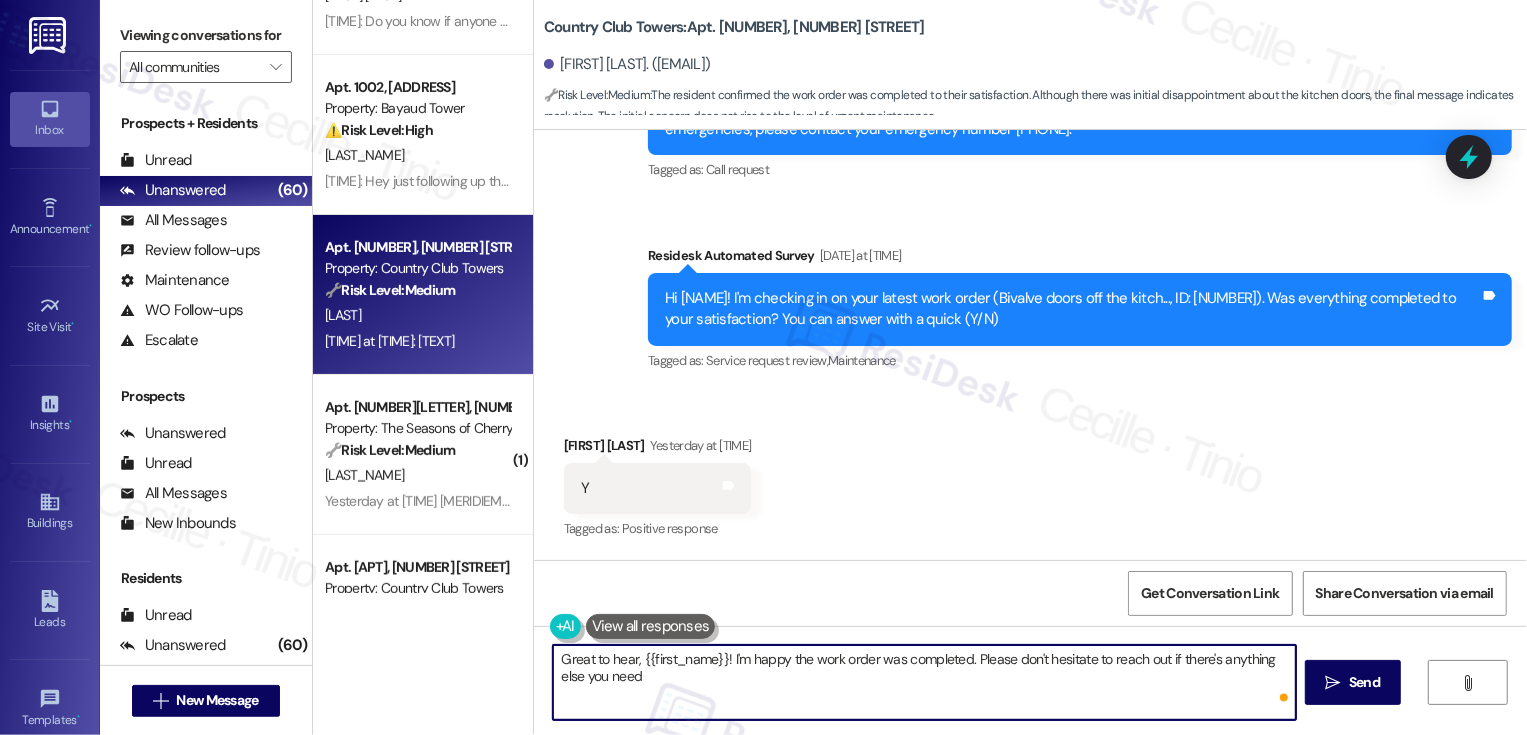 type on "Great to hear, {{first_name}}! I'm happy the work order was completed. Please don't hesitate to reach out if there's anything else you need!" 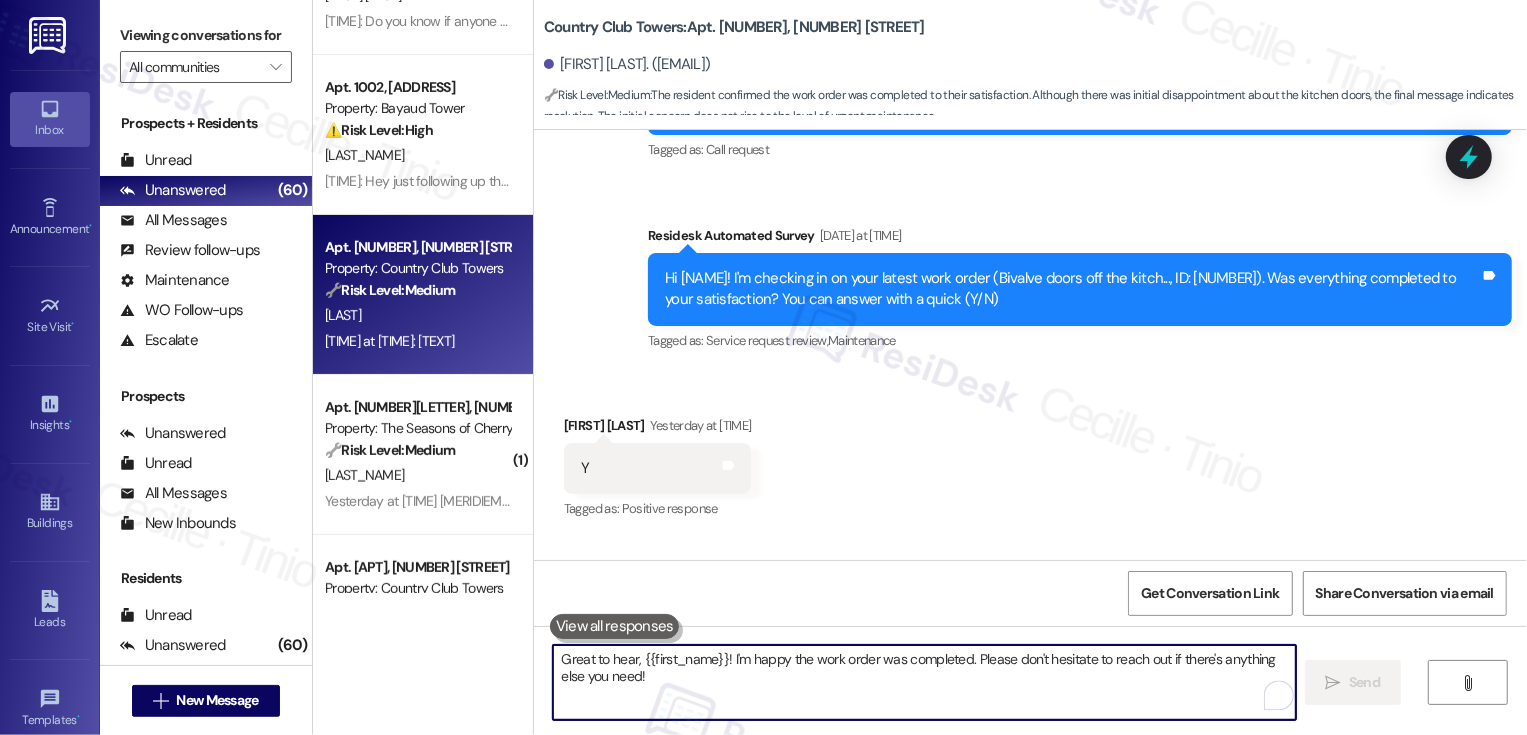 type 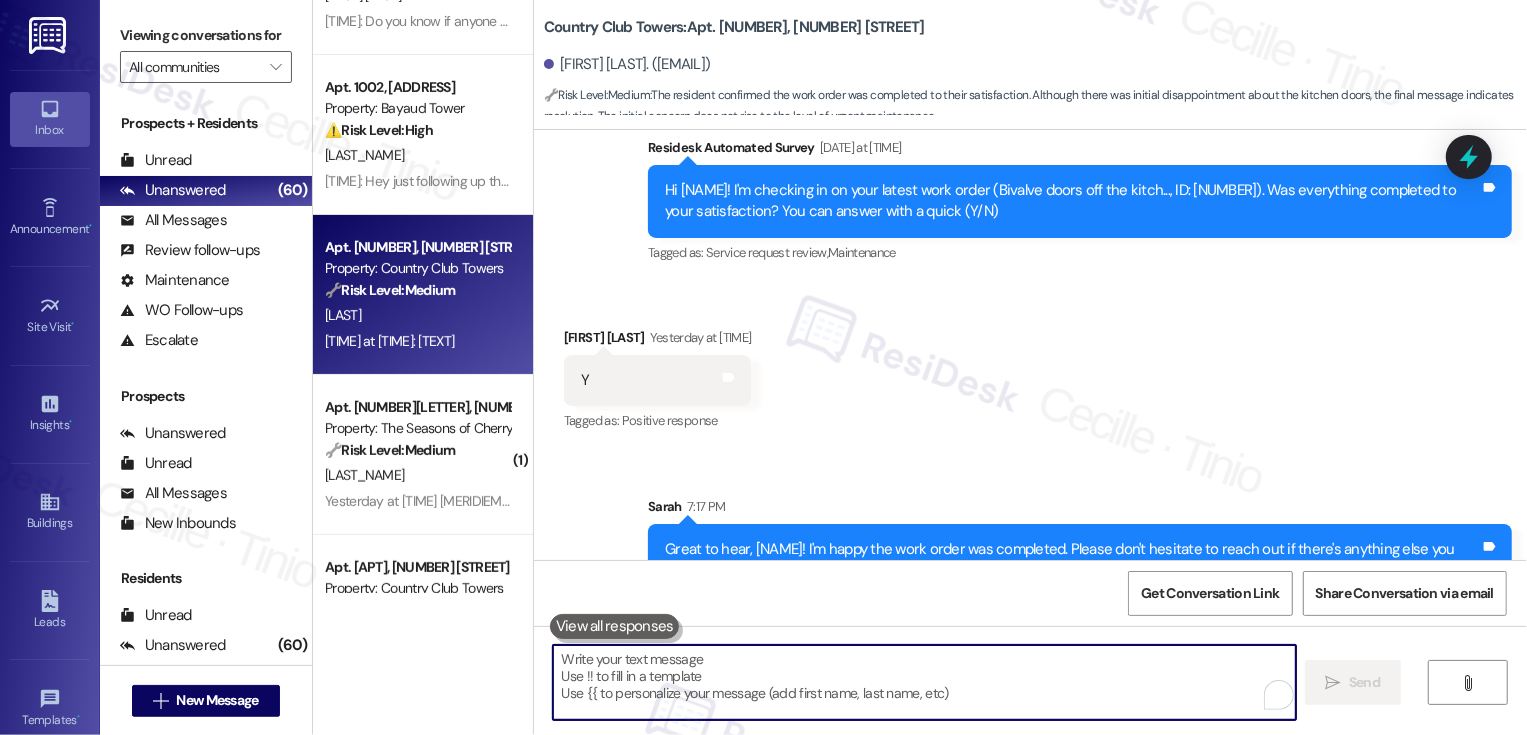 scroll, scrollTop: 6091, scrollLeft: 0, axis: vertical 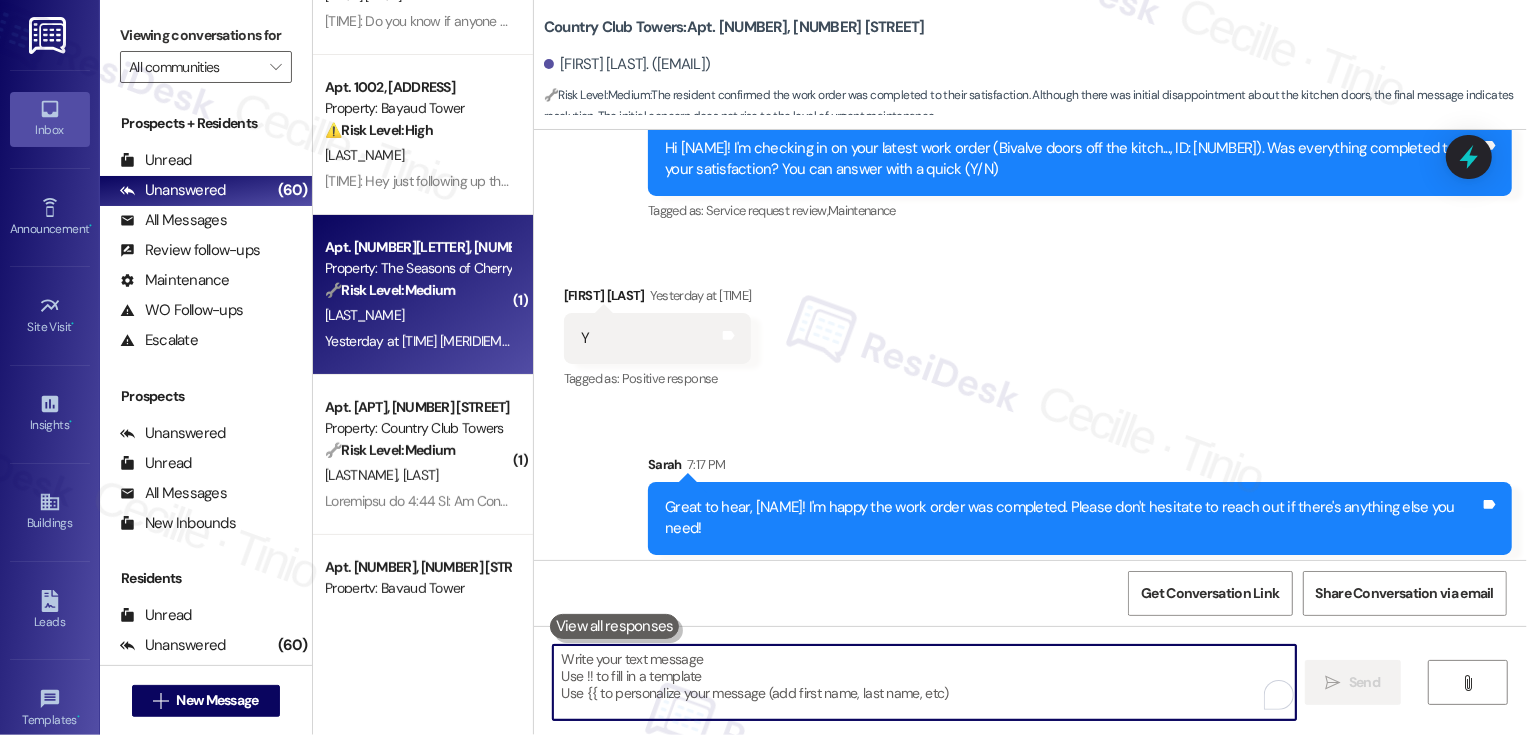 click on "A. Fotenos" at bounding box center [417, 315] 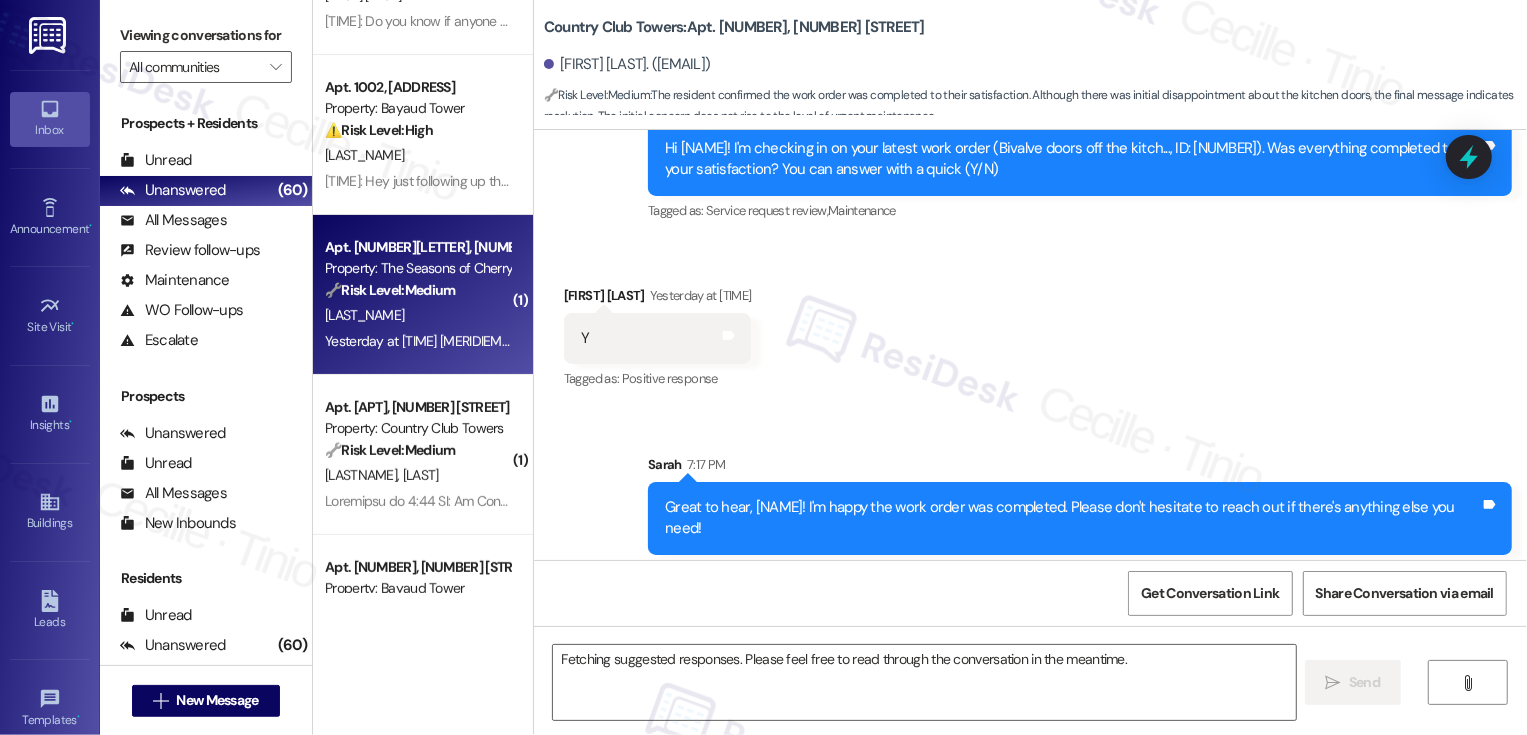 click on "A. Fotenos" at bounding box center [417, 315] 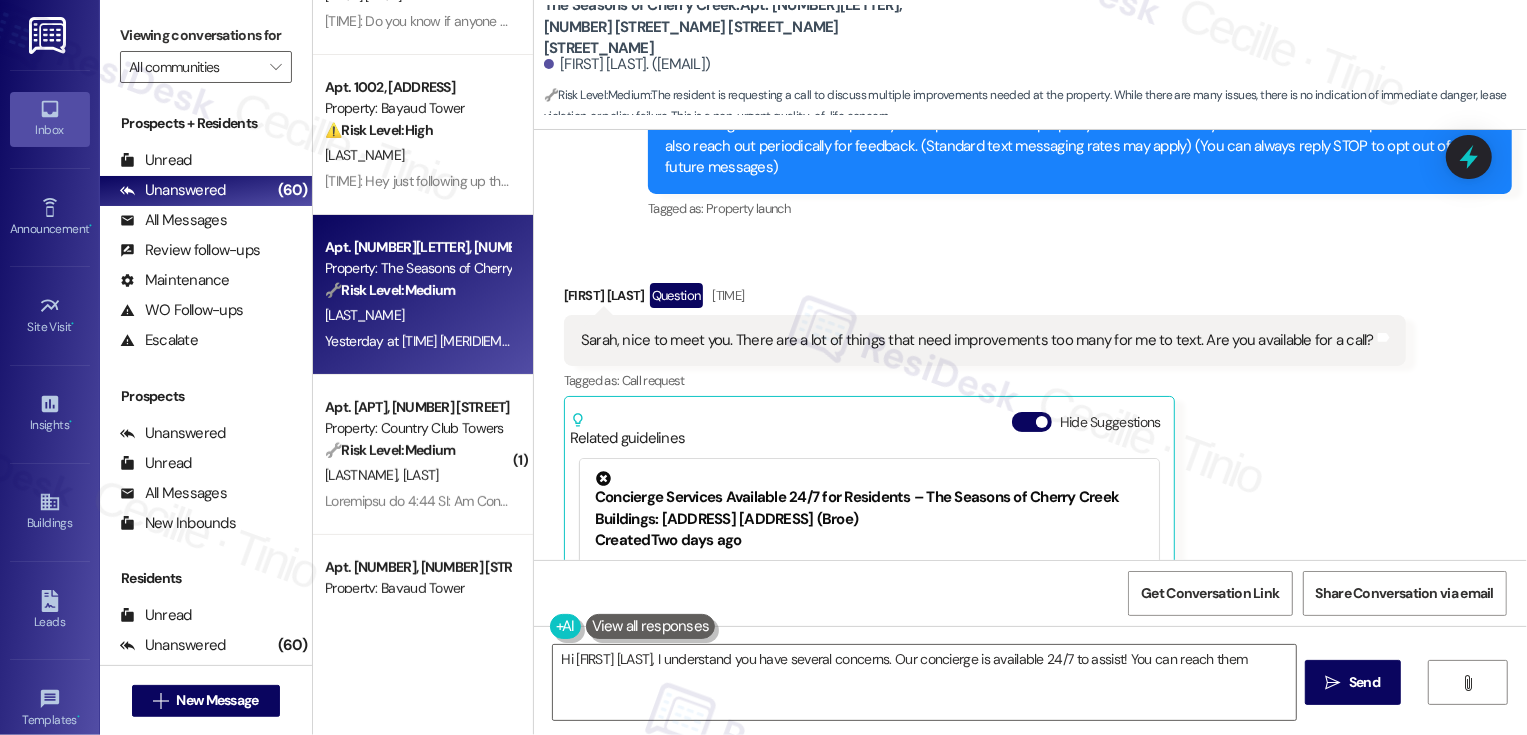 scroll, scrollTop: 463, scrollLeft: 0, axis: vertical 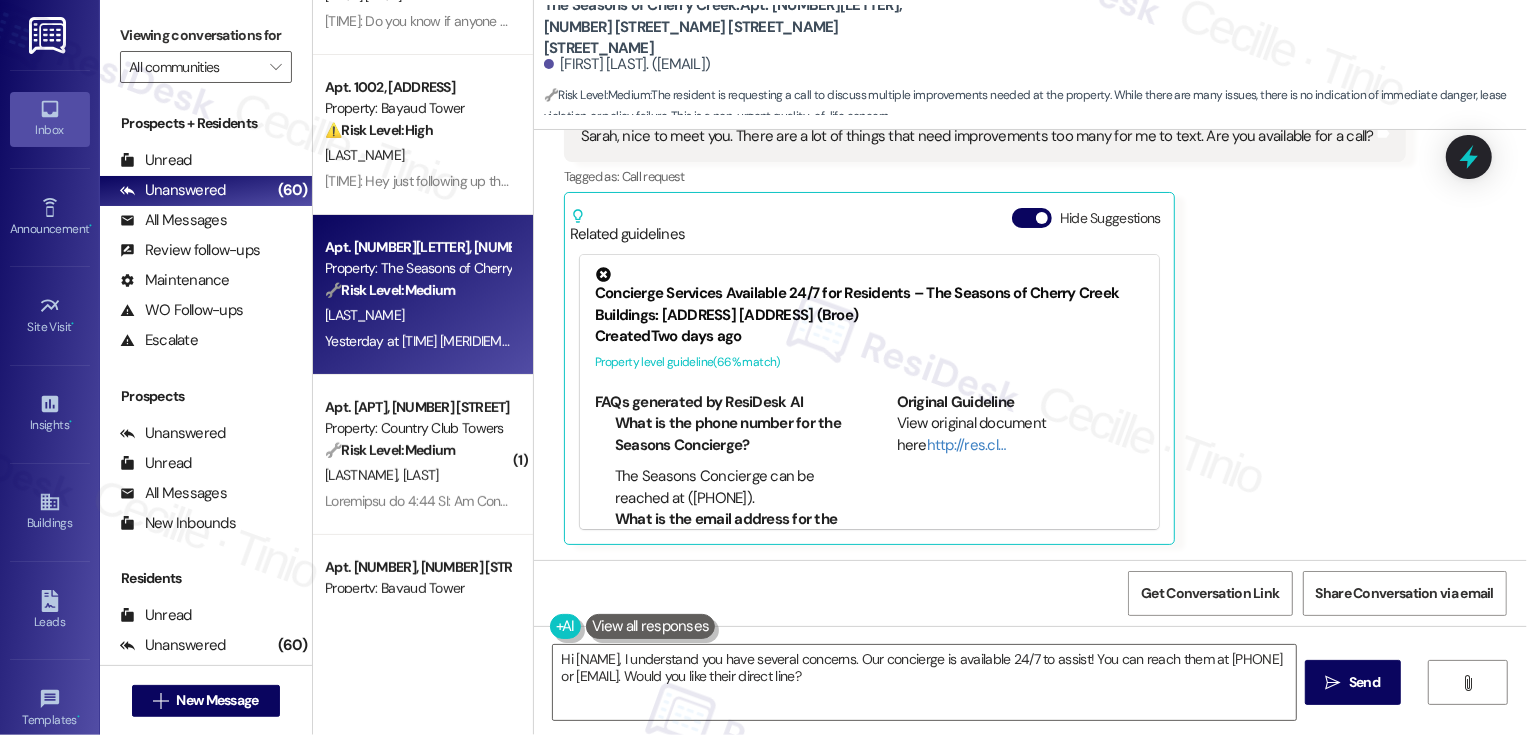 click on "Amy Fotenos Question Yesterday at 3:48 PM Sarah, nice to meet you. There are a lot of things that need  improvements too many for me to text. Are you available for a call? Tags and notes Tagged as:   Call request Click to highlight conversations about Call request  Related guidelines Hide Suggestions Concierge Services Available 24/7 for Residents – The Seasons of Cherry Creek
Buildings:
3498 Cedar E Ellsworth Ave, Denver, CO
3498 Seasons E Ellsworth Ave, Denver, CO (Broe) Created  2 days ago Property level guideline  ( 66 % match) FAQs generated by ResiDesk AI What is the phone number for the Seasons Concierge? The Seasons Concierge can be reached at (720) 643-1211. What is the email address for the Seasons Concierge? The email address for the Seasons Concierge is seasonsconcierge@broerealestate.com. What are the hours of operation for the Seasons Concierge? The Seasons Concierge is available 24/7. Who should I contact for assistance with my apartment? How can I reach the property management team?" at bounding box center (985, 312) 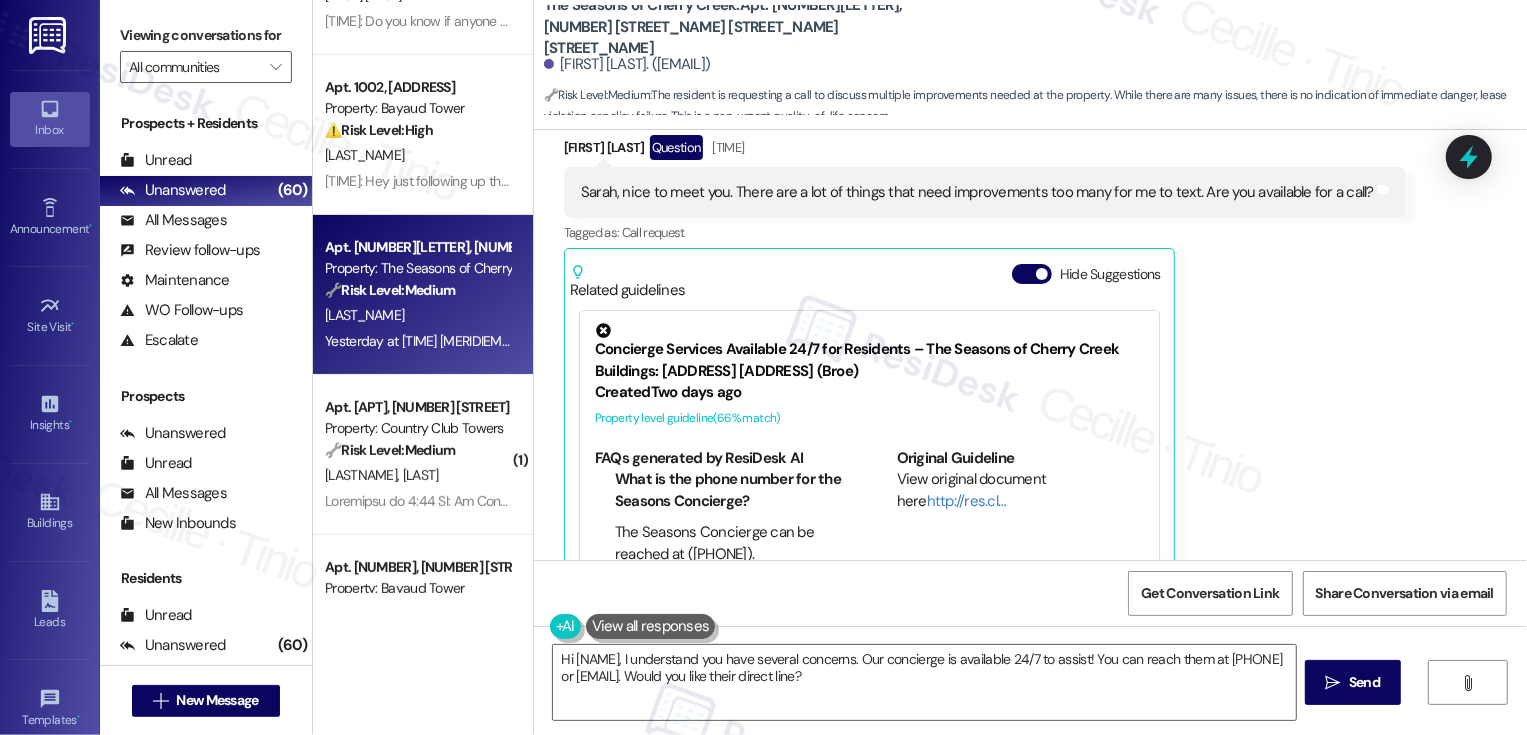 scroll, scrollTop: 364, scrollLeft: 0, axis: vertical 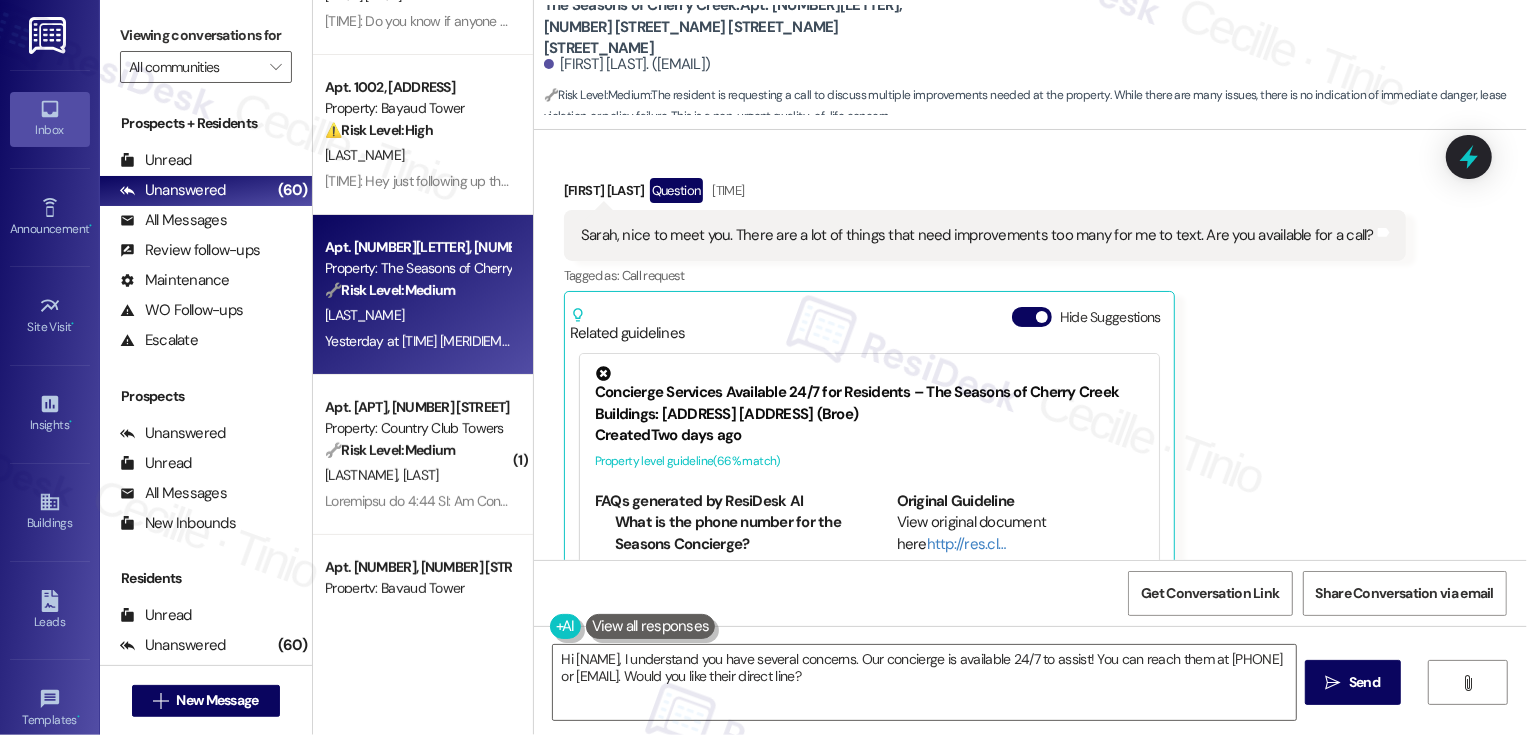 click on "Sarah, nice to meet you. There are a lot of things that need  improvements too many for me to text. Are you available for a call?" at bounding box center [977, 235] 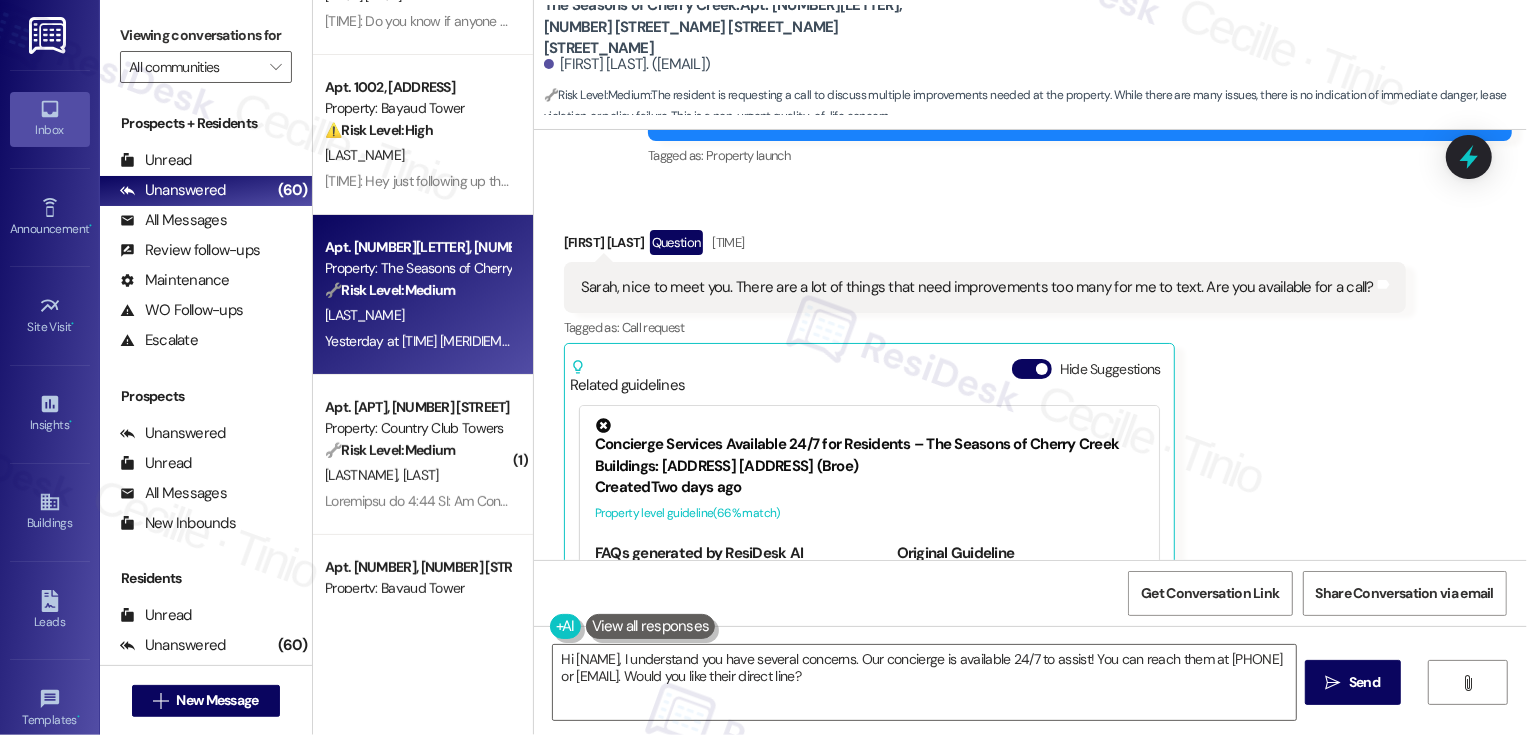 scroll, scrollTop: 332, scrollLeft: 0, axis: vertical 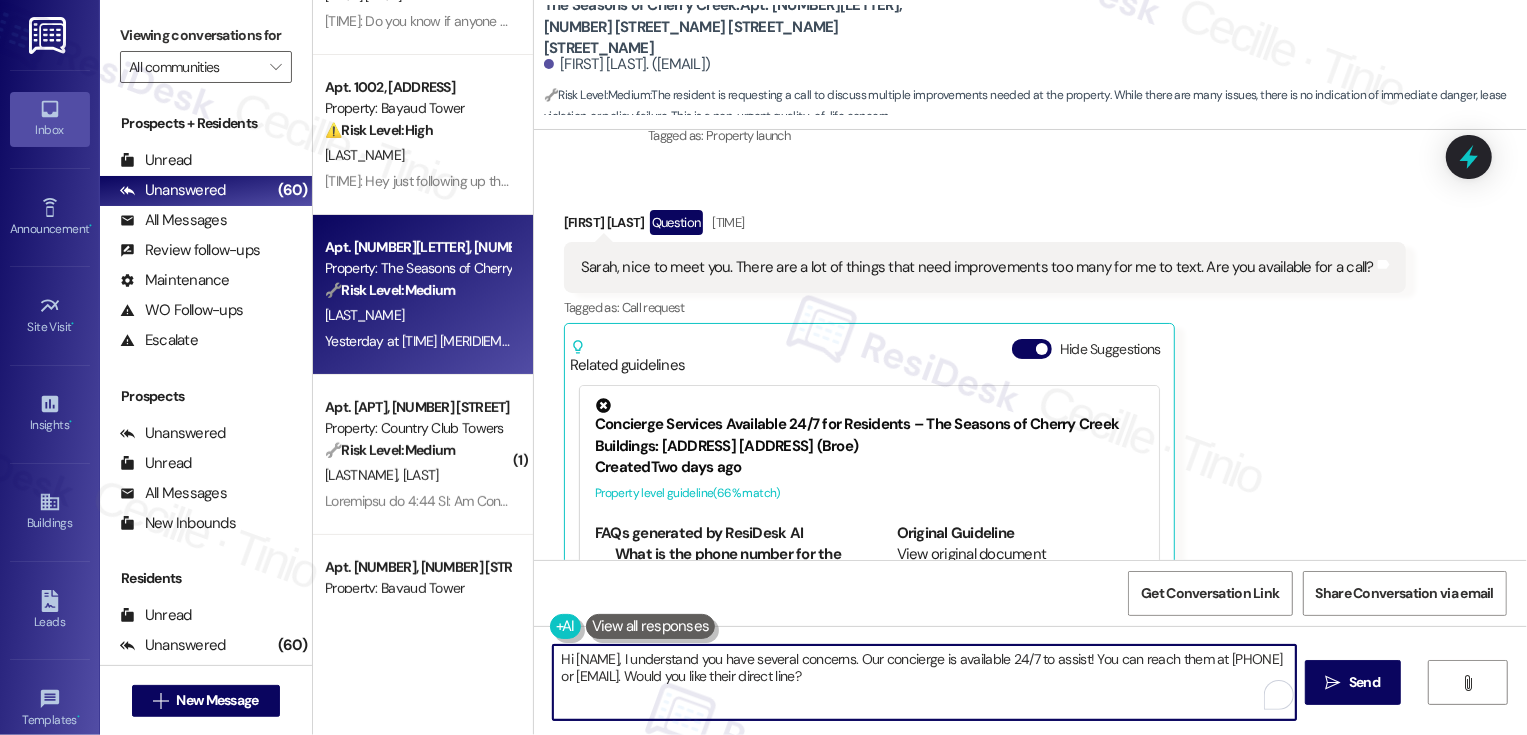 drag, startPoint x: 596, startPoint y: 657, endPoint x: 742, endPoint y: 718, distance: 158.23085 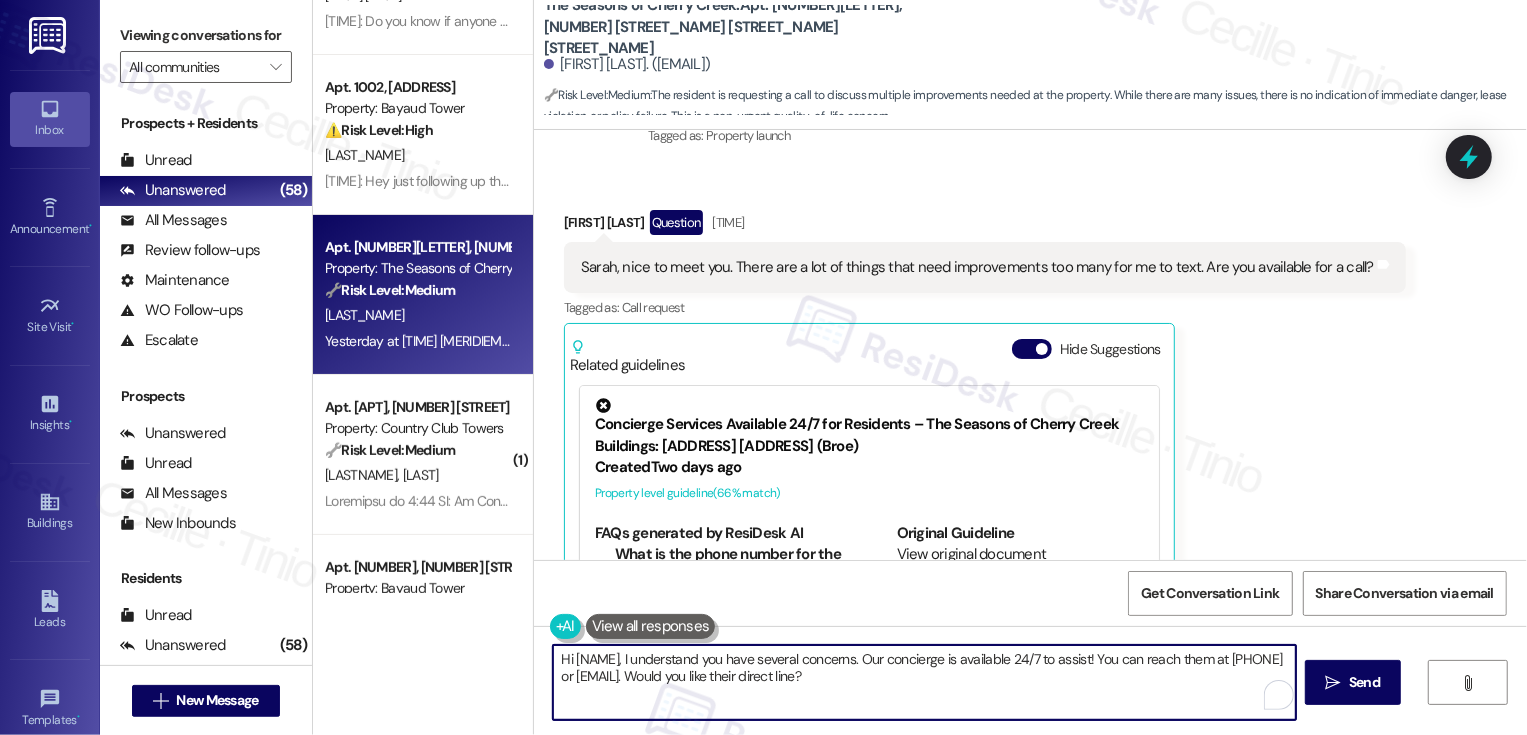 click on "Hi Amy, I understand you have several concerns. Our concierge is available 24/7 to assist! You can reach them at (720) 643-1211 or seasonsconcierge@broerealestate.com. Would you like their direct line?" at bounding box center [924, 682] 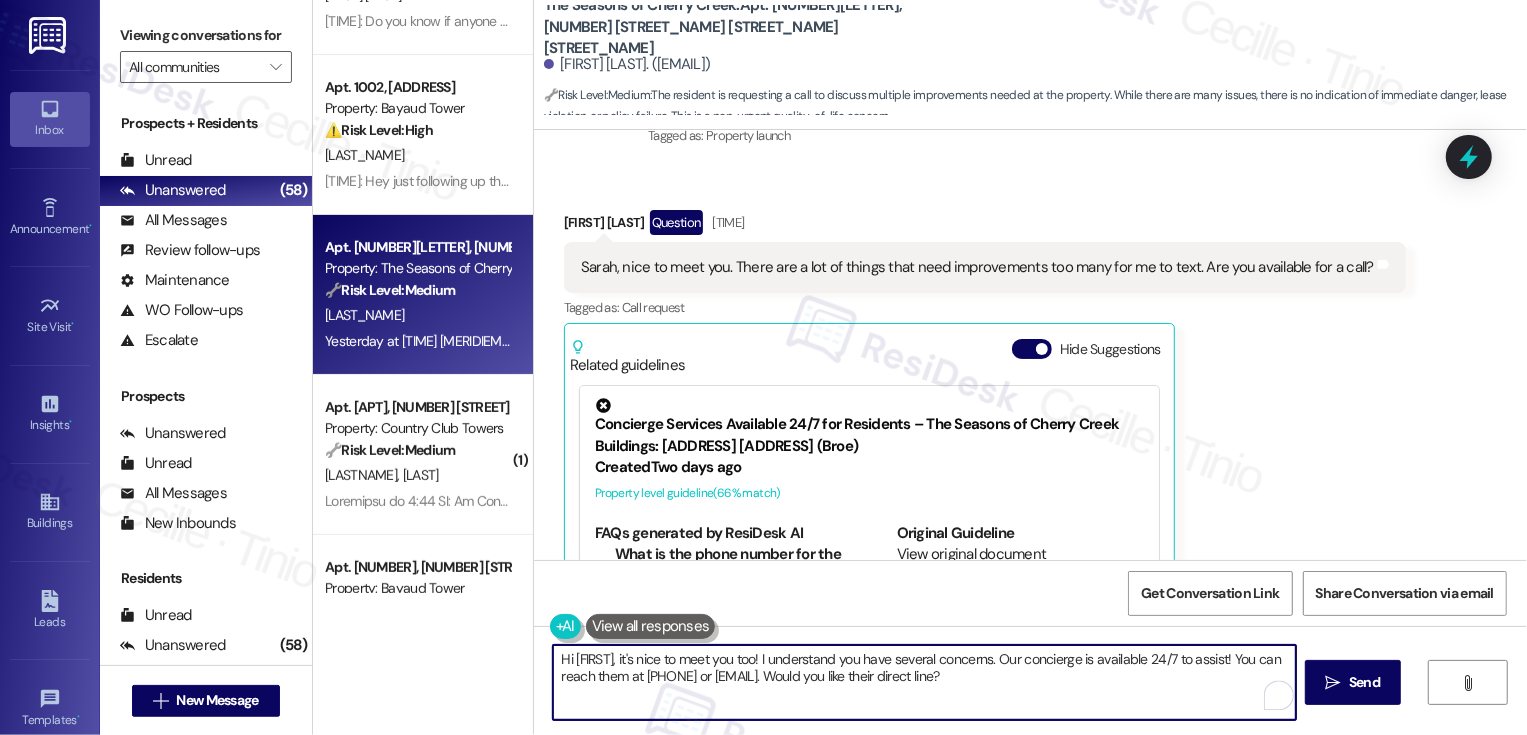 click on "Hi Amy, it's nice to meet you too! I understand you have several concerns. Our concierge is available 24/7 to assist! You can reach them at (720) 643-1211 or seasonsconcierge@broerealestate.com. Would you like their direct line?" at bounding box center [924, 682] 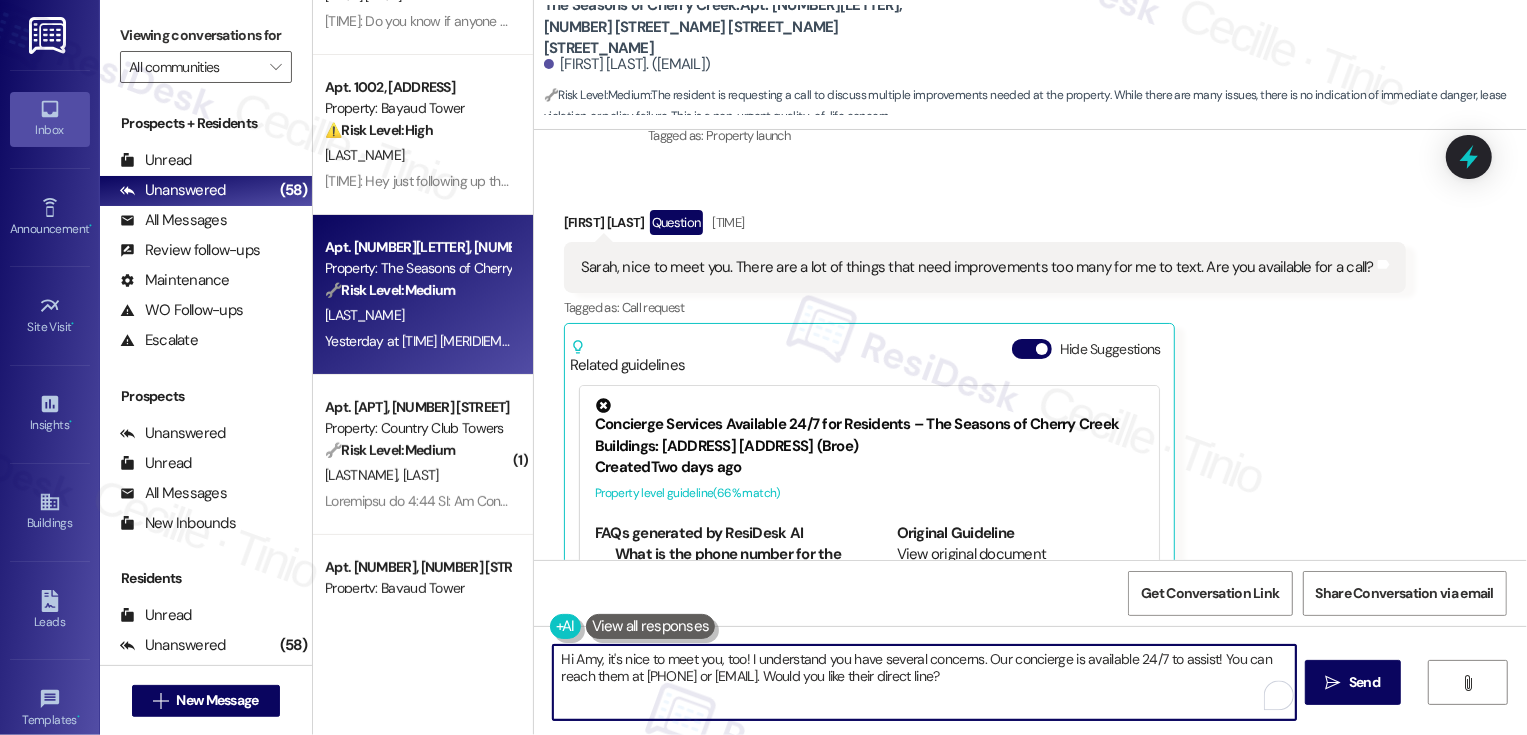 click on "Hi Amy, it's nice to meet you, too! I understand you have several concerns. Our concierge is available 24/7 to assist! You can reach them at (720) 643-1211 or seasonsconcierge@broerealestate.com. Would you like their direct line?" at bounding box center (924, 682) 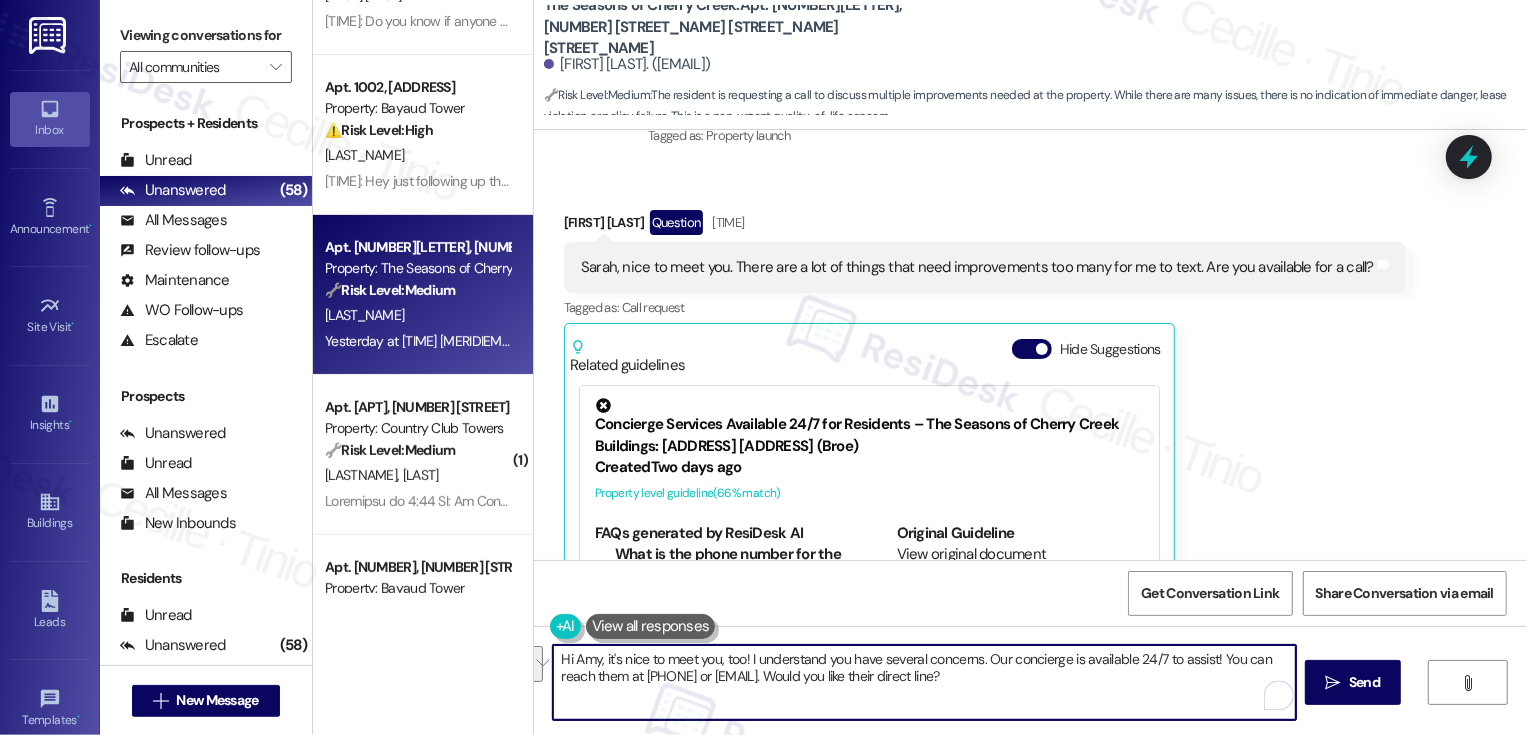 drag, startPoint x: 977, startPoint y: 654, endPoint x: 1045, endPoint y: 699, distance: 81.5414 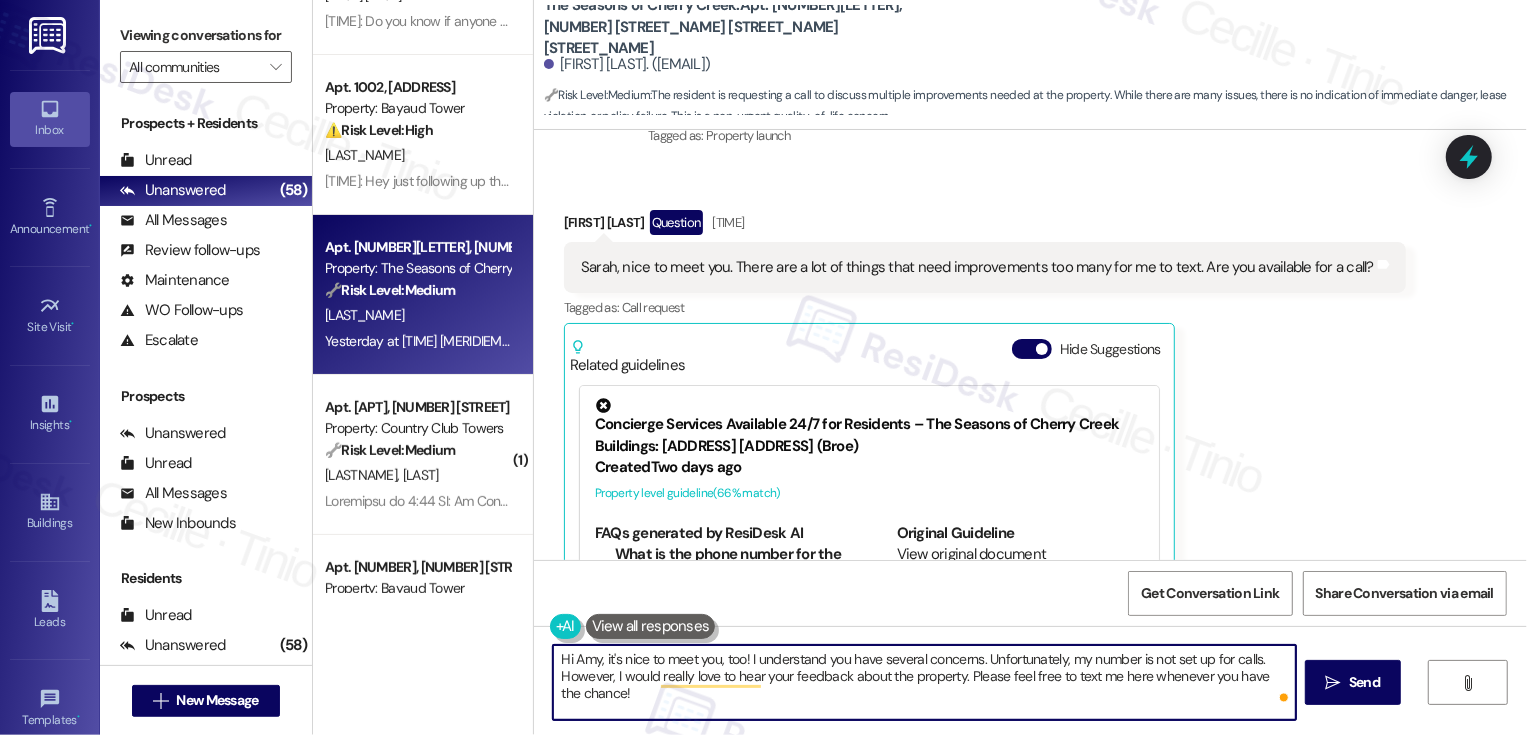 click on "Hi Amy, it's nice to meet you, too! I understand you have several concerns. Unfortunately, my number is not set up for calls. However, I would really love to hear your feedback about the property. Please feel free to text me here whenever you have the chance!" at bounding box center (924, 682) 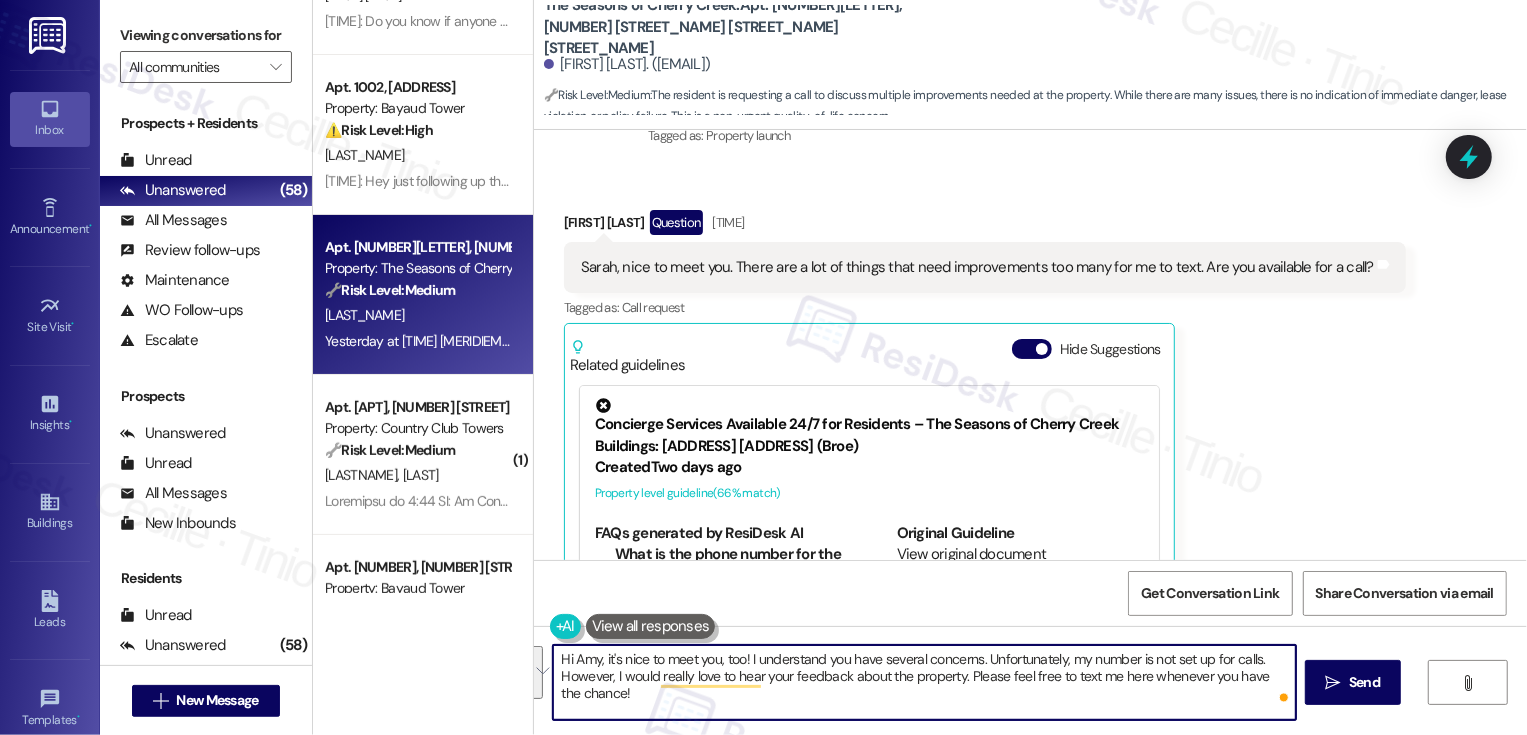 paste on "’s so nice to meet you too! I understand you have a few concerns. My number isn’t set up for calls, but I’d really love to hear your feedback about the property. Please feel free to text me here anytime—it would be great to hear from you" 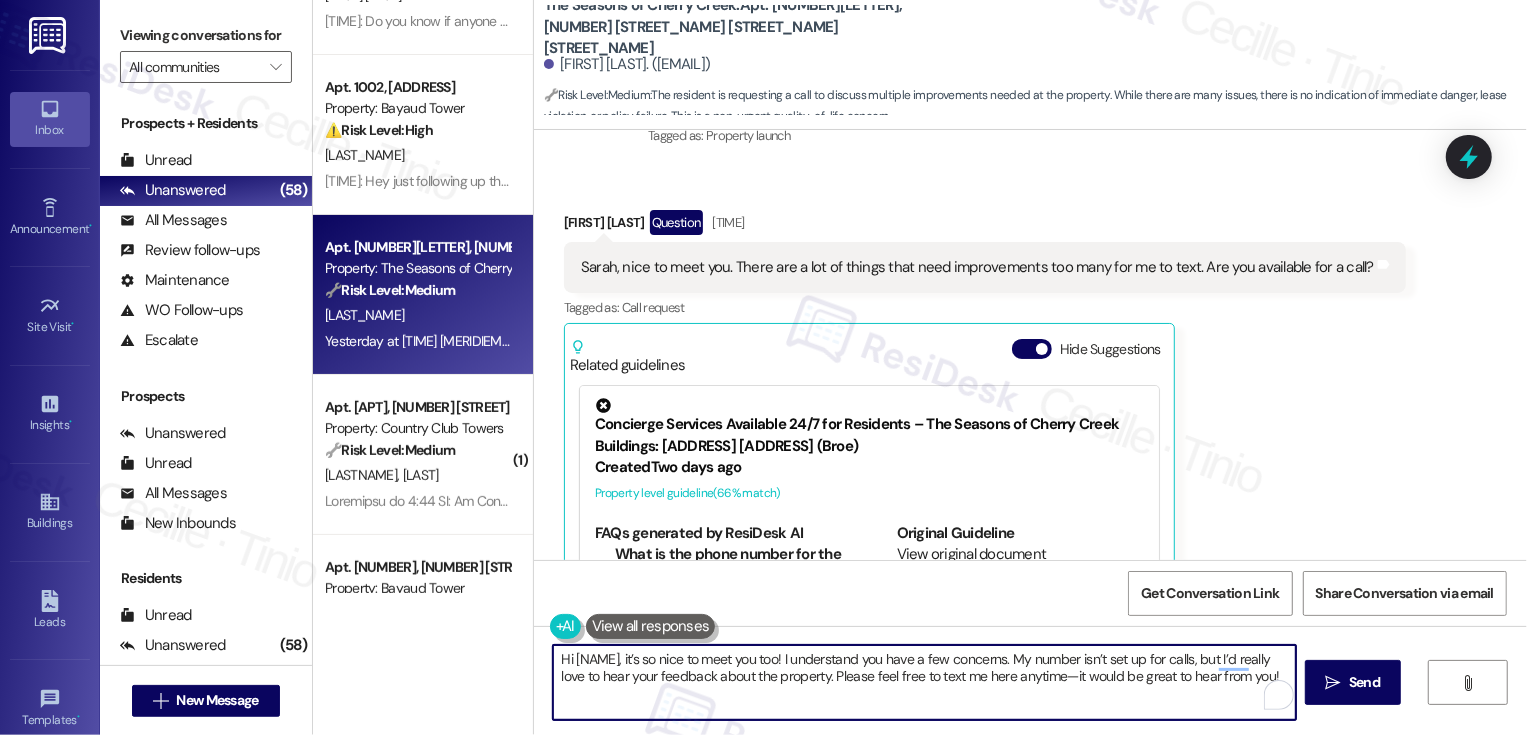click on "Hi Amy, it’s so nice to meet you too! I understand you have a few concerns. My number isn’t set up for calls, but I’d really love to hear your feedback about the property. Please feel free to text me here anytime—it would be great to hear from you!" at bounding box center (924, 682) 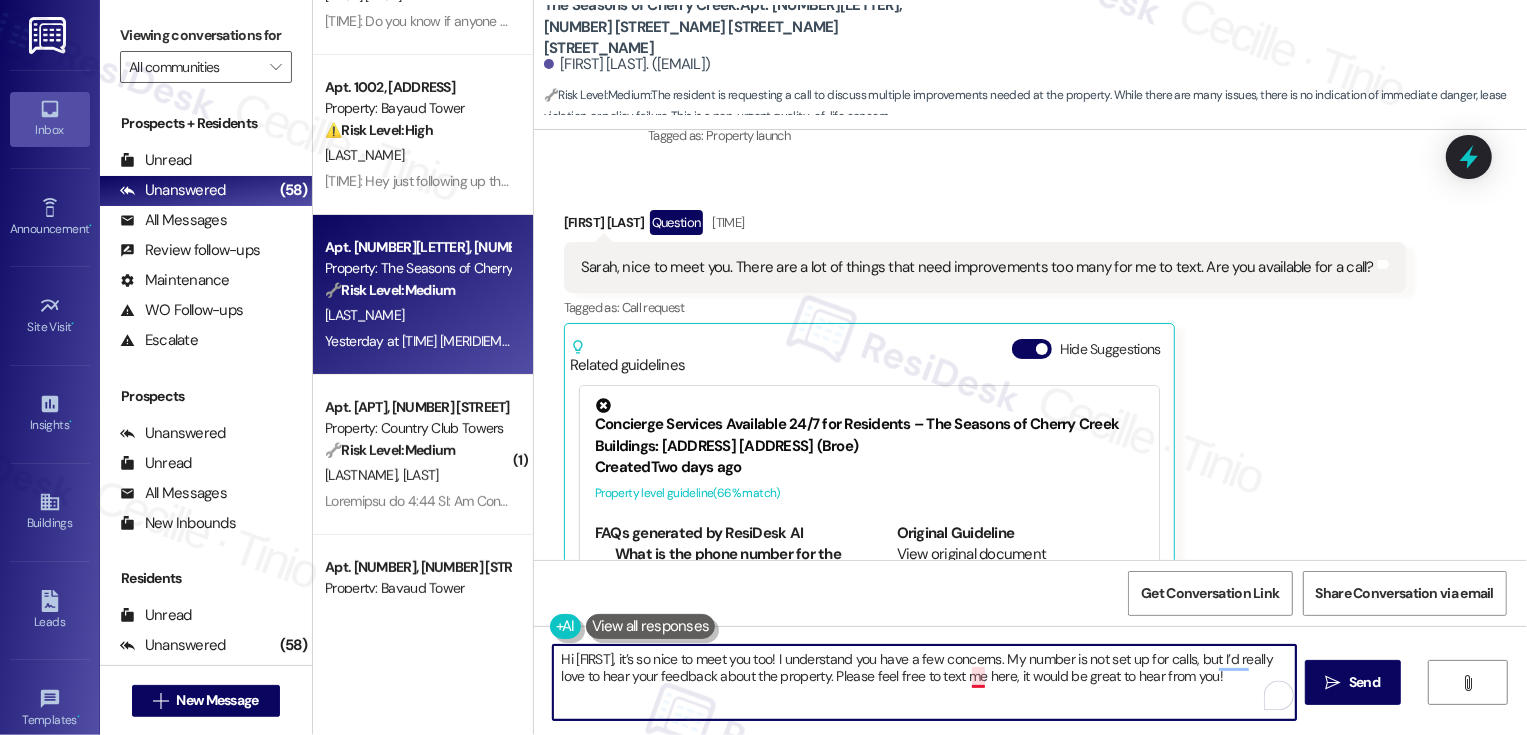 click on "Hi Amy, it’s so nice to meet you too! I understand you have a few concerns. My number isn’t set up for calls, but I’d really love to hear your feedback about the property. Please feel free to text me here, it would be great to hear from you!" at bounding box center (924, 682) 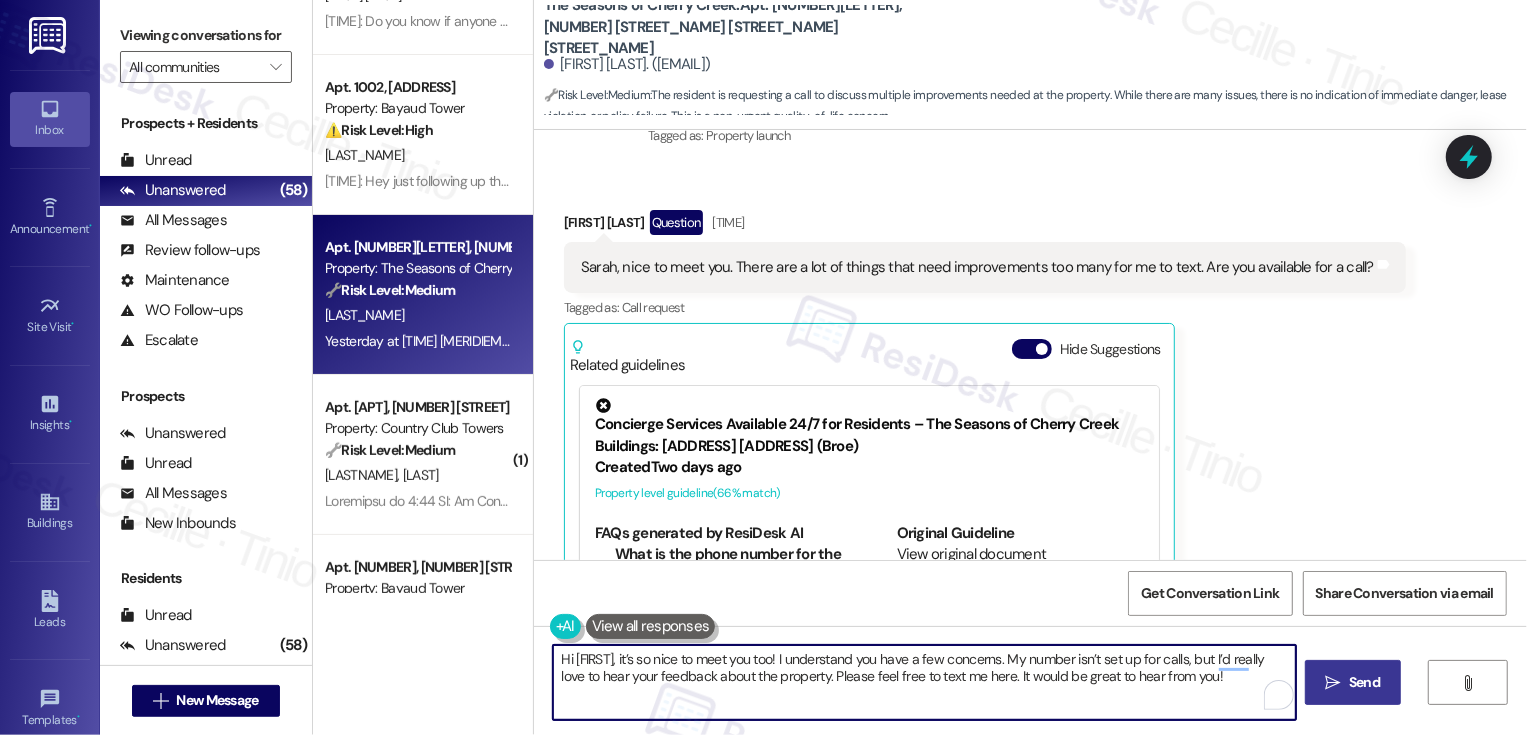 type on "Hi Amy, it’s so nice to meet you too! I understand you have a few concerns. My number isn’t set up for calls, but I’d really love to hear your feedback about the property. Please feel free to text me here. It would be great to hear from you!" 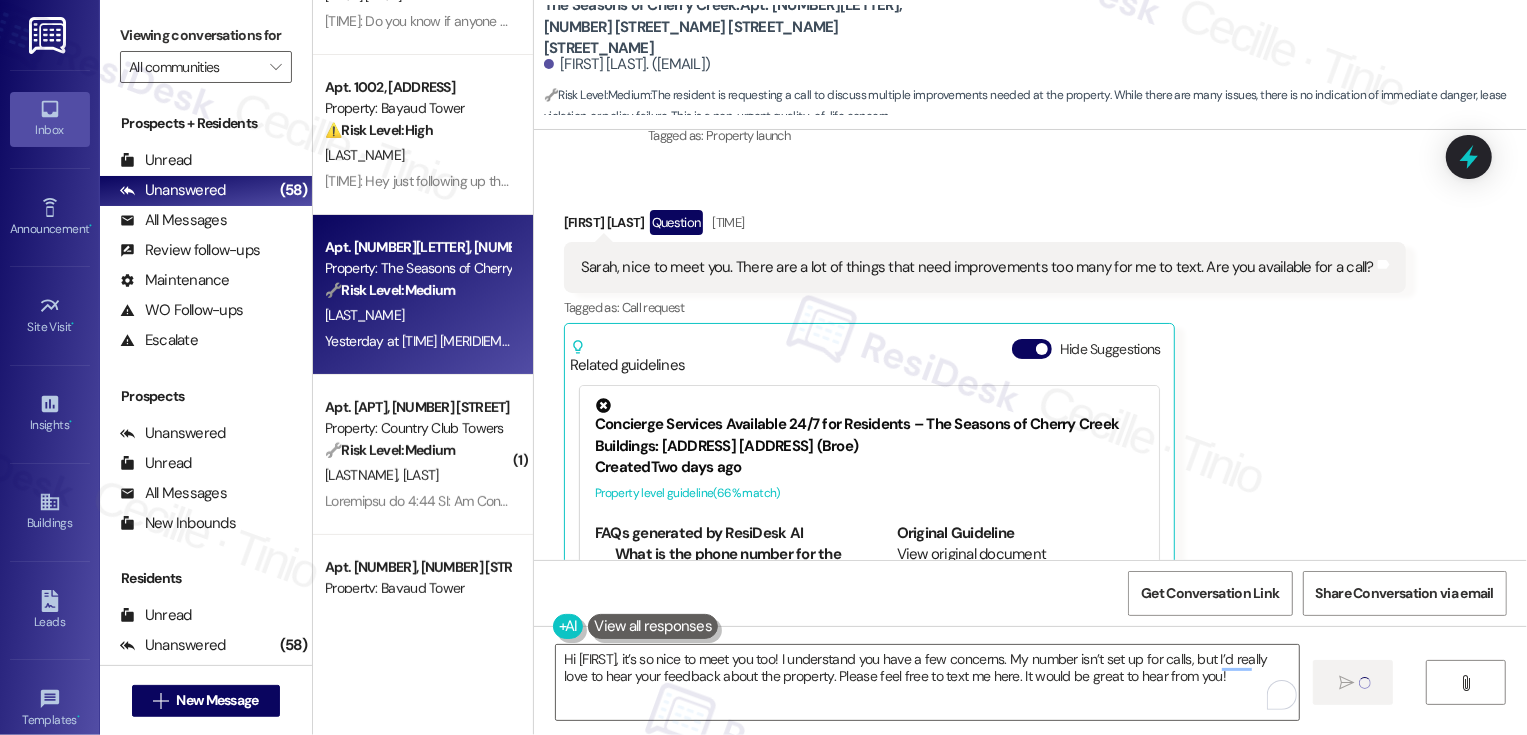 type 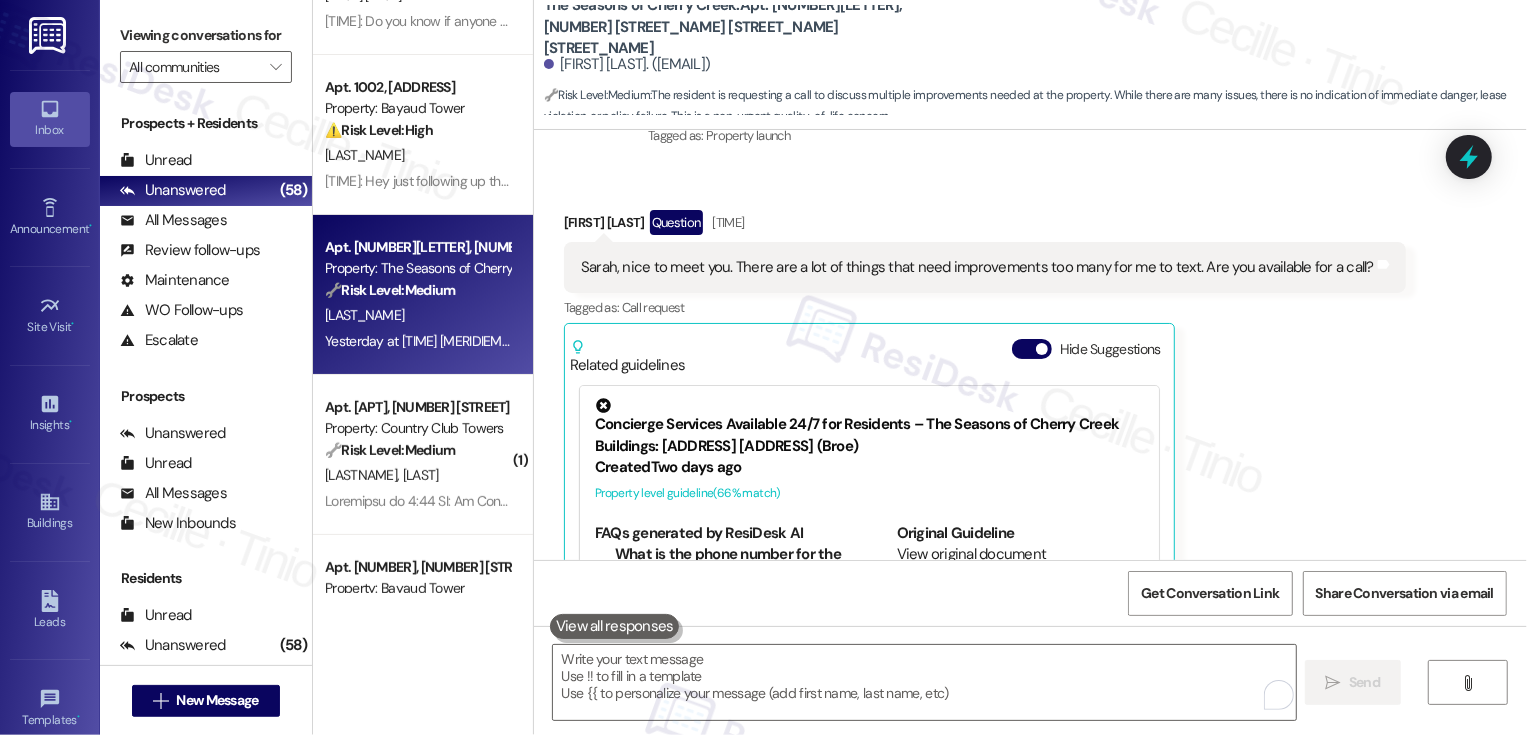 scroll, scrollTop: 624, scrollLeft: 0, axis: vertical 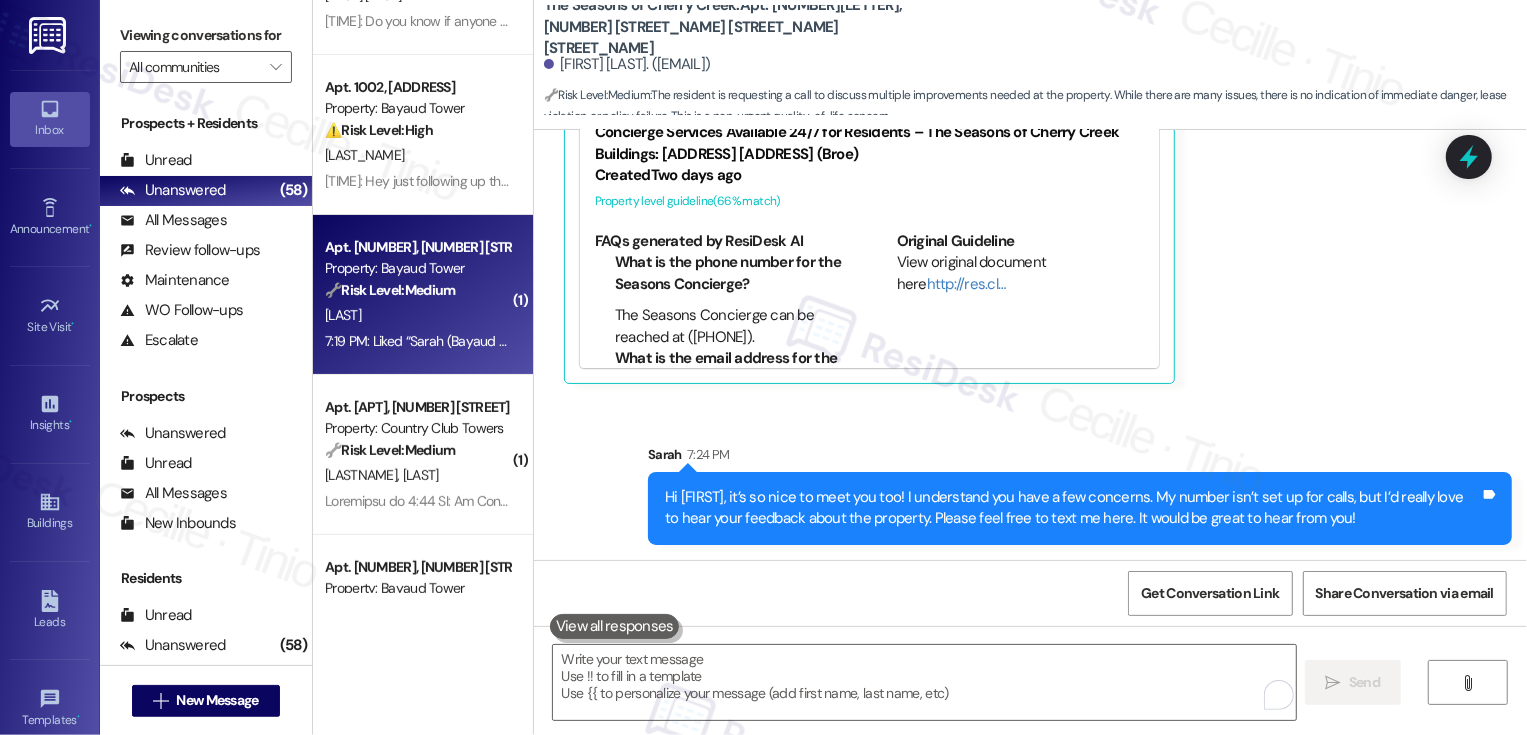 click on "7:19 PM: Liked “Sarah (Bayaud Tower): I haven't heard back from the team yet, but you can also try sending it to the property manager's email address at shahn@broerealestate.com. I'll let you know as soon as I hear back!” 7:19 PM: Liked “Sarah (Bayaud Tower): I haven't heard back from the team yet, but you can also try sending it to the property manager's email address at shahn@broerealestate.com. I'll let you know as soon as I hear back!”" at bounding box center (417, 341) 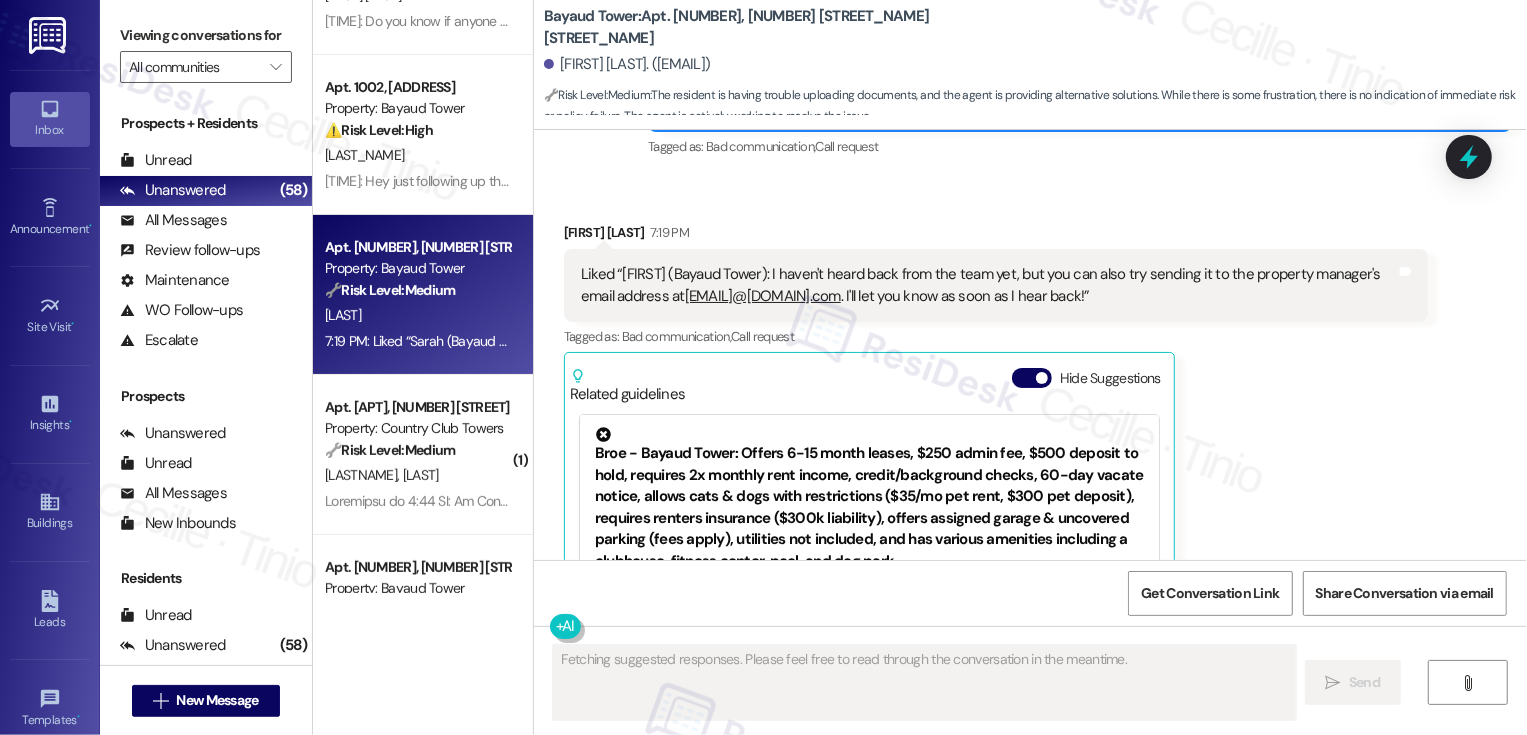 scroll, scrollTop: 2192, scrollLeft: 0, axis: vertical 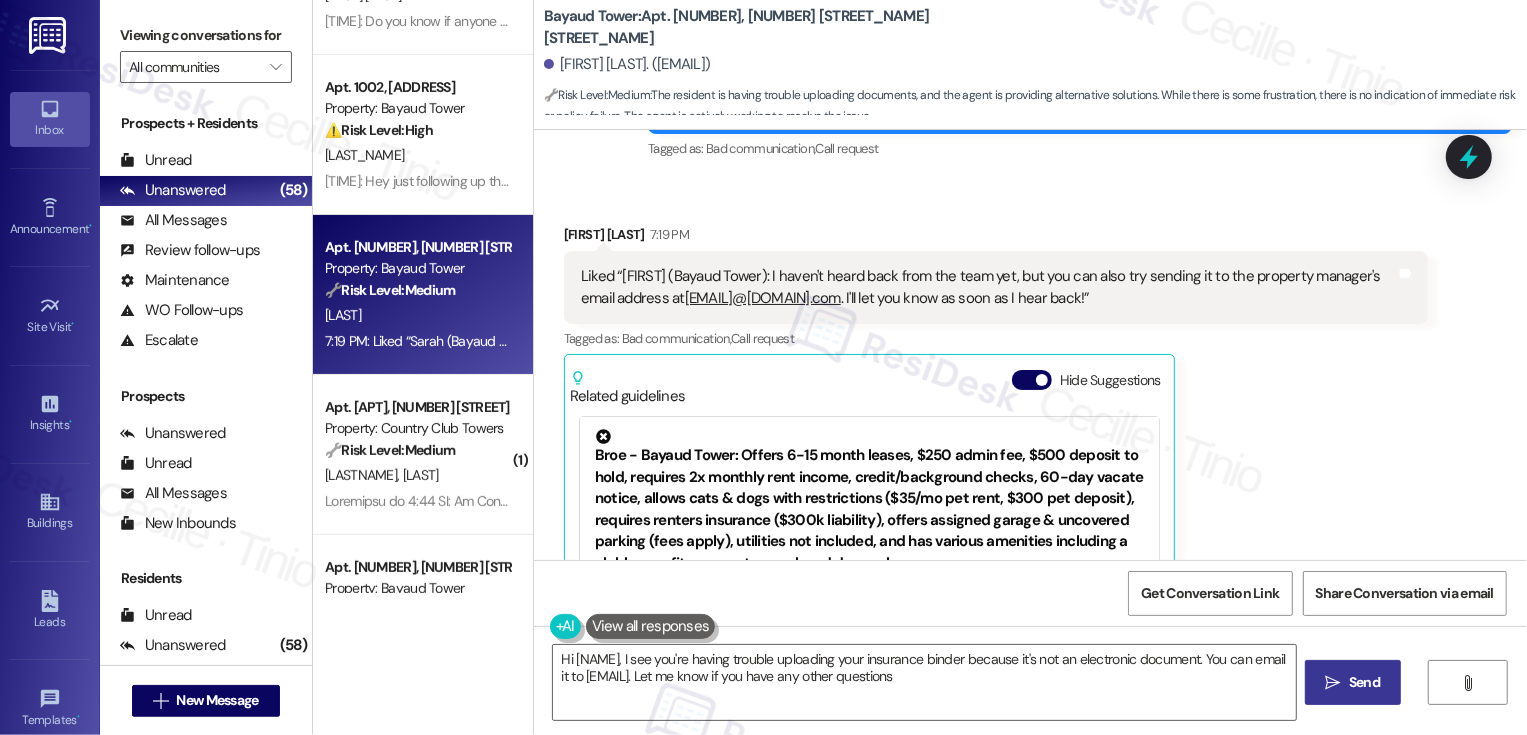type on "Hi {{first_name}}, I see you're having trouble uploading your insurance binder because it's not an electronic document. You can email it to erobovitsky@broerealestate.com. Let me know if you have any other questions!" 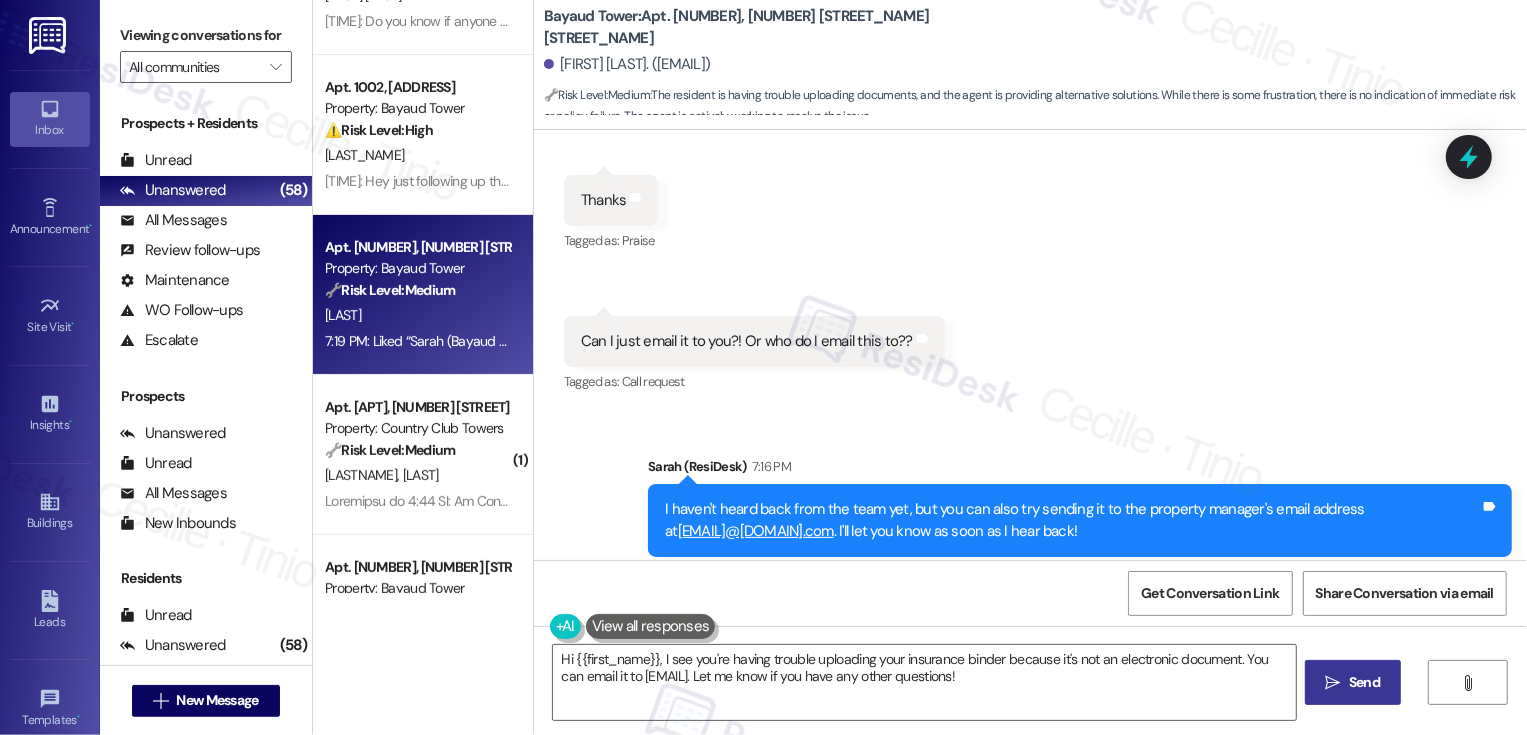scroll, scrollTop: 2354, scrollLeft: 0, axis: vertical 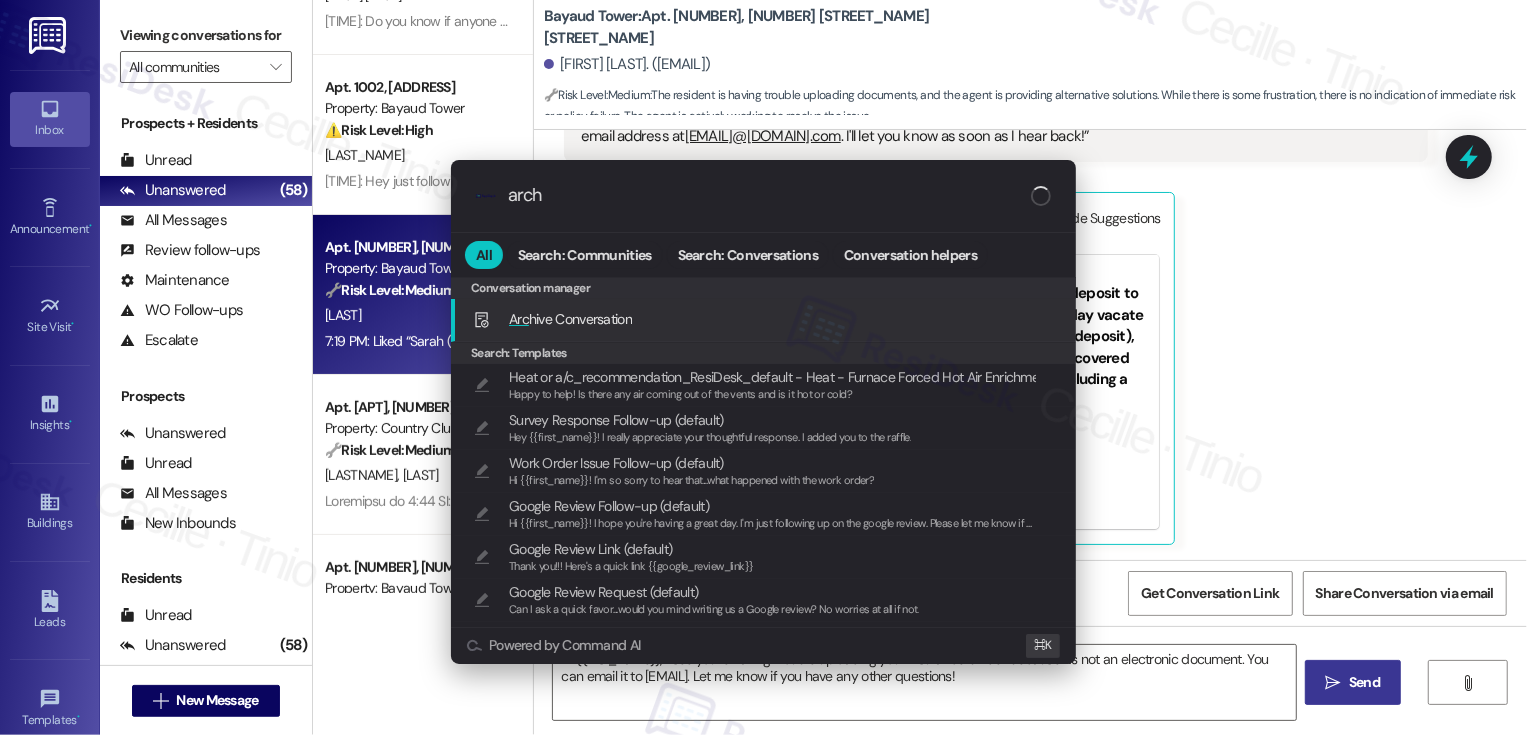 type on "archi" 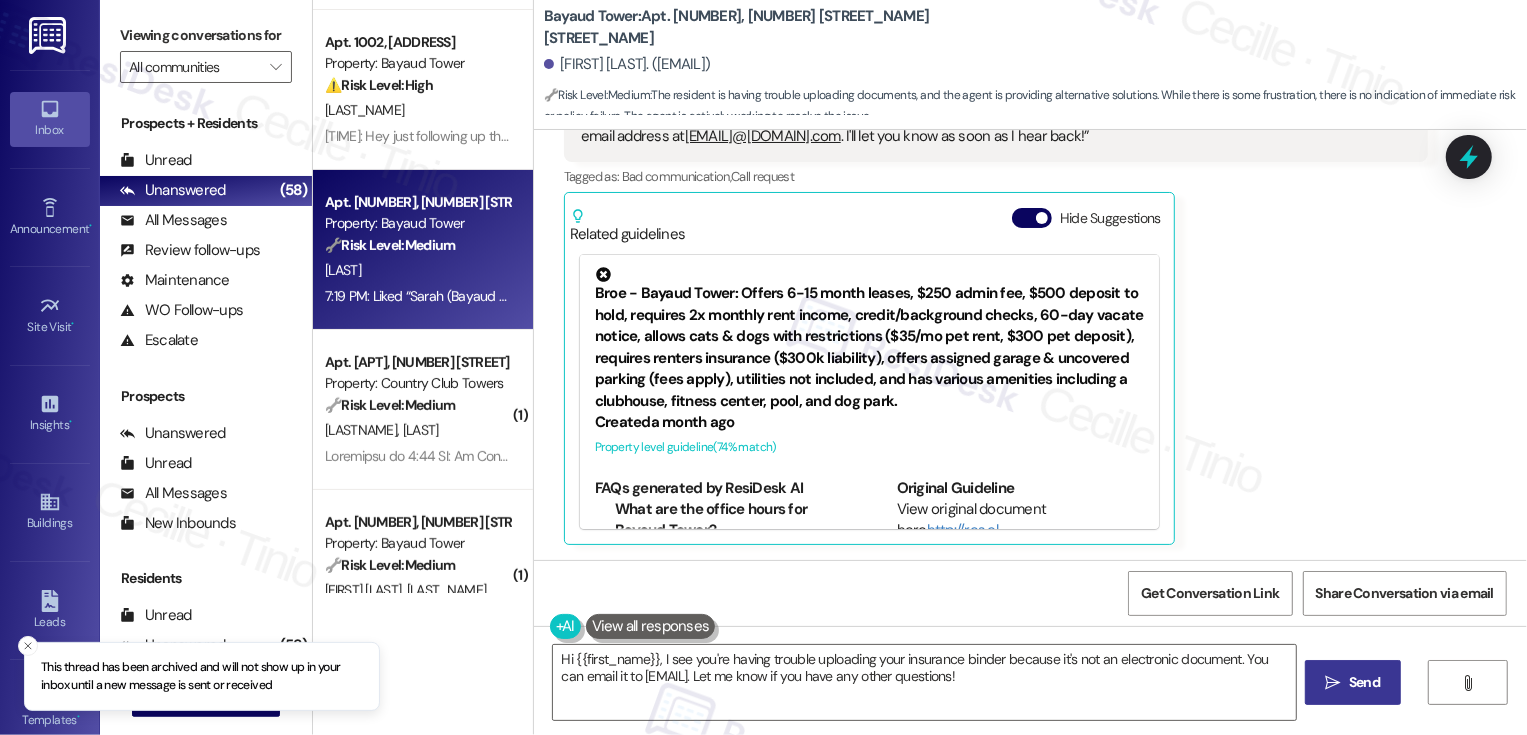 scroll, scrollTop: 317, scrollLeft: 0, axis: vertical 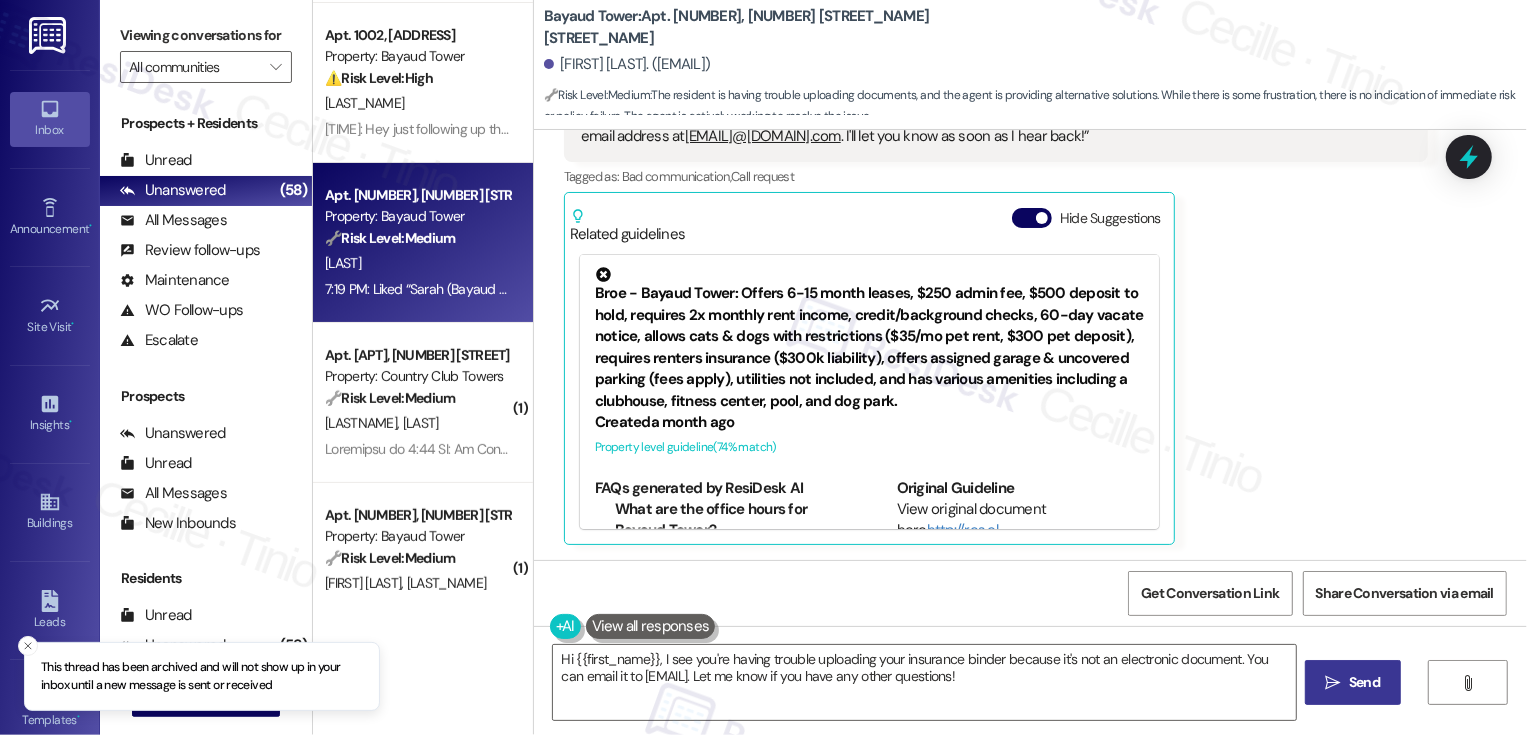 click on "🔧  Risk Level:  Medium" at bounding box center [390, 398] 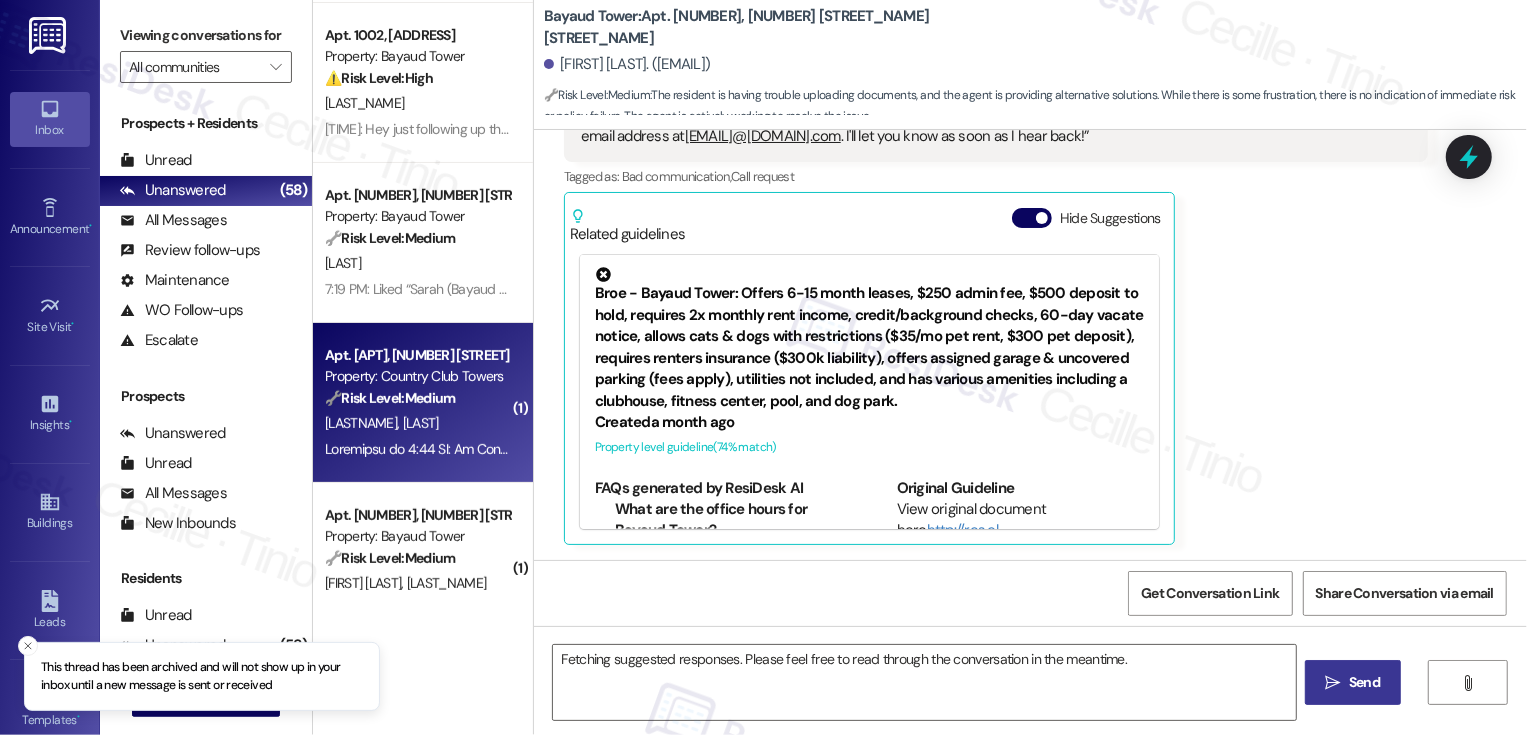 click on "🔧  Risk Level:  Medium" at bounding box center [390, 398] 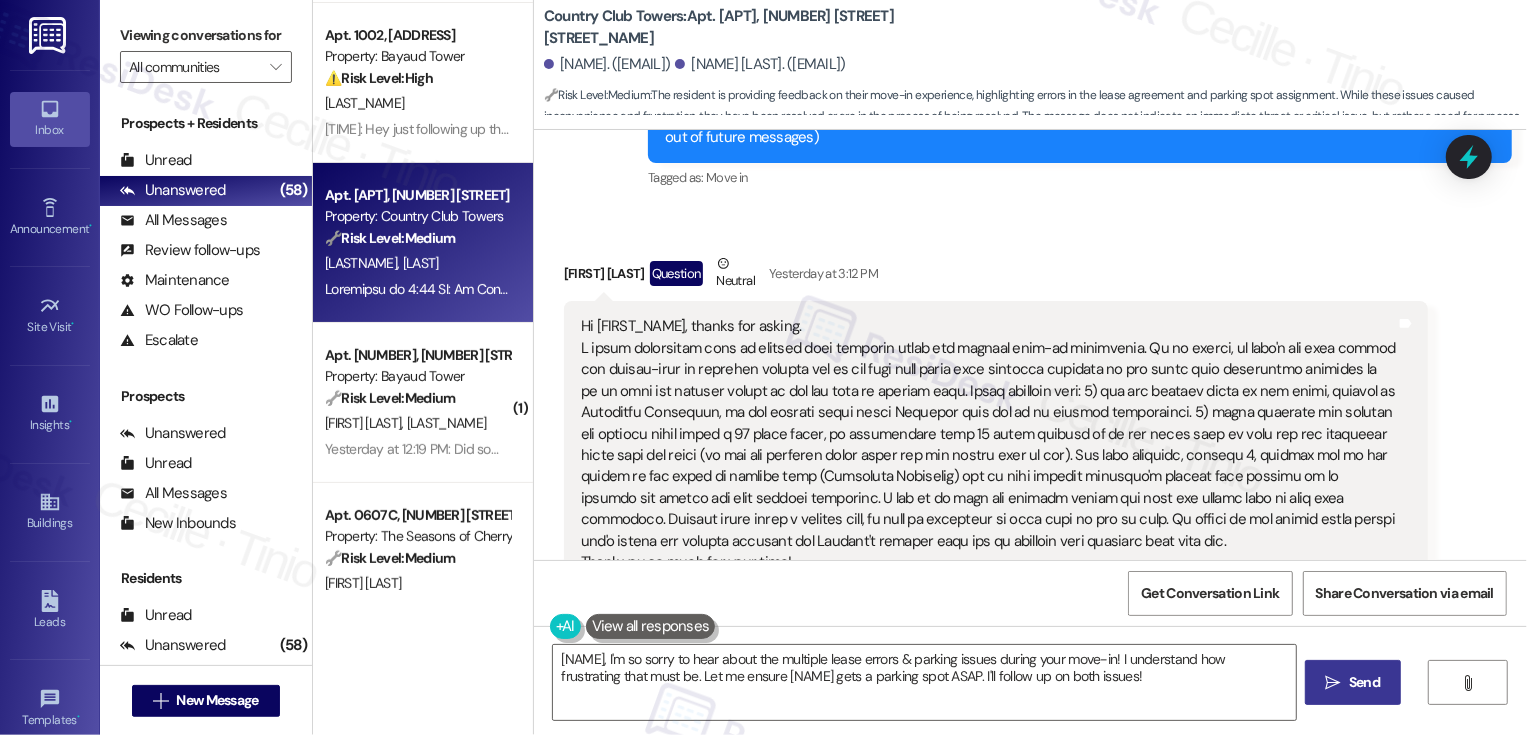 scroll, scrollTop: 225, scrollLeft: 0, axis: vertical 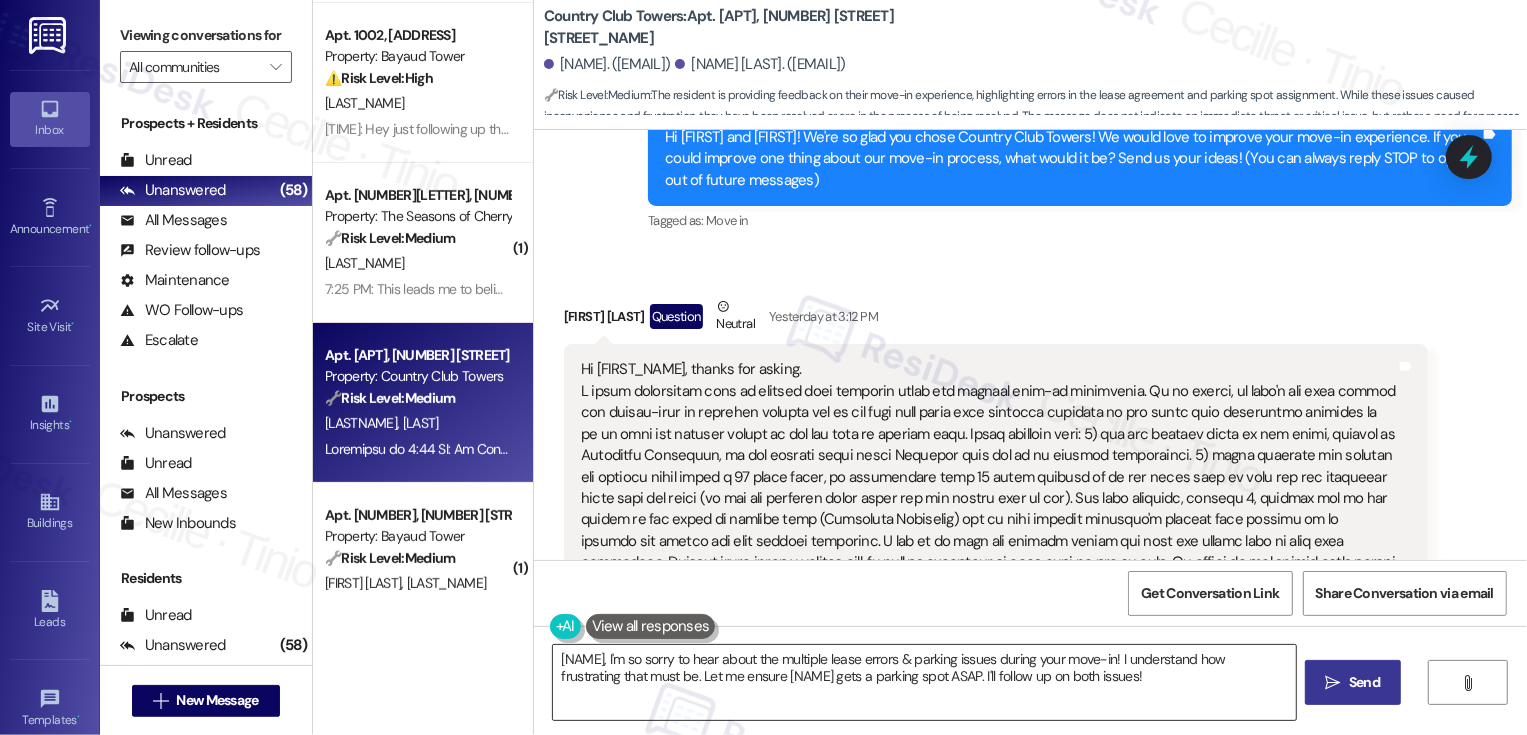 click on "{{first_name}}, I'm so sorry to hear about the multiple lease errors & parking issues during your move-in! I understand how frustrating that must be. Let me ensure Spencer gets a parking spot ASAP. I'll follow up on both issues!" at bounding box center (924, 682) 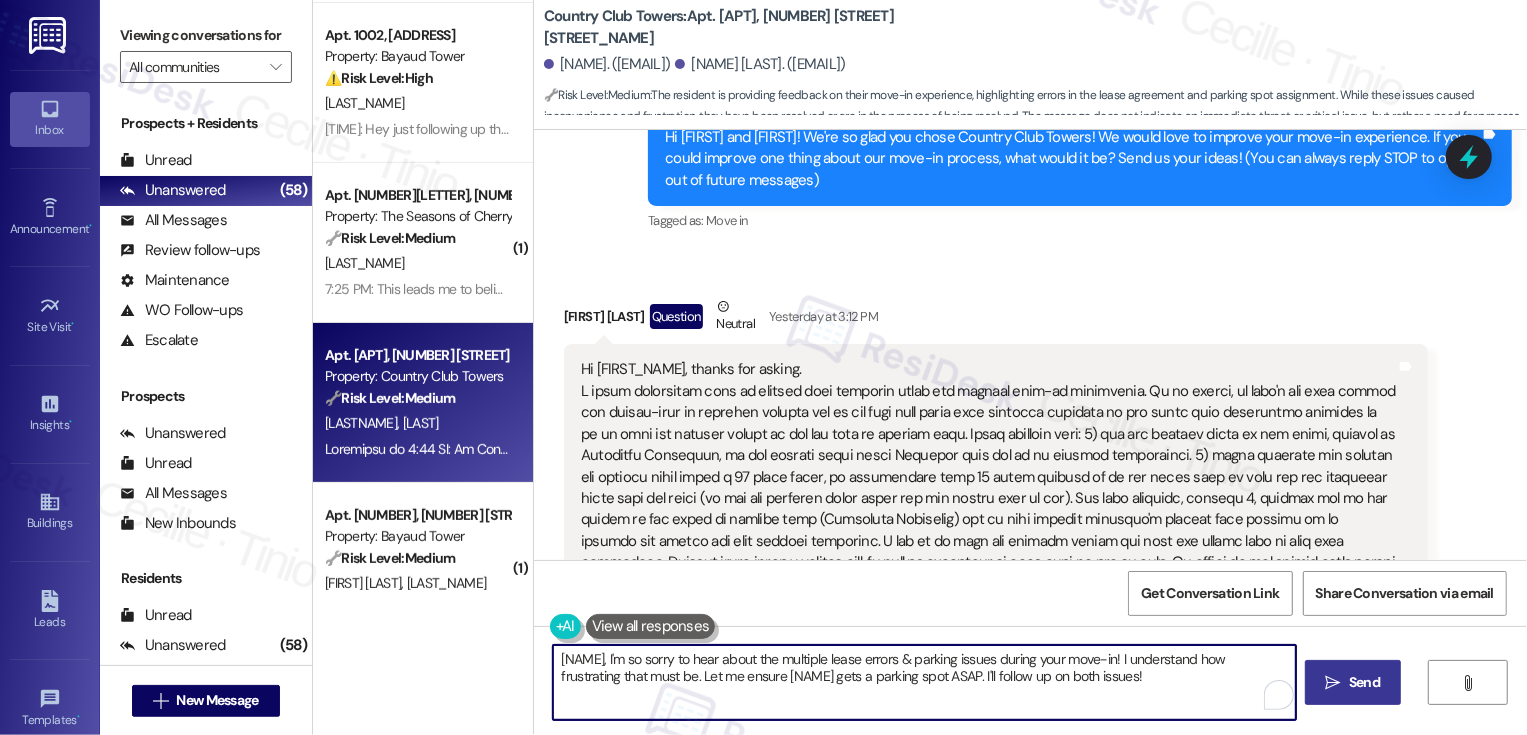 click on "{{first_name}}, I'm so sorry to hear about the multiple lease errors & parking issues during your move-in! I understand how frustrating that must be. Let me ensure Spencer gets a parking spot ASAP. I'll follow up on both issues!" at bounding box center [924, 682] 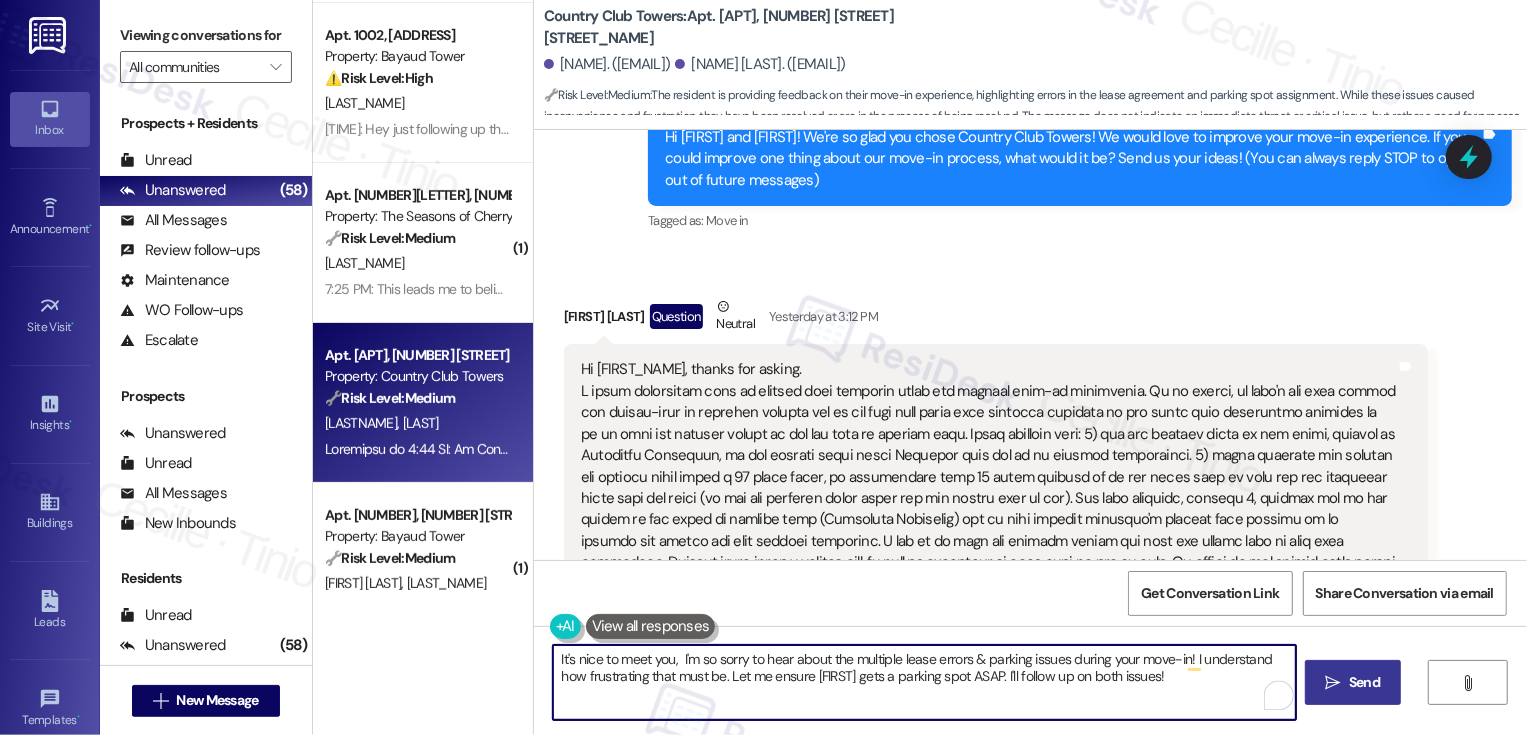 click on "Alexandra Navarette Question   Neutral Yesterday at 3:12 PM" at bounding box center [996, 320] 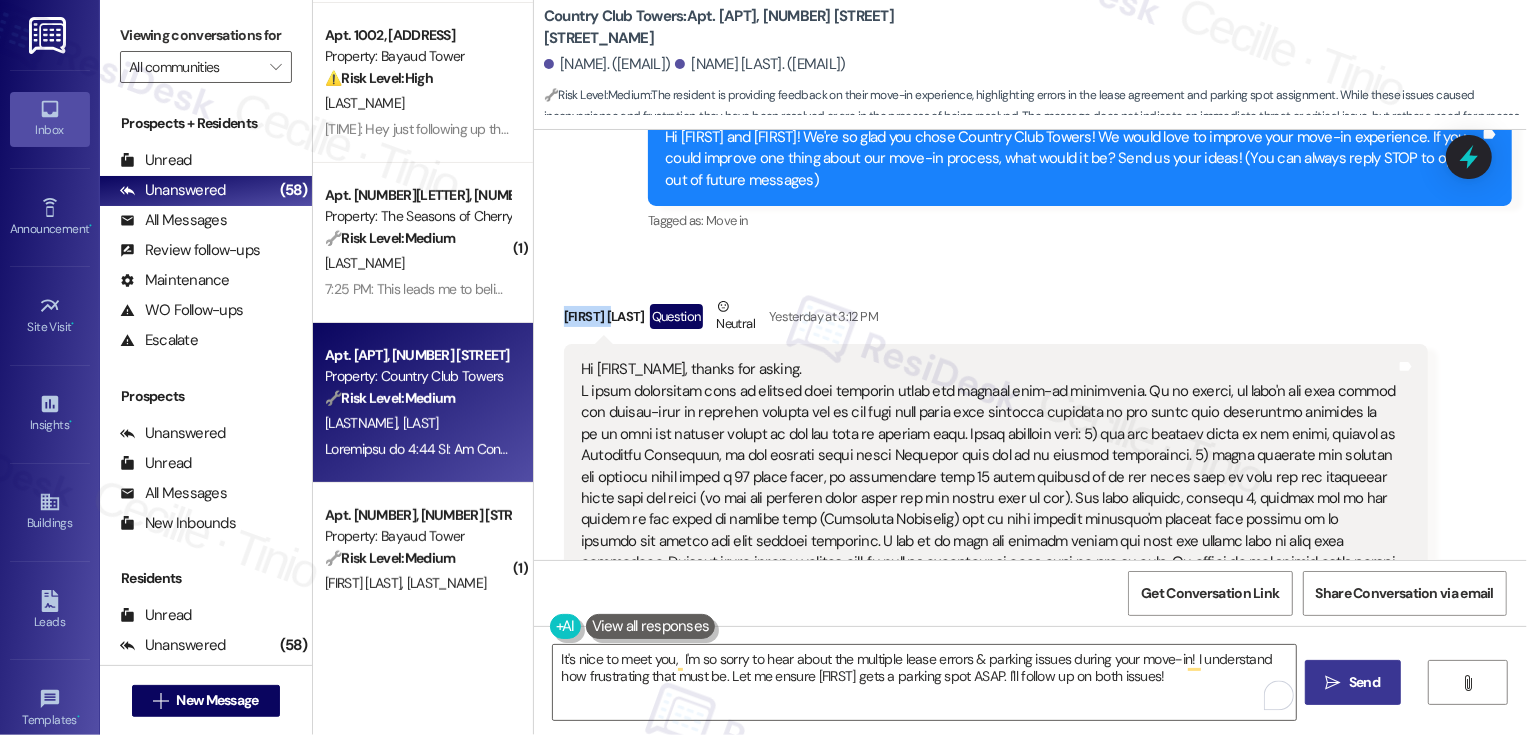 click on "Alexandra Navarette Question   Neutral Yesterday at 3:12 PM" at bounding box center (996, 320) 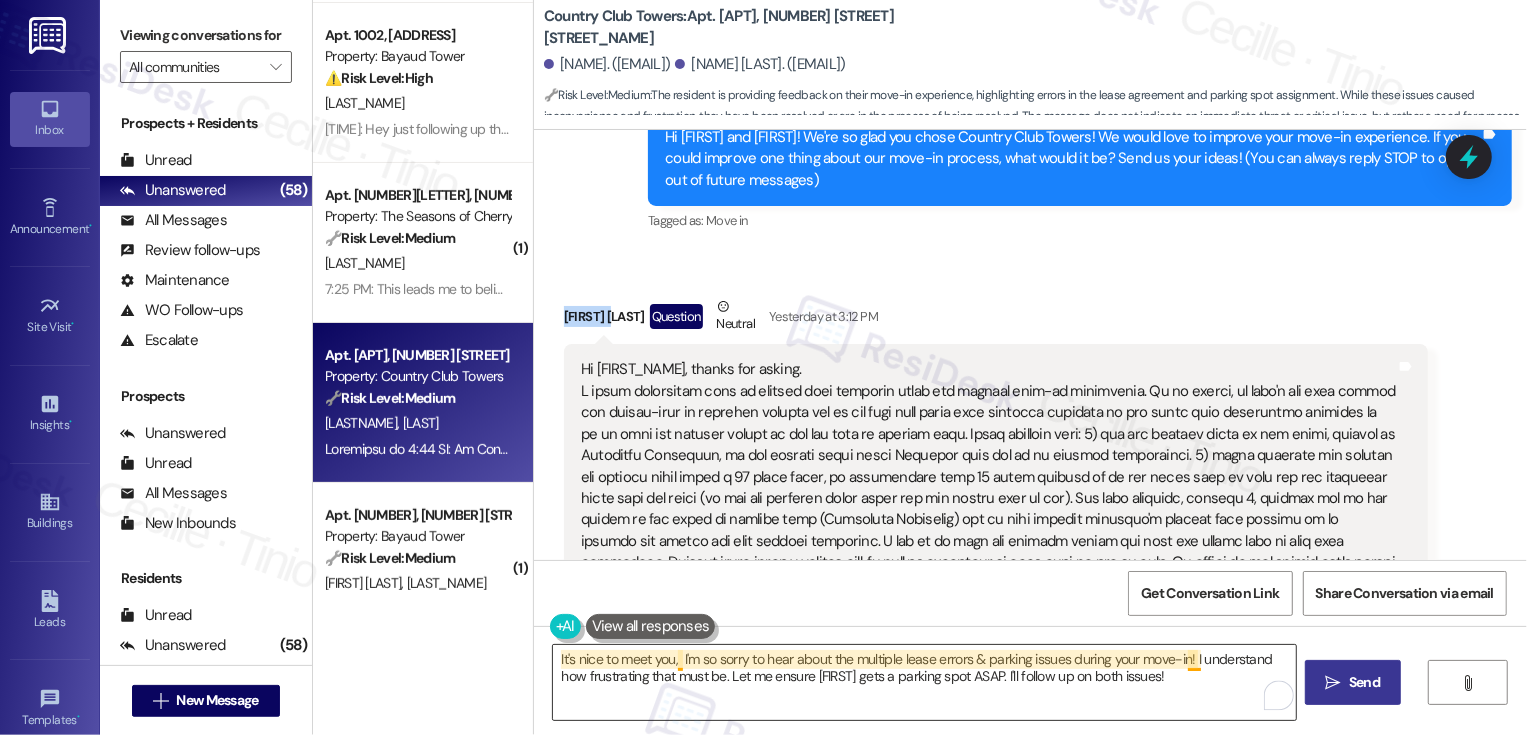 click on "It's nice to meet you,  I'm so sorry to hear about the multiple lease errors & parking issues during your move-in! I understand how frustrating that must be. Let me ensure Spencer gets a parking spot ASAP. I'll follow up on both issues!" at bounding box center [924, 682] 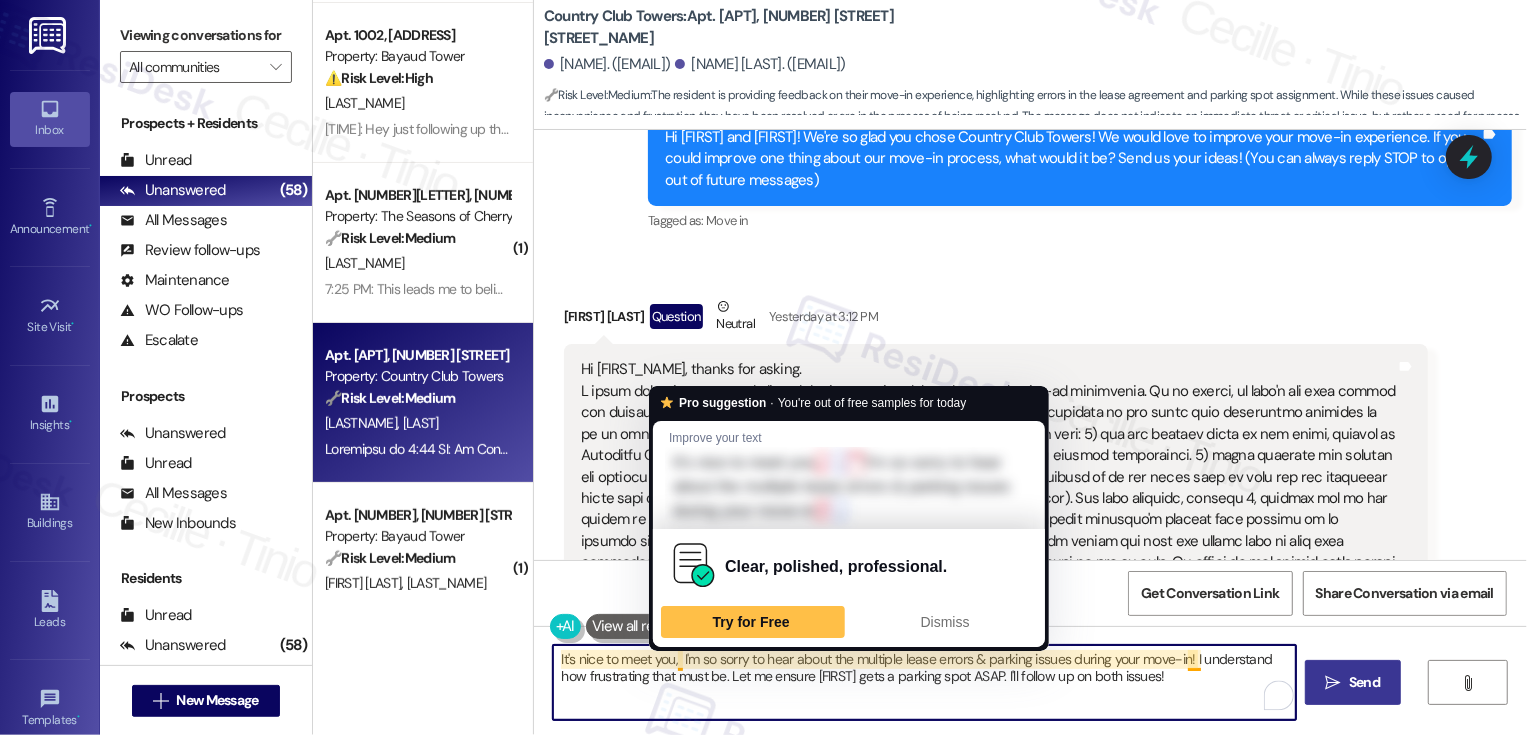 paste on "Alexandra" 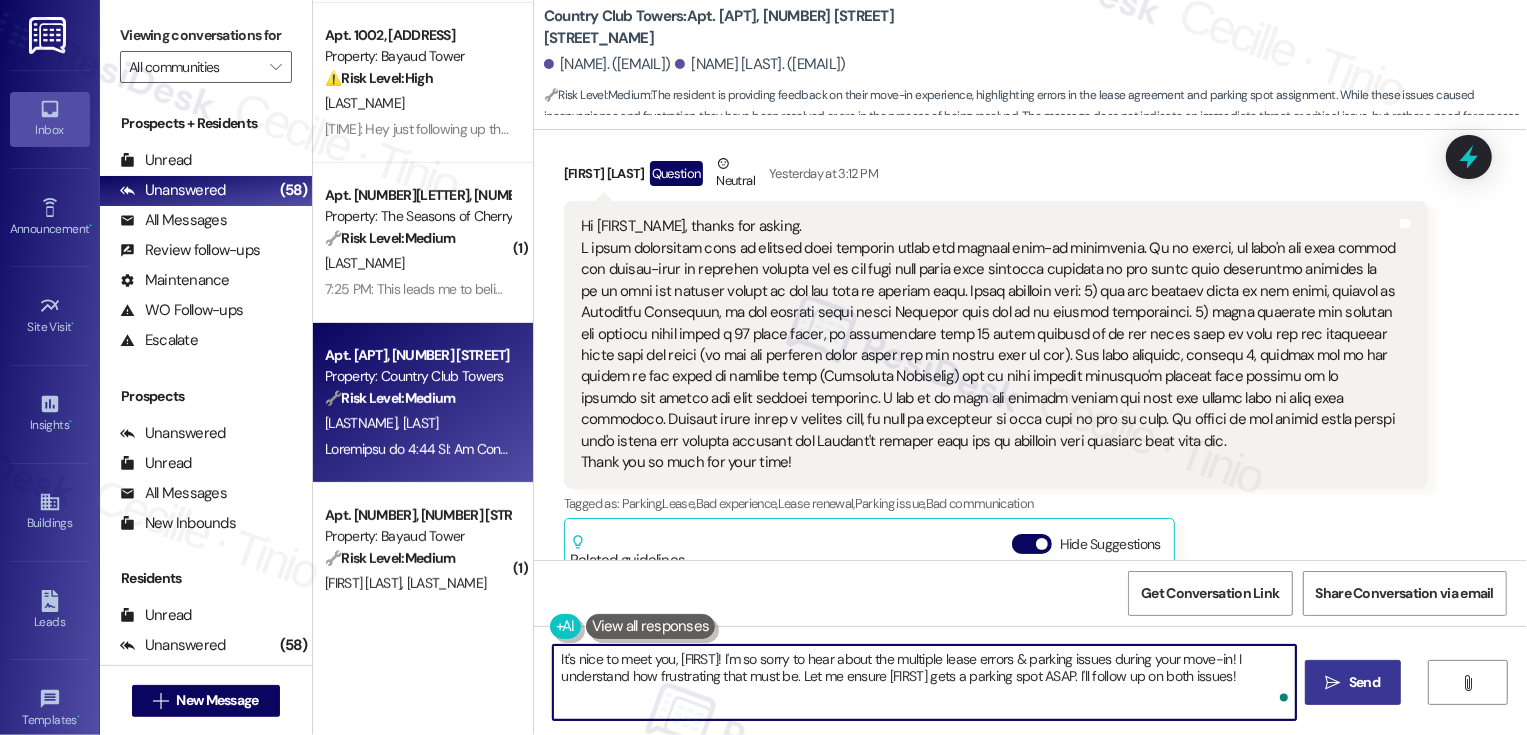 scroll, scrollTop: 467, scrollLeft: 0, axis: vertical 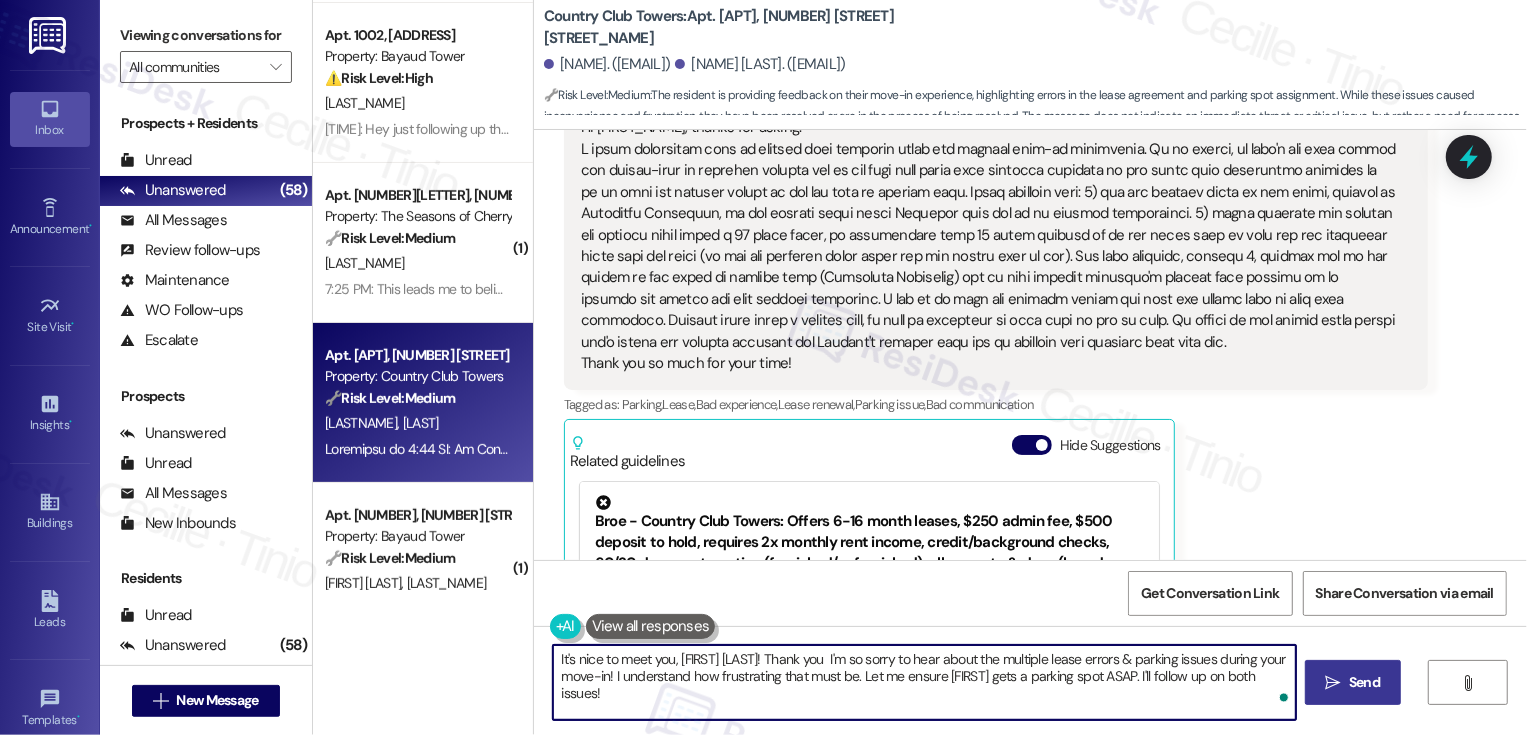 type on "It's nice to meet you, Alexandra! Thank you v I'm so sorry to hear about the multiple lease errors & parking issues during your move-in! I understand how frustrating that must be. Let me ensure Spencer gets a parking spot ASAP. I'll follow up on both issues!" 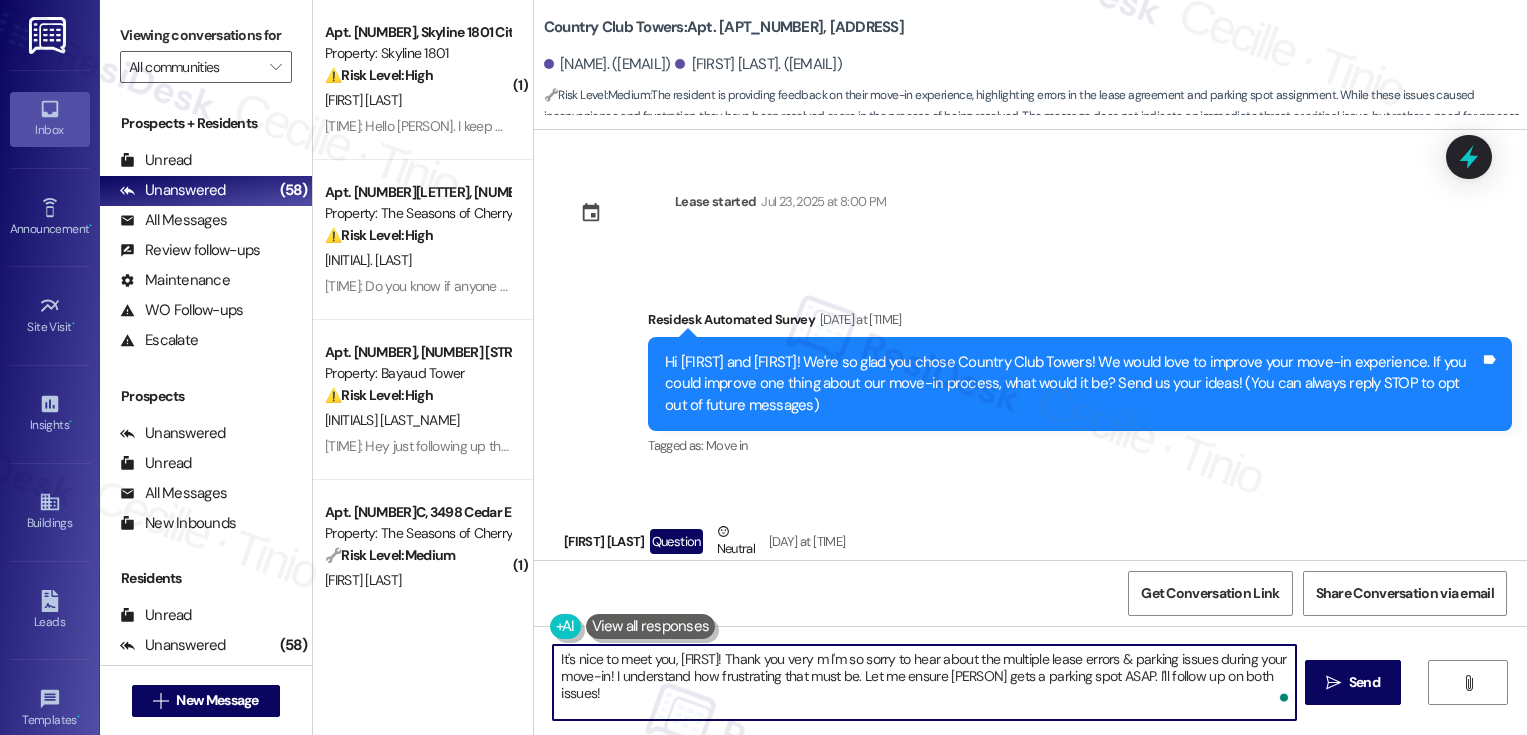 scroll, scrollTop: 0, scrollLeft: 0, axis: both 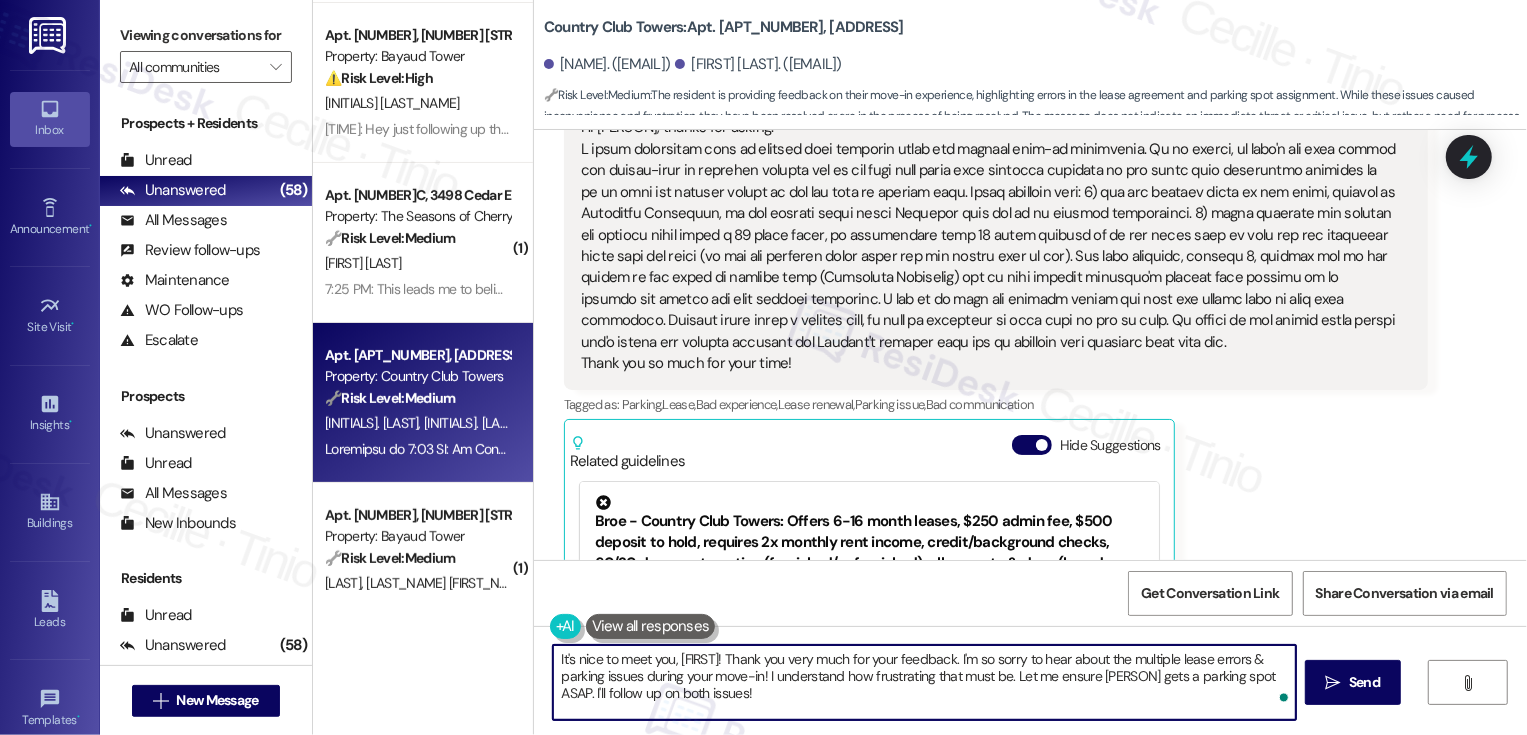 click on "It's nice to meet you, [FIRST]! Thank you very much for your feedback. I'm so sorry to hear about the multiple lease errors & parking issues during your move-in! I understand how frustrating that must be. Let me ensure [PERSON] gets a parking spot ASAP. I'll follow up on both issues!" at bounding box center [924, 682] 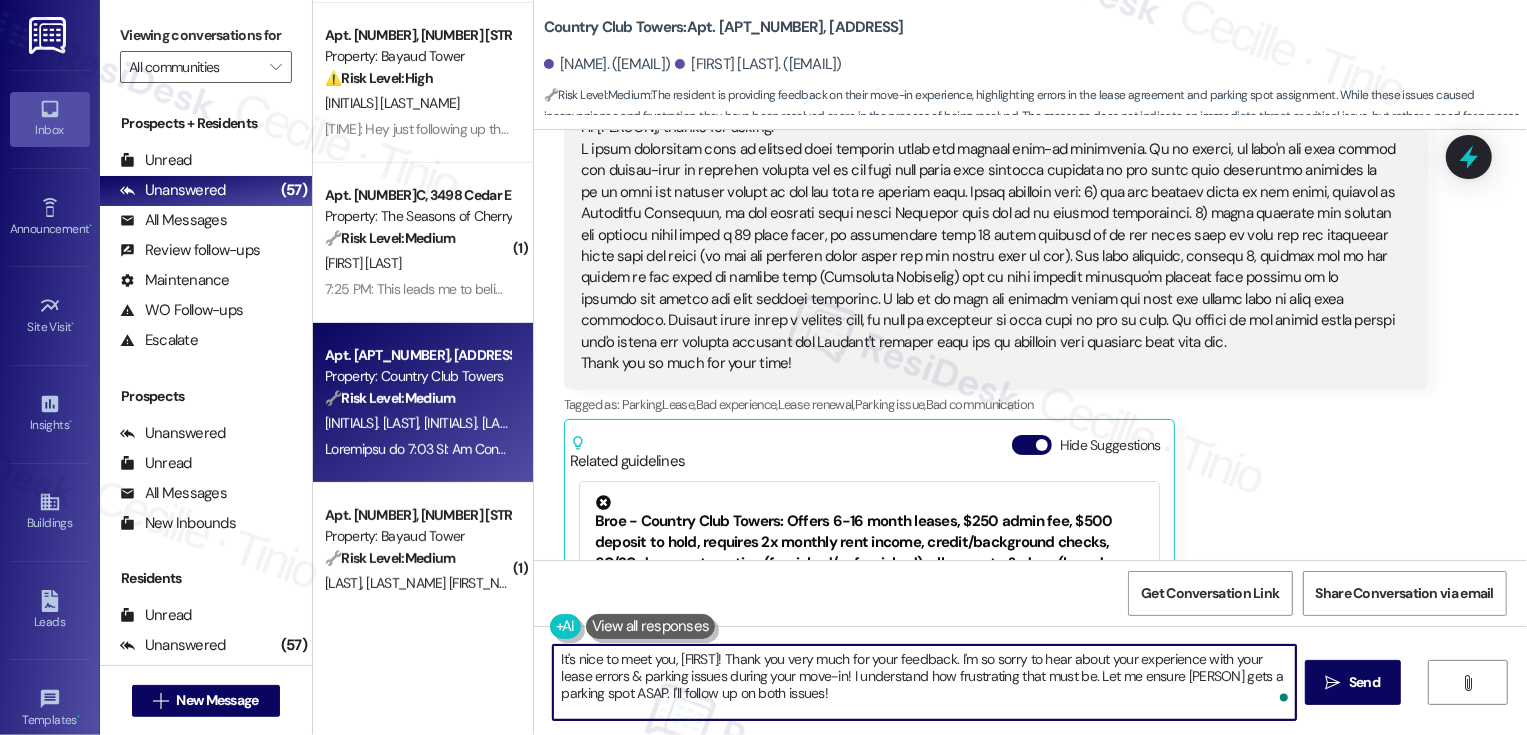 click on "It's nice to meet you, [FIRST]! Thank you very much for your feedback. I'm so sorry to hear about your experience with your lease errors & parking issues during your move-in! I understand how frustrating that must be. Let me ensure [PERSON] gets a parking spot ASAP. I'll follow up on both issues!" at bounding box center [924, 682] 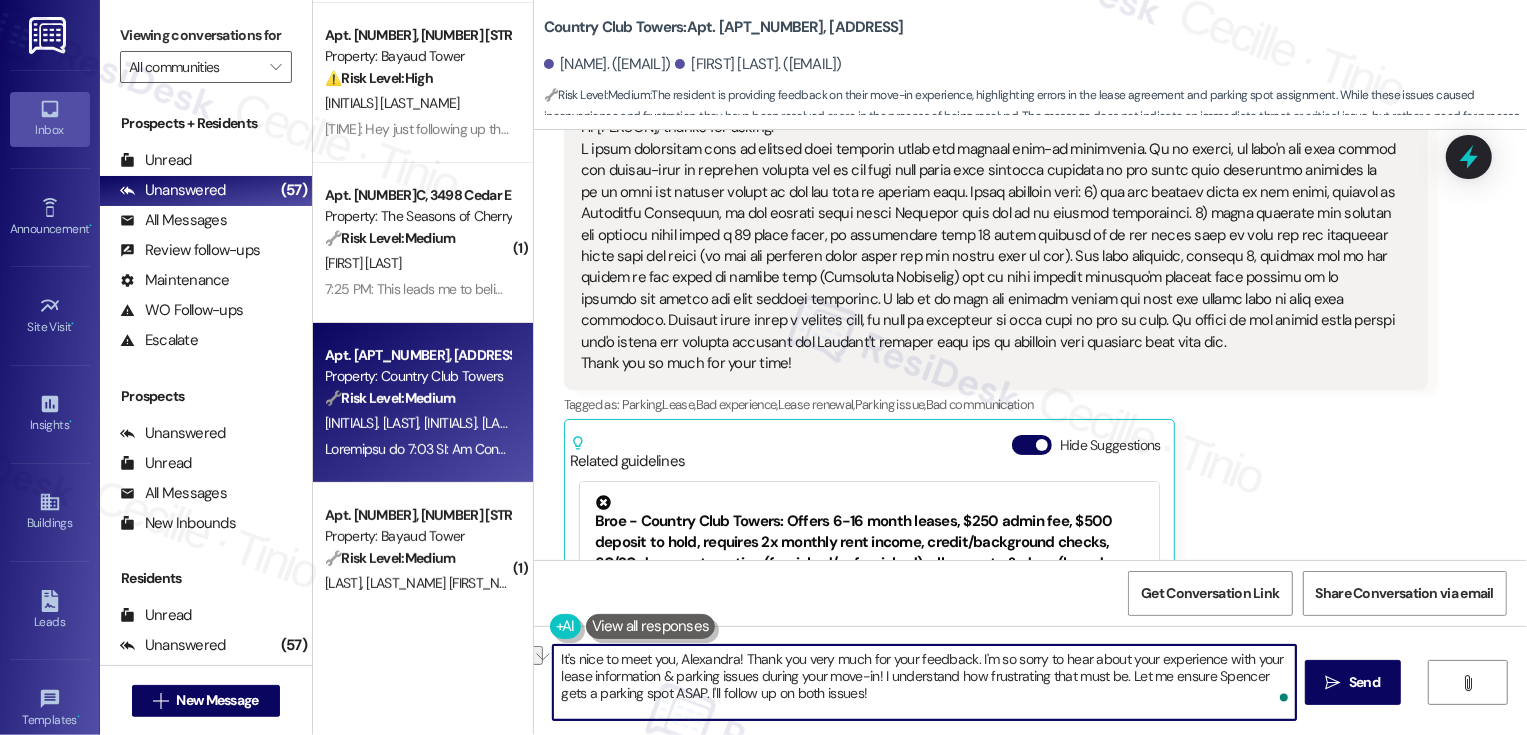 drag, startPoint x: 747, startPoint y: 675, endPoint x: 873, endPoint y: 676, distance: 126.00397 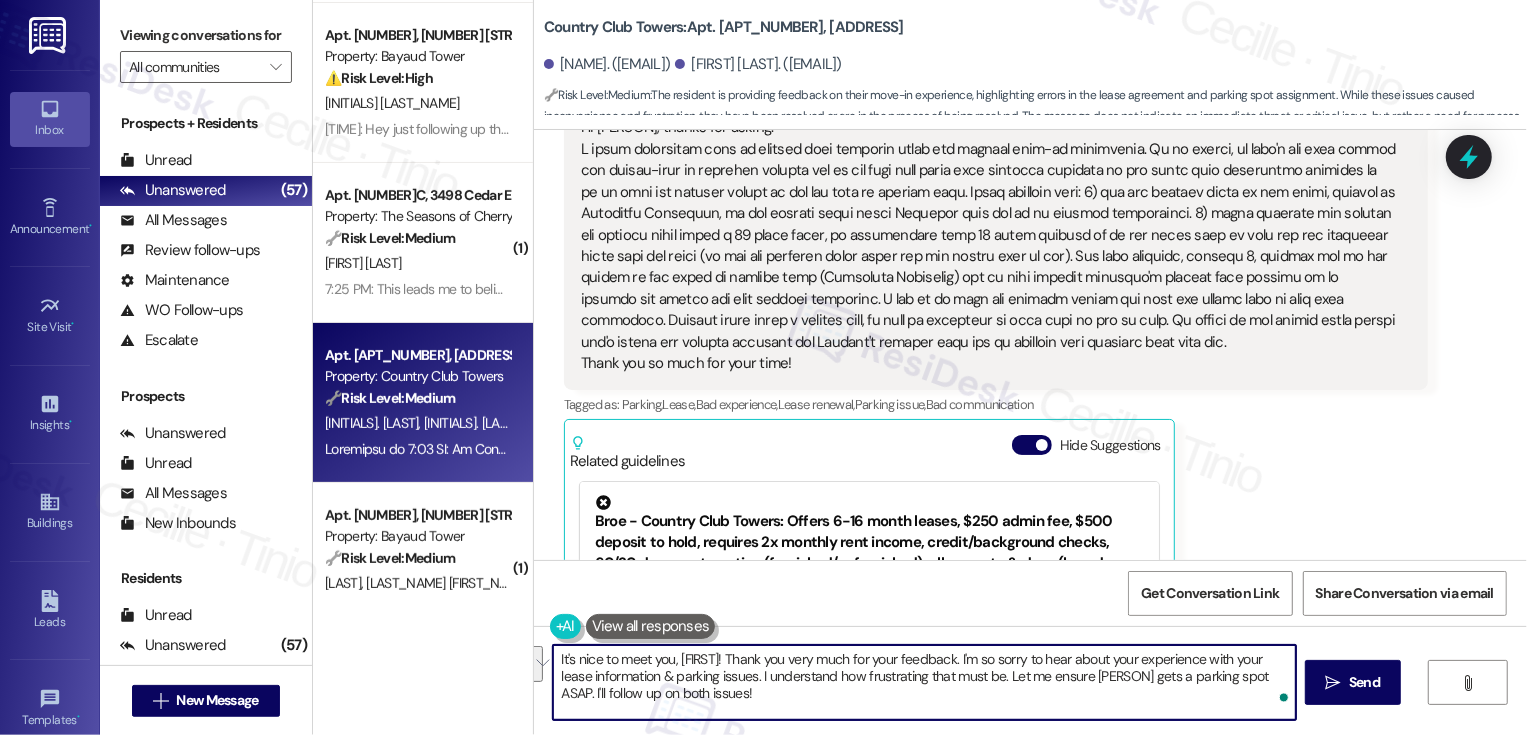 drag, startPoint x: 752, startPoint y: 680, endPoint x: 1011, endPoint y: 690, distance: 259.193 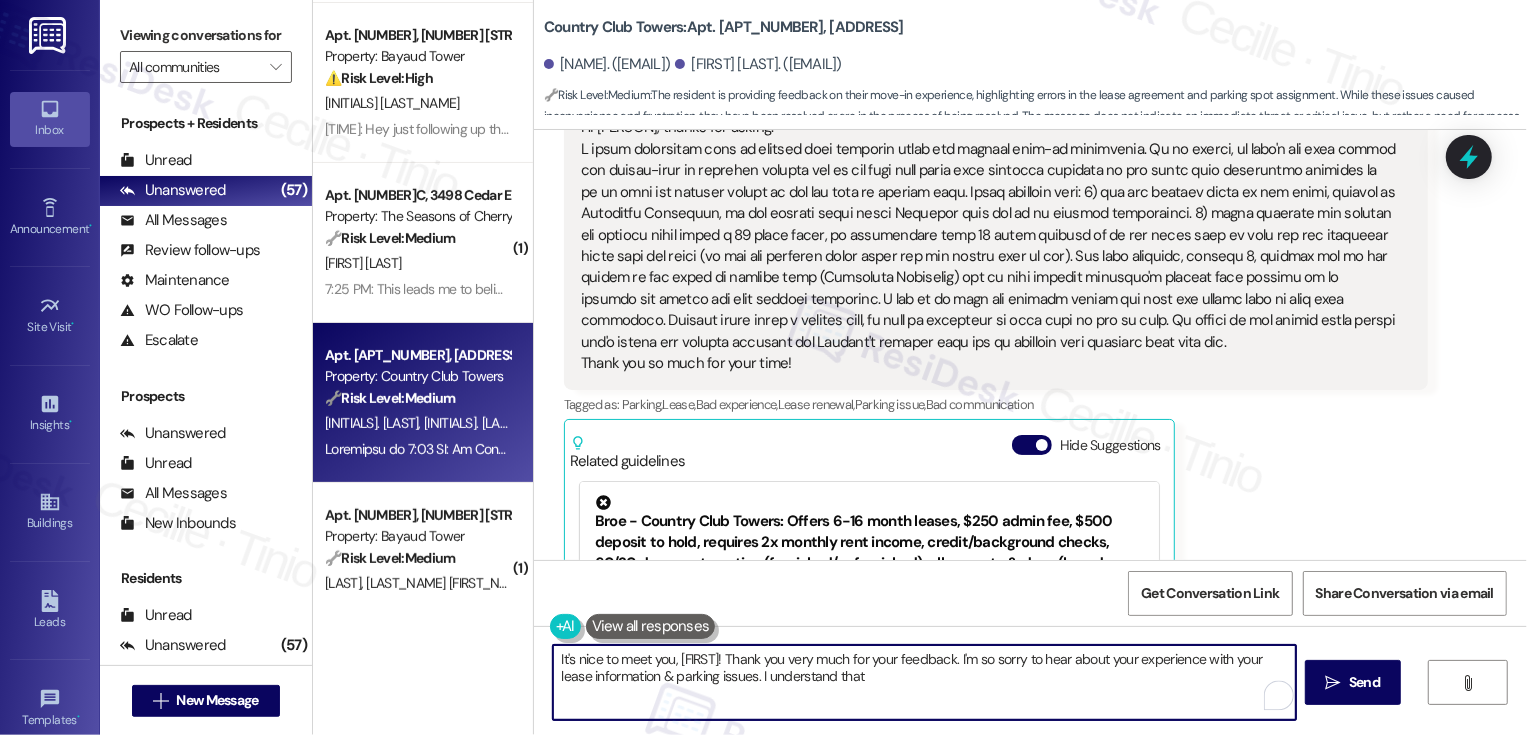 click on "Hi Sarah, thanks for asking.
Thank you so much for your time!" at bounding box center (988, 245) 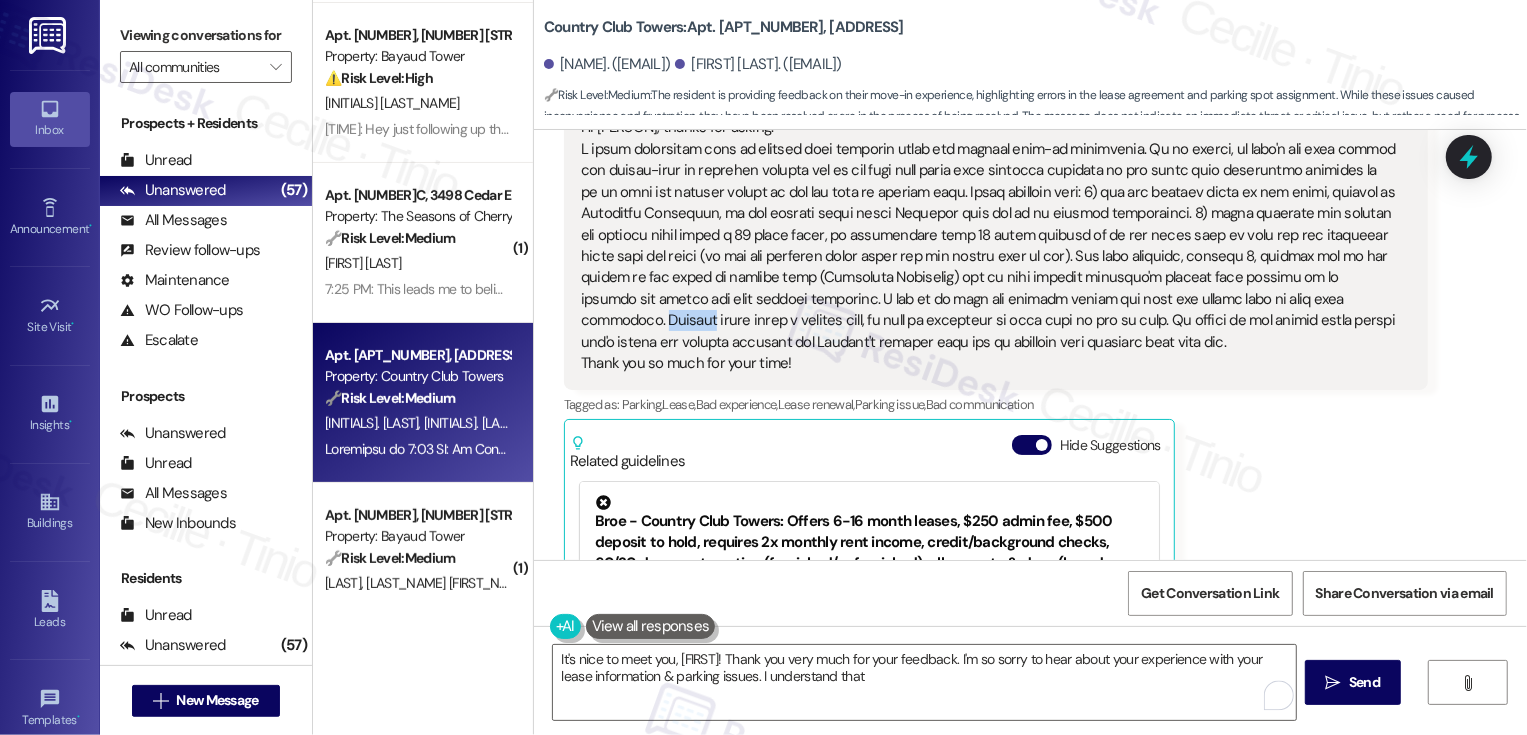 copy on "Spencer" 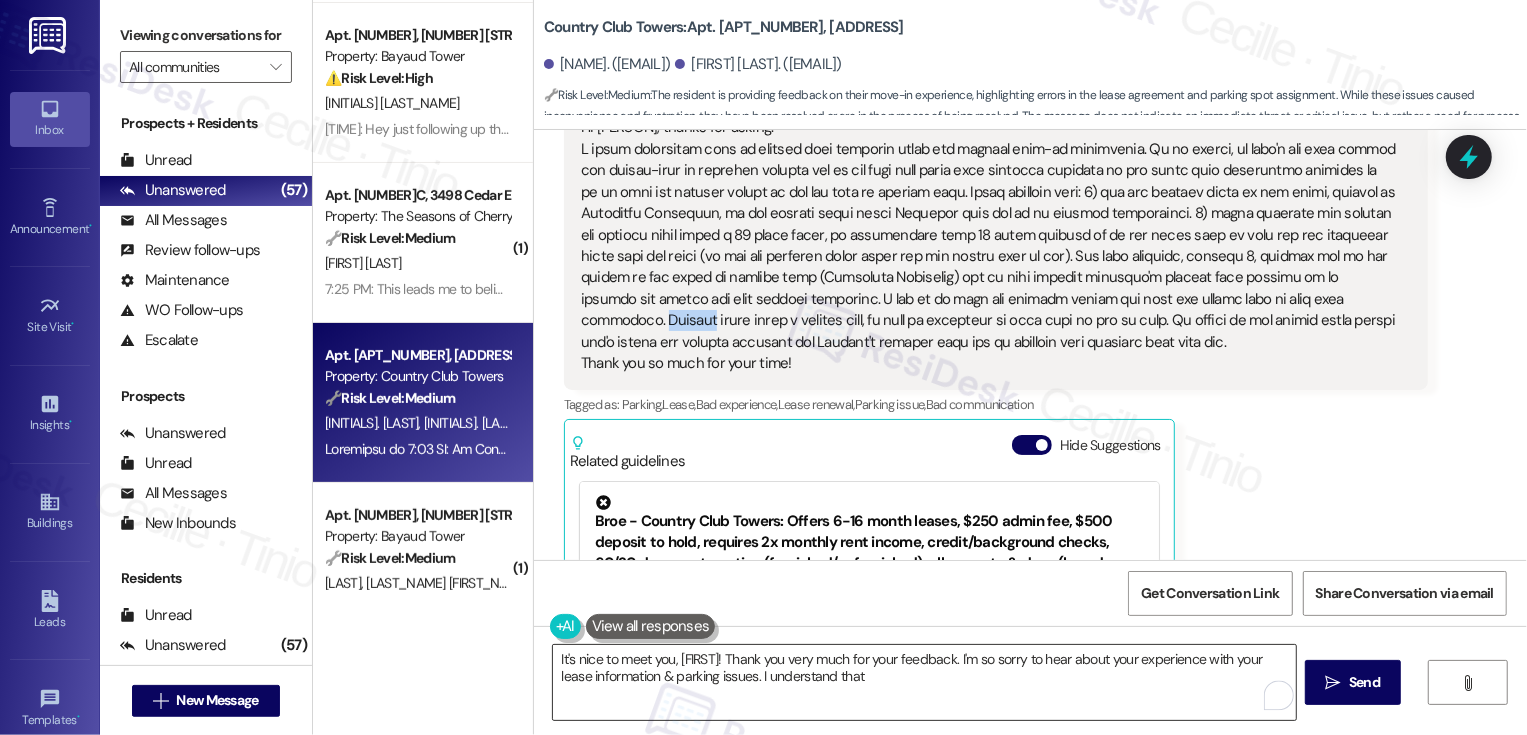 click on "It's nice to meet you, Alexandra! Thank you very much for your feedback. I'm so sorry to hear about your experience with your lease information & parking issues. I understand that" at bounding box center [924, 682] 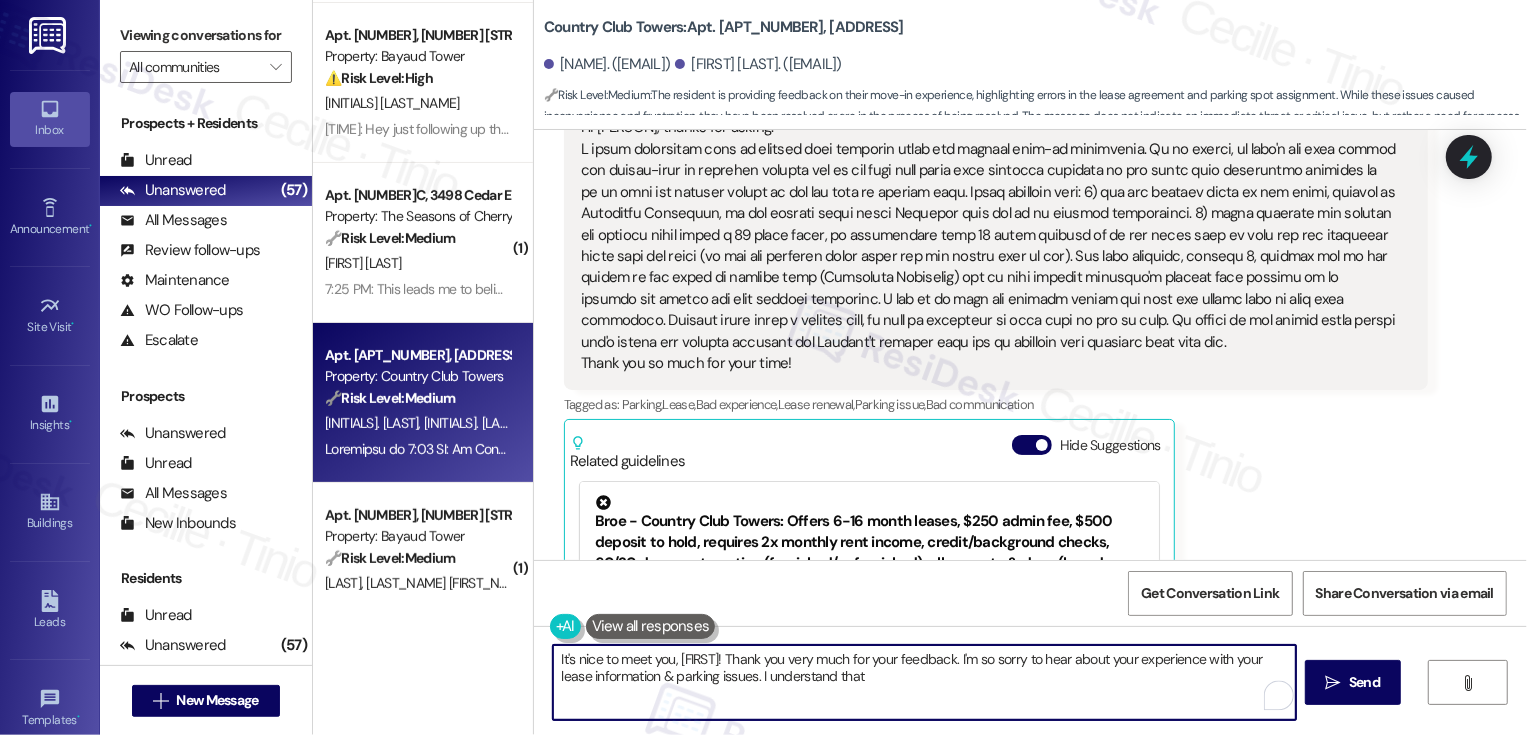paste on "Spencer" 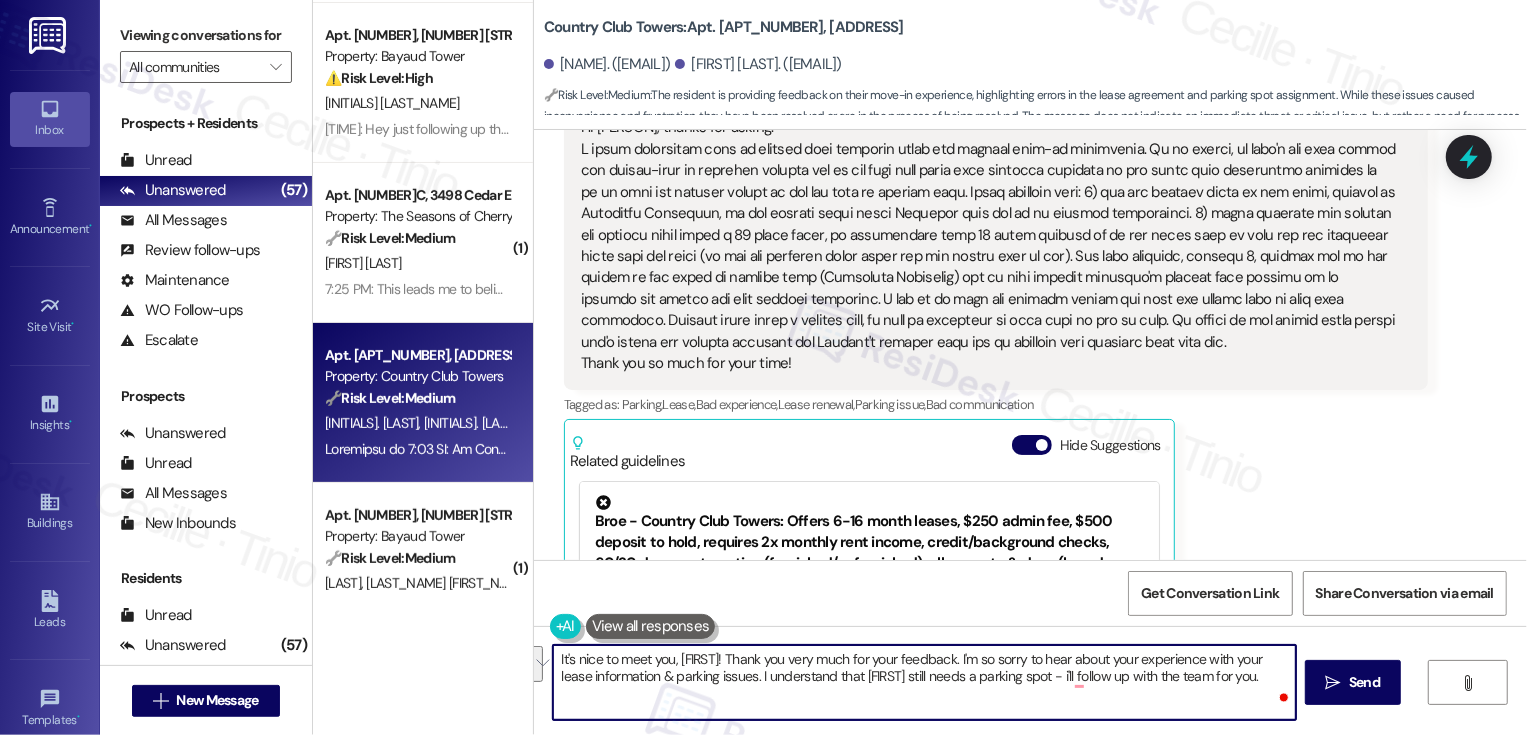 paste on "’s so nice to meet you, Alexandra! Thank you so much for sharing your feedback. I really appreciate you bringing this to my attention. I’m sorry to hear about the challenges with your lease information and parking. I understand Spencer still needs a parking spot, so I’ll follow up with the team for you and keep you posted" 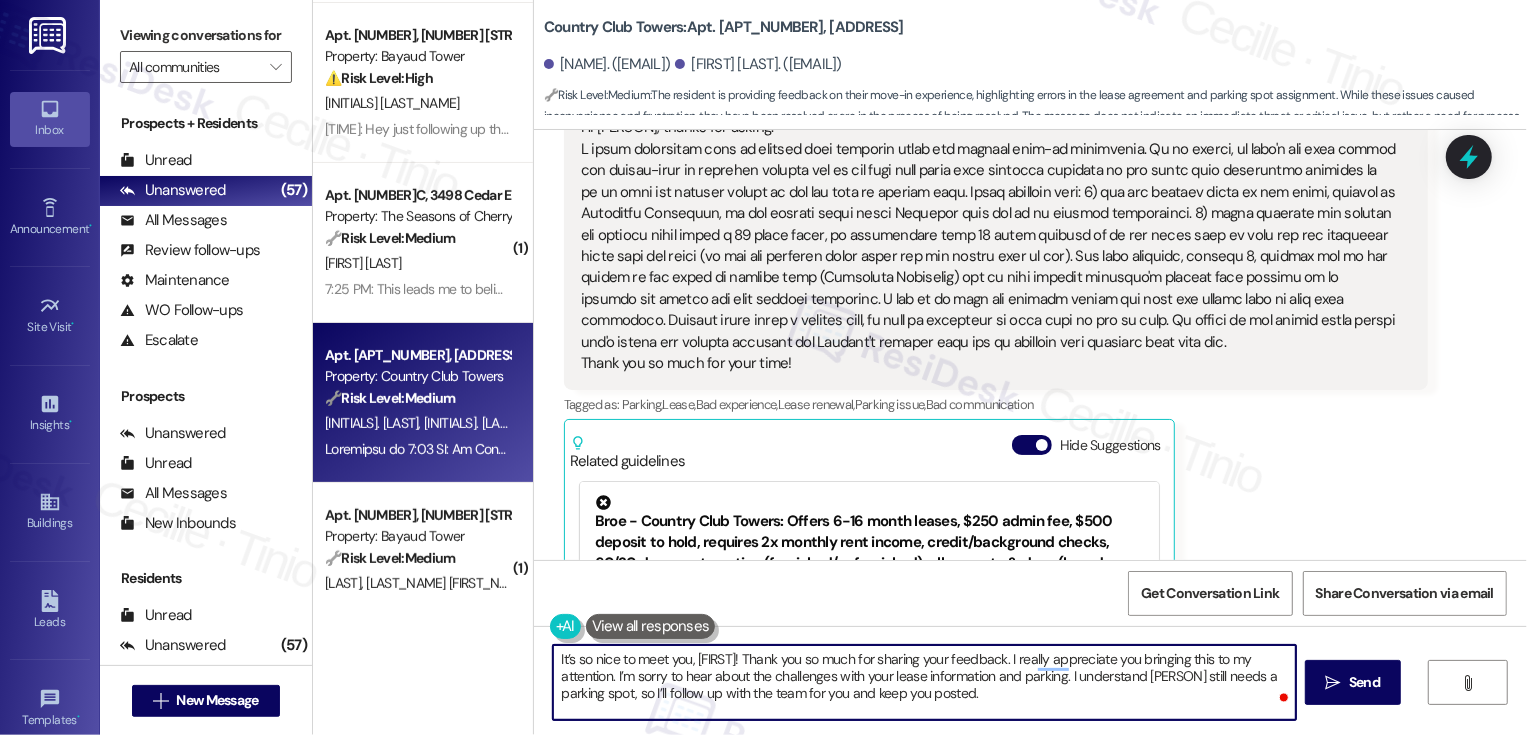 click on "It’s so nice to meet you, Alexandra! Thank you so much for sharing your feedback. I really appreciate you bringing this to my attention. I’m sorry to hear about the challenges with your lease information and parking. I understand Spencer still needs a parking spot, so I’ll follow up with the team for you and keep you posted." at bounding box center [924, 682] 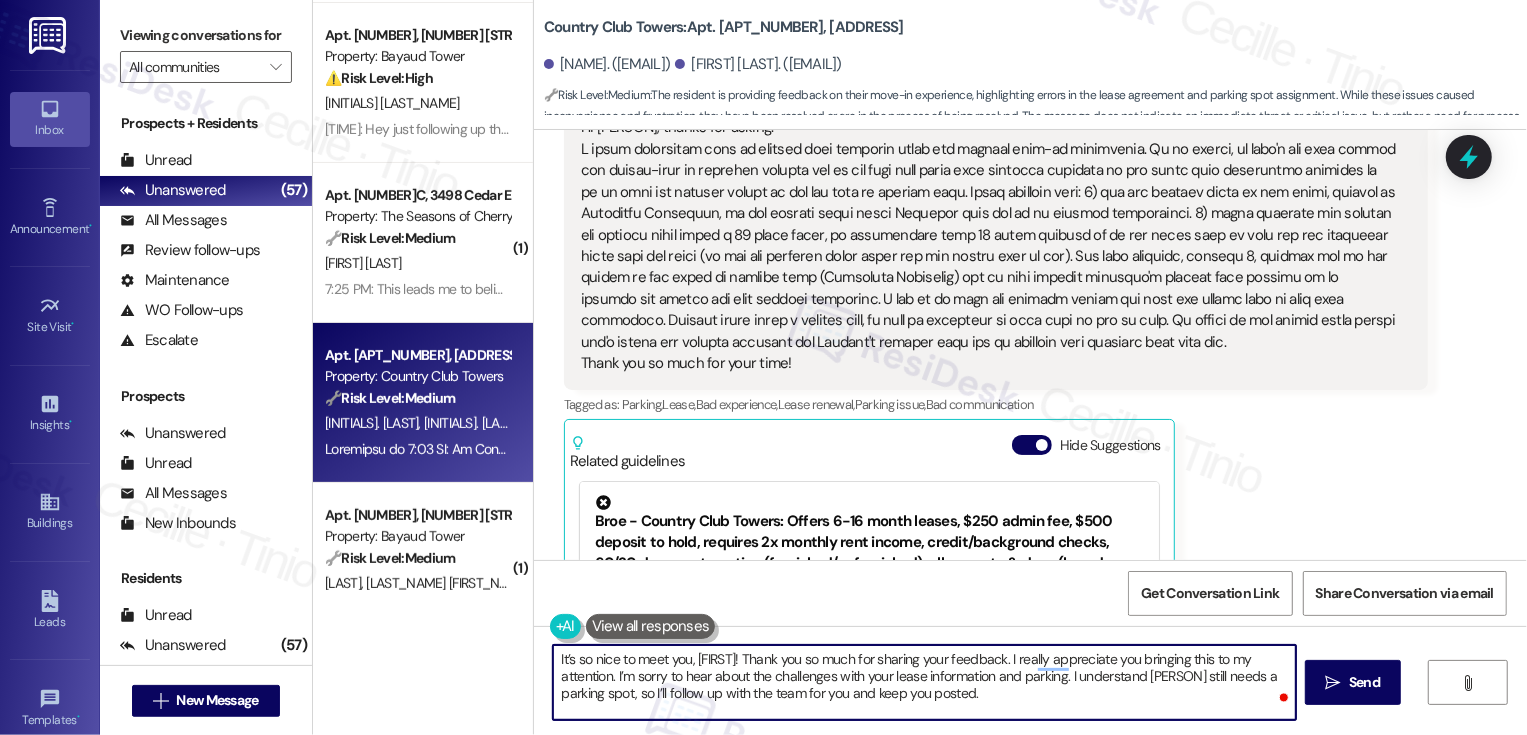 click on "It’s so nice to meet you, Alexandra! Thank you so much for sharing your feedback. I really appreciate you bringing this to my attention. I’m sorry to hear about the challenges with your lease information and parking. I understand Spencer still needs a parking spot, so I’ll follow up with the team for you and keep you posted." at bounding box center [924, 682] 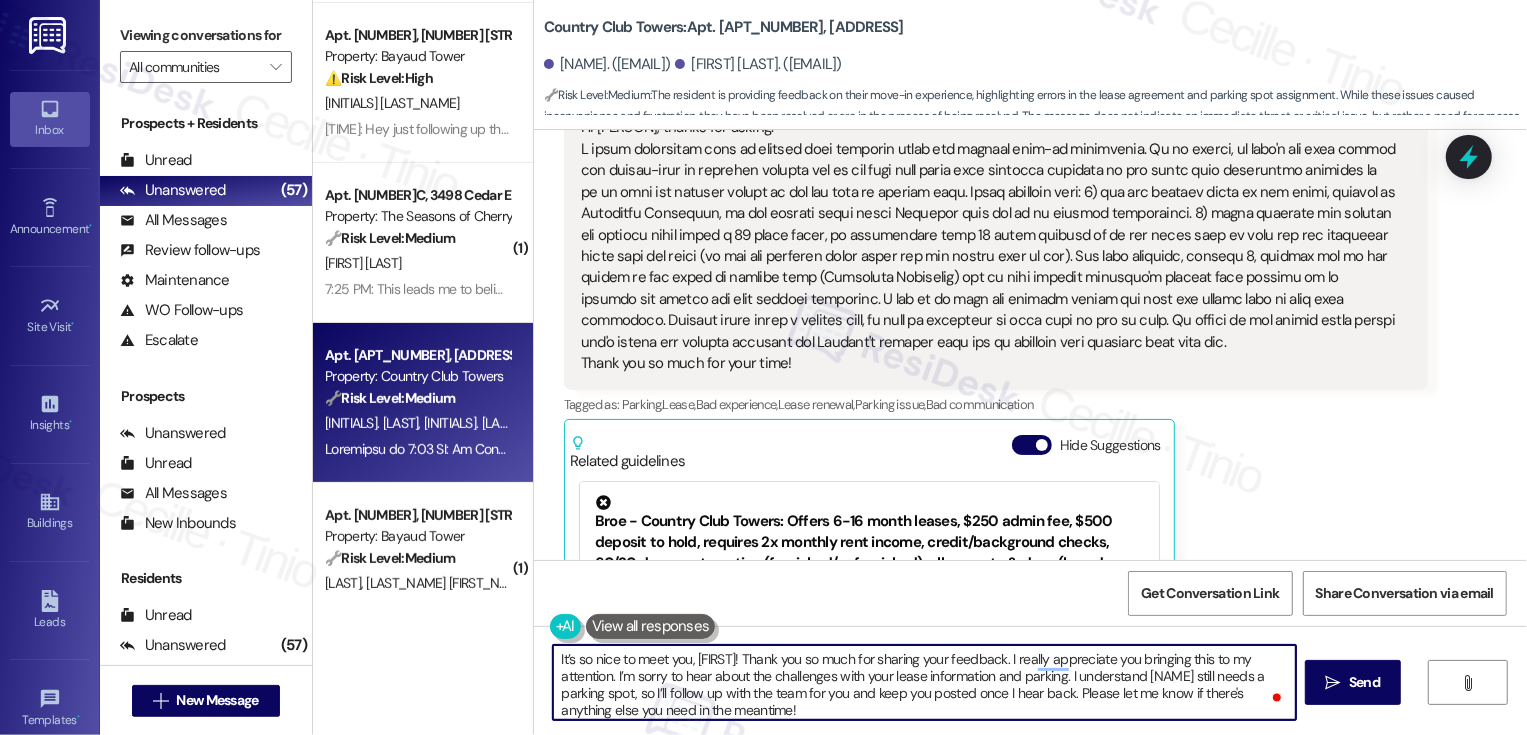 click on "It’s so nice to meet you, Alexandra! Thank you so much for sharing your feedback. I really appreciate you bringing this to my attention. I’m sorry to hear about the challenges with your lease information and parking. I understand Spencer still needs a parking spot, so I’ll follow up with the team for you and keep you posted once I hear back. Please let me know if there's anything else you need in the meantime!" at bounding box center [924, 682] 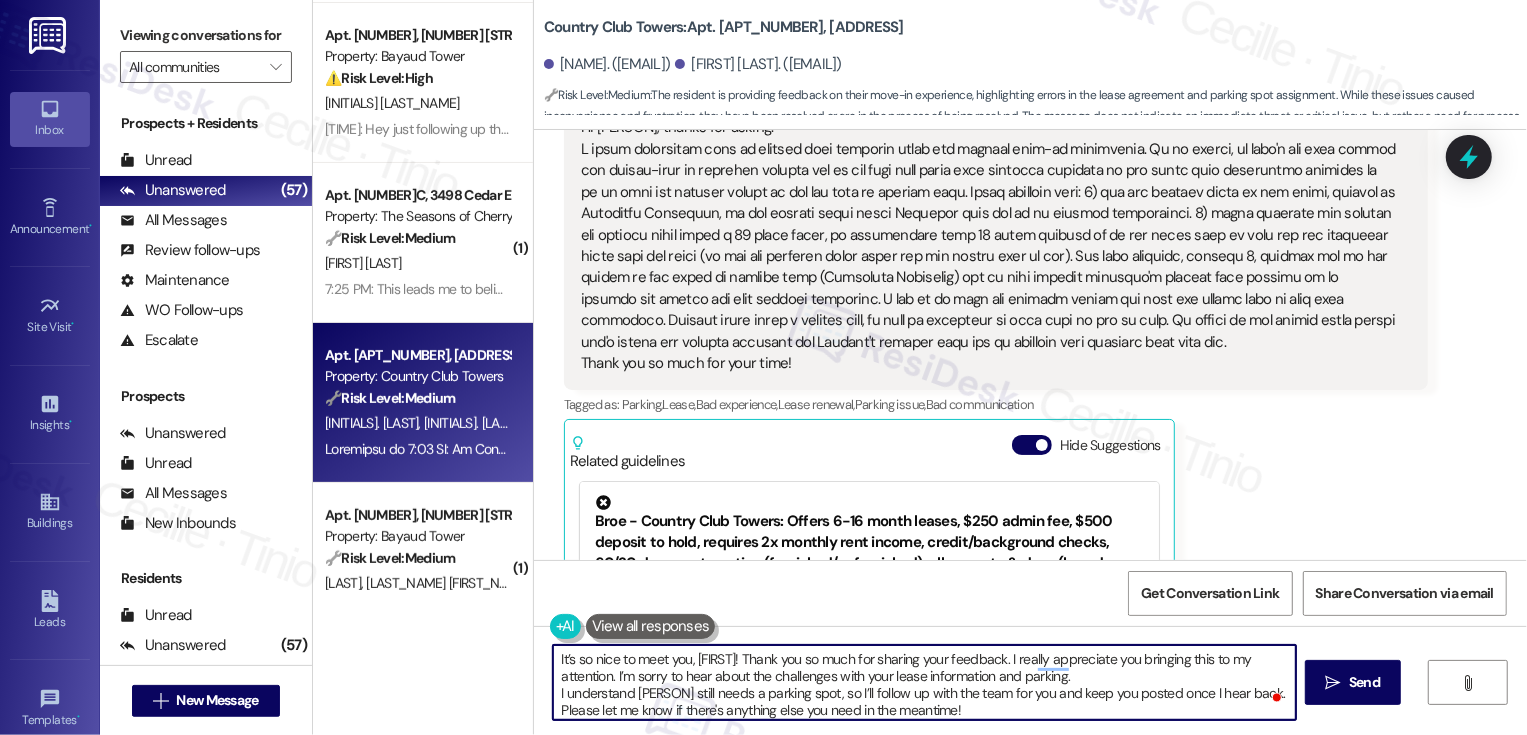 type on "It’s so nice to meet you, Alexandra! Thank you so much for sharing your feedback. I really appreciate you bringing this to my attention. I’m sorry to hear about the challenges with your lease information and parking.
I understand Spencer still needs a parking spot, so I’ll follow up with the team for you and keep you posted once I hear back. Please let me know if there's anything else you need in the meantime!" 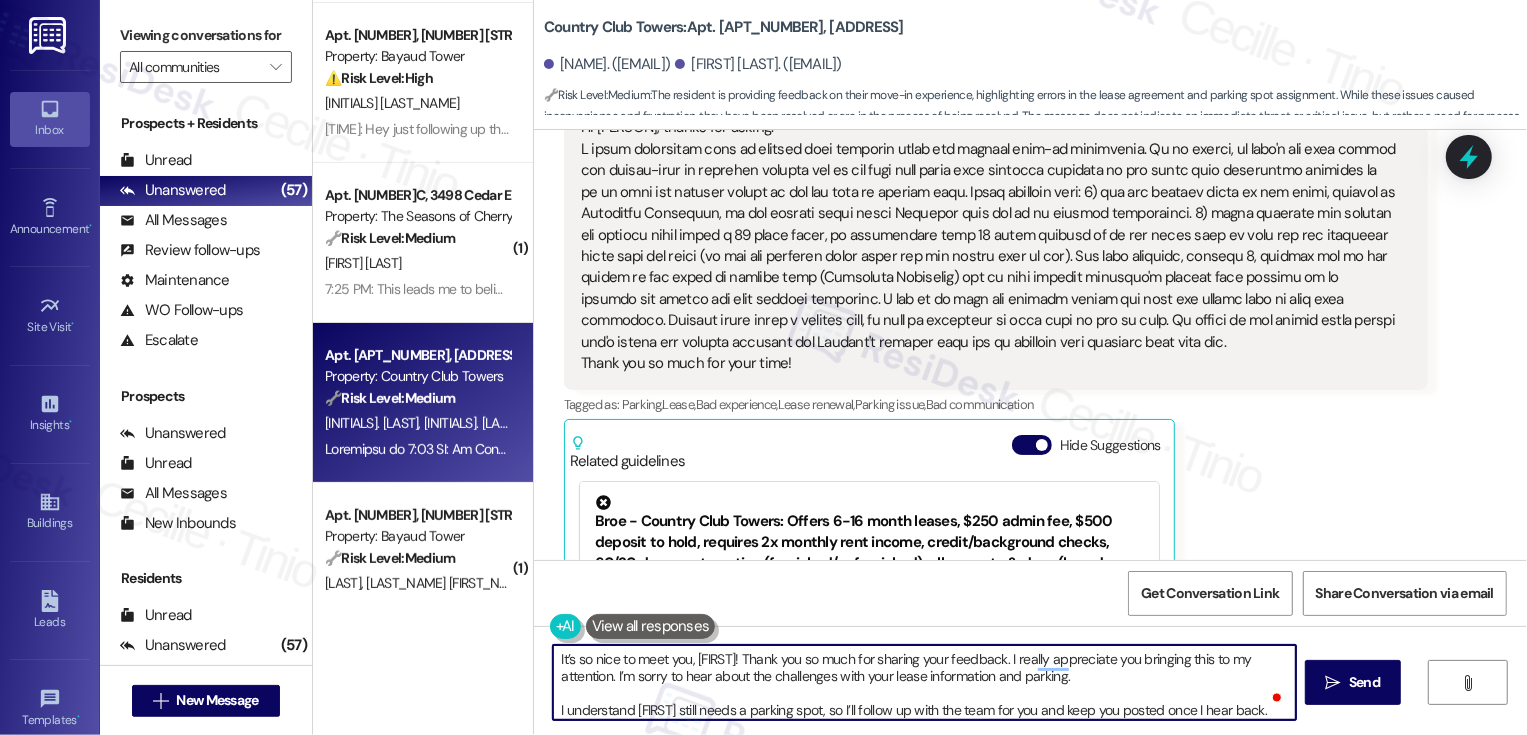 scroll, scrollTop: 10, scrollLeft: 0, axis: vertical 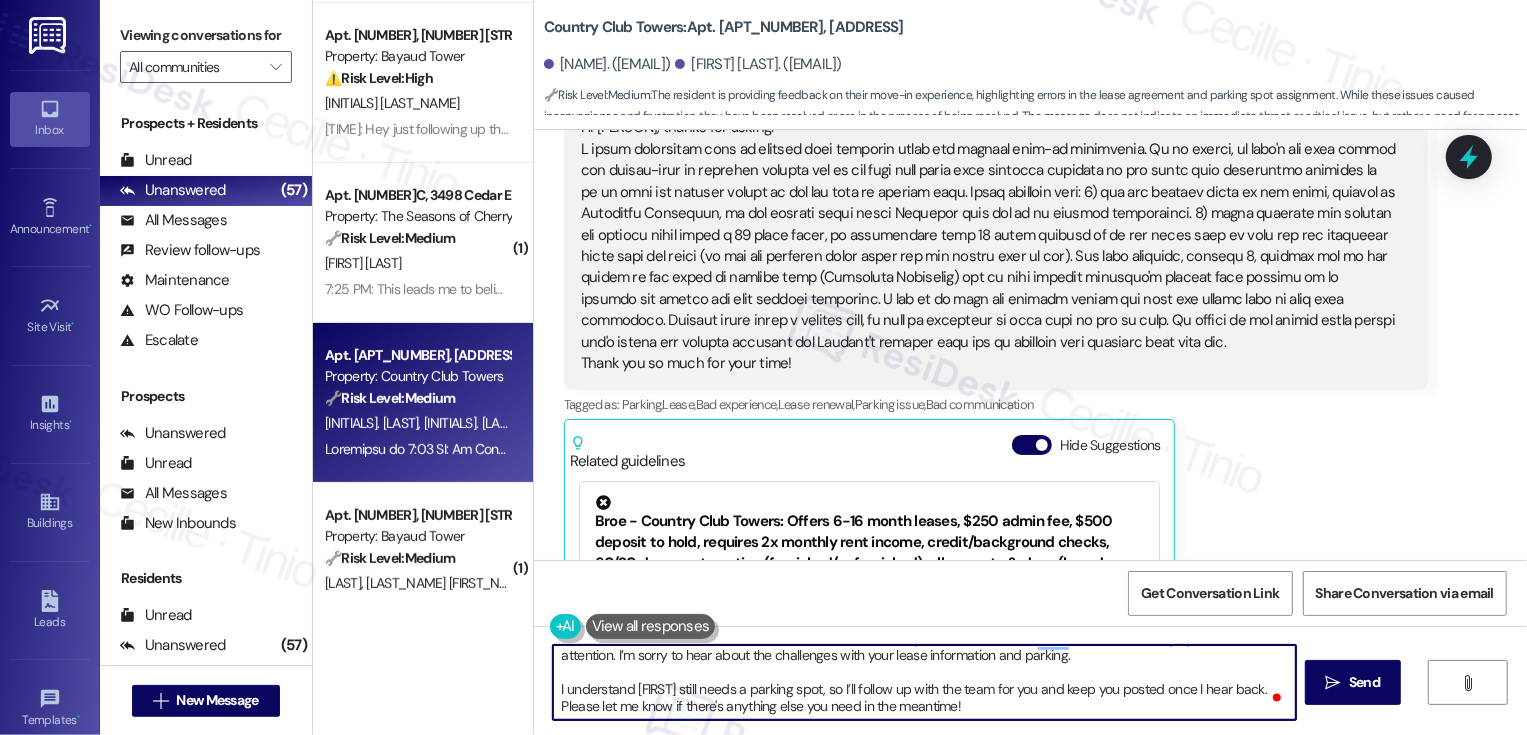click on "It’s so nice to meet you, Alexandra! Thank you so much for sharing your feedback. I really appreciate you bringing this to my attention. I’m sorry to hear about the challenges with your lease information and parking.
I understand Spencer still needs a parking spot, so I’ll follow up with the team for you and keep you posted once I hear back. Please let me know if there's anything else you need in the meantime!" at bounding box center (924, 682) 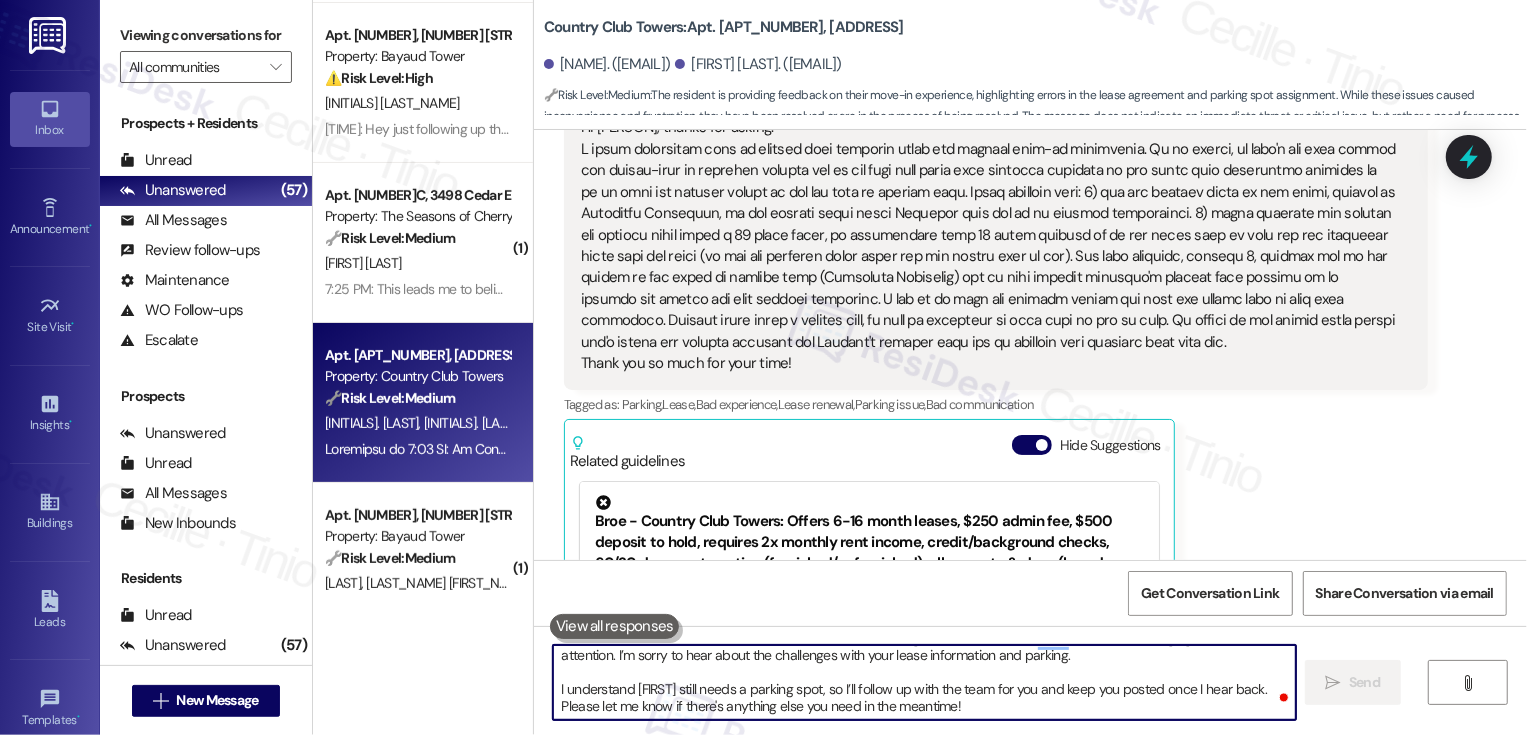 scroll, scrollTop: 0, scrollLeft: 0, axis: both 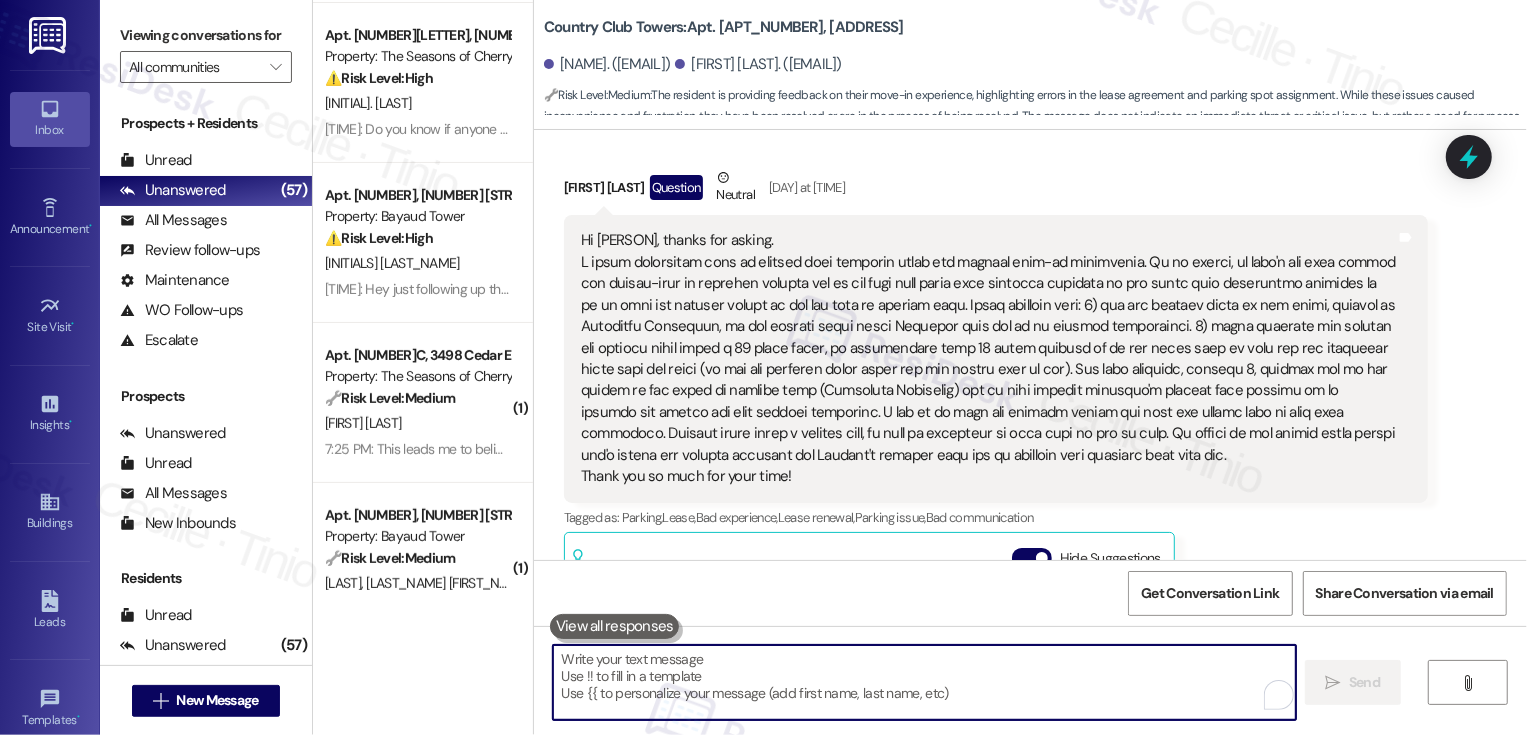 type 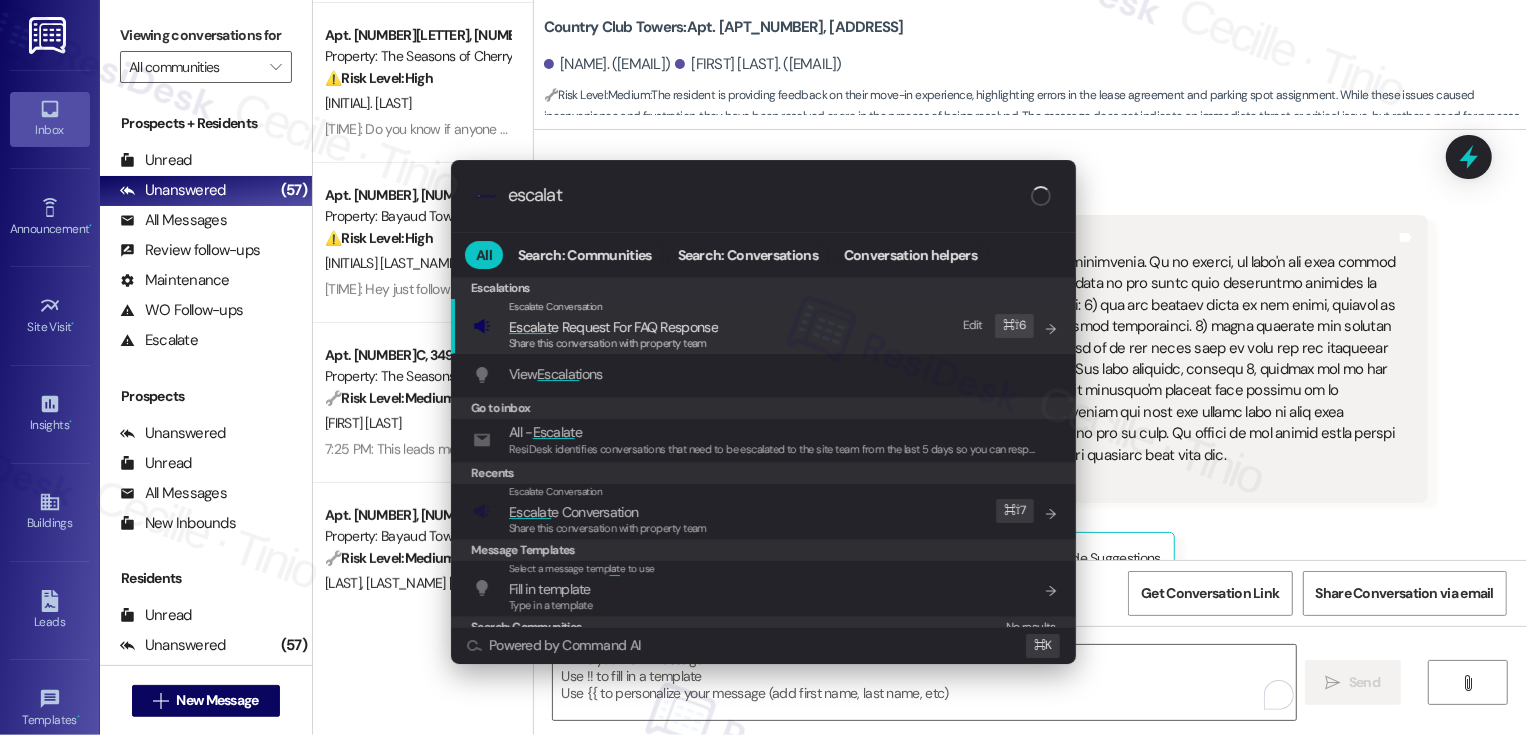 type on "escalate" 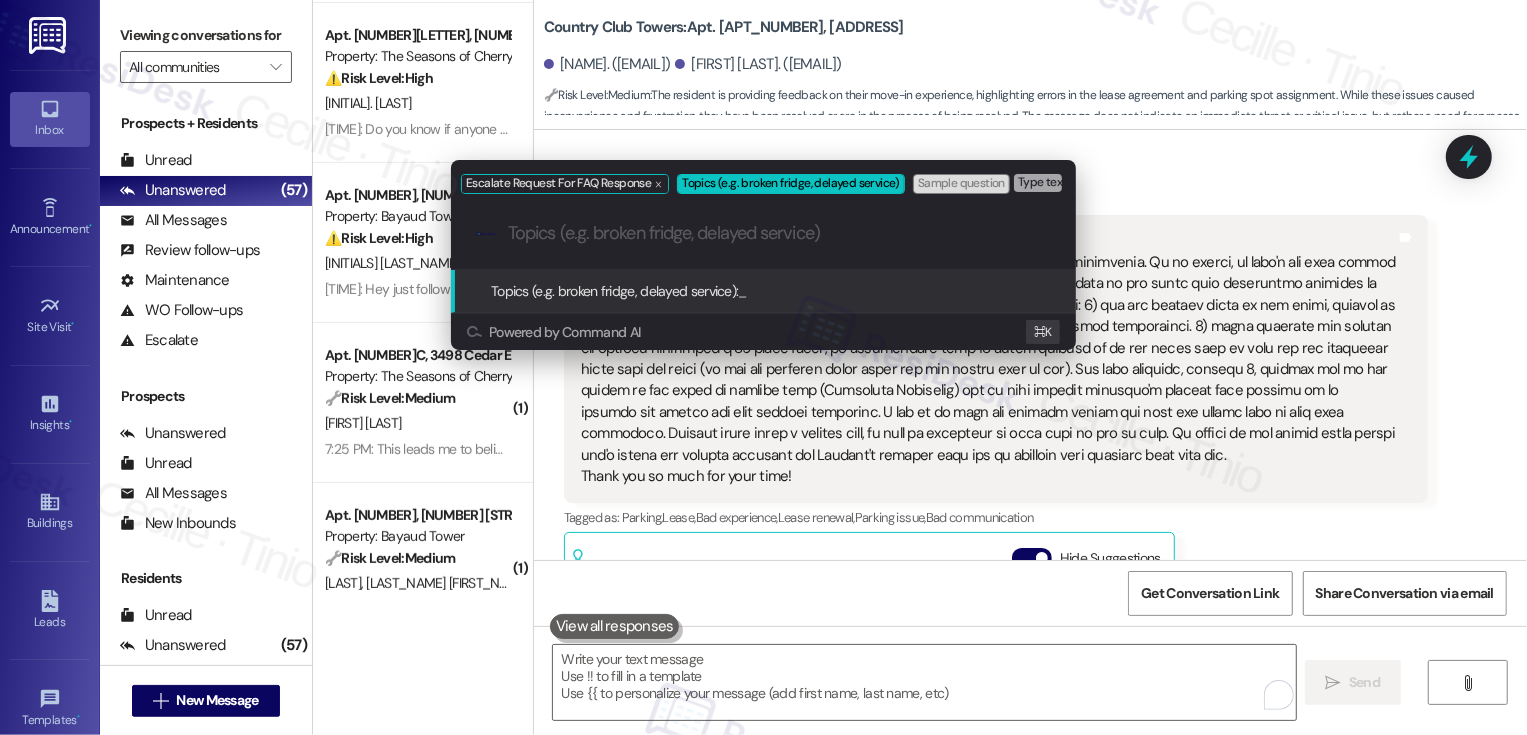 click on "Escalate Request For FAQ Response Topics (e.g. broken fridge, delayed service) Sample question Type text and press Enter. .cls-1{fill:#0a055f;}.cls-2{fill:#0cc4c4;} resideskLogoBlueOrange Topics (e.g. broken fridge, delayed service):  _ Powered by Command AI ⌘ K" at bounding box center (763, 367) 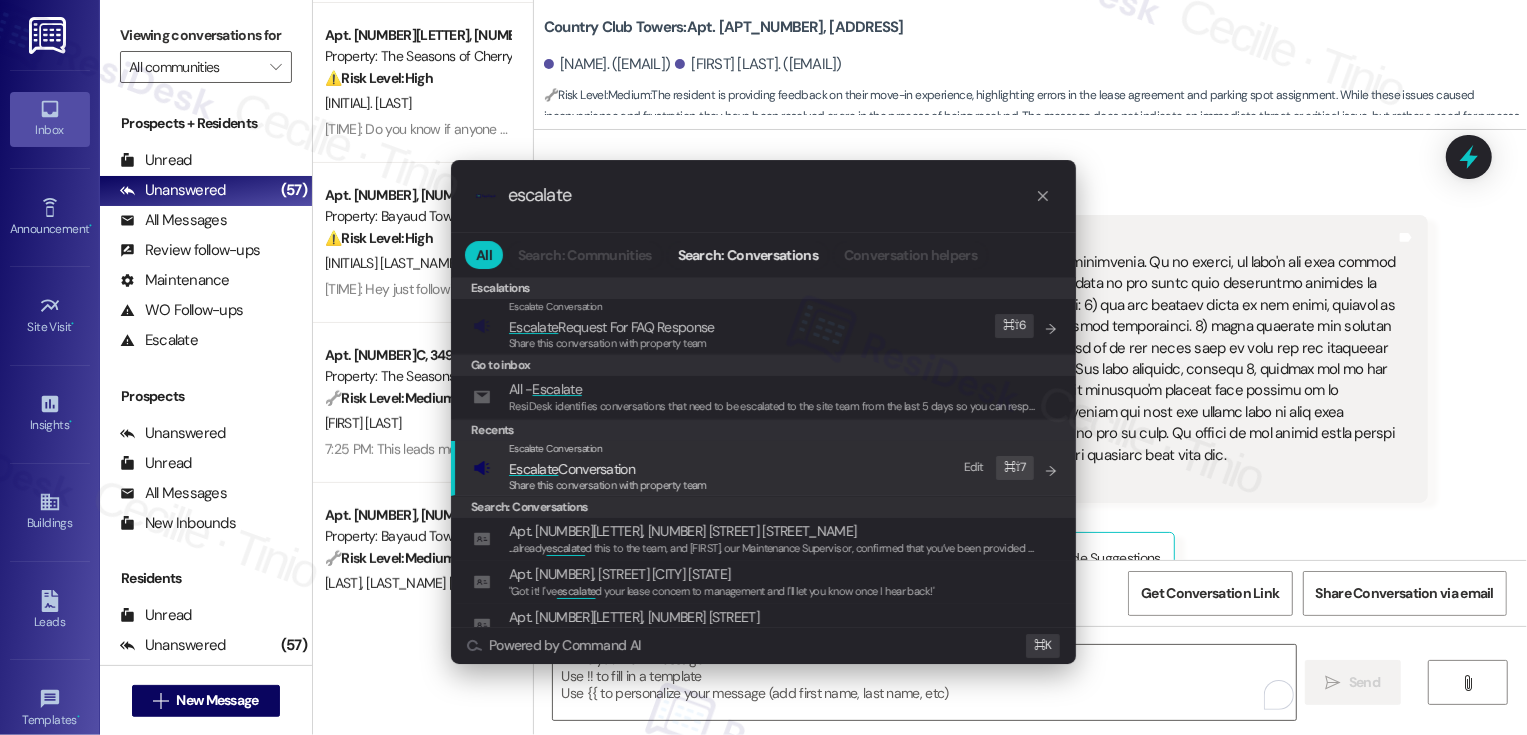 type on "escalate" 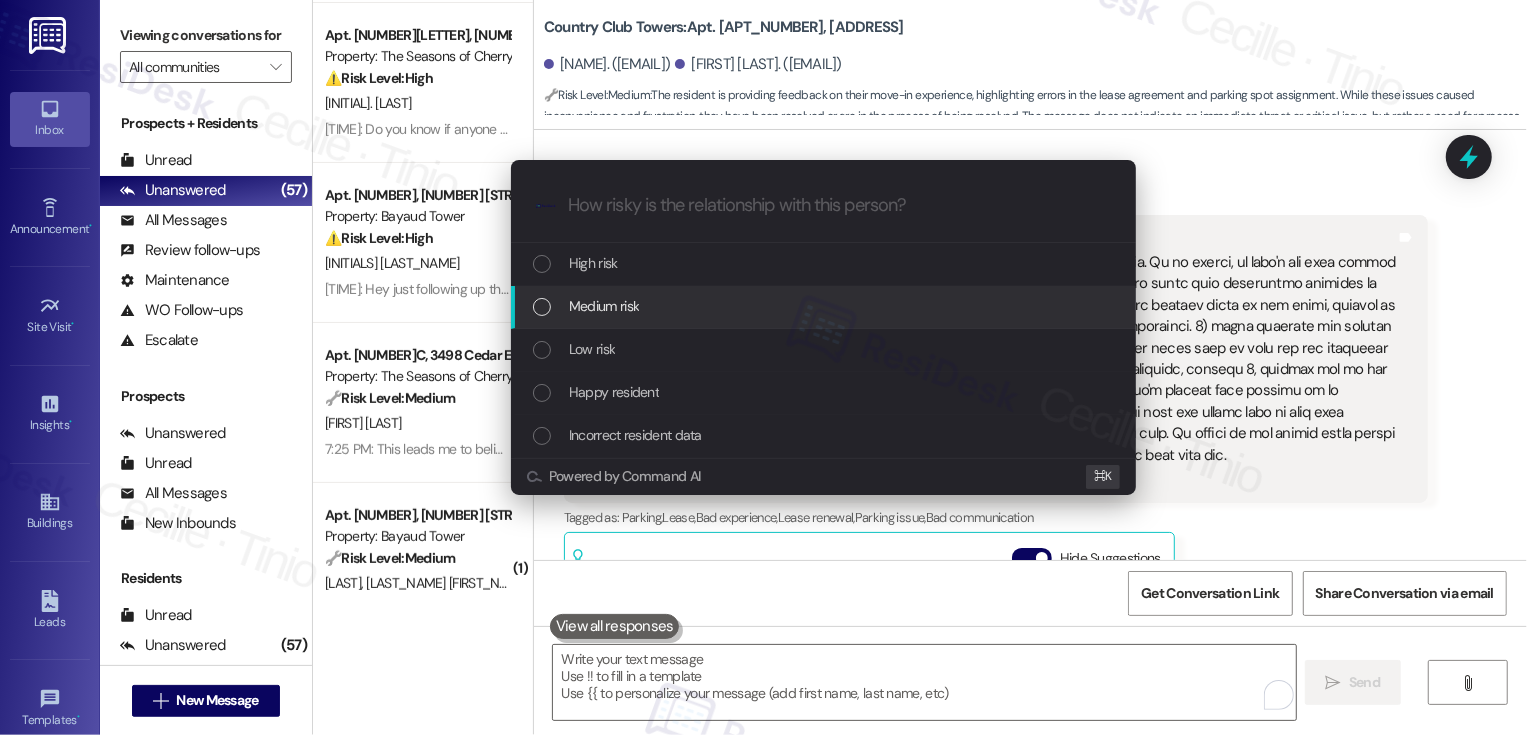 click on "Medium risk" at bounding box center [604, 306] 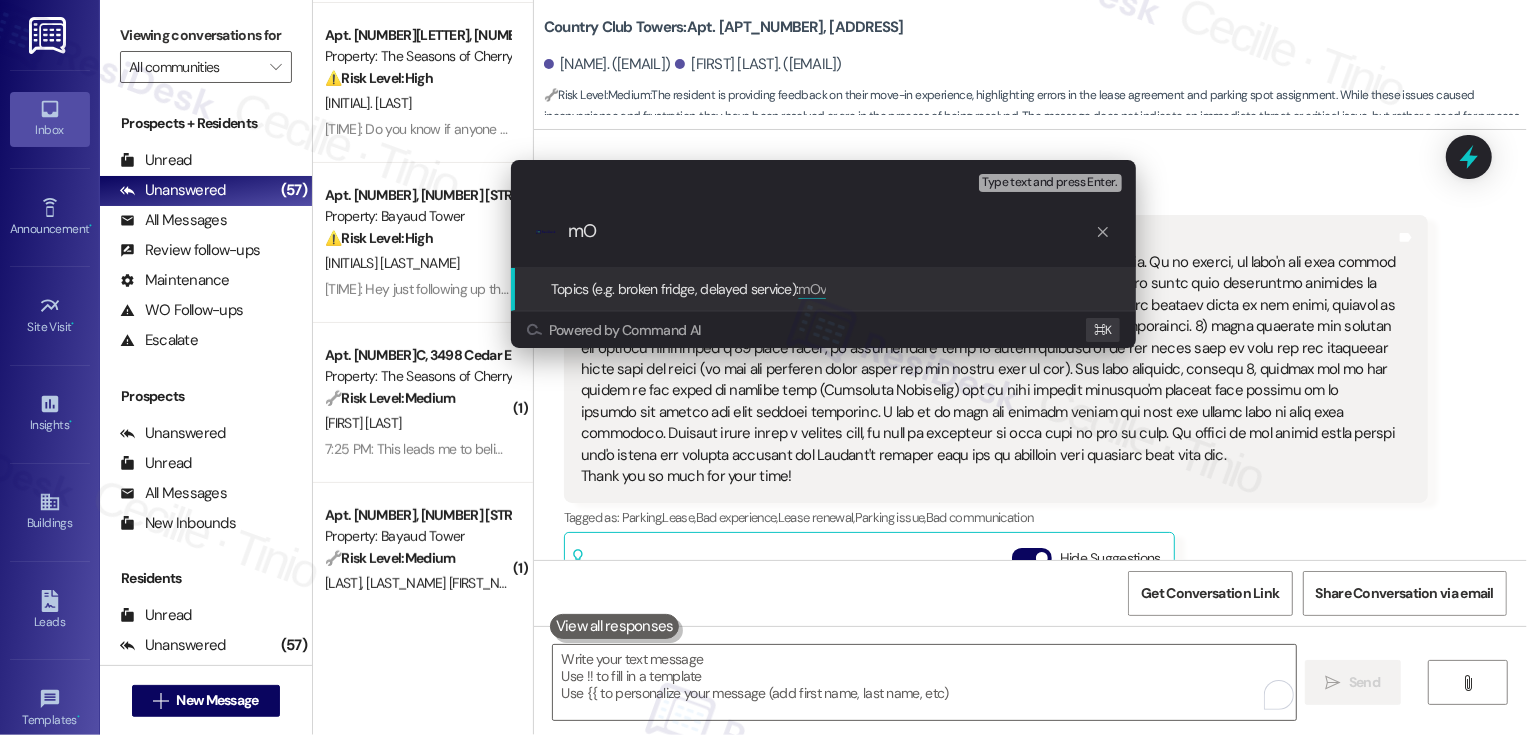 type on "m" 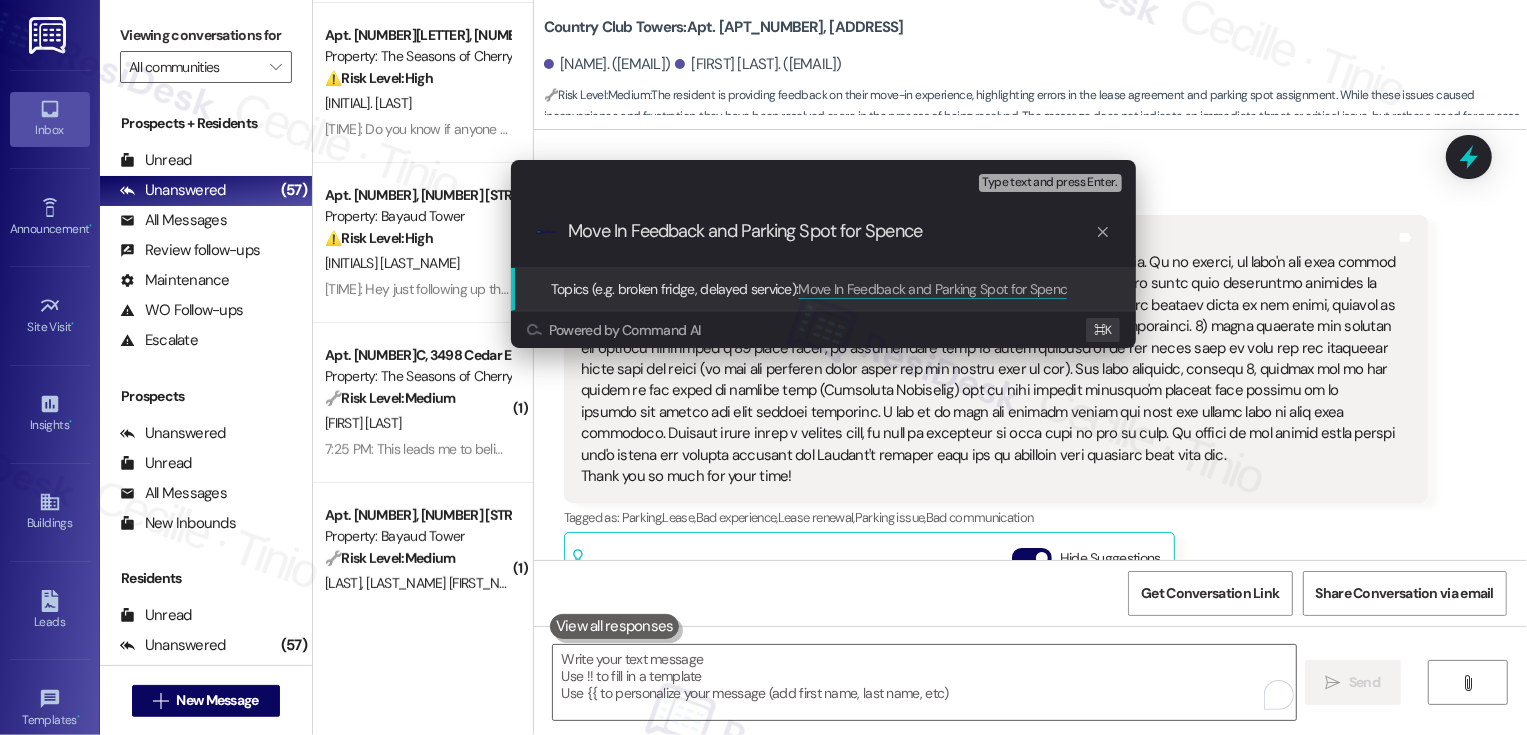 type on "Move In Feedback and Parking Spot for Spencer" 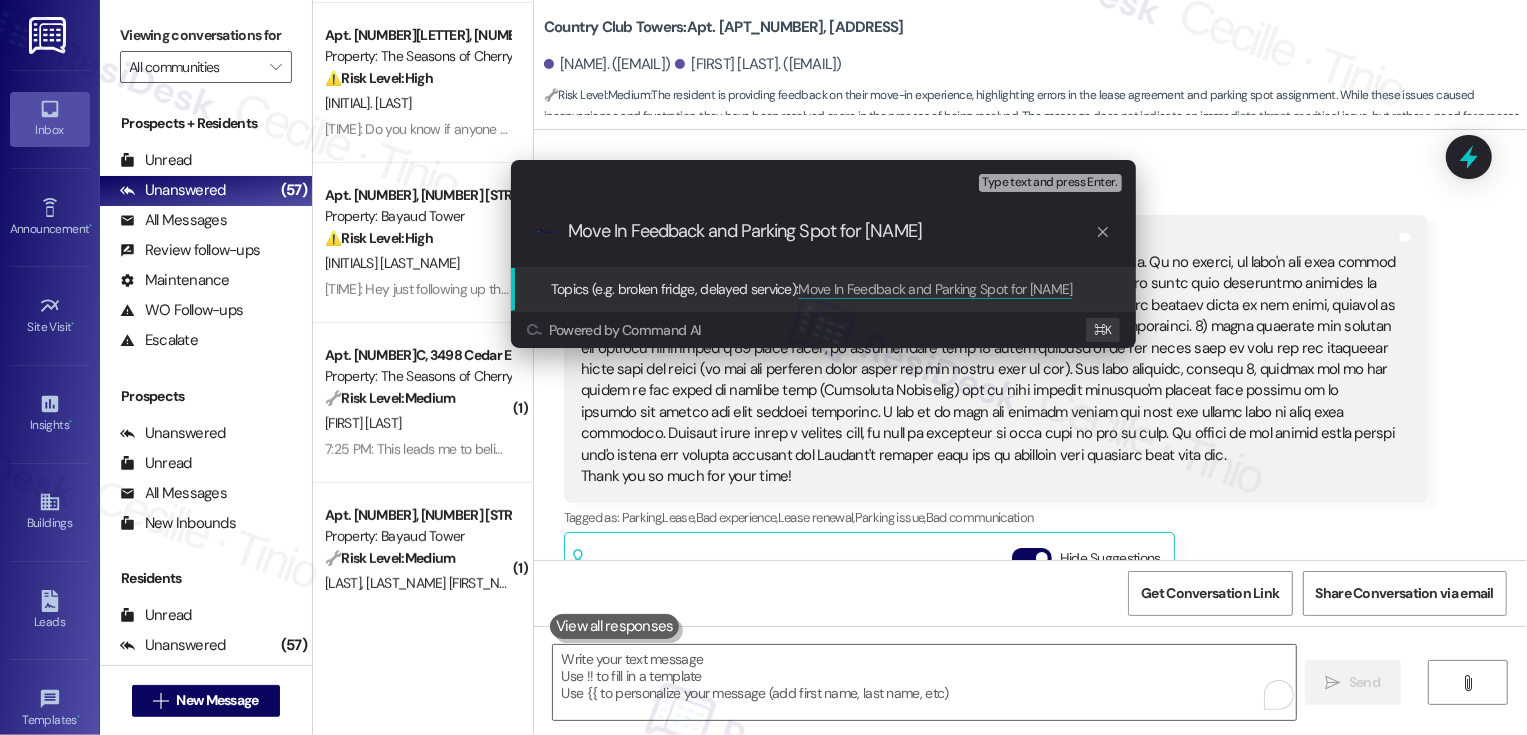type 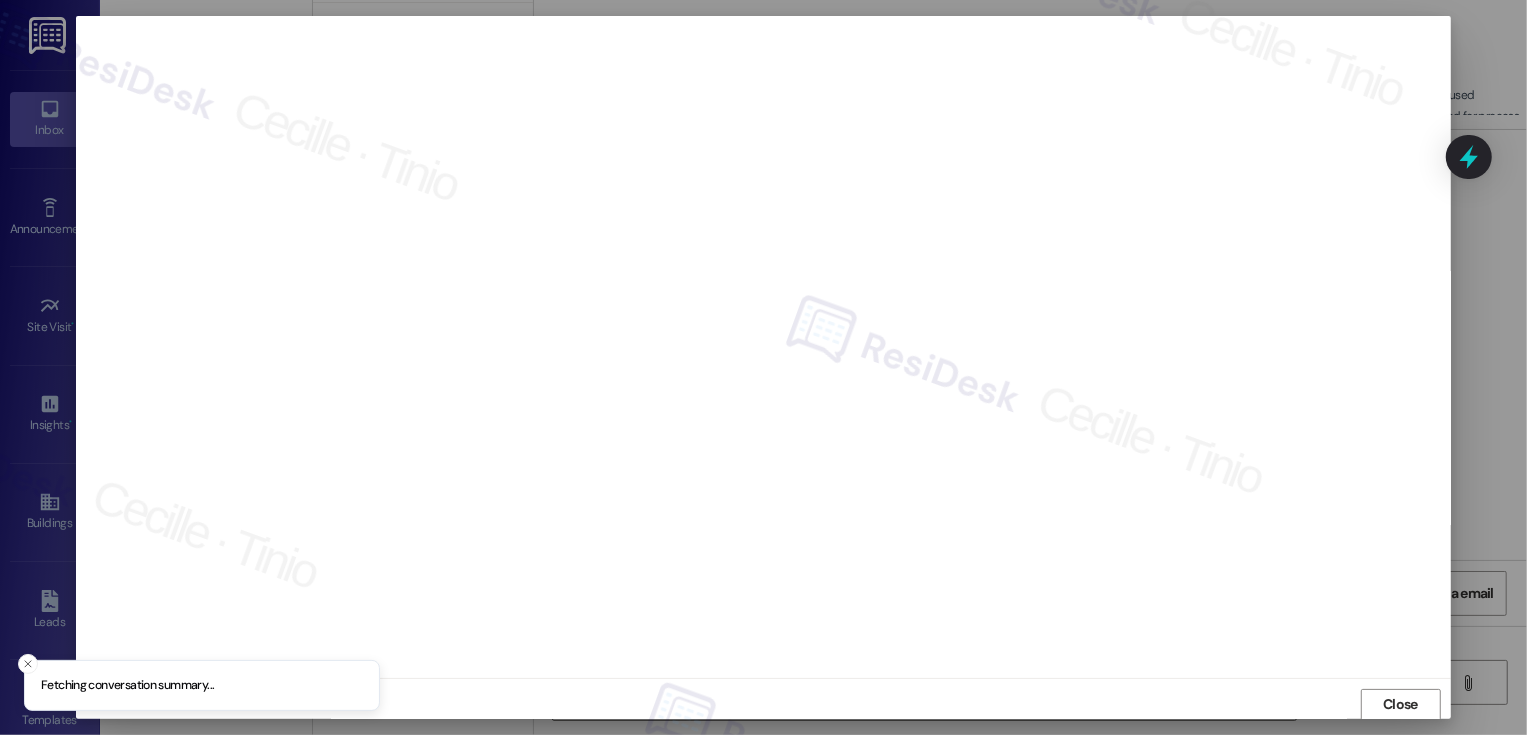 scroll, scrollTop: 1, scrollLeft: 0, axis: vertical 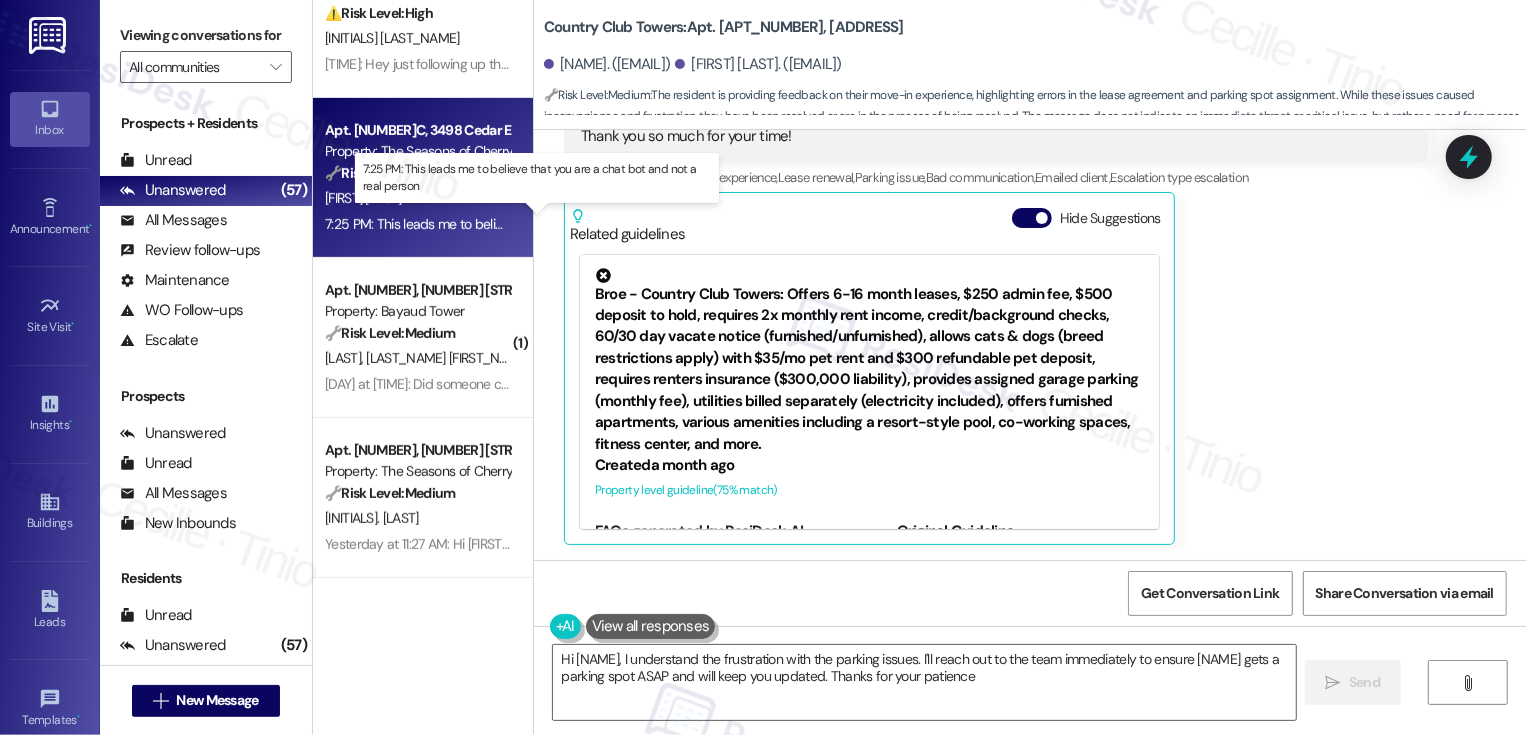 type on "Hi {{first_name}}, I understand the frustration with the parking issues. I'll reach out to the team immediately to ensure Spencer gets a parking spot ASAP and will keep you updated. Thanks for your patience!" 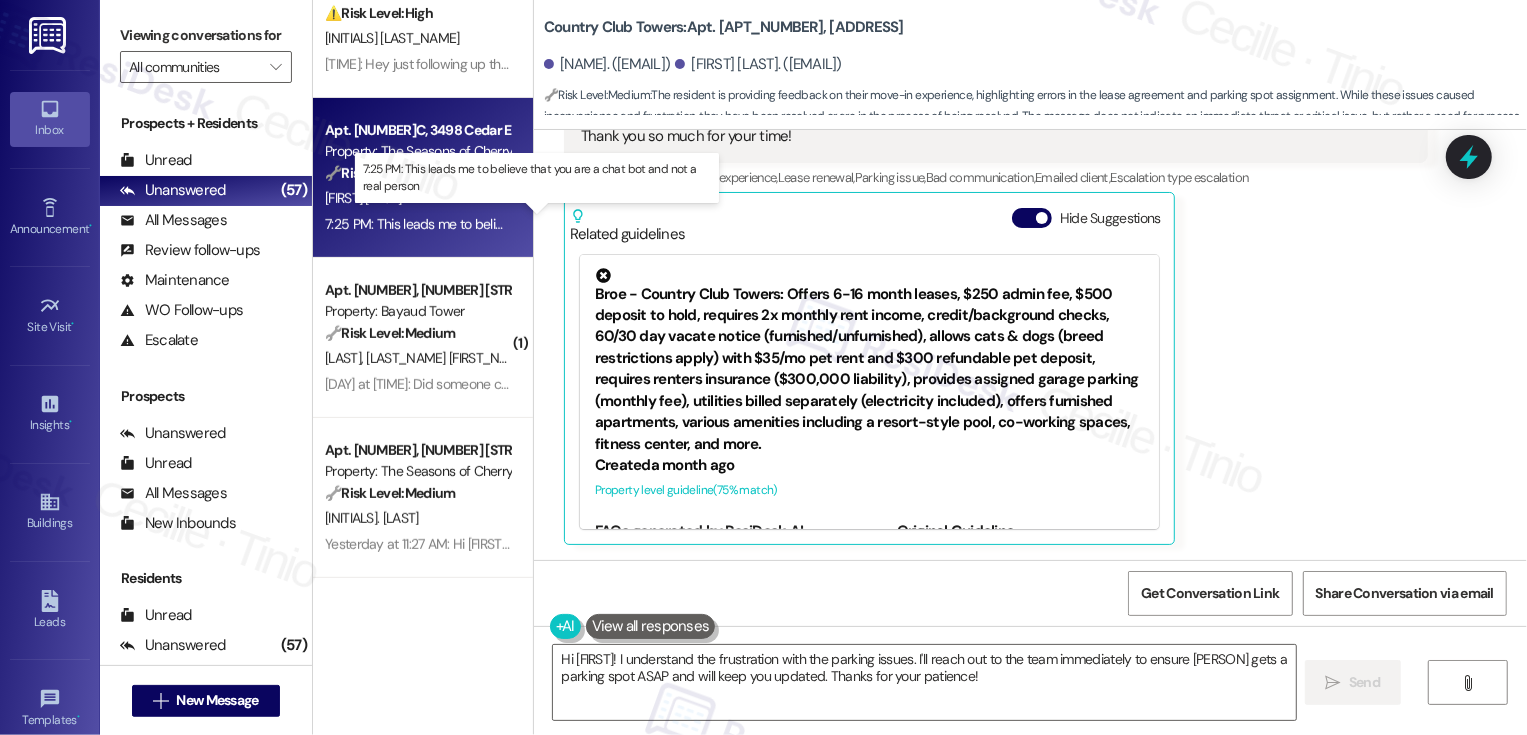 click on "7:25 PM: This leads me to believe that you are a chat bot and not a real person 7:25 PM: This leads me to believe that you are a chat bot and not a real person" at bounding box center (552, 224) 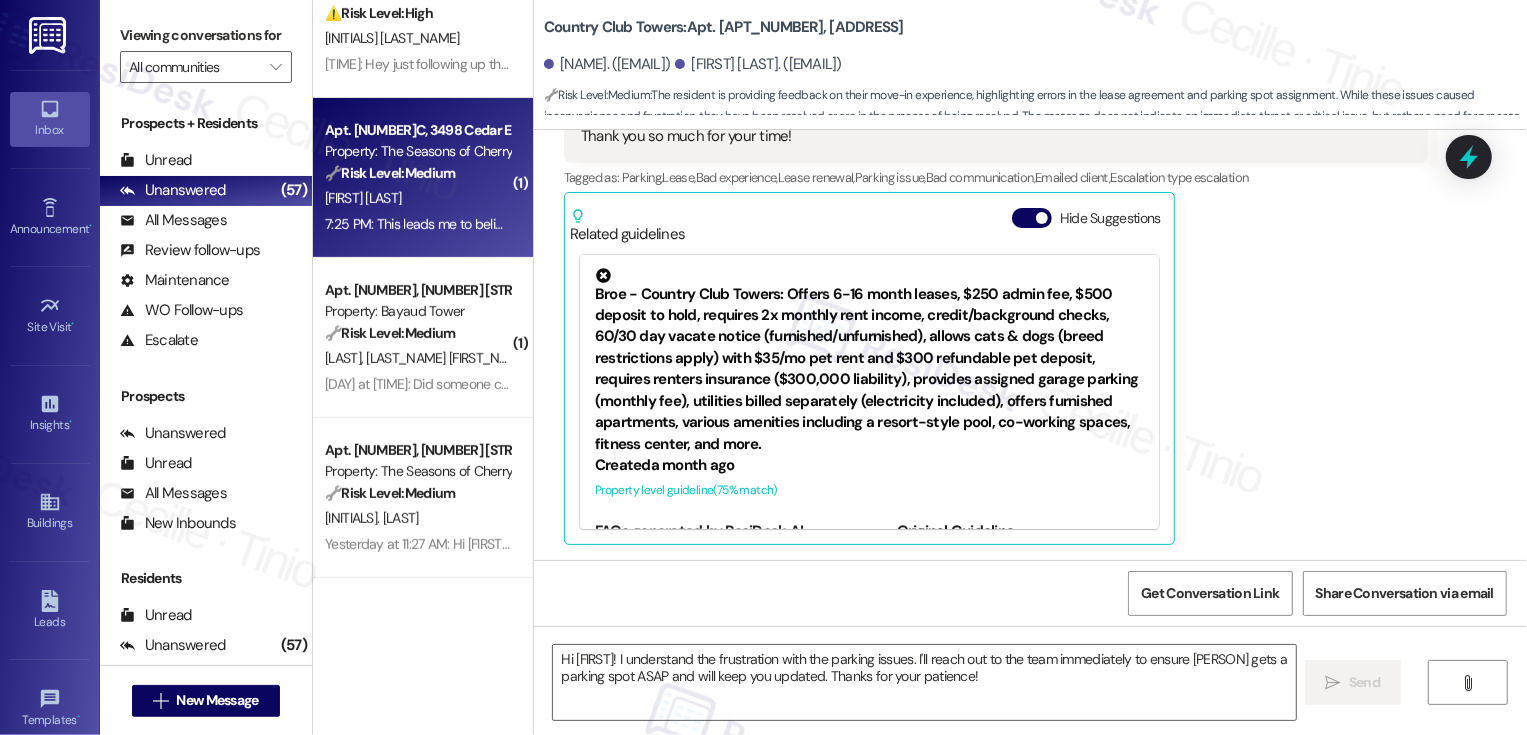 type on "Fetching suggested responses. Please feel free to read through the conversation in the meantime." 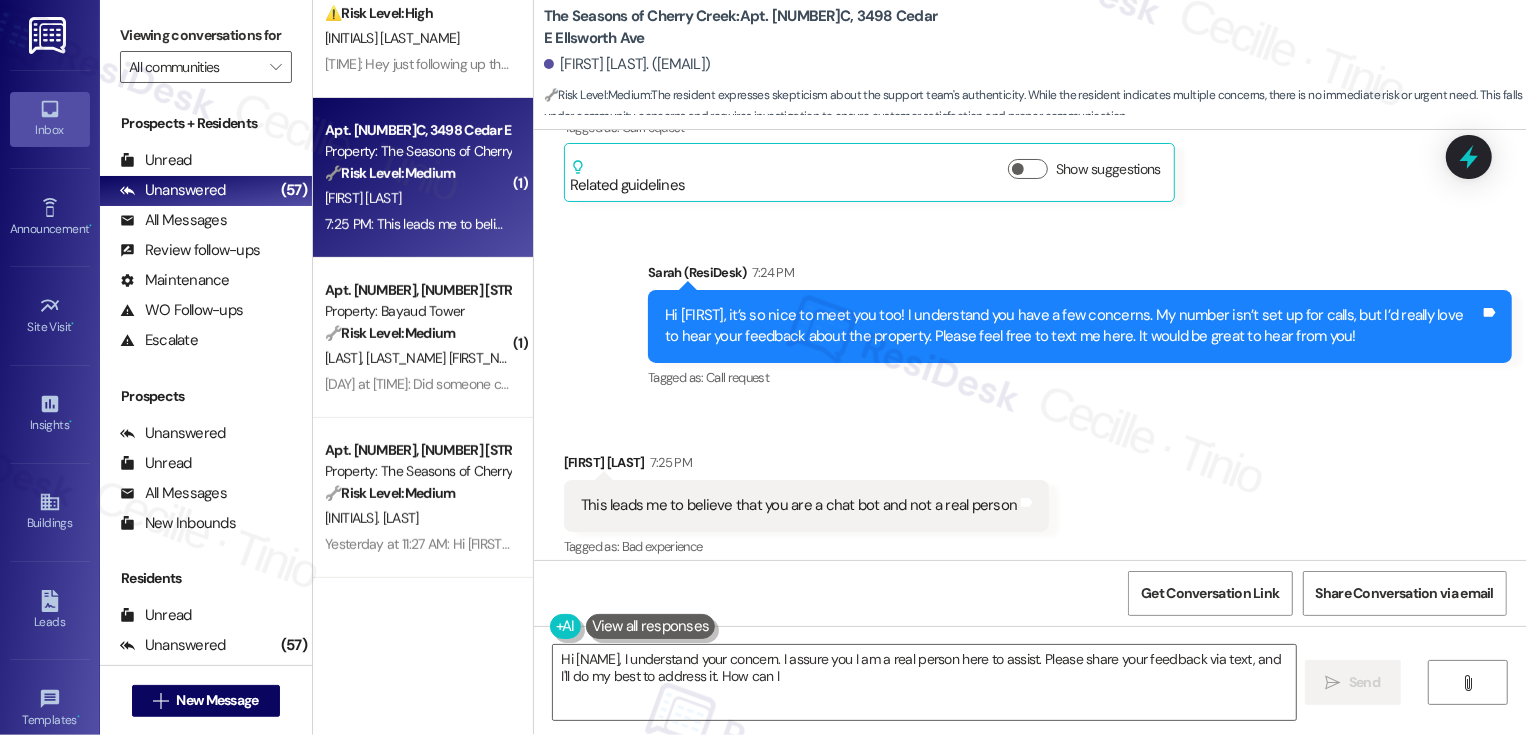 scroll, scrollTop: 527, scrollLeft: 0, axis: vertical 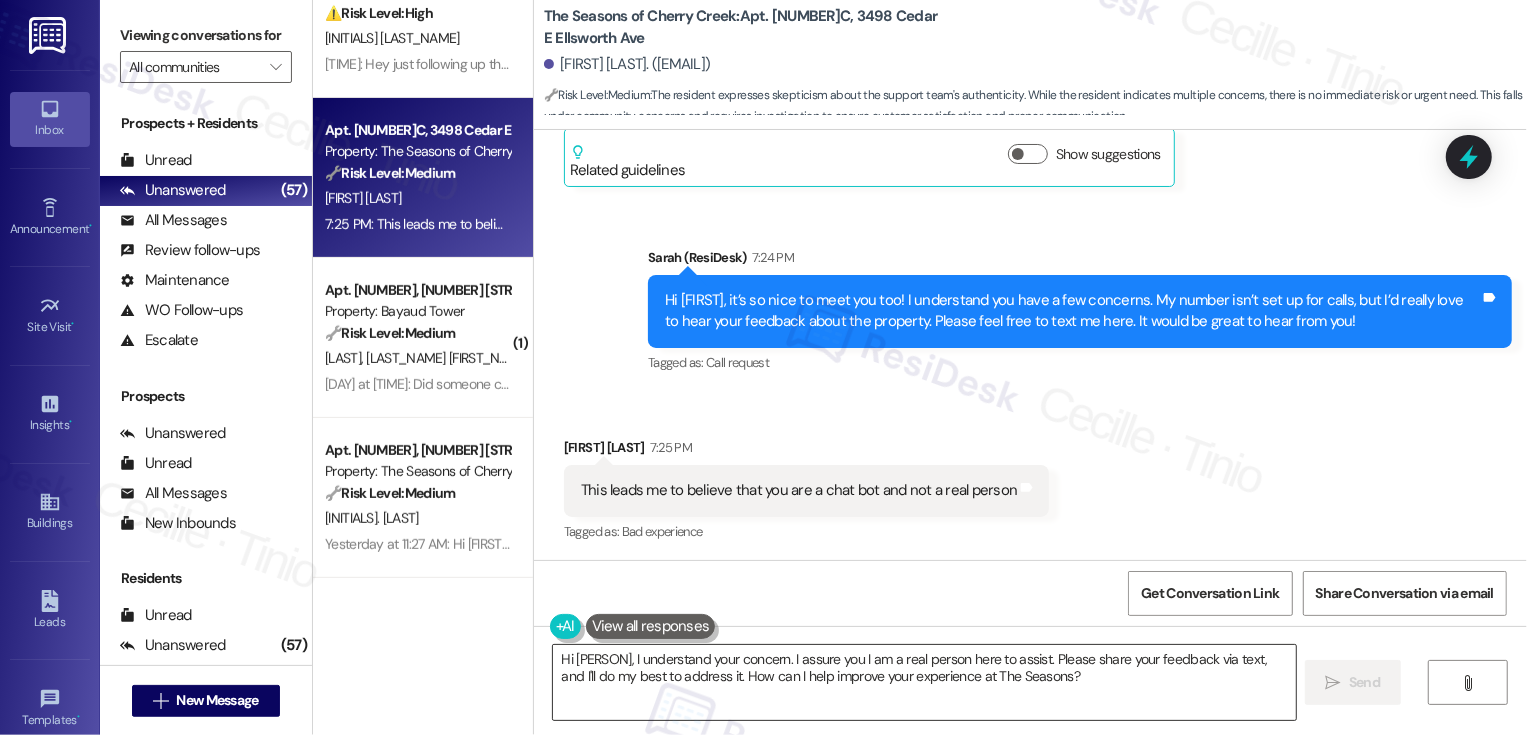 click on "Hi Amy, I understand your concern. I assure you I am a real person here to assist. Please share your feedback via text, and I'll do my best to address it. How can I help improve your experience at The Seasons?" at bounding box center (924, 682) 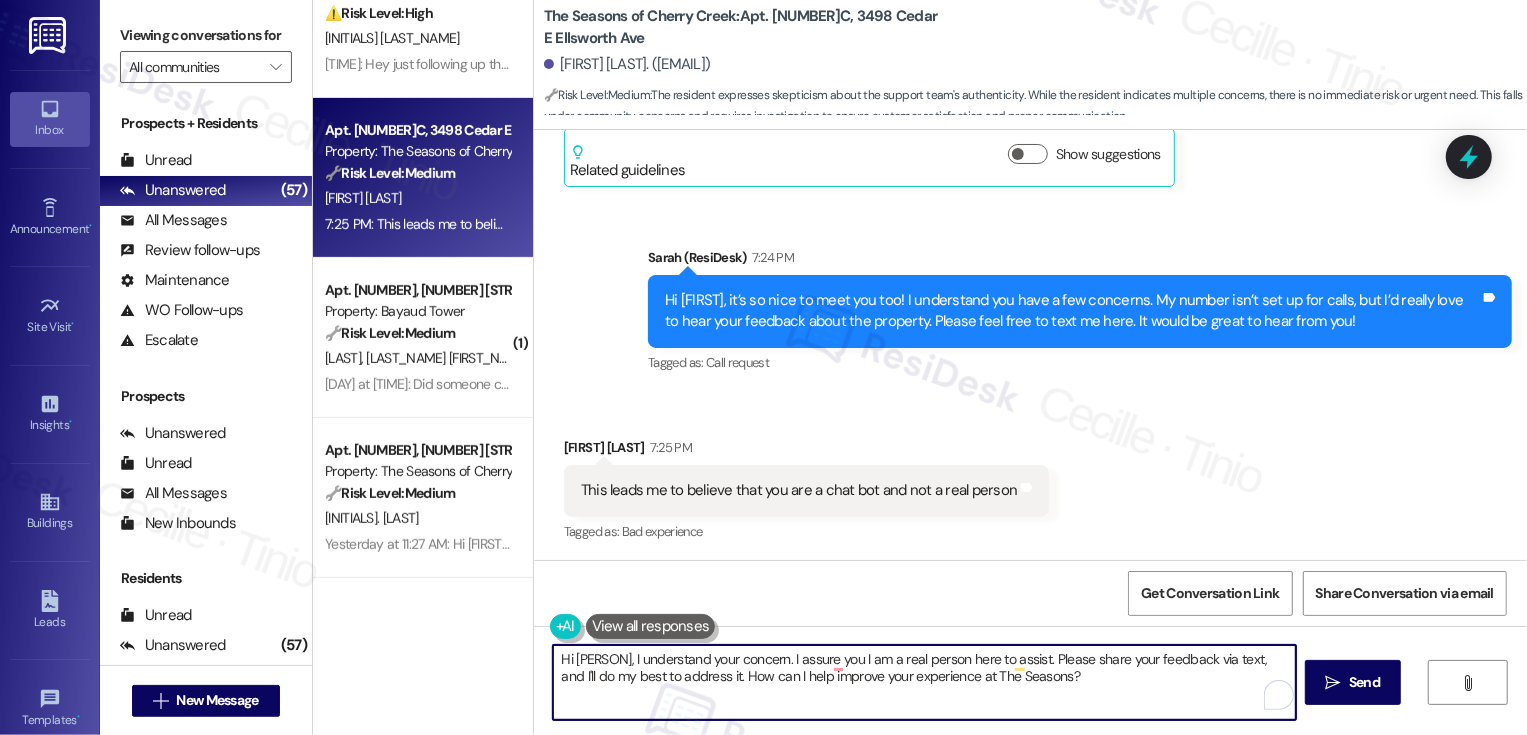 click on "Hi Amy, I understand your concern. I assure you I am a real person here to assist. Please share your feedback via text, and I'll do my best to address it. How can I help improve your experience at The Seasons?" at bounding box center (924, 682) 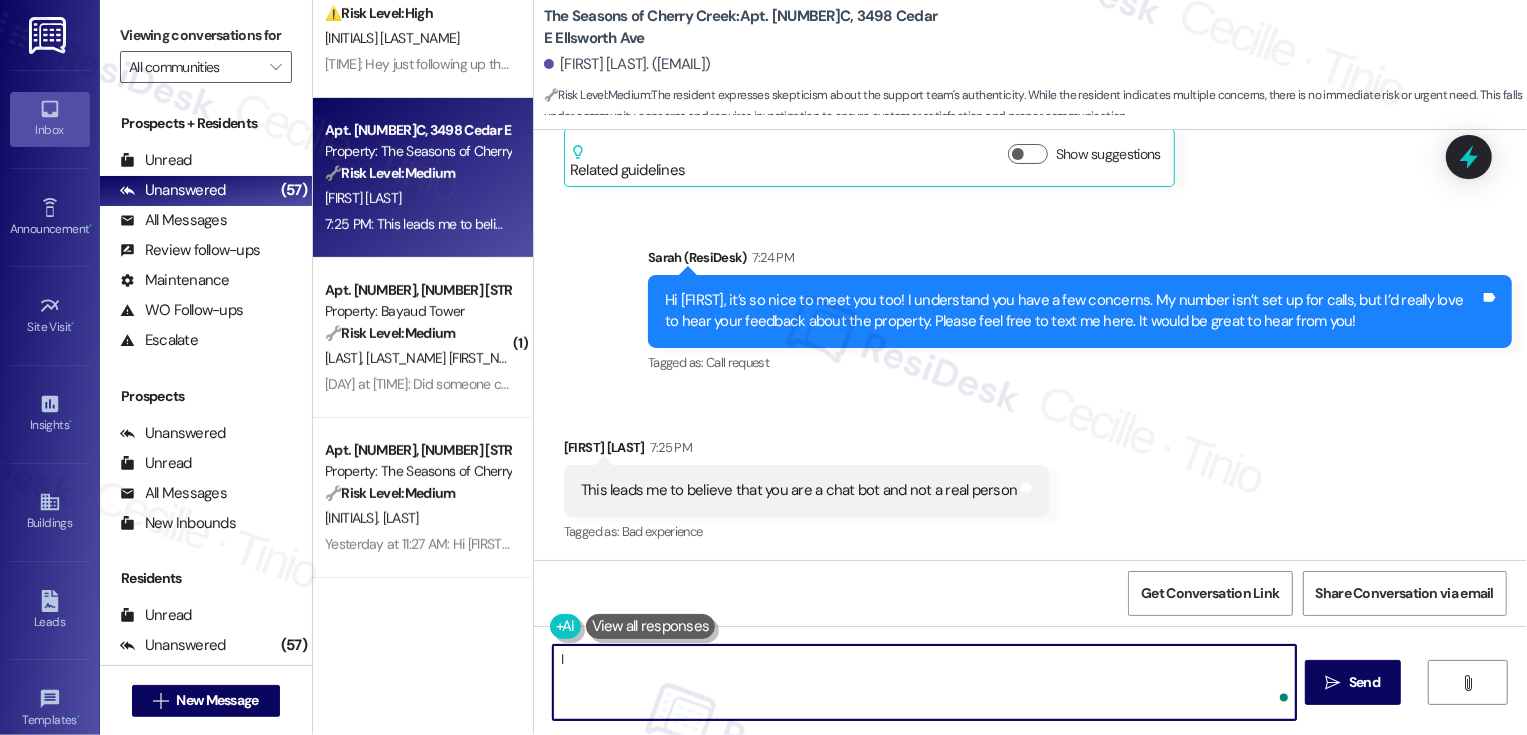 type on "I" 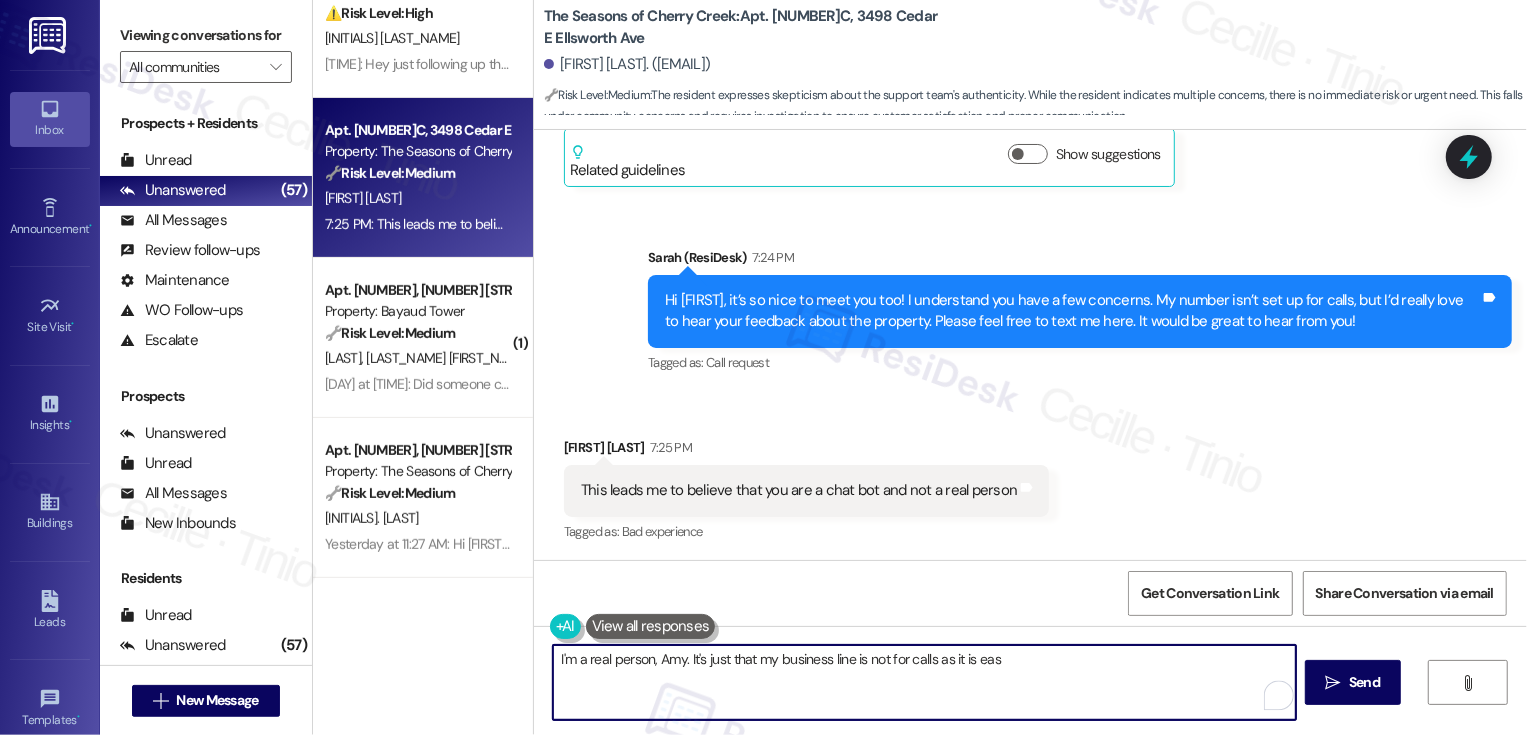 click on "I'm a real person, Amy. It's just that my business line is not for calls as it is eas" at bounding box center [924, 682] 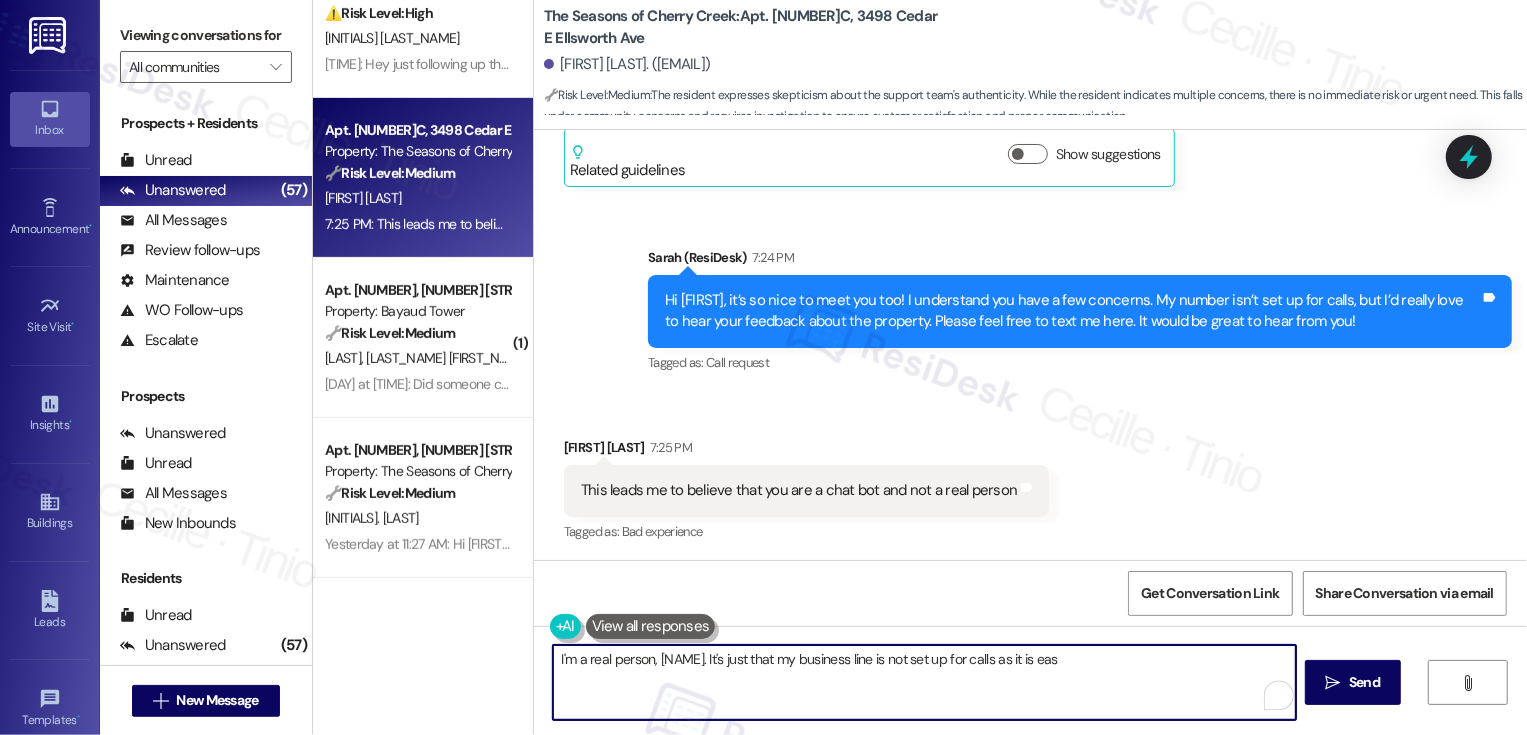click on "I'm a real person, Amy. It's just that my business line is not set up for calls as it is eas" at bounding box center (924, 682) 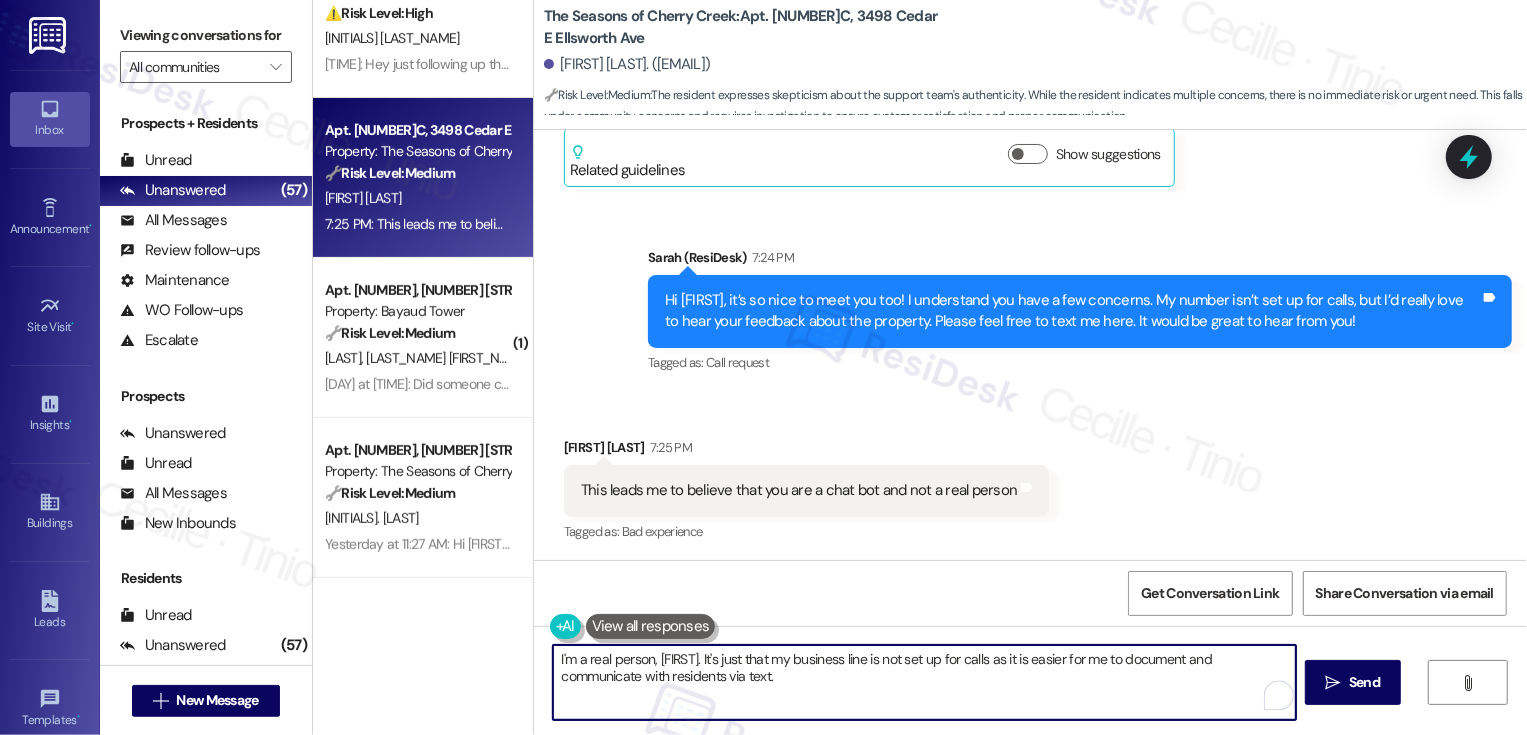 click on "I'm a real person, Amy. It's just that my business line is not set up for calls as it is easier for me to document and communicate with residents via text." at bounding box center [924, 682] 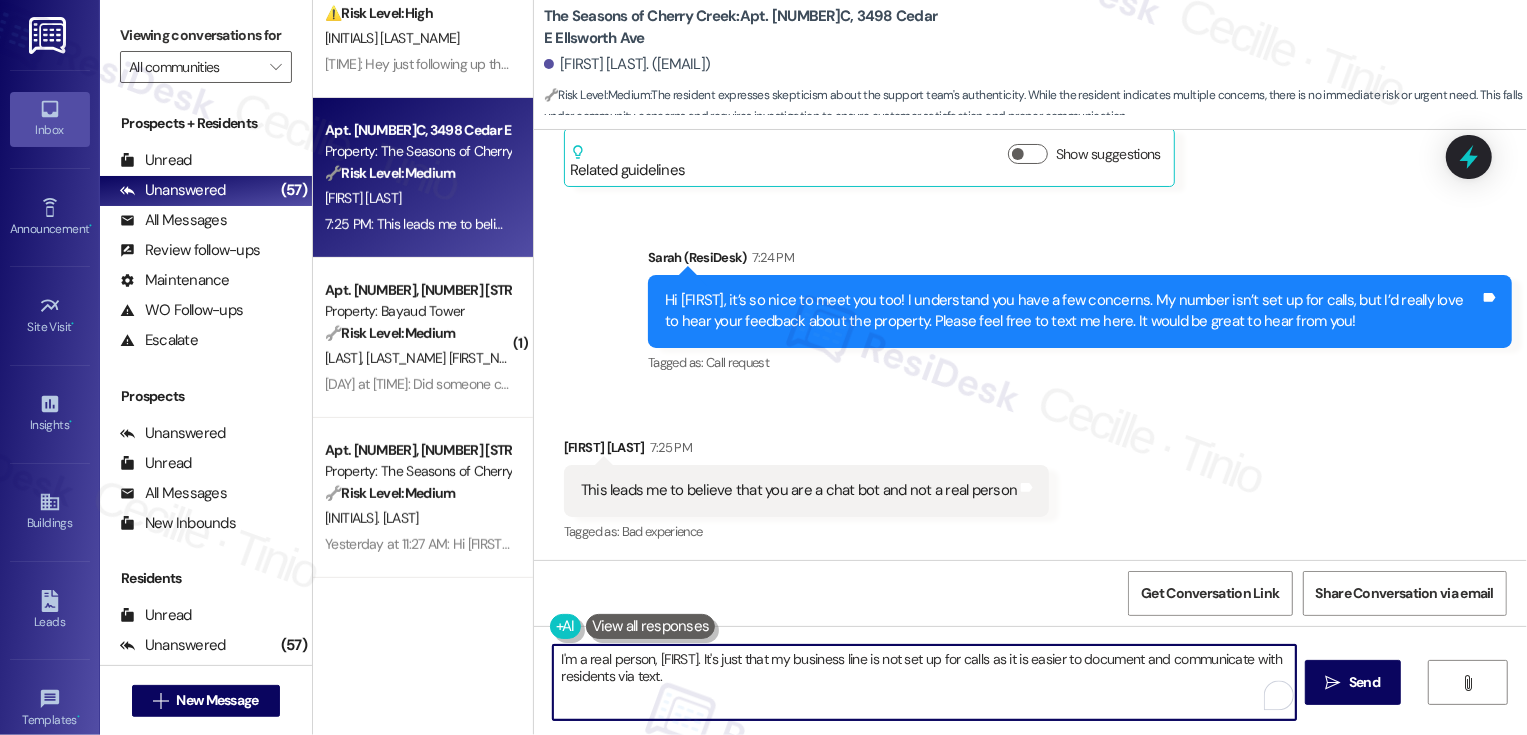 click on "I'm a real person, Amy. It's just that my business line is not set up for calls as it is easier to document and communicate with residents via text." at bounding box center (924, 682) 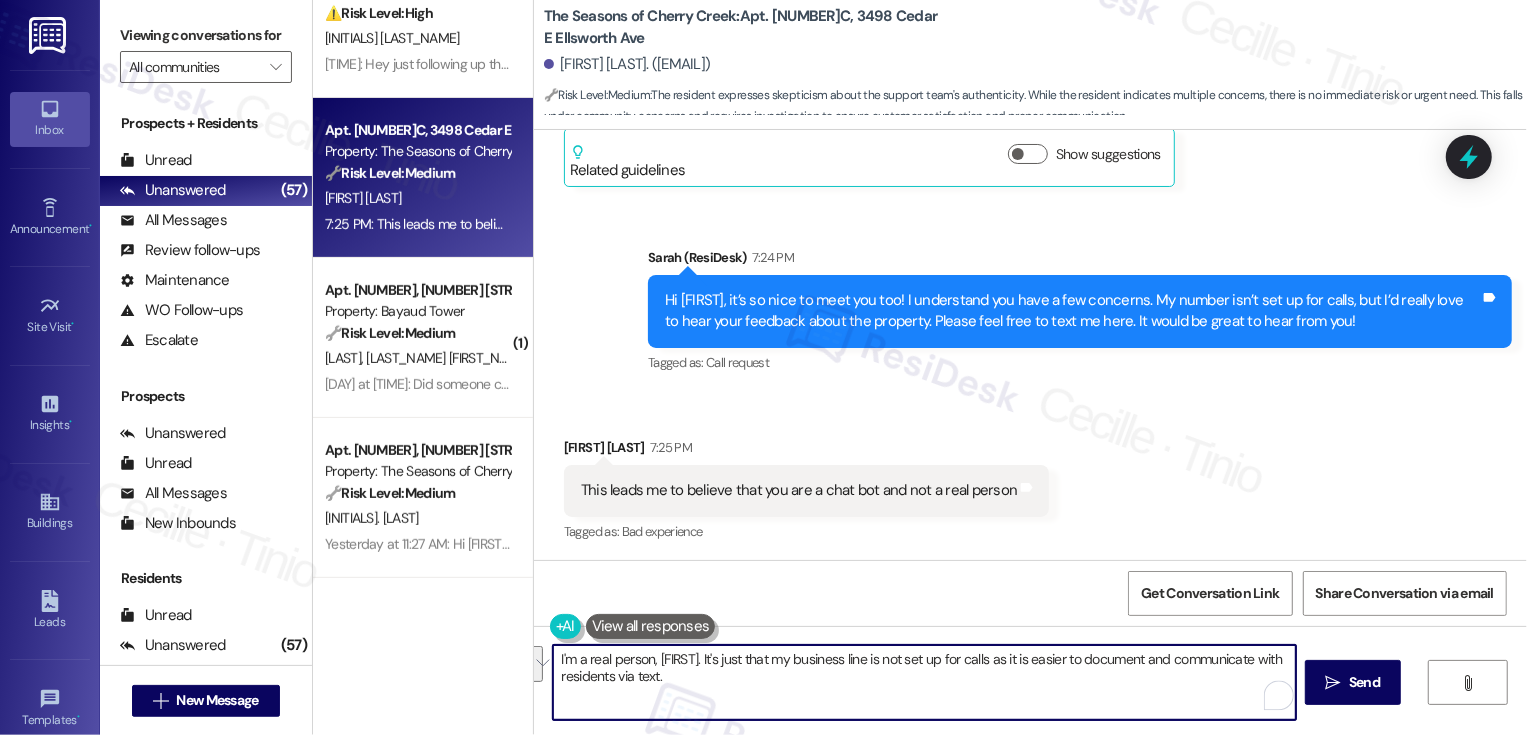 click on "I'm a real person, Amy. It's just that my business line is not set up for calls as it is easier to document and communicate with residents via text." at bounding box center (924, 682) 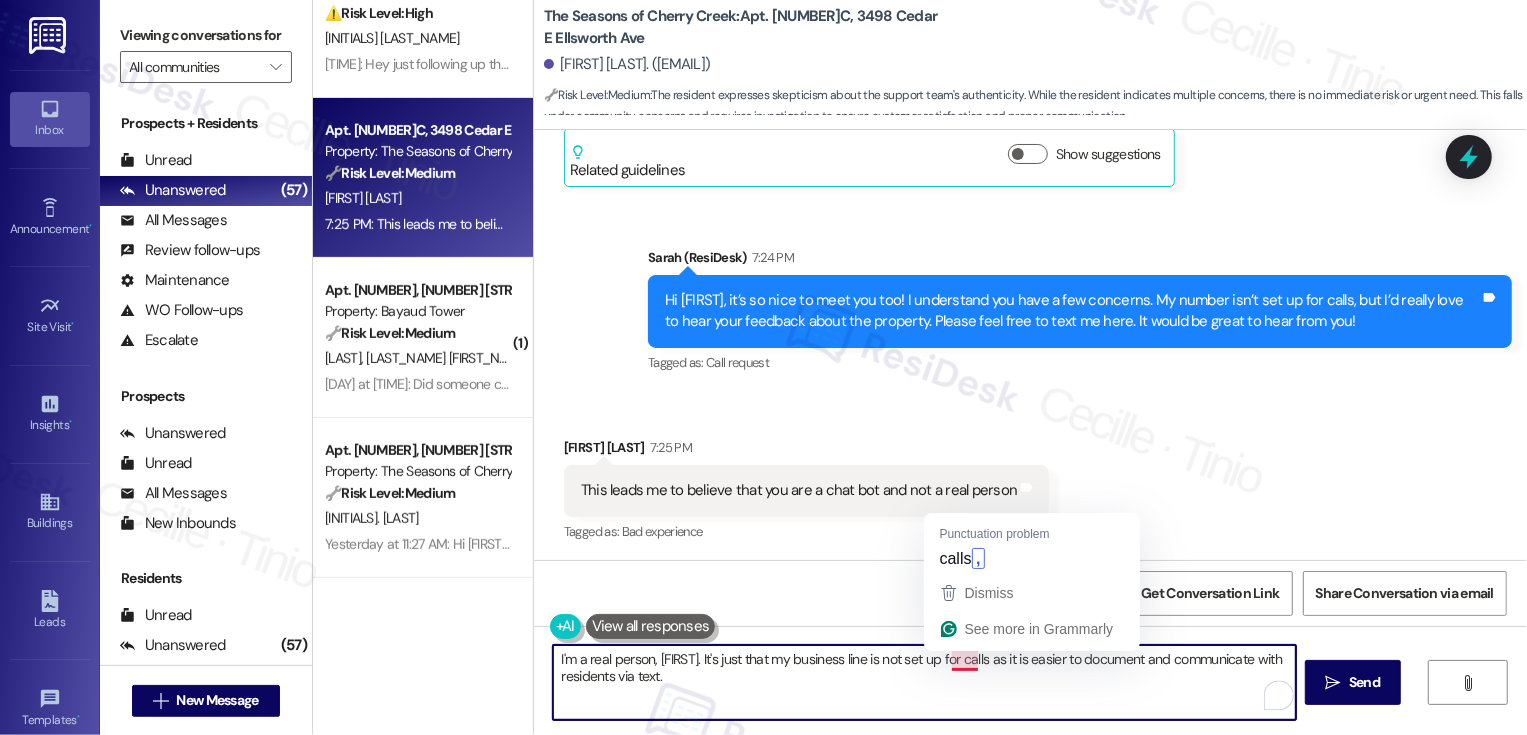 click on "I'm a real person, Amy. It's just that my business line is not set up for calls as it is easier to document and communicate with residents via text." at bounding box center [924, 682] 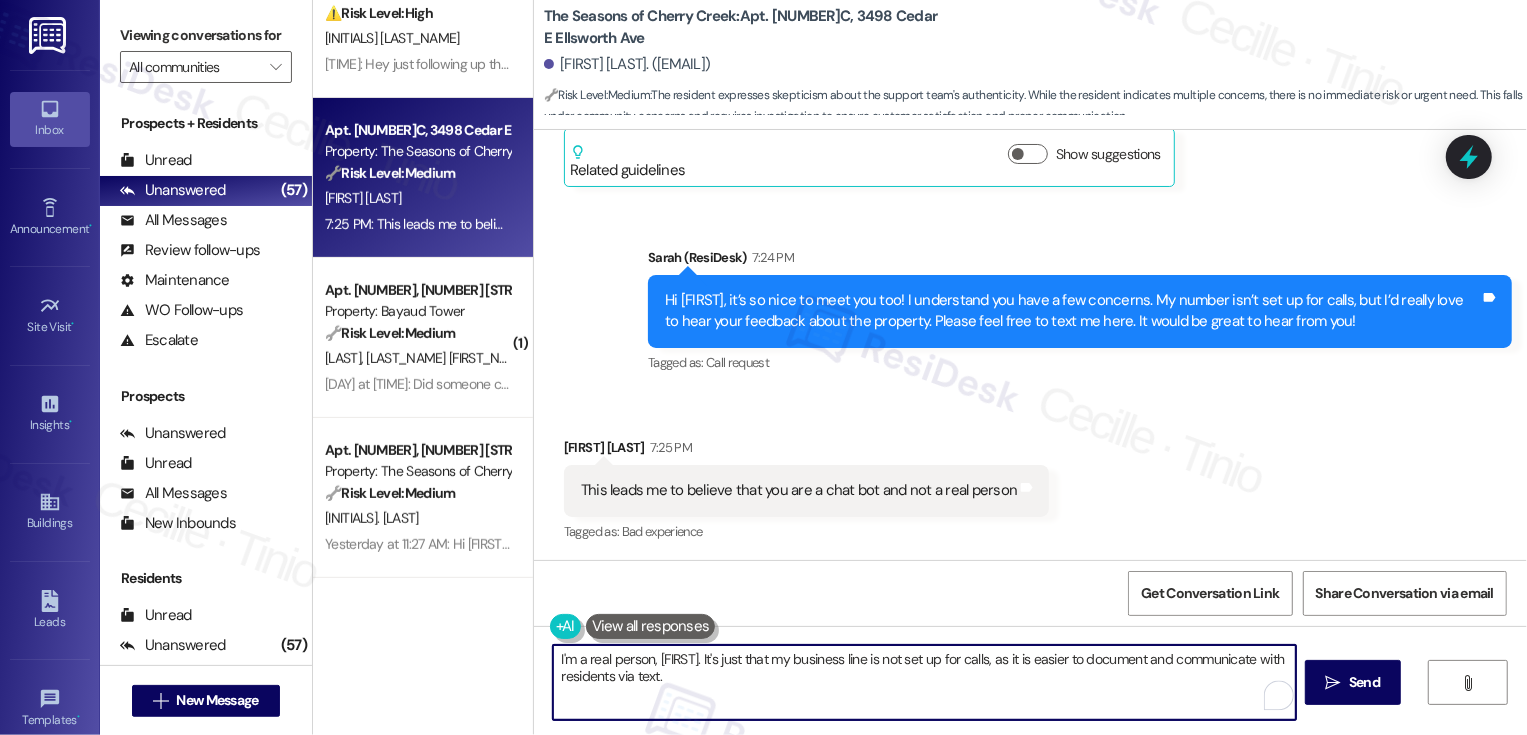 click on "I'm a real person, Amy. It's just that my business line is not set up for calls, as it is easier to document and communicate with residents via text." at bounding box center [924, 682] 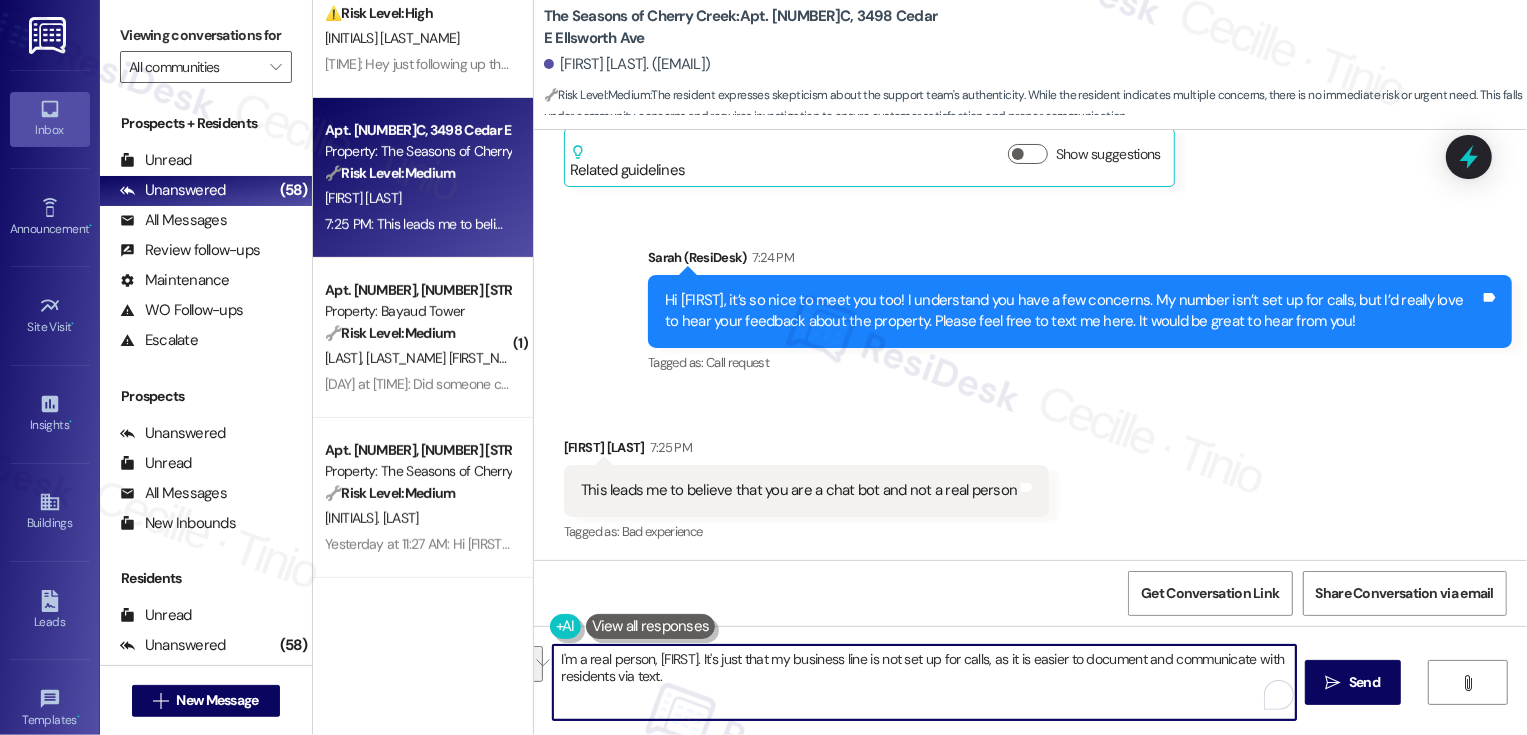 click on "I'm a real person, Amy. It's just that my business line is not set up for calls, as it is easier to document and communicate with residents via text." at bounding box center [924, 682] 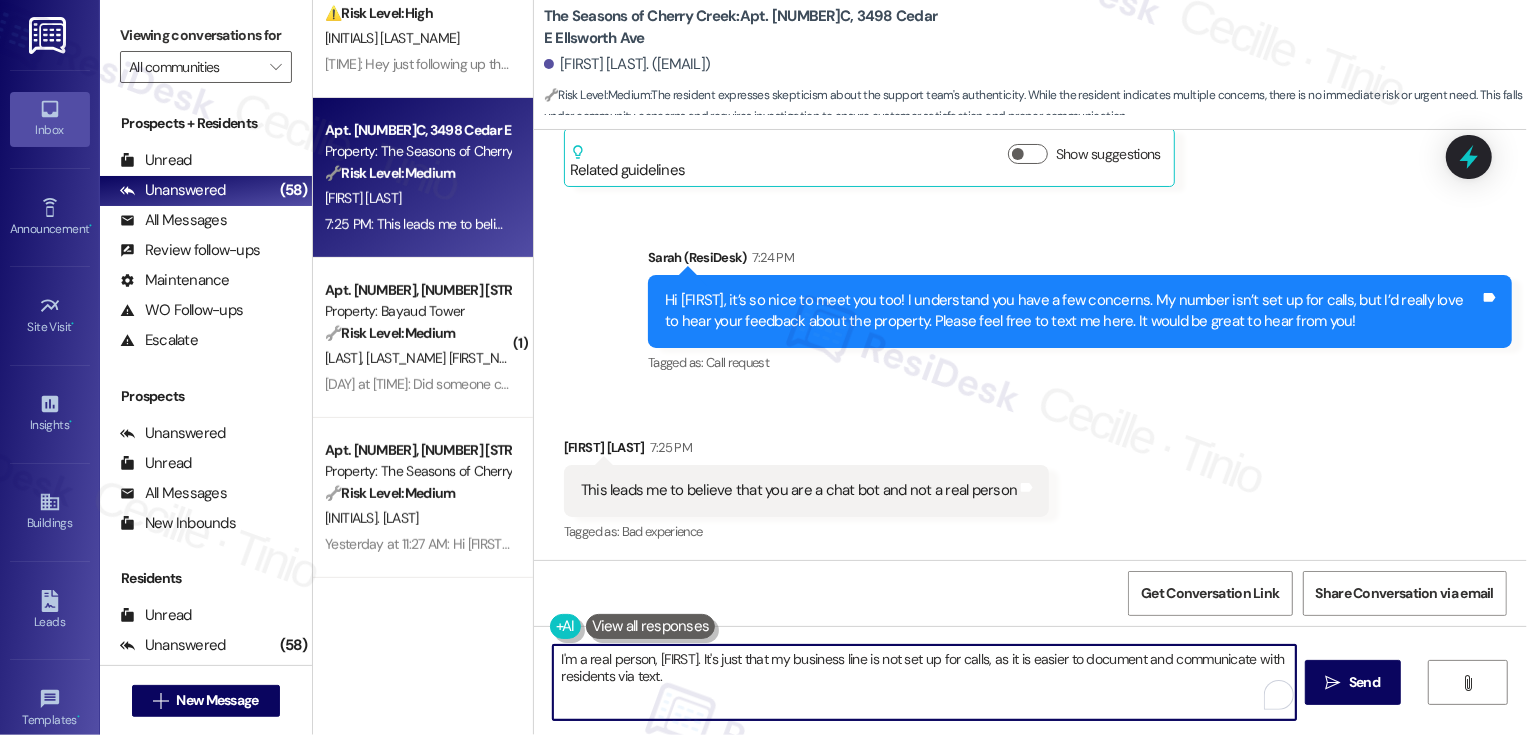 click at bounding box center [651, 626] 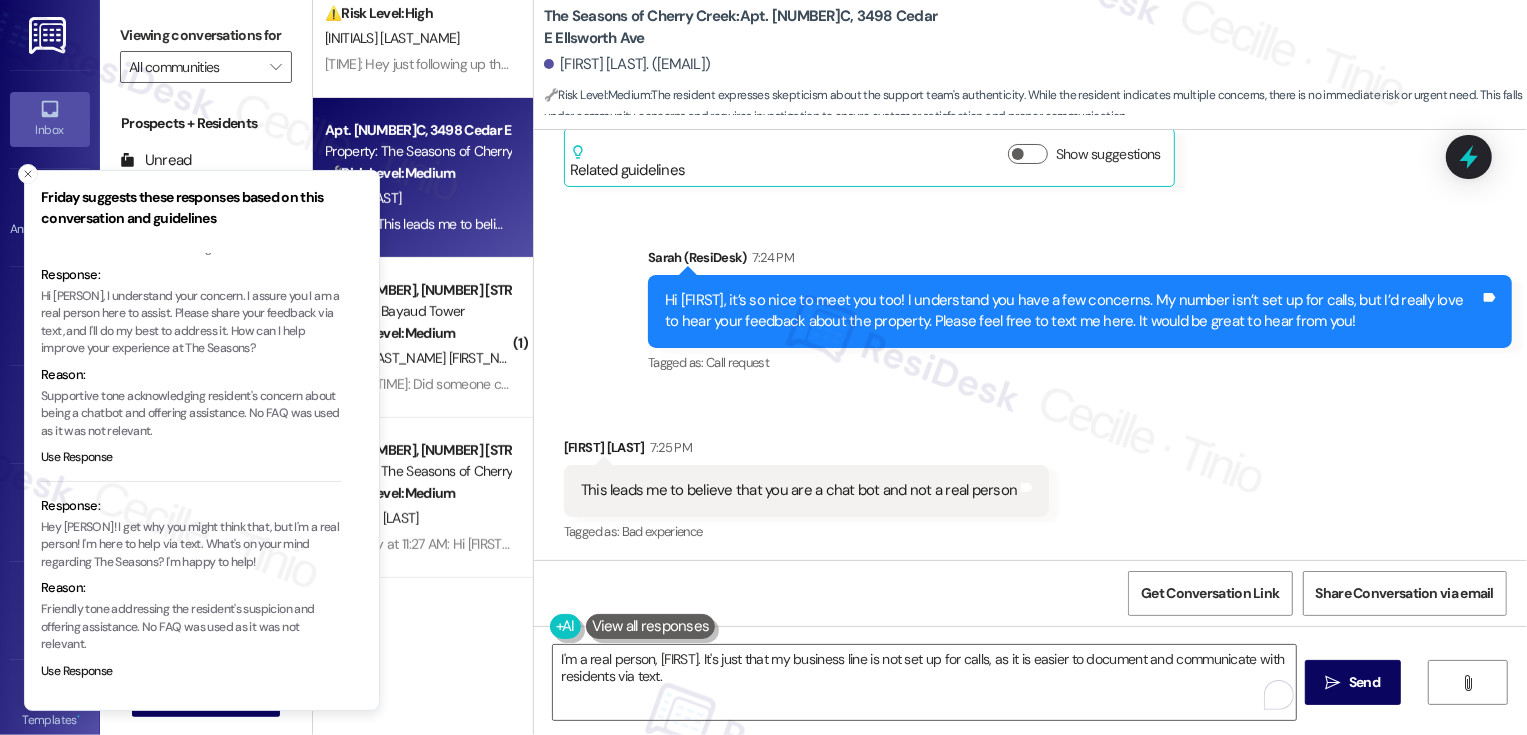 scroll, scrollTop: 29, scrollLeft: 0, axis: vertical 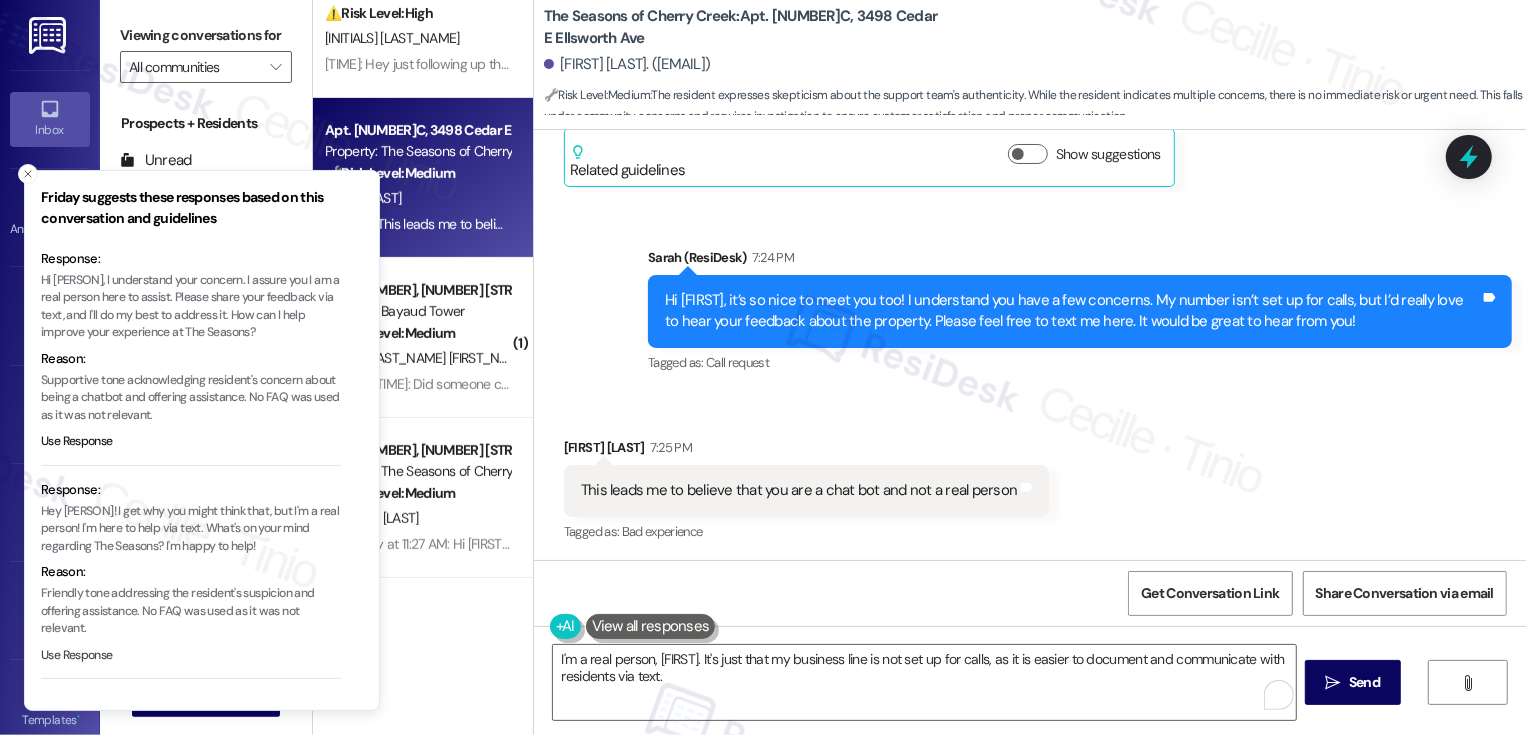 click on "Use Response" at bounding box center [77, 656] 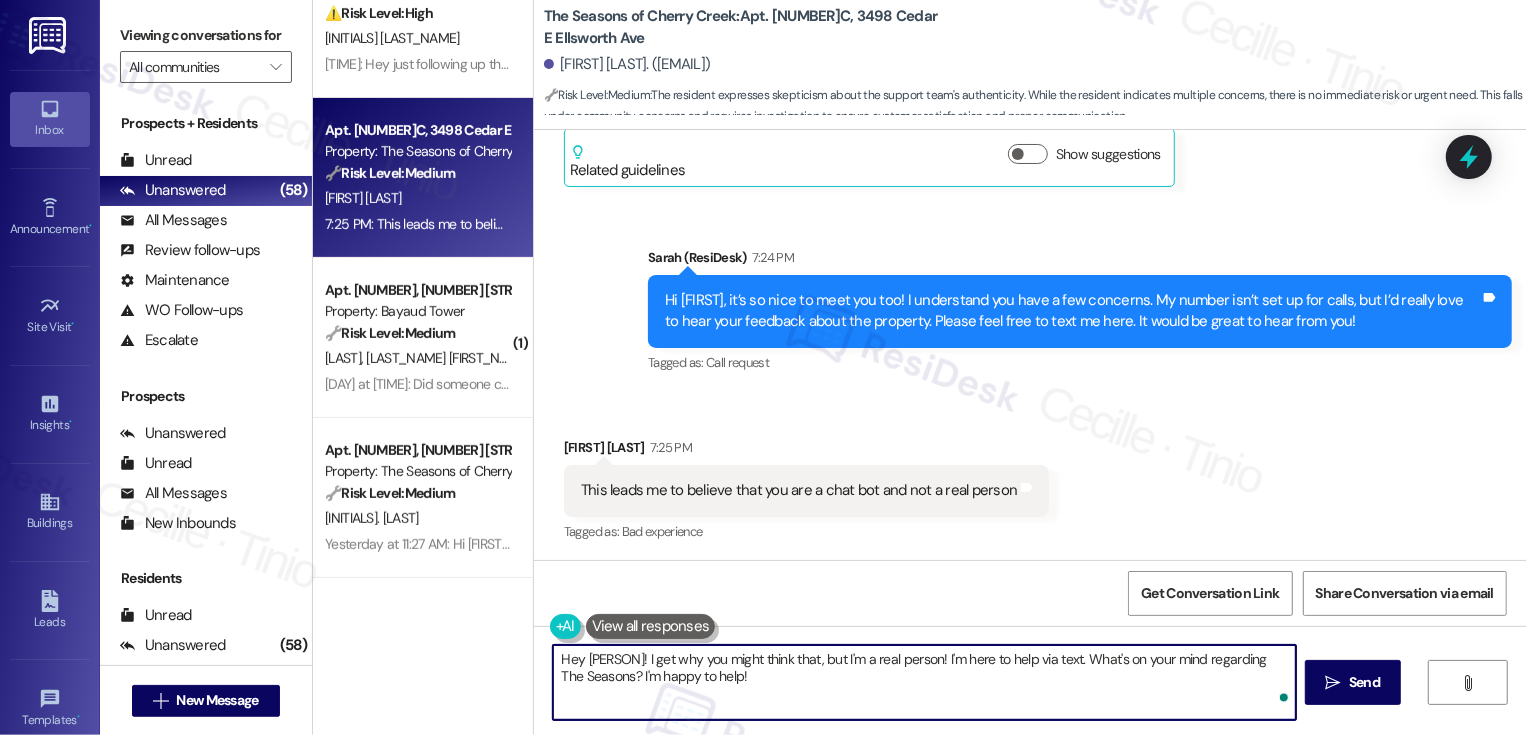 drag, startPoint x: 605, startPoint y: 659, endPoint x: 478, endPoint y: 658, distance: 127.00394 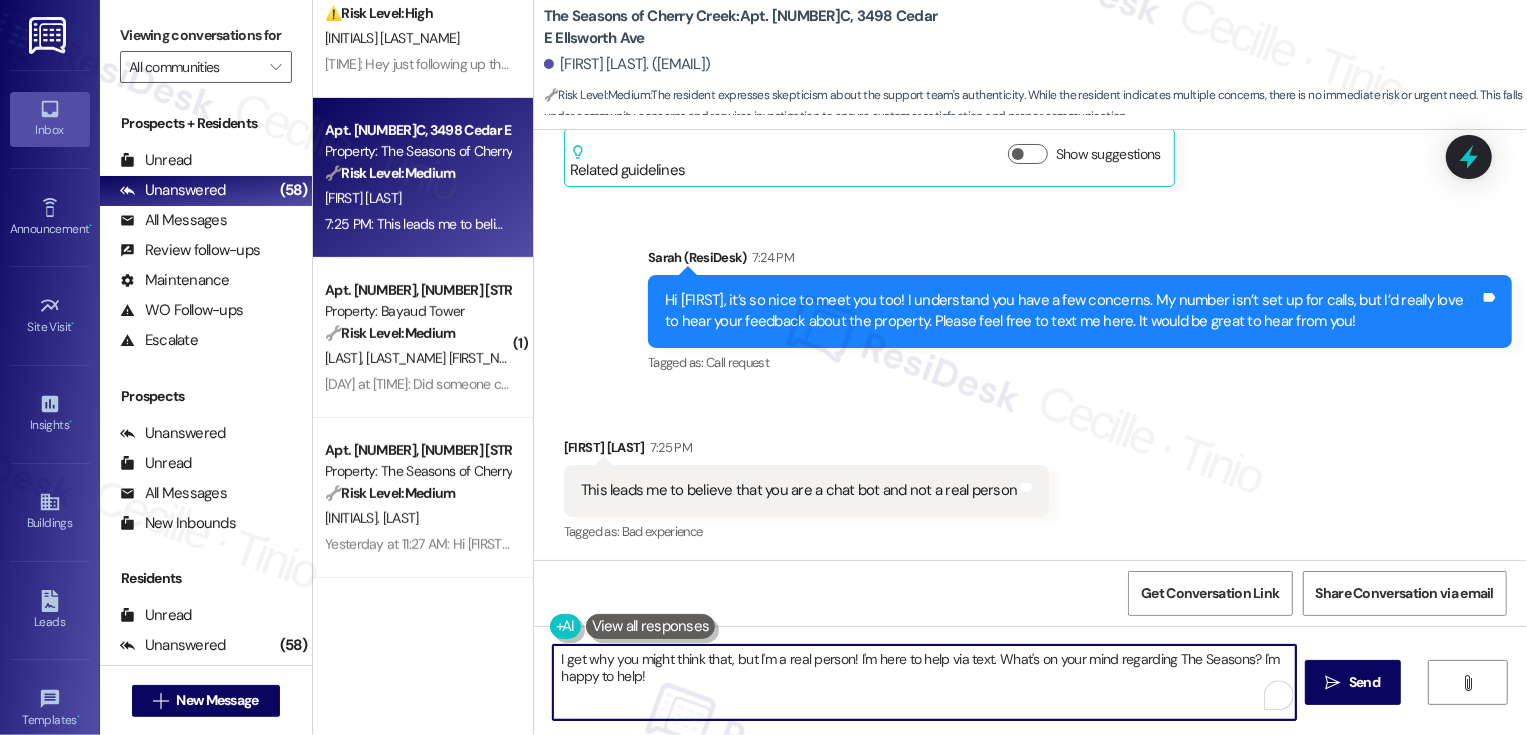 drag, startPoint x: 841, startPoint y: 656, endPoint x: 864, endPoint y: 688, distance: 39.40812 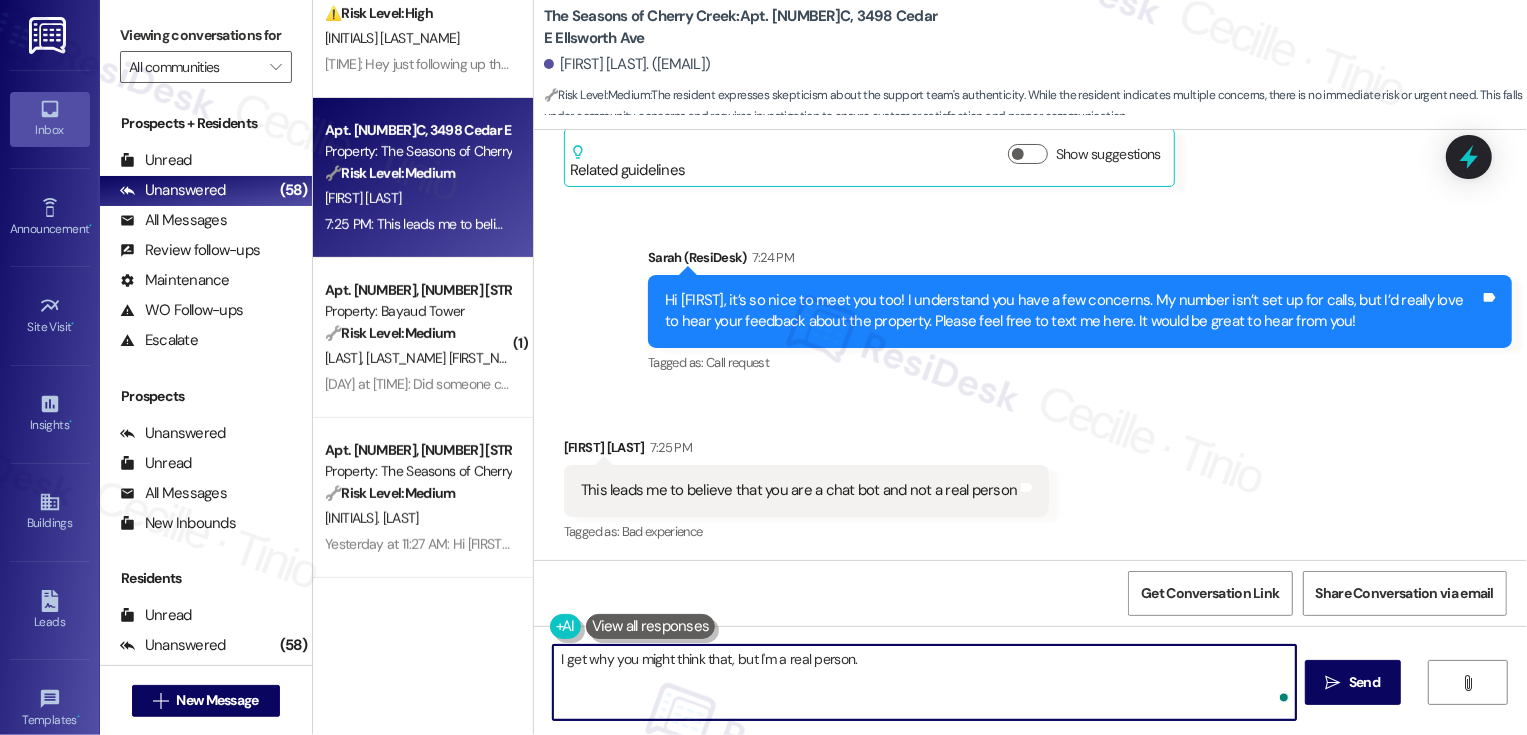 paste on "My work line just isn’t set up for calls—it’s easier to keep everything documented and chat with residents here over text." 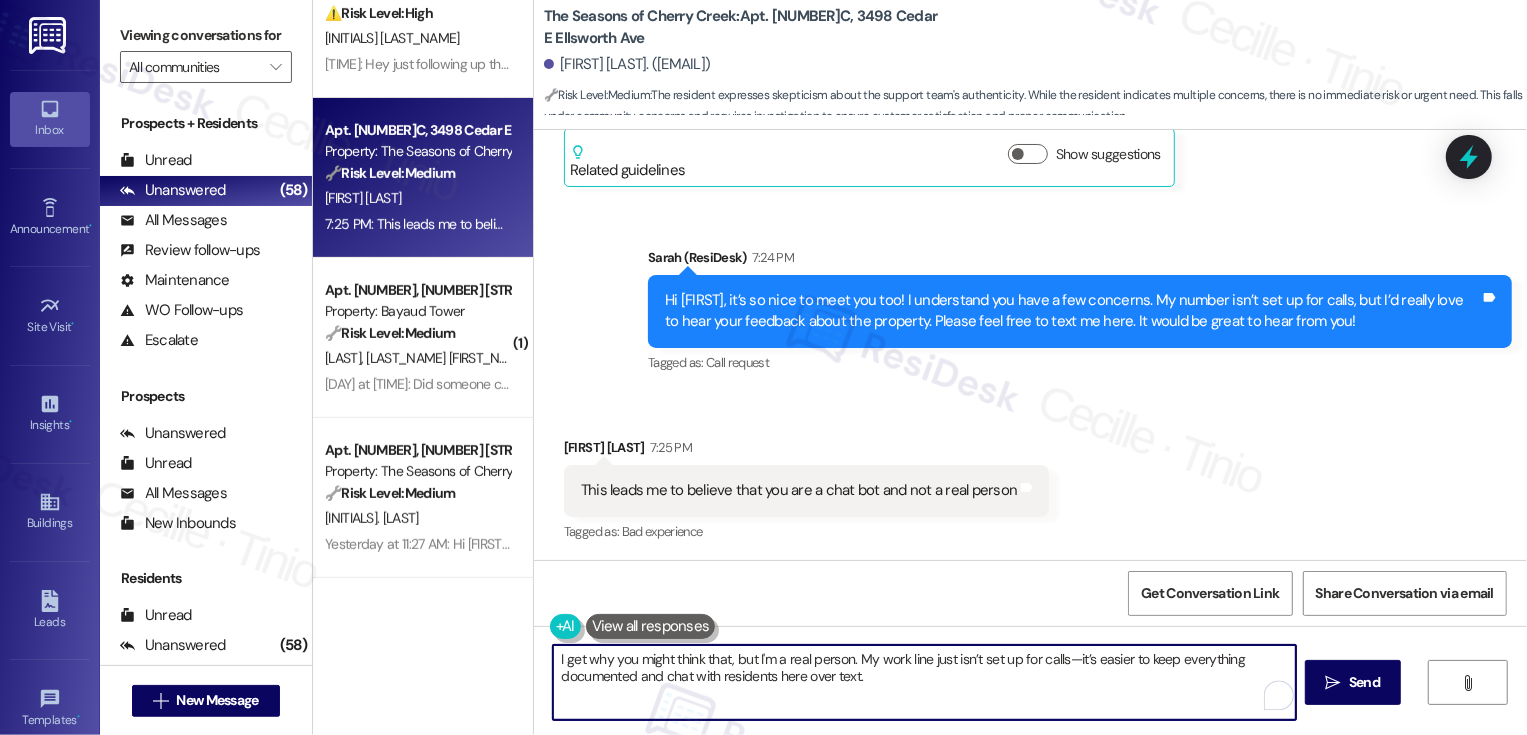 click on "I get why you might think that, but I'm a real person. My work line just isn’t set up for calls—it’s easier to keep everything documented and chat with residents here over text." at bounding box center (924, 682) 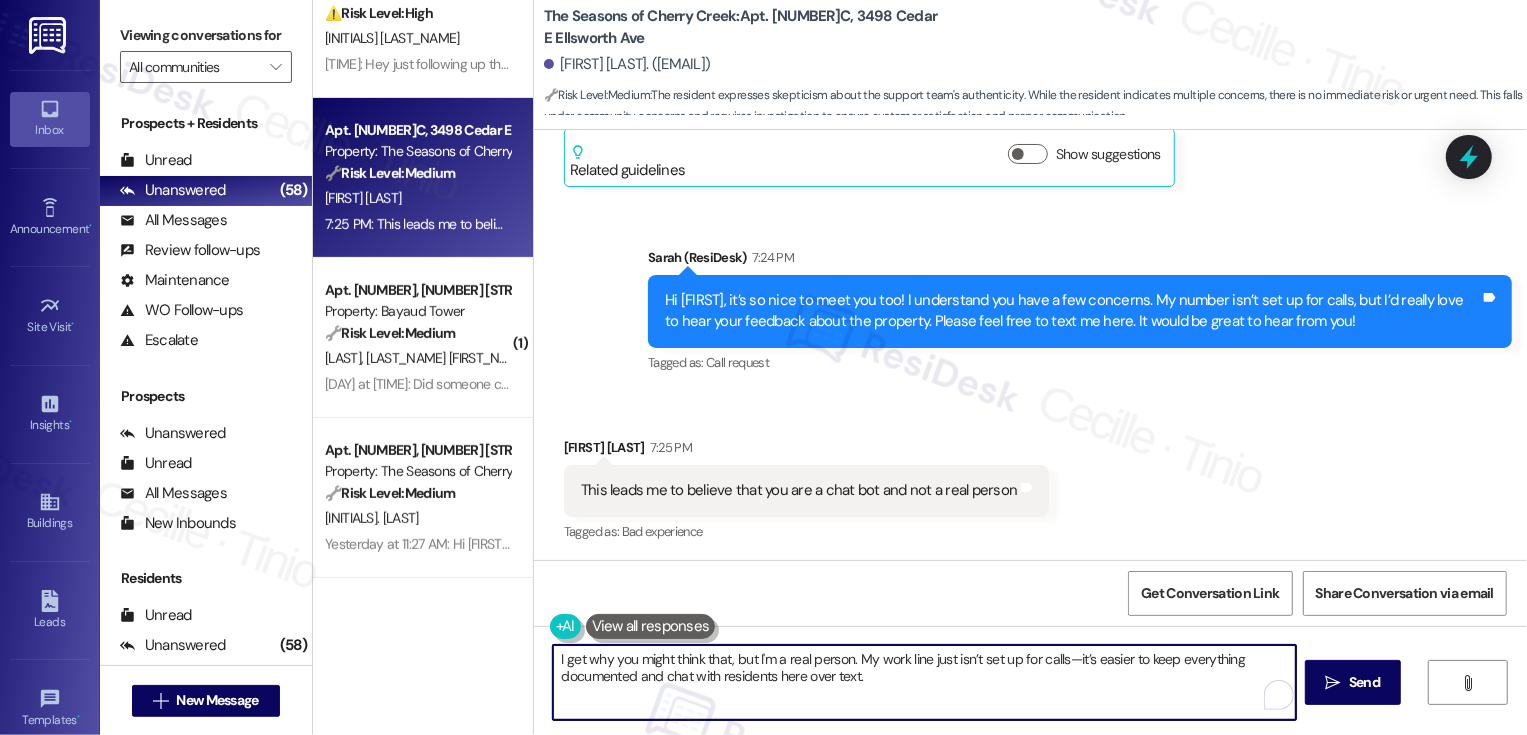 click on "I get why you might think that, but I'm a real person. My work line just isn’t set up for calls—it’s easier to keep everything documented and chat with residents here over text." at bounding box center [924, 682] 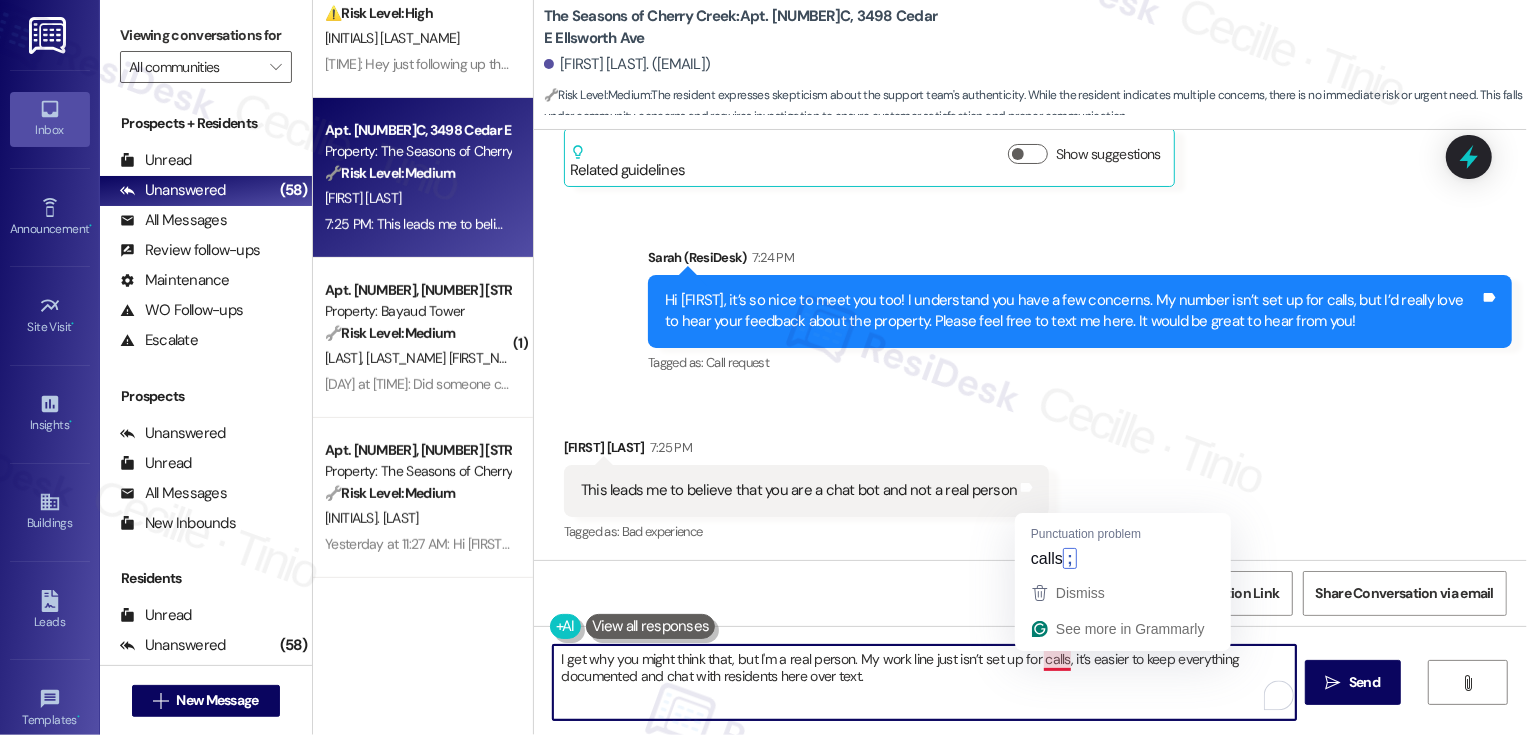 click on "I get why you might think that, but I'm a real person. My work line just isn’t set up for calls, it’s easier to keep everything documented and chat with residents here over text." at bounding box center (924, 682) 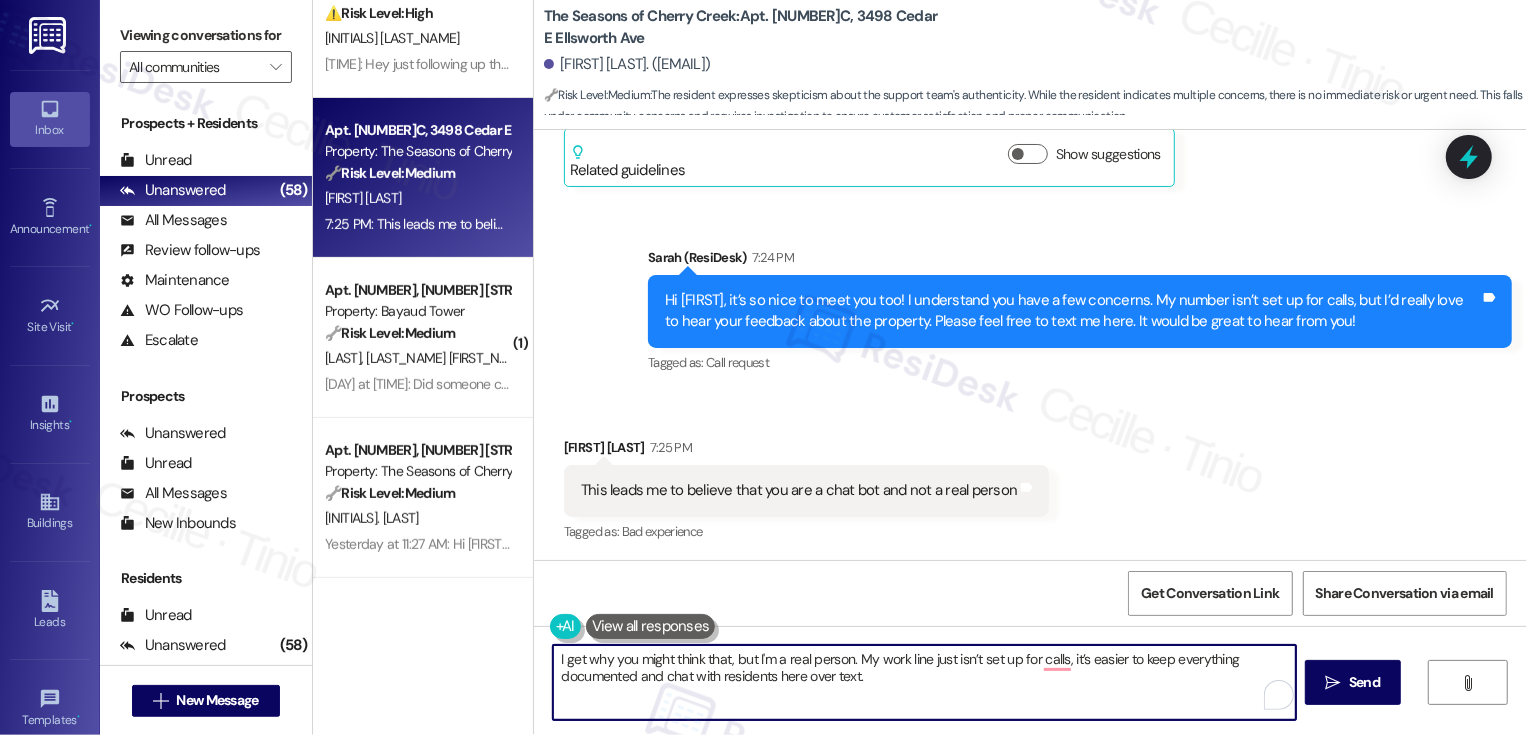 click on "I get why you might think that, but I'm a real person. My work line just isn’t set up for calls, it’s easier to keep everything documented and chat with residents here over text." at bounding box center (924, 682) 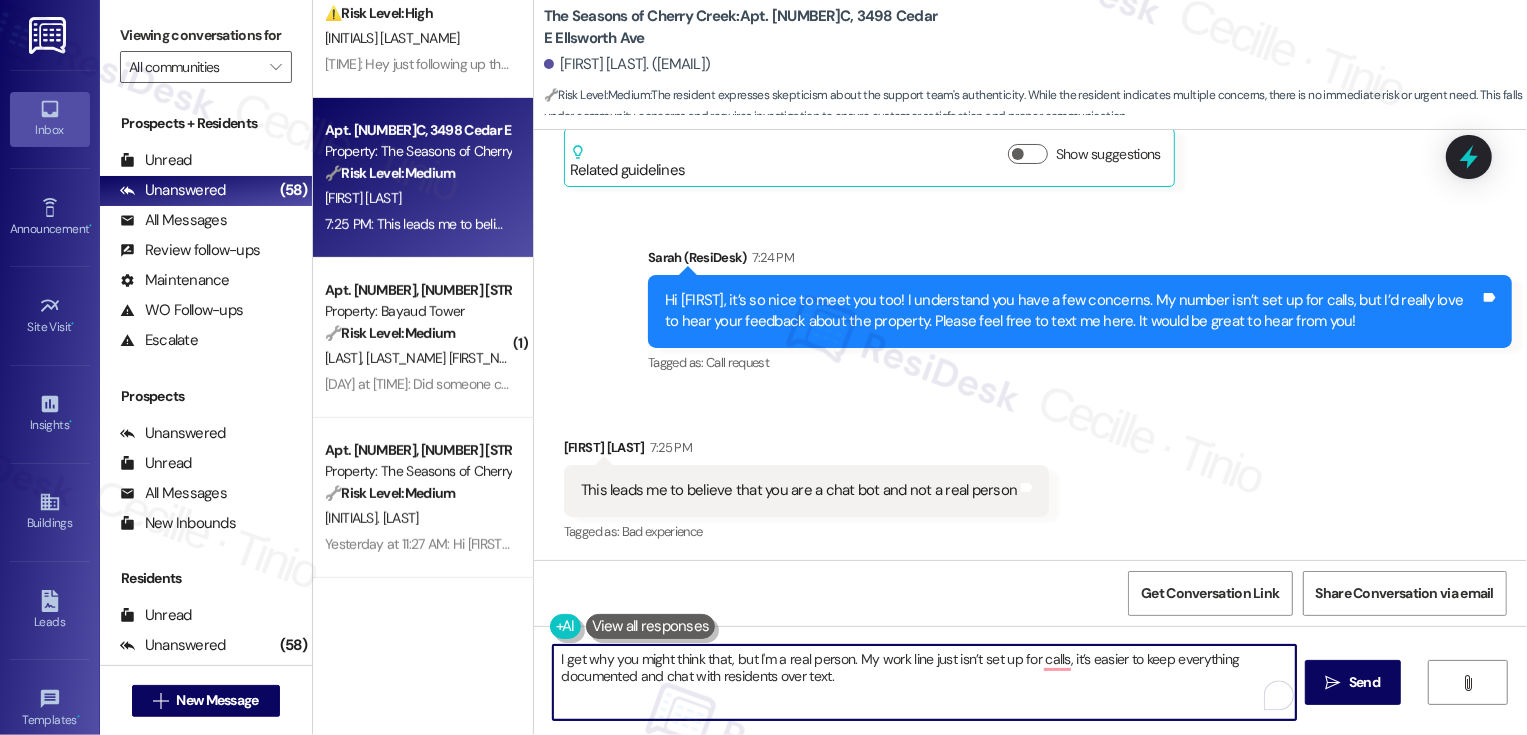 click on "I get why you might think that, but I'm a real person. My work line just isn’t set up for calls, it’s easier to keep everything documented and chat with residents over text." at bounding box center [924, 682] 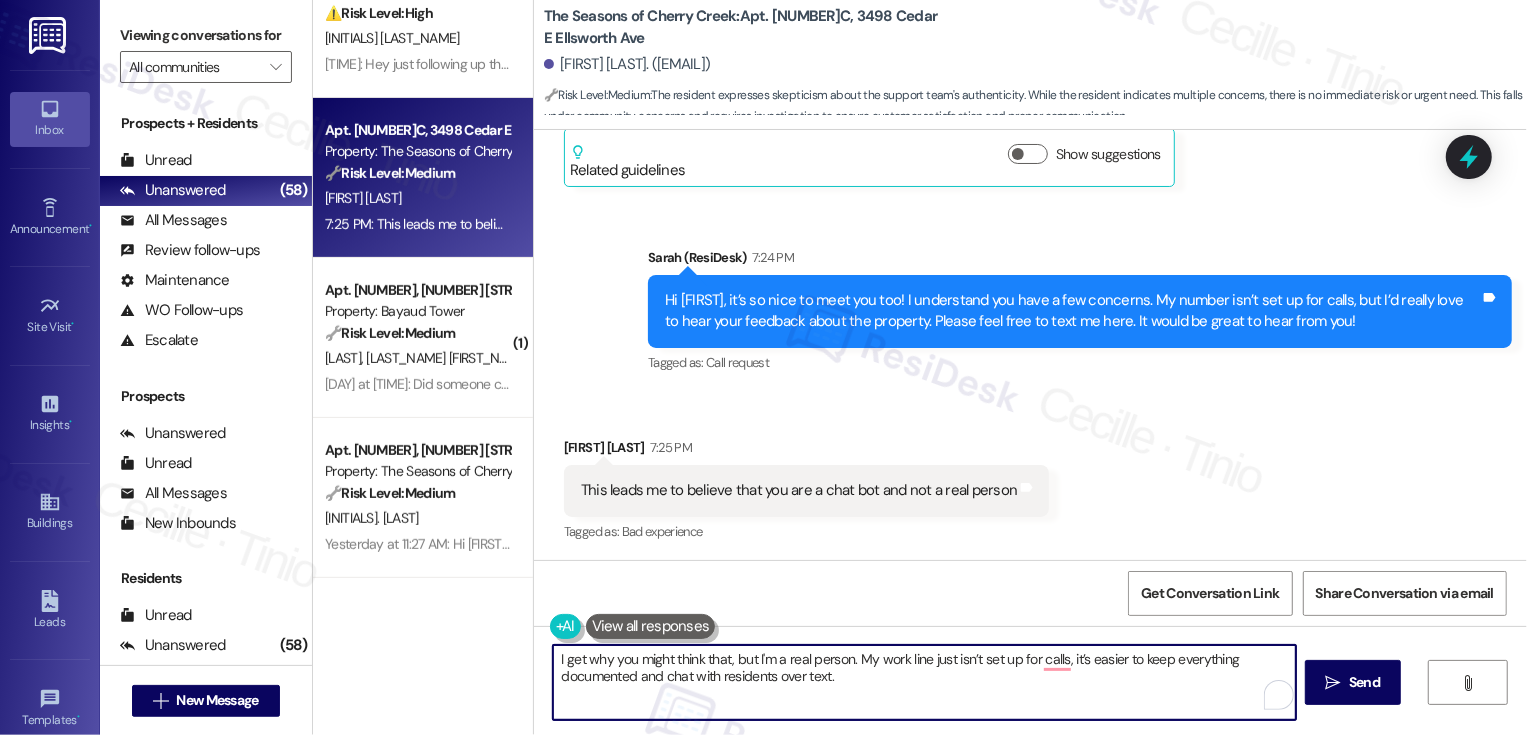 click on "I get why you might think that, but I'm a real person. My work line just isn’t set up for calls, it’s easier to keep everything documented and chat with residents over text." at bounding box center [924, 682] 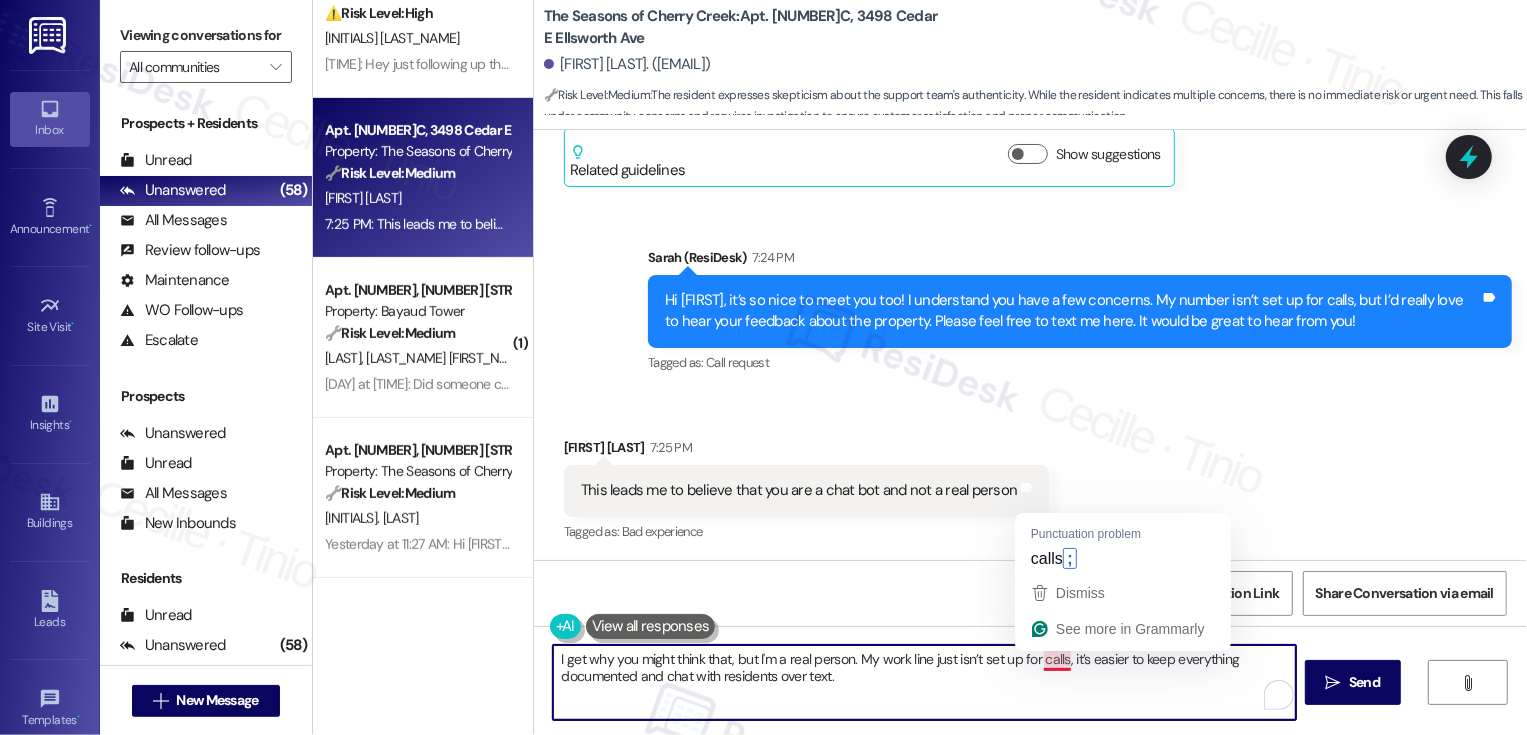 click on "I get why you might think that, but I'm a real person. My work line just isn’t set up for calls, it’s easier to keep everything documented and chat with residents over text." at bounding box center [924, 682] 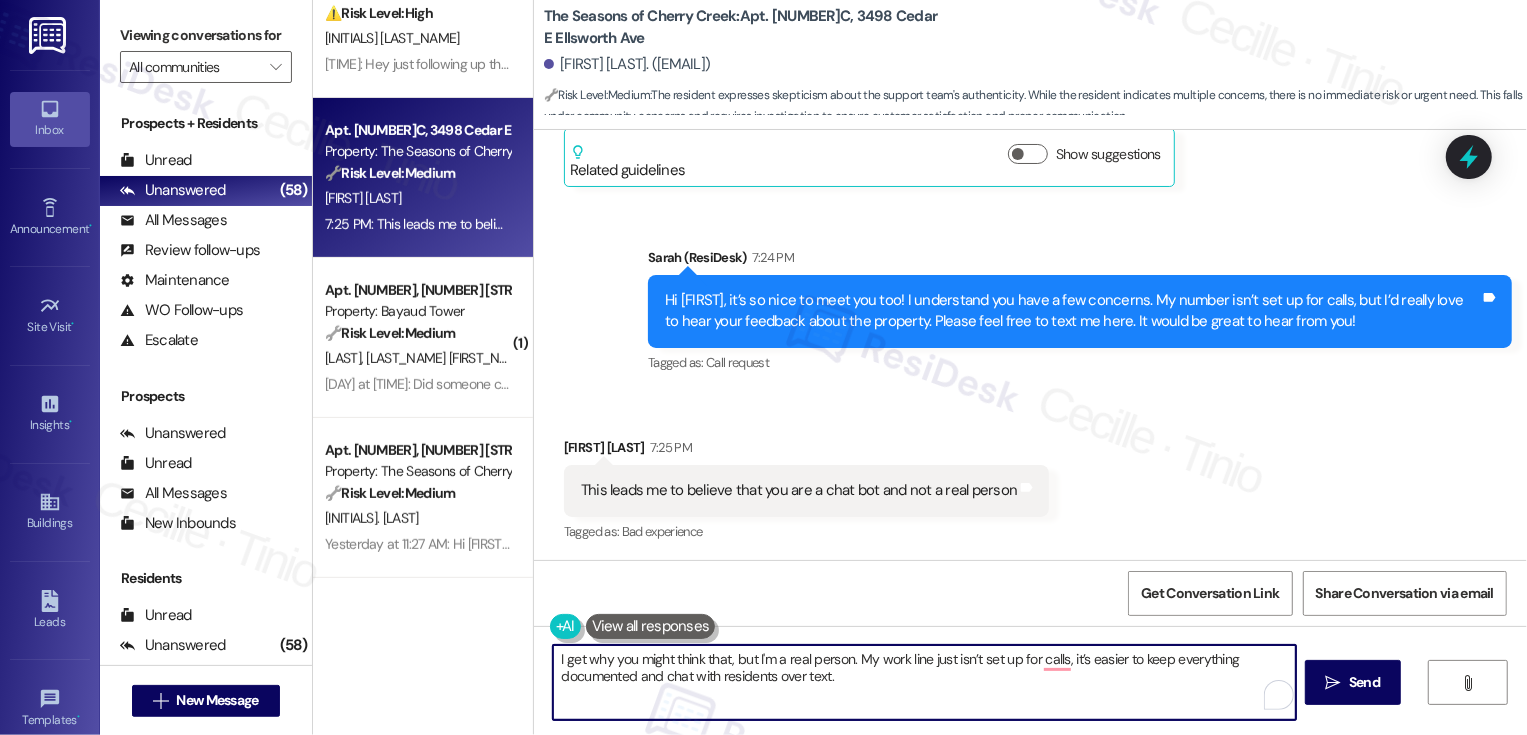 click on "I get why you might think that, but I'm a real person. My work line just isn’t set up for calls, it’s easier to keep everything documented and chat with residents over text." at bounding box center (924, 682) 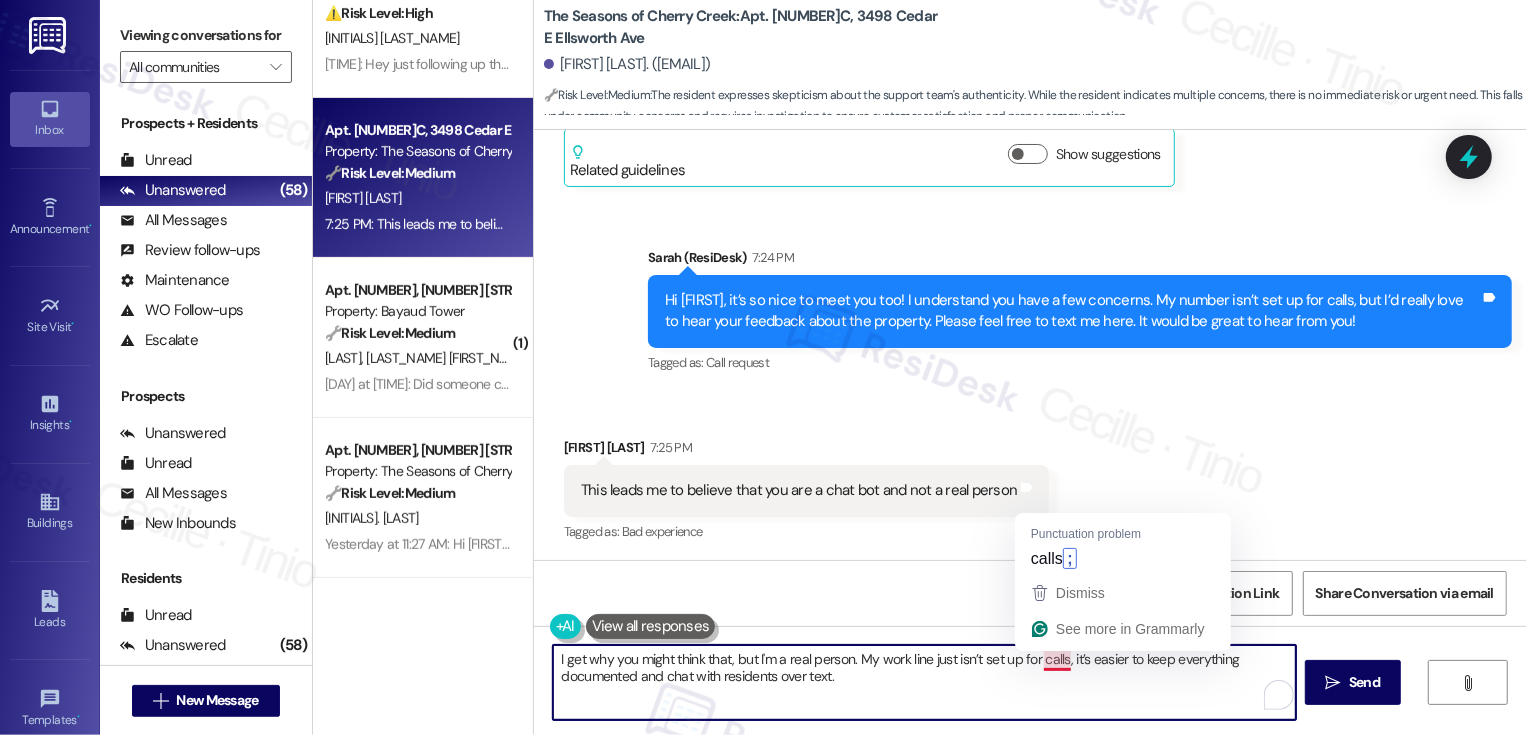 click on "I get why you might think that, but I'm a real person. My work line just isn’t set up for calls, it’s easier to keep everything documented and chat with residents over text." at bounding box center (924, 682) 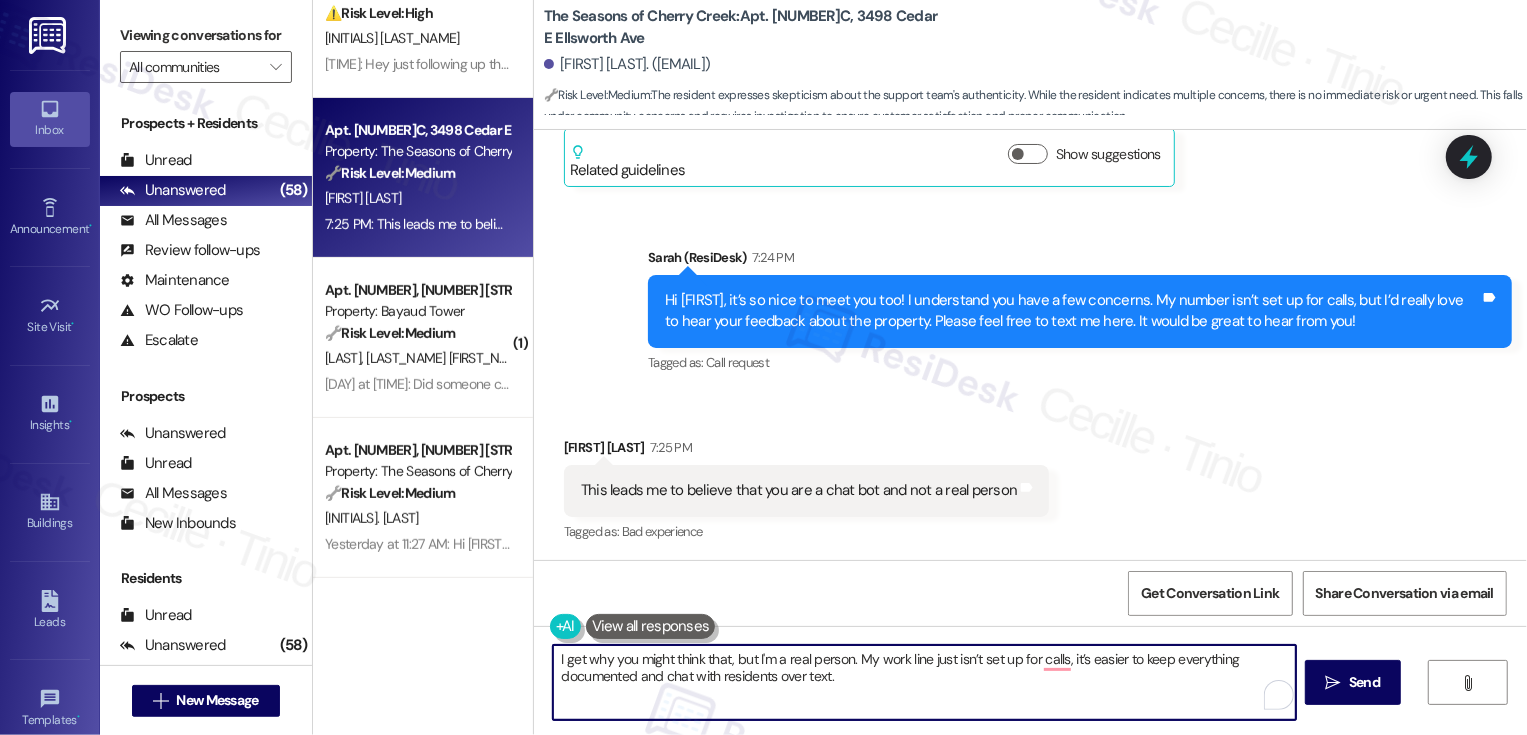 scroll, scrollTop: 528, scrollLeft: 0, axis: vertical 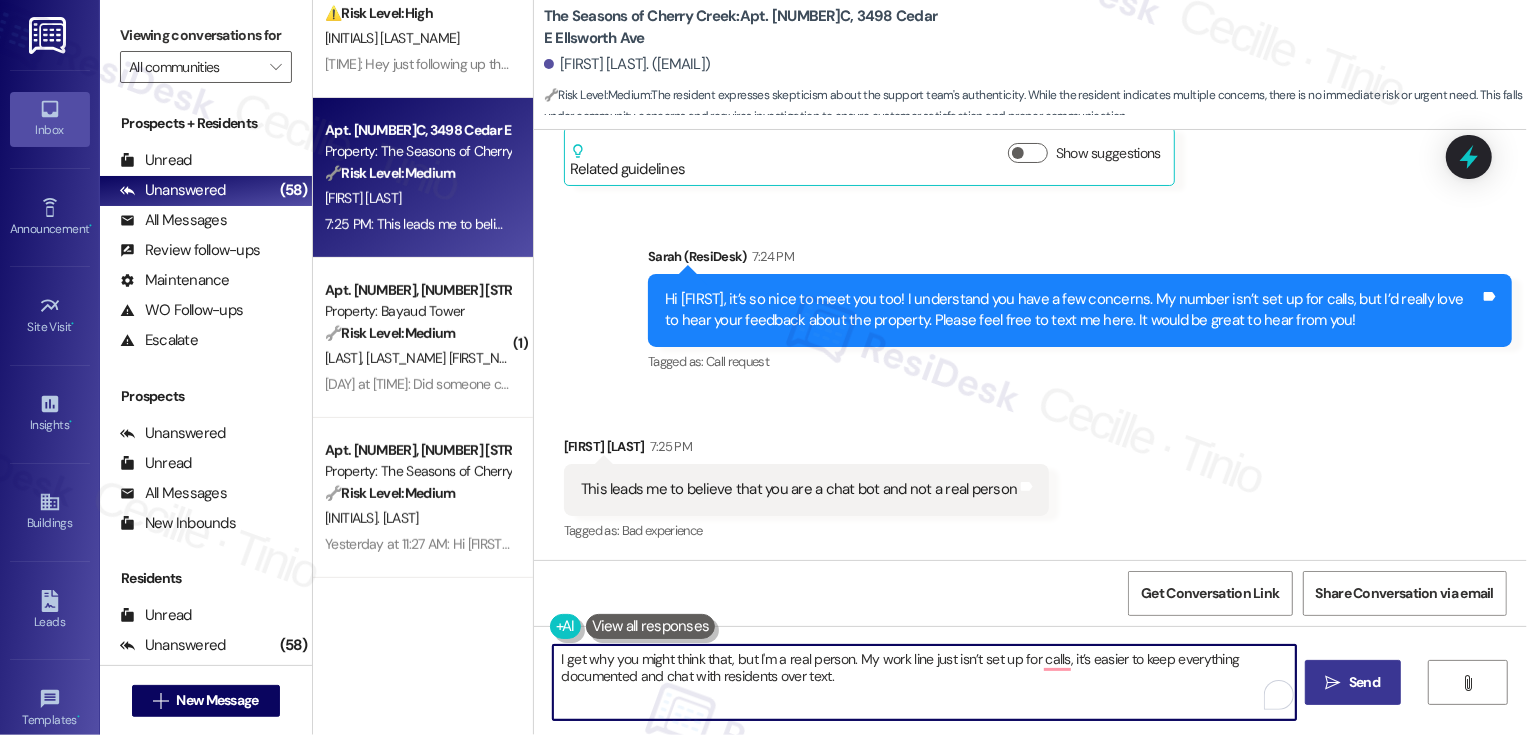 type on "I get why you might think that, but I'm a real person. My work line just isn’t set up for calls, it’s easier to keep everything documented and chat with residents over text." 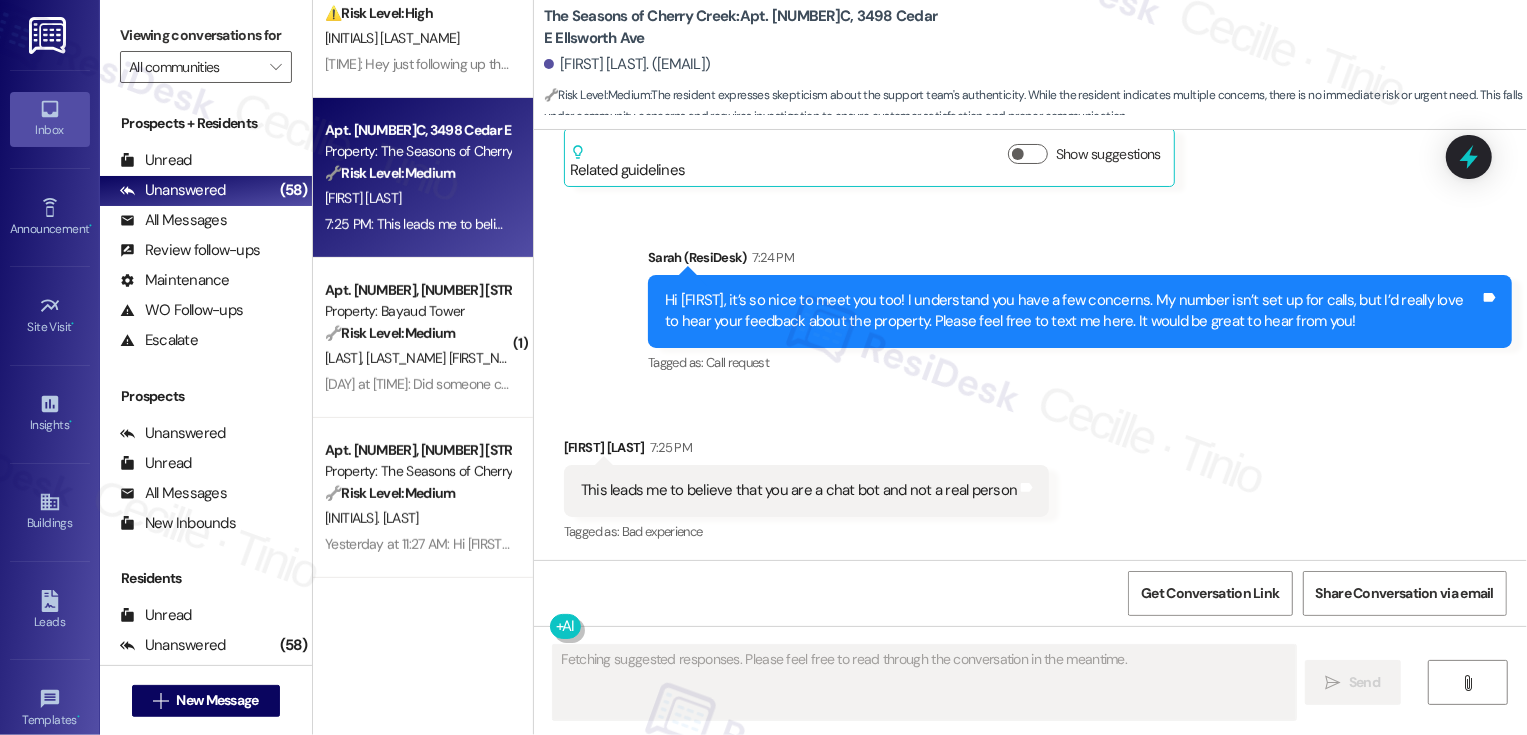 scroll, scrollTop: 689, scrollLeft: 0, axis: vertical 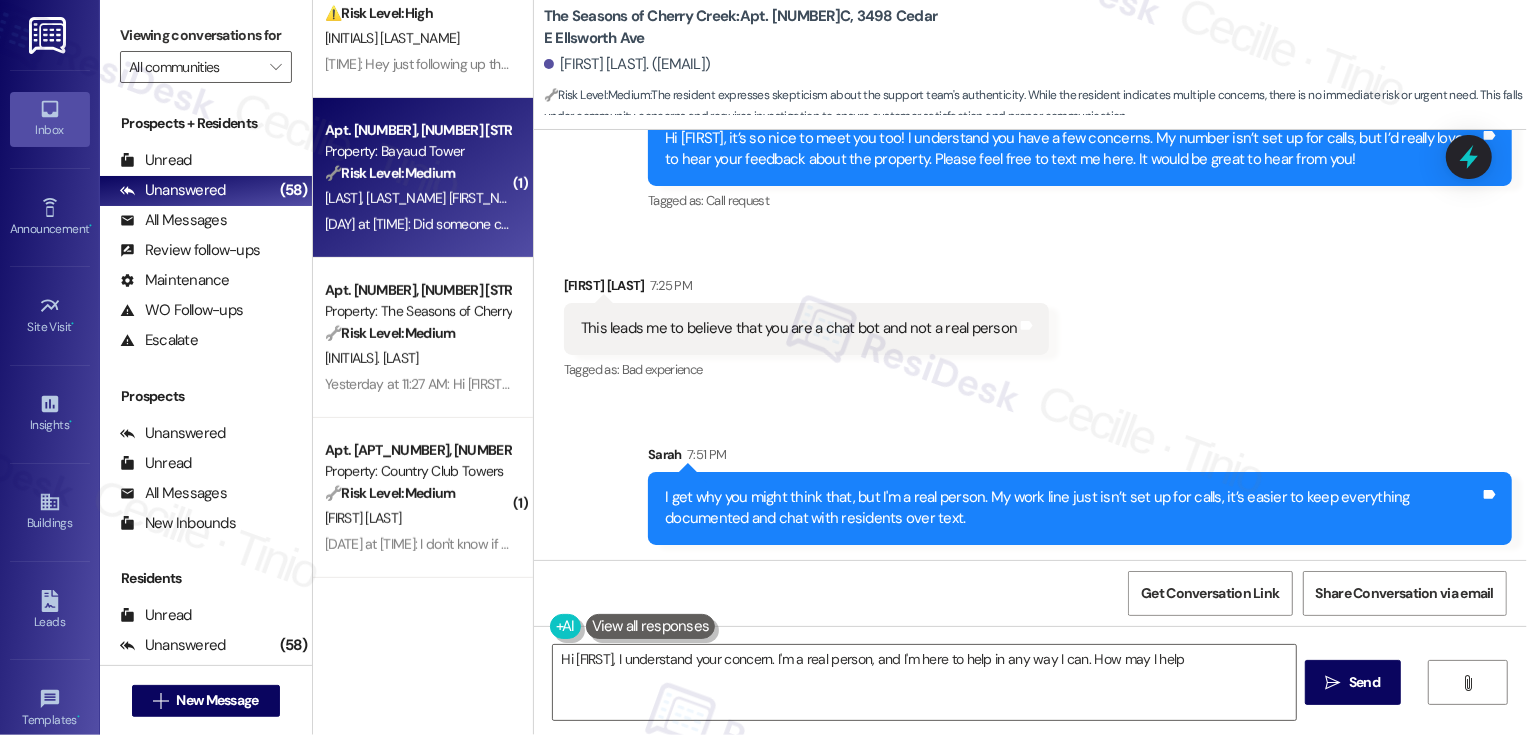 type on "Hi Amy, I understand your concern. I'm a real person, and I'm here to help in any way I can. How may I help?" 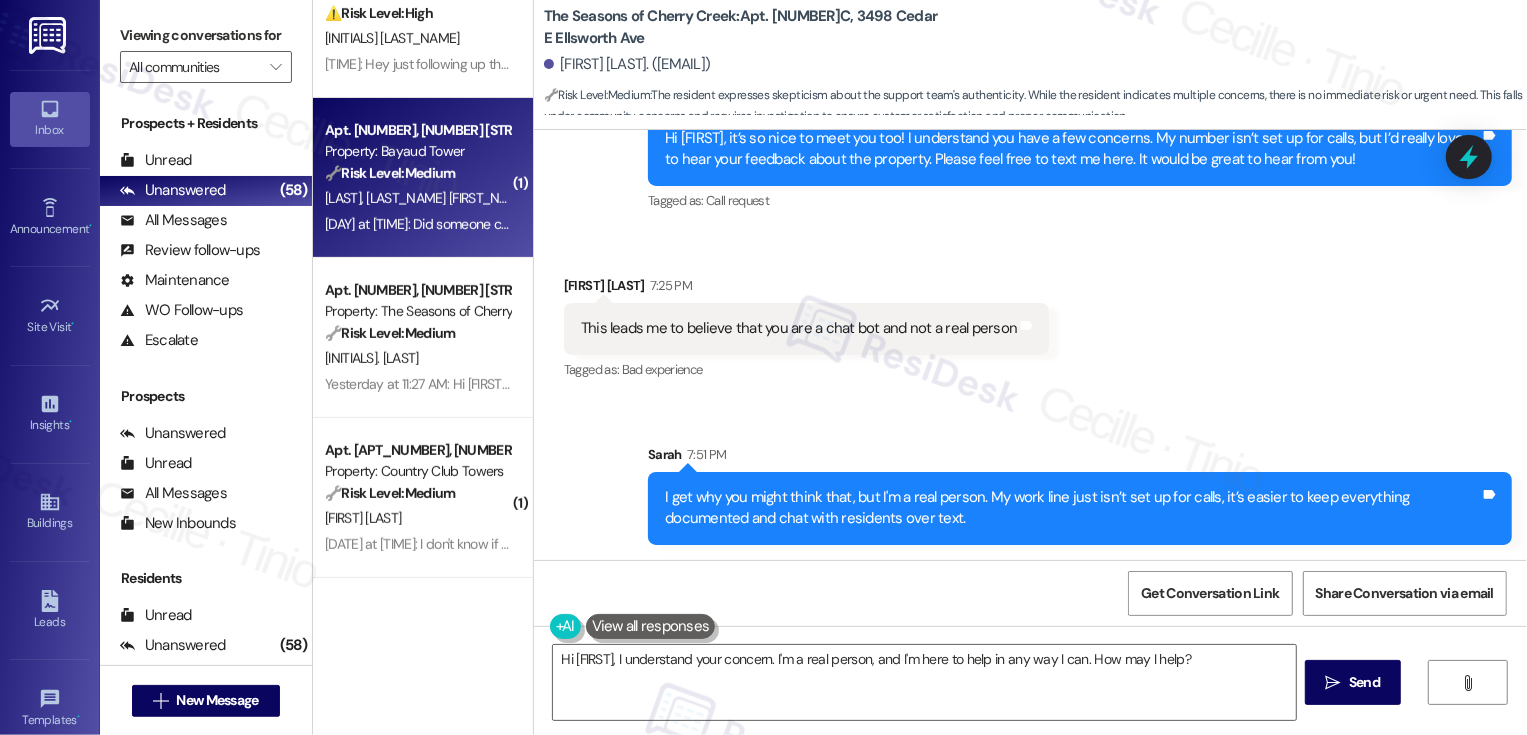 click on "Yesterday at 12:19 PM: Did someone come to our apartment to fix the sink? Yesterday at 12:19 PM: Did someone come to our apartment to fix the sink?" at bounding box center [519, 224] 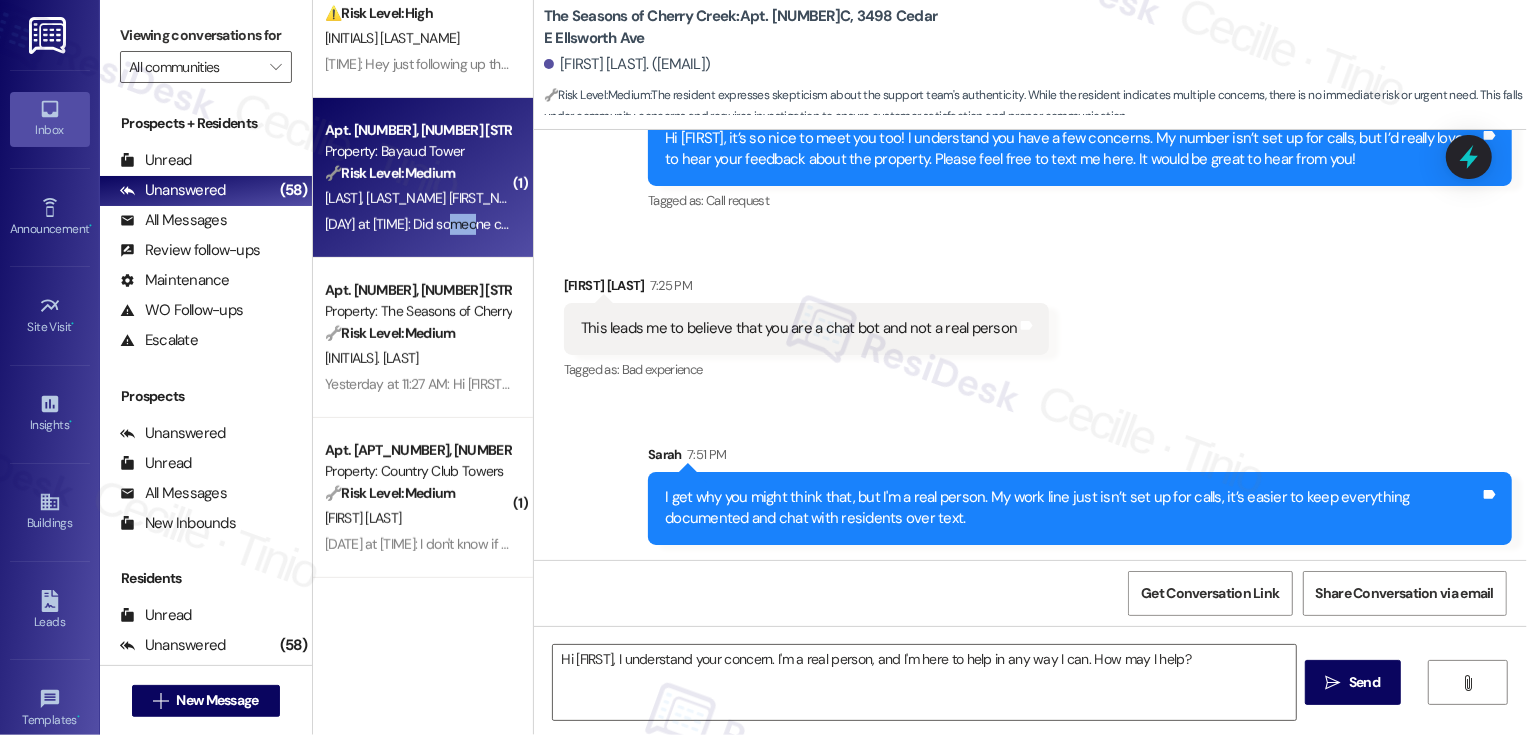 click on "Yesterday at 12:19 PM: Did someone come to our apartment to fix the sink? Yesterday at 12:19 PM: Did someone come to our apartment to fix the sink?" at bounding box center [519, 224] 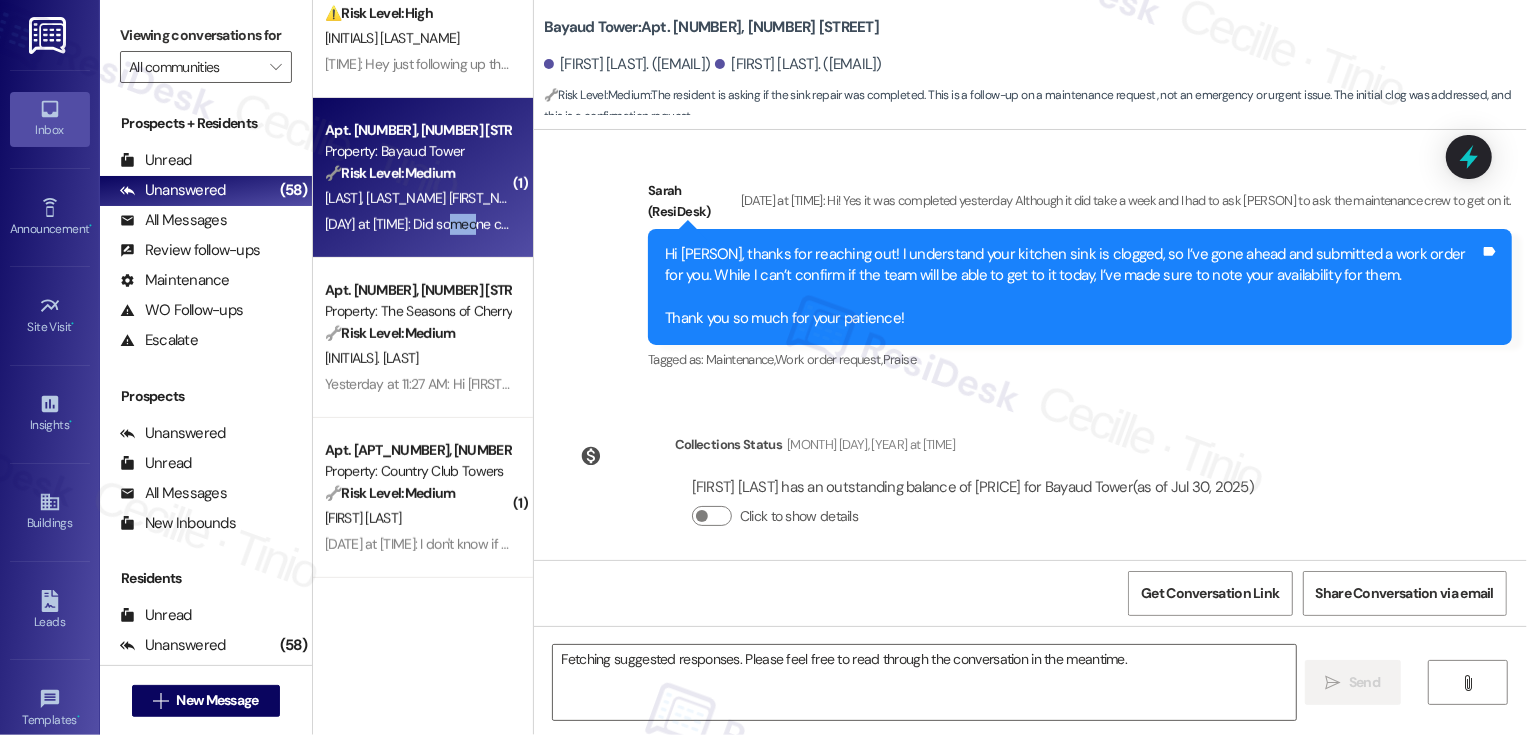 scroll, scrollTop: 1514, scrollLeft: 0, axis: vertical 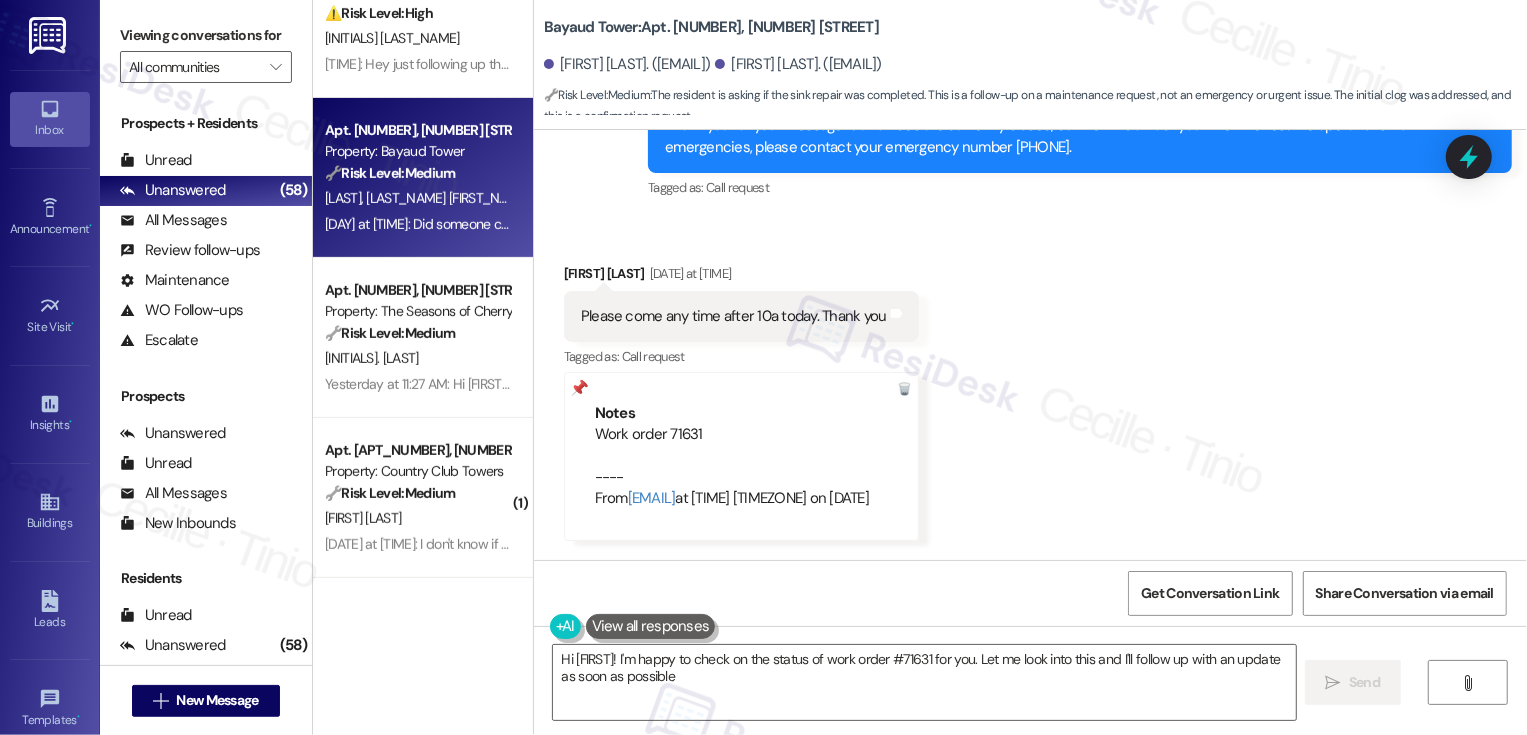 type on "Hi {{first_name}}! I'm happy to check on the status of work order #71631 for you. Let me look into this and I'll follow up with an update as soon as possible!" 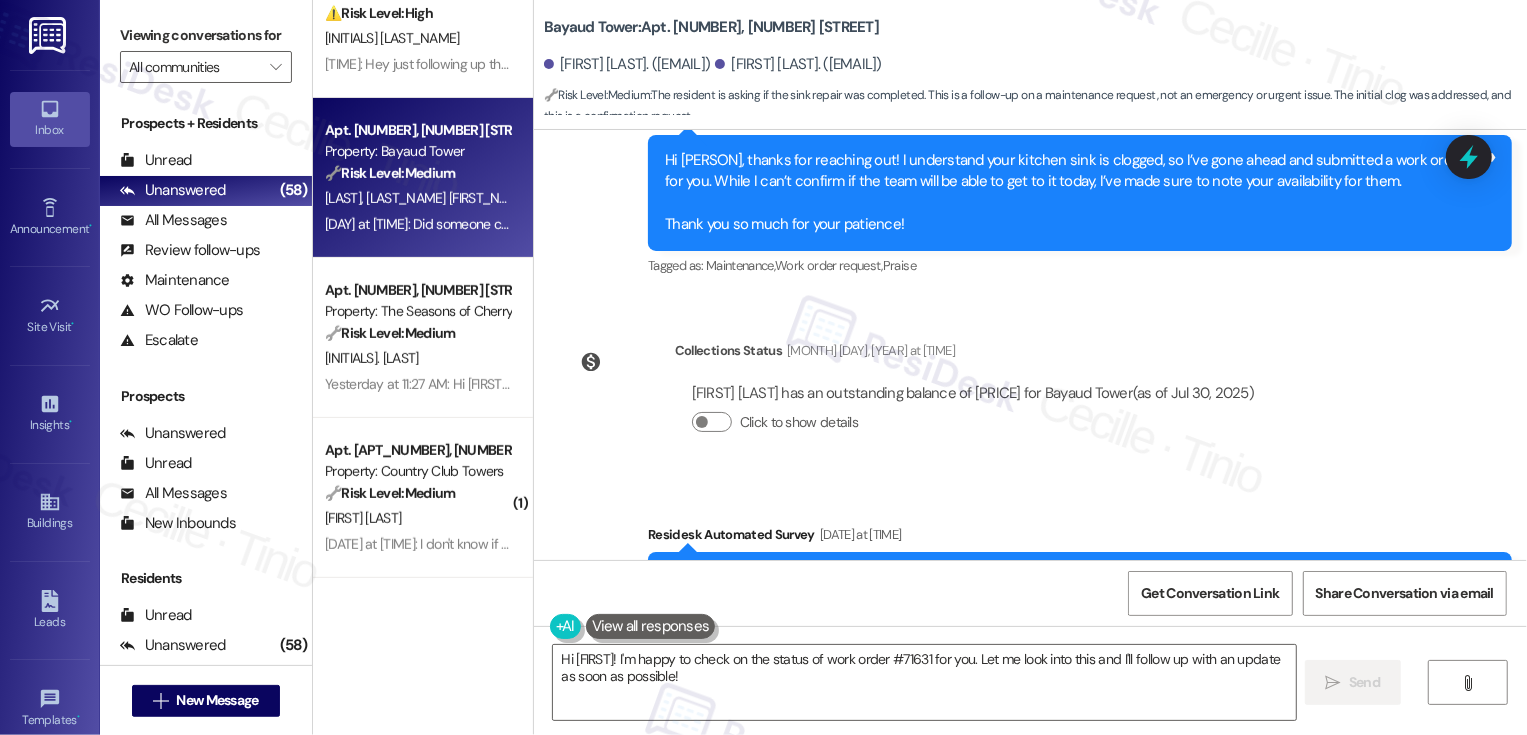 scroll, scrollTop: 1515, scrollLeft: 0, axis: vertical 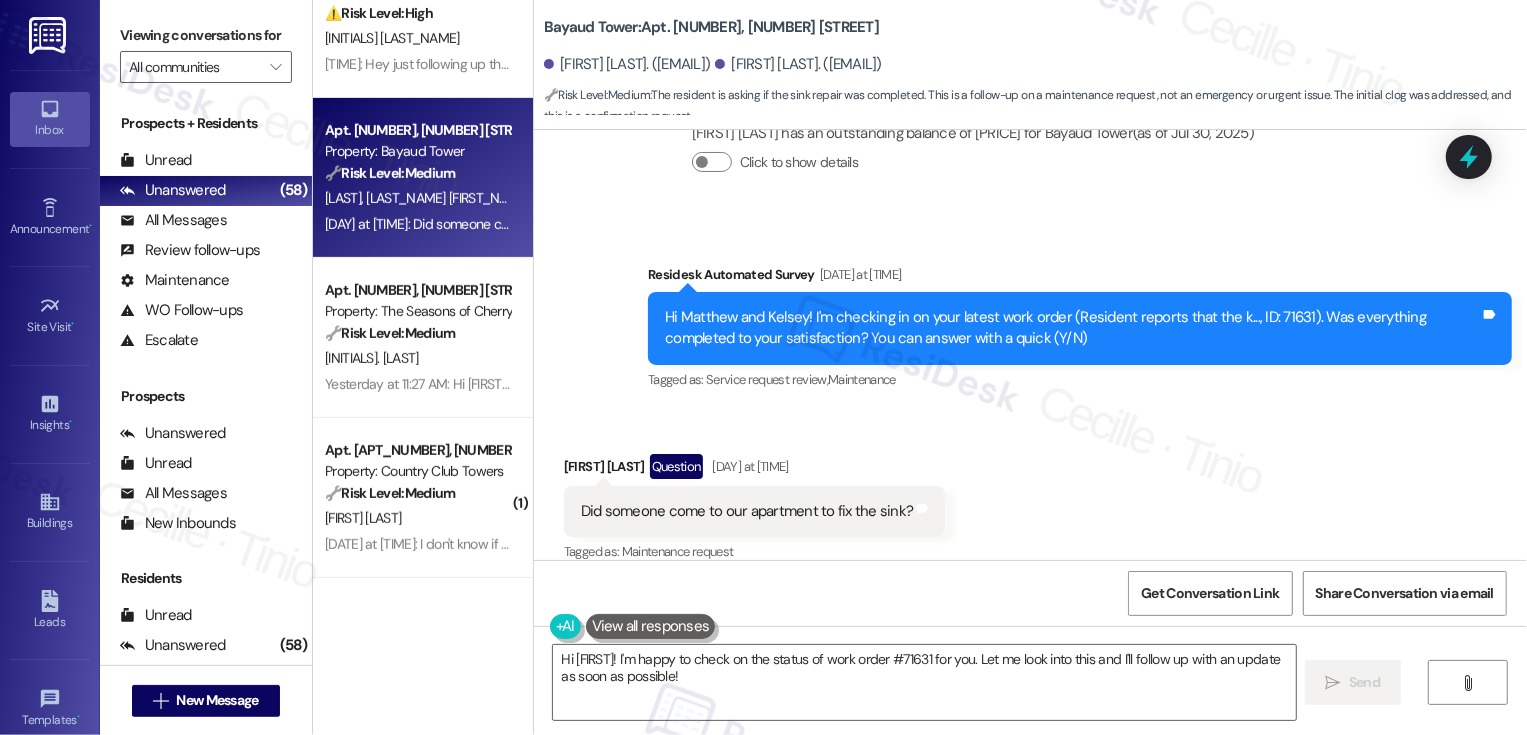 click on "Received via SMS Kelsey Markiewicz Question Yesterday at 12:19 PM Did someone come to our apartment to fix the sink? Tags and notes Tagged as:   Maintenance request Click to highlight conversations about Maintenance request" at bounding box center [1030, 495] 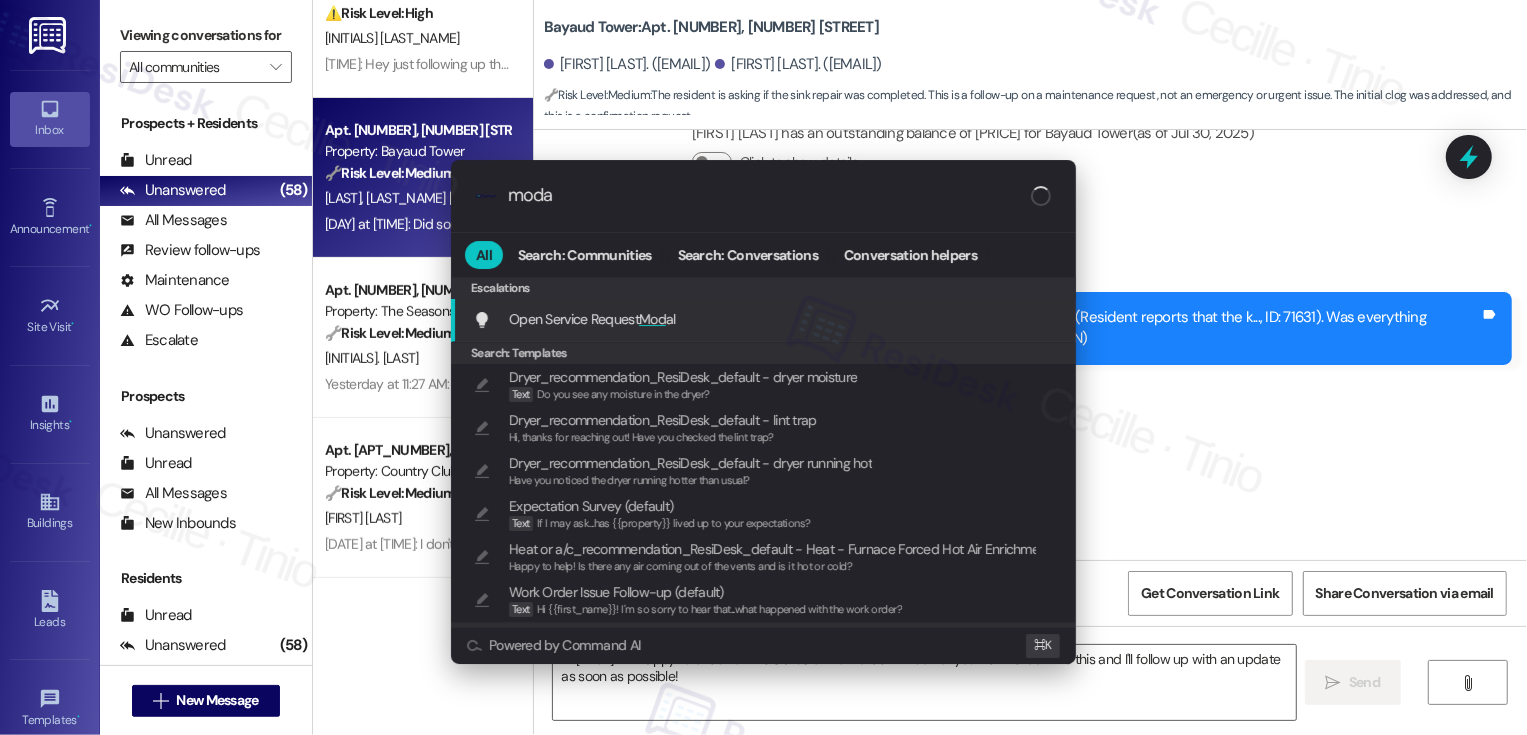 type on "modal" 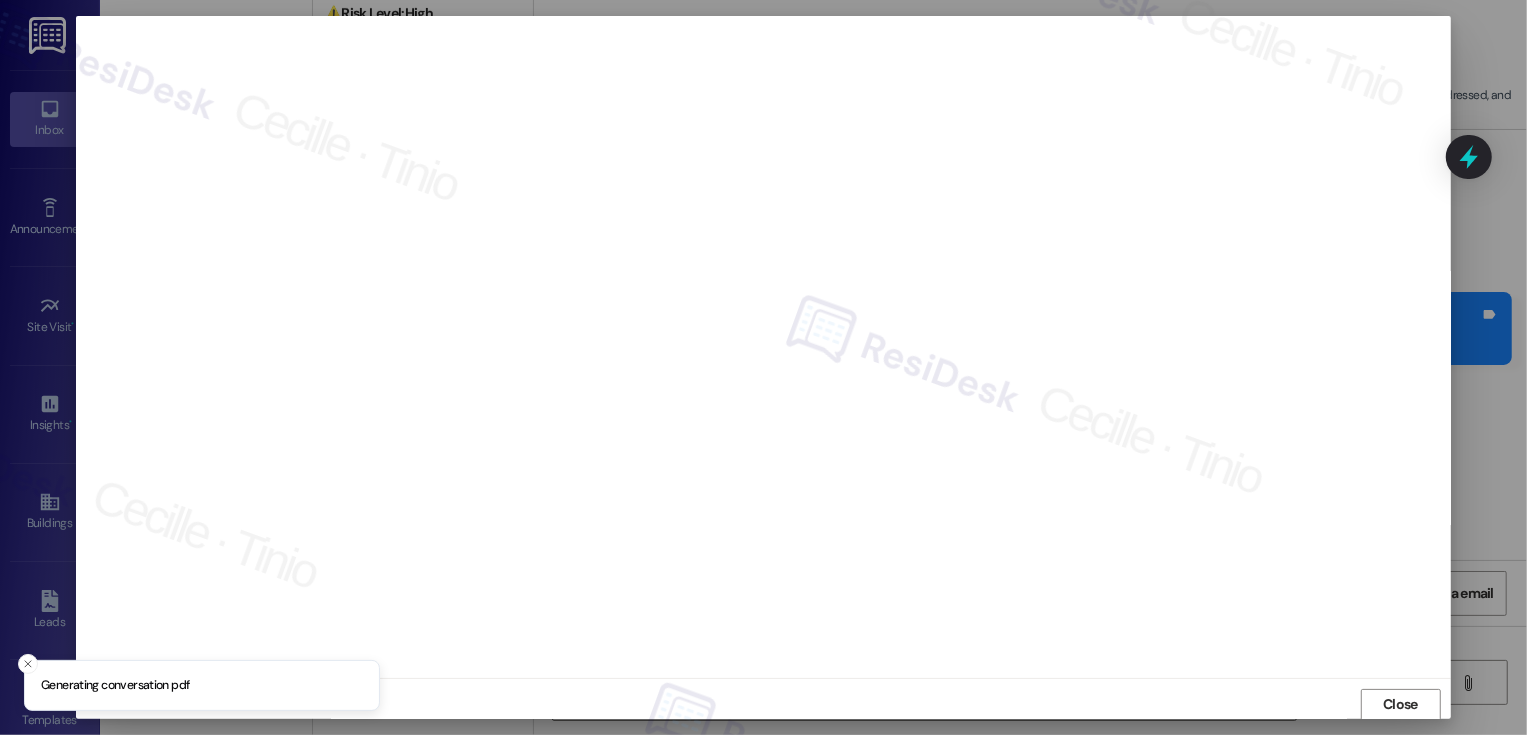 scroll, scrollTop: 1, scrollLeft: 0, axis: vertical 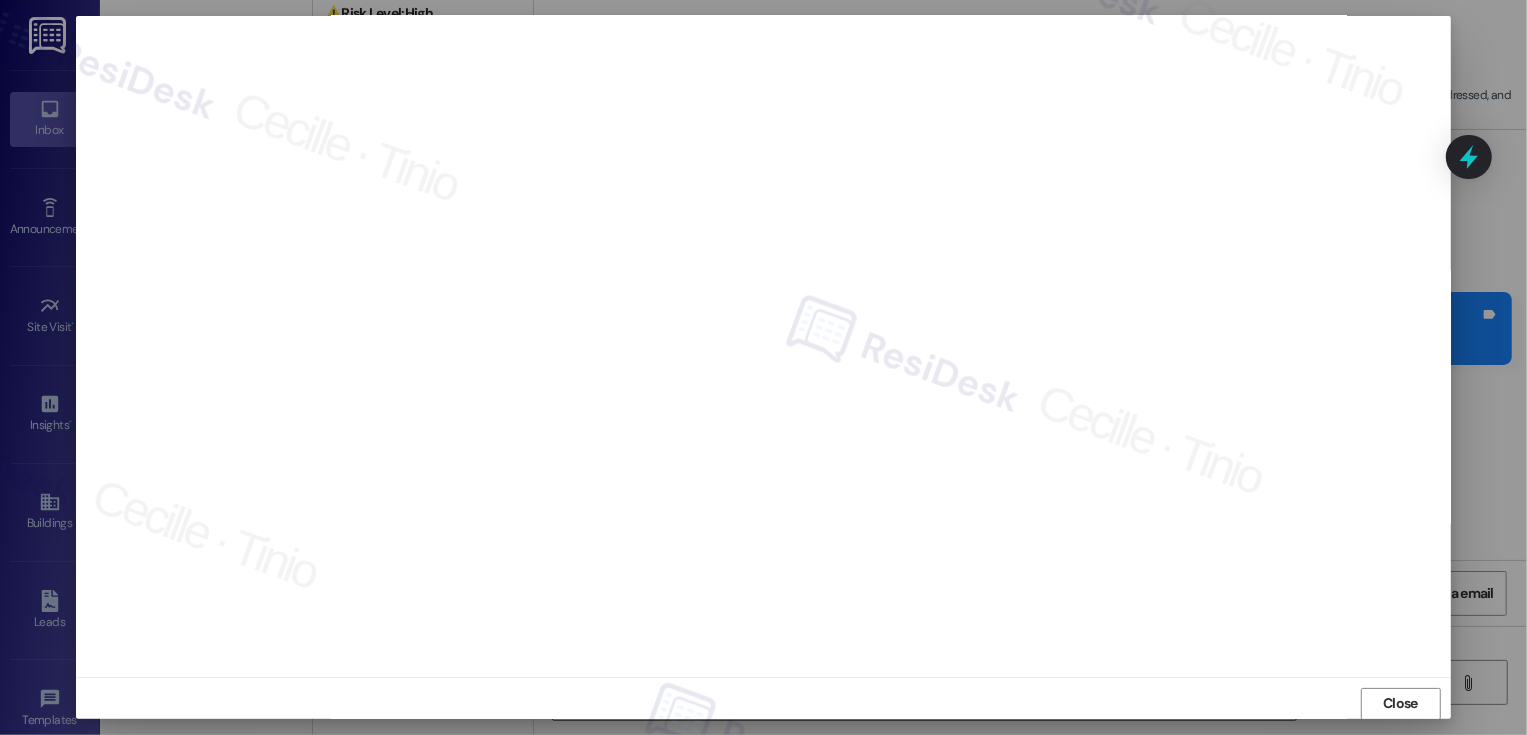 click at bounding box center [763, 367] 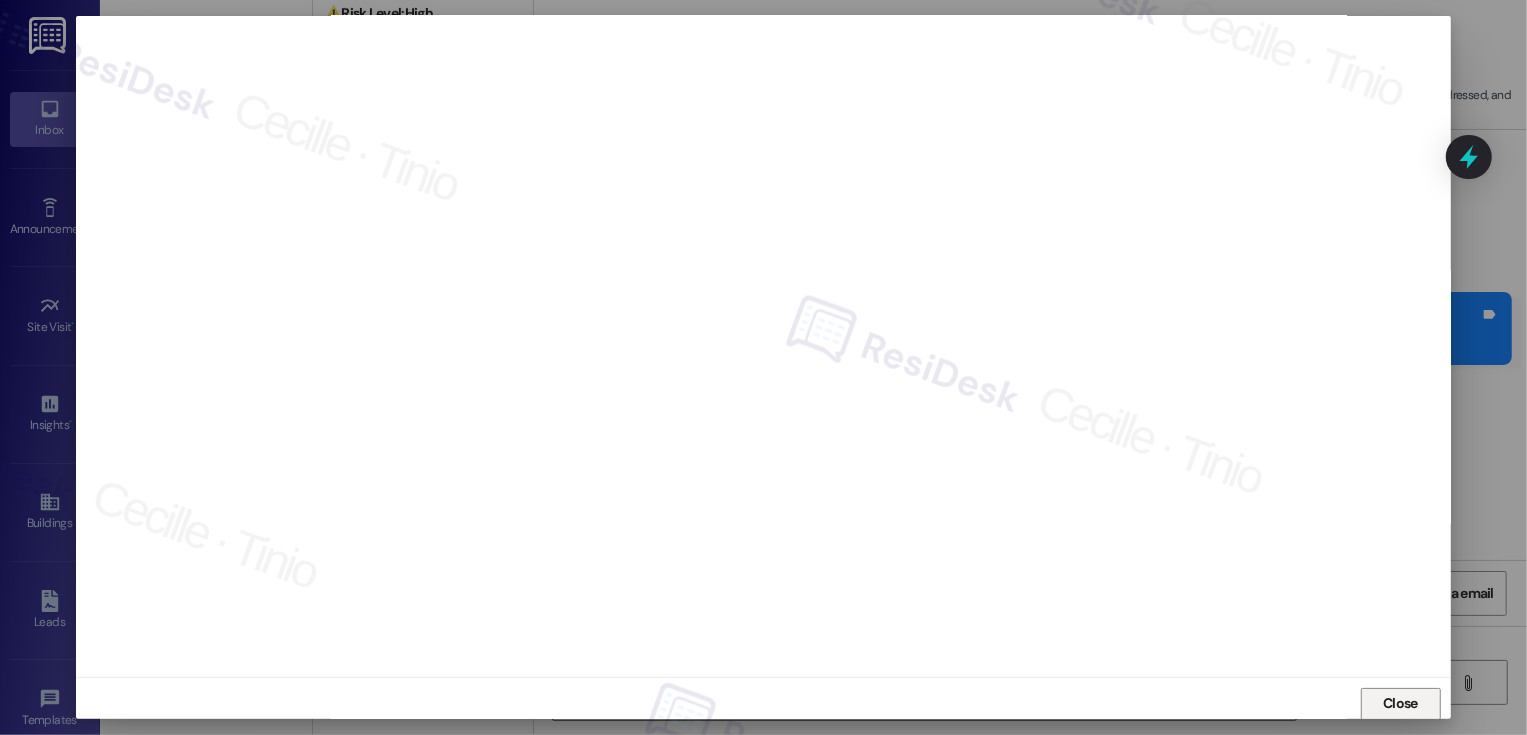 click on "Close" at bounding box center [1400, 703] 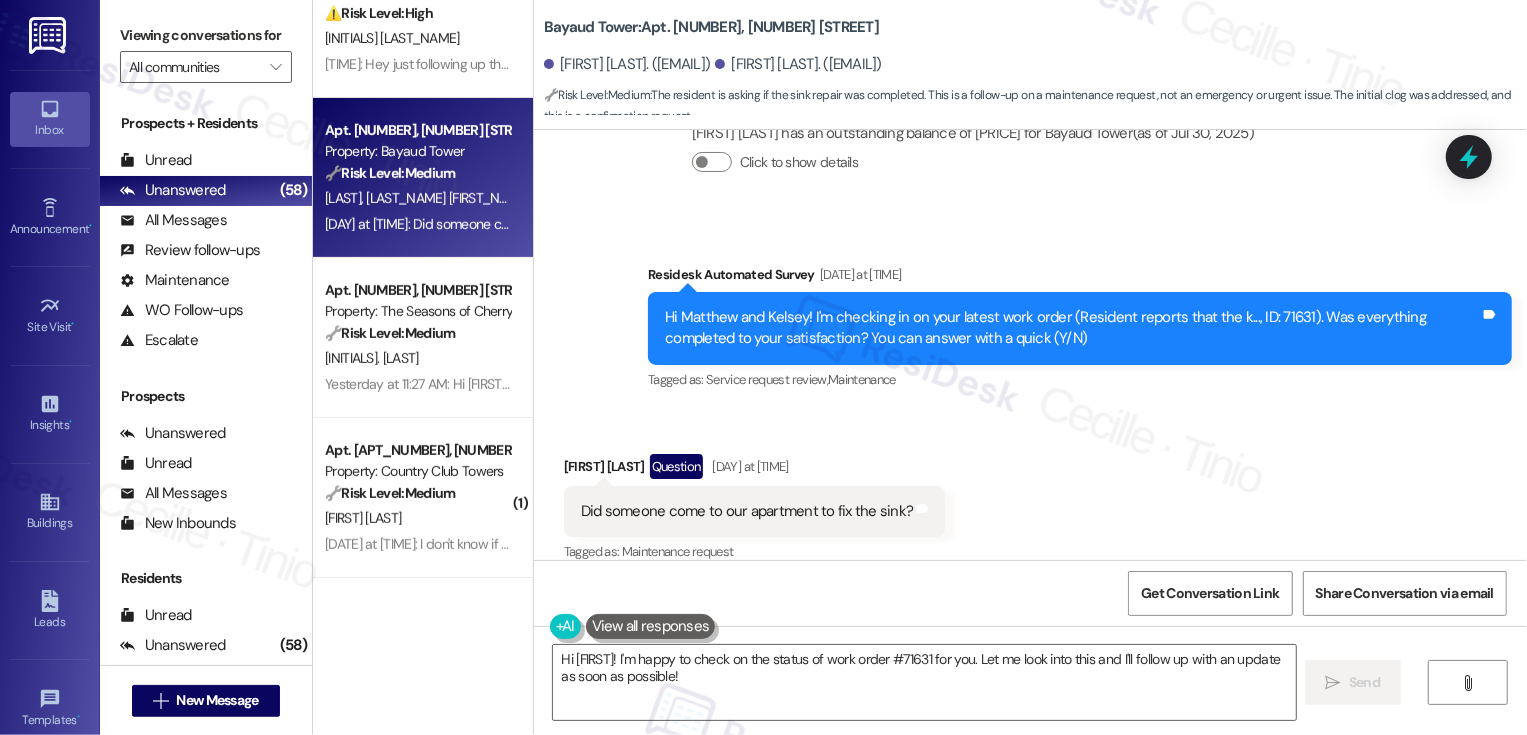 click on "Kelsey Markiewicz Question Yesterday at 12:19 PM" at bounding box center (755, 470) 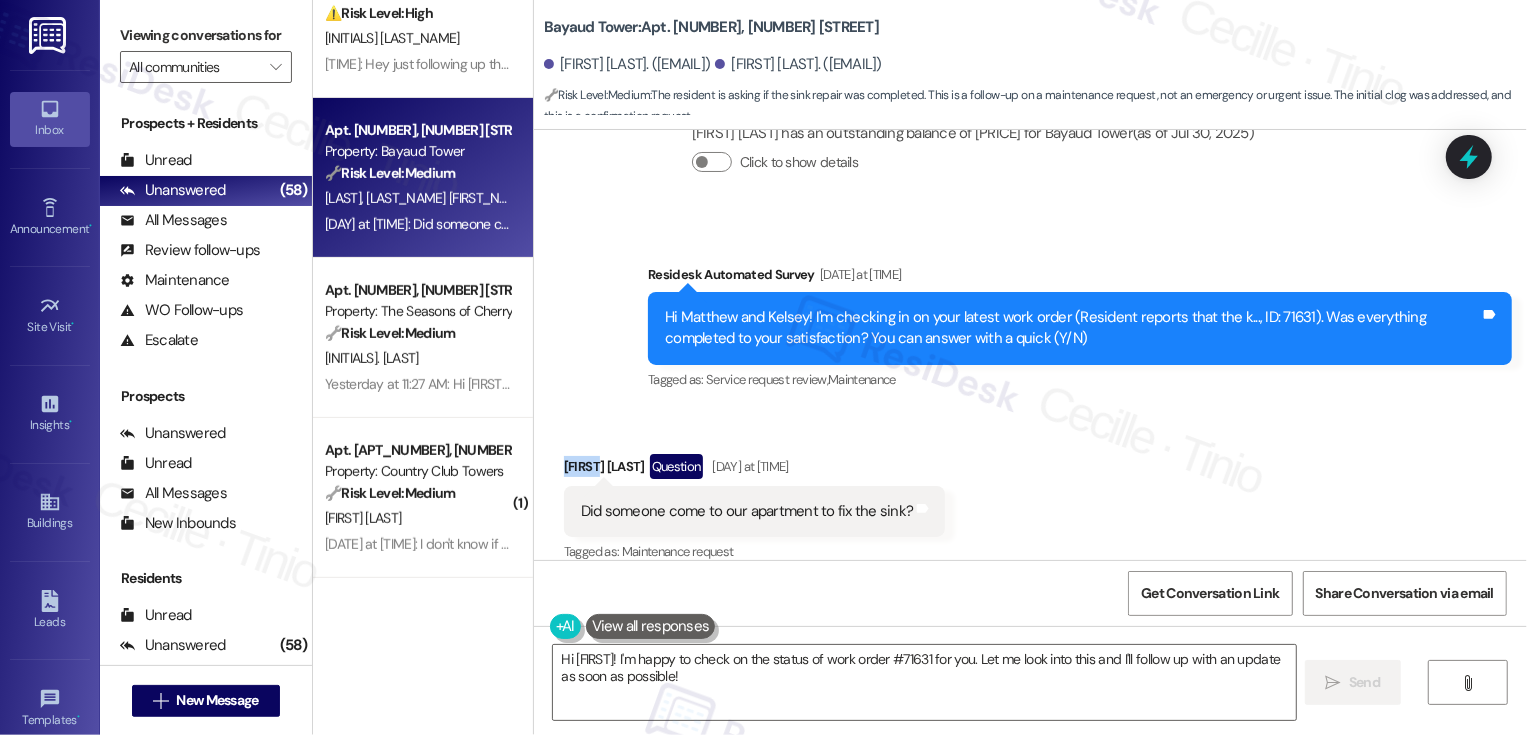 copy on "Kelsey" 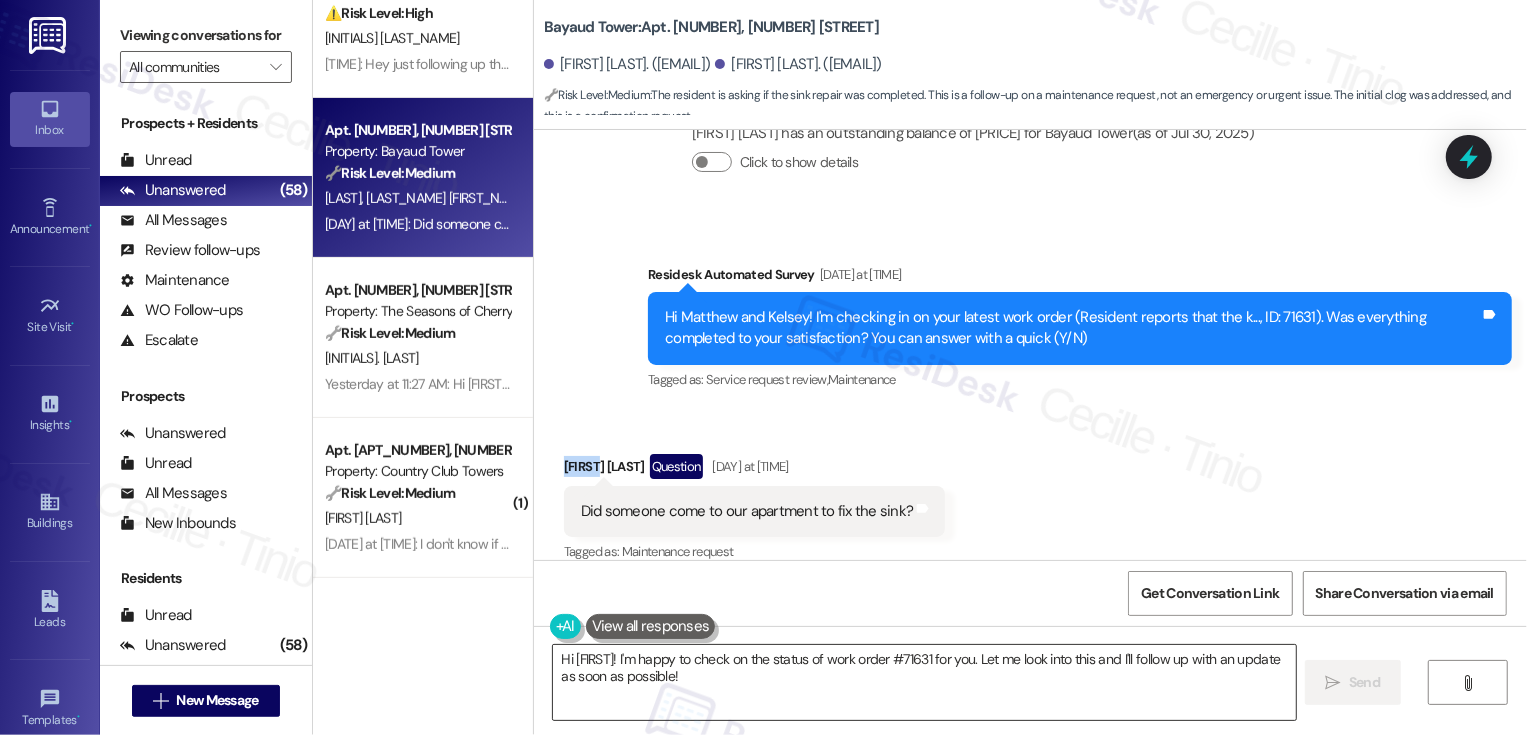 click on "Hi {{first_name}}! I'm happy to check on the status of work order #71631 for you. Let me look into this and I'll follow up with an update as soon as possible!" at bounding box center [924, 682] 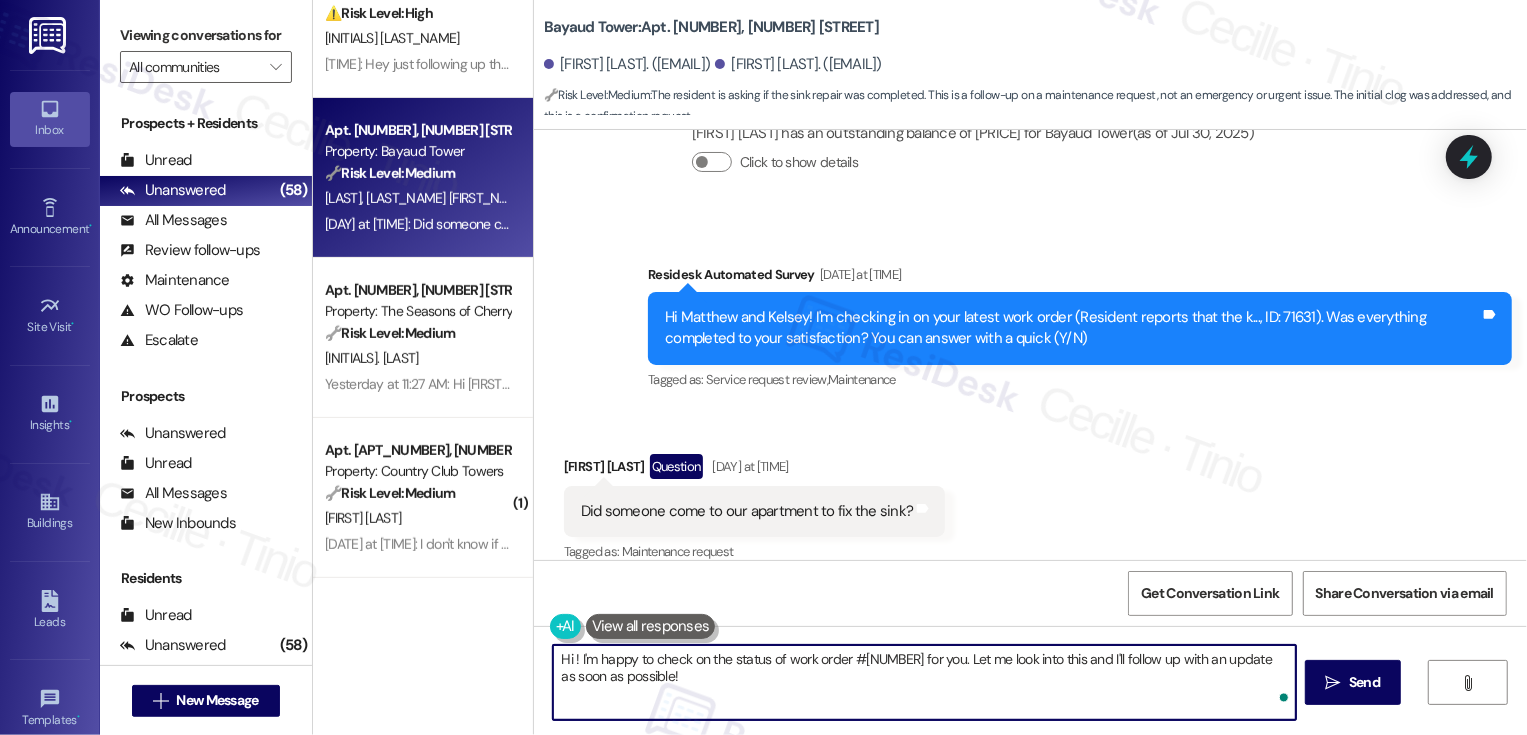 paste on "Kelsey" 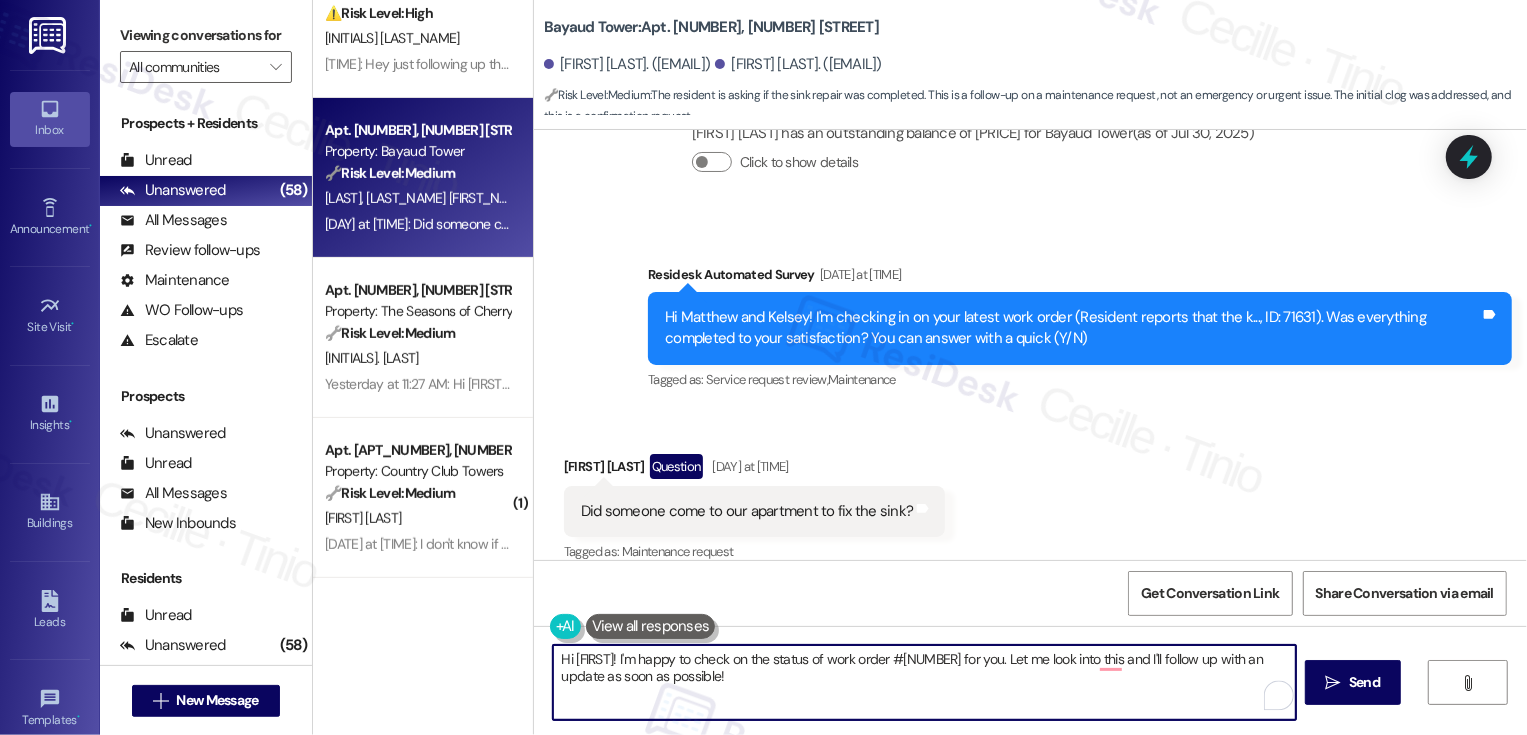 drag, startPoint x: 614, startPoint y: 671, endPoint x: 693, endPoint y: 700, distance: 84.15462 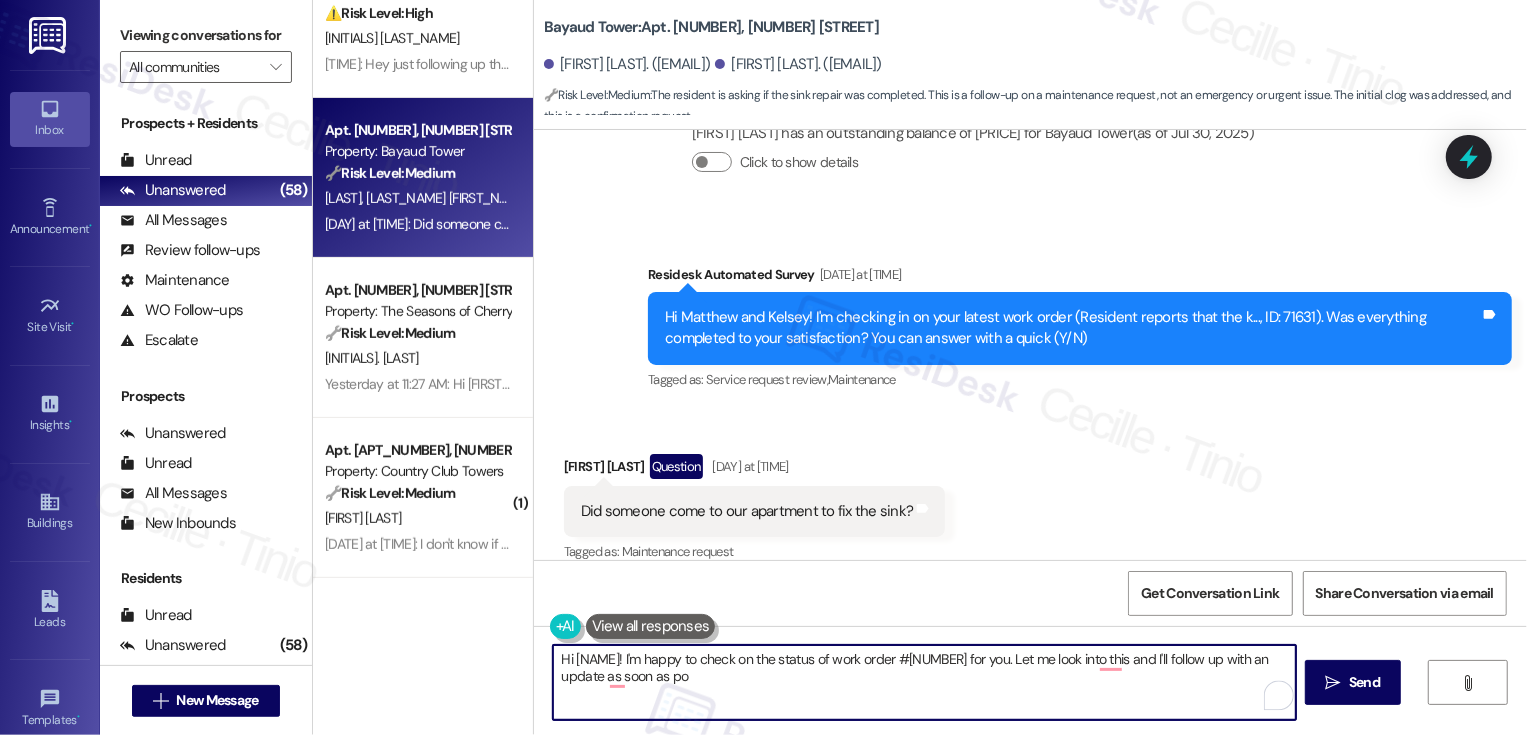 drag, startPoint x: 610, startPoint y: 663, endPoint x: 642, endPoint y: 692, distance: 43.185646 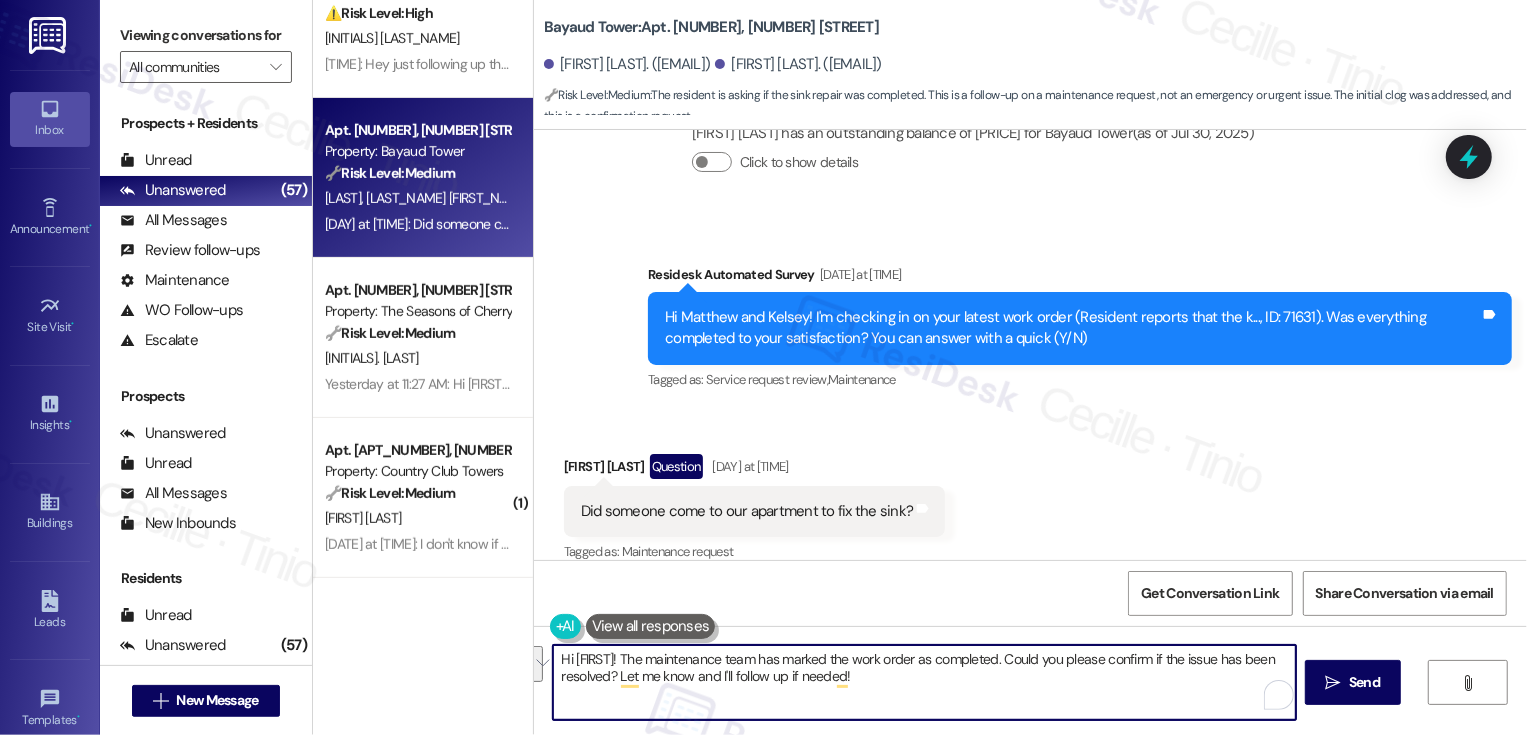 paste on "marked the work order as completed—could you let me know if everything’s been resolved on your end? If not, I’m happy to follow up for you" 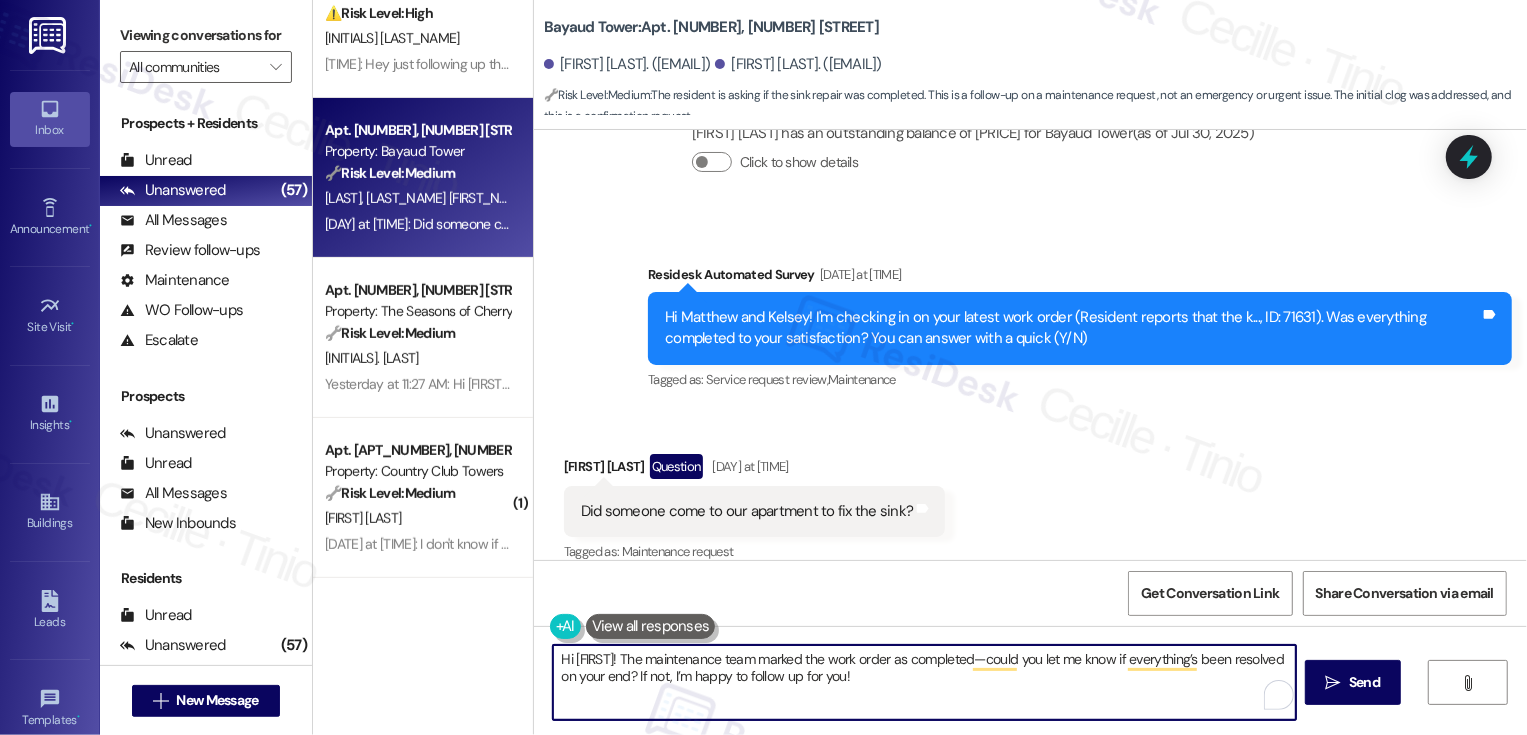 click on "Hi Kelsey! The maintenance team marked the work order as completed—could you let me know if everything’s been resolved on your end? If not, I’m happy to follow up for you!" at bounding box center (924, 682) 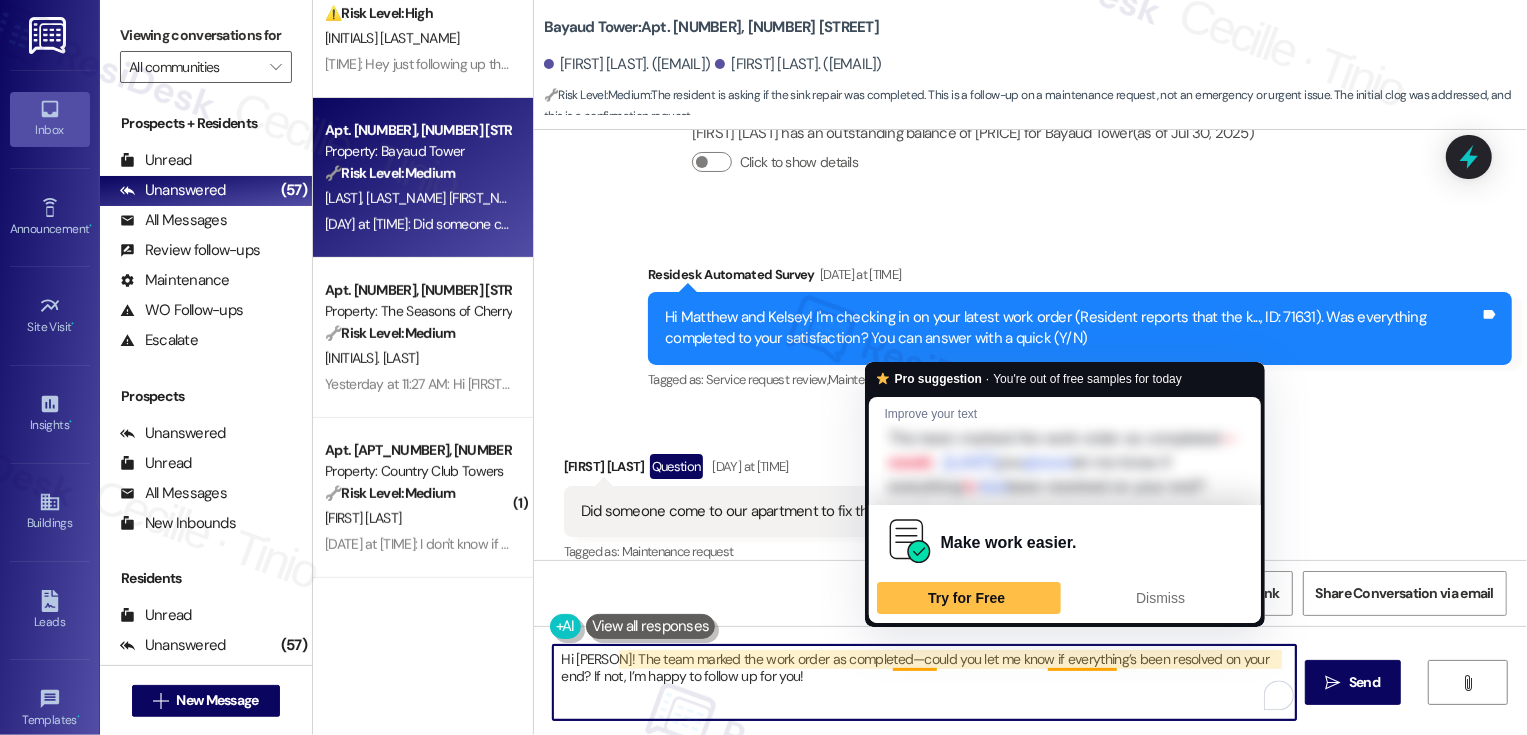 click on "Hi Kelsey! The team marked the work order as completed—could you let me know if everything’s been resolved on your end? If not, I’m happy to follow up for you!" at bounding box center [924, 682] 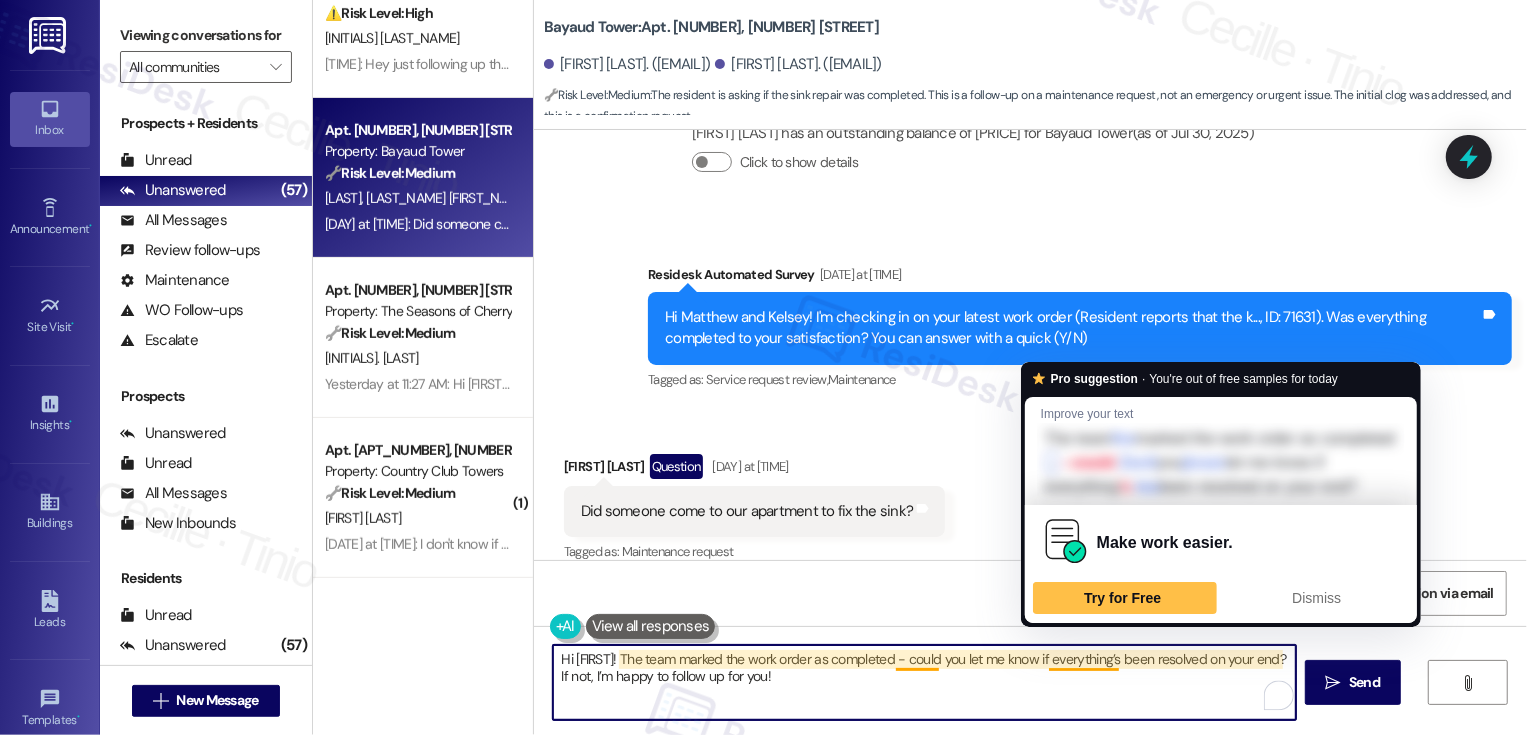click on "Hi Kelsey! The team marked the work order as completed - could you let me know if everything’s been resolved on your end? If not, I’m happy to follow up for you!" at bounding box center [924, 682] 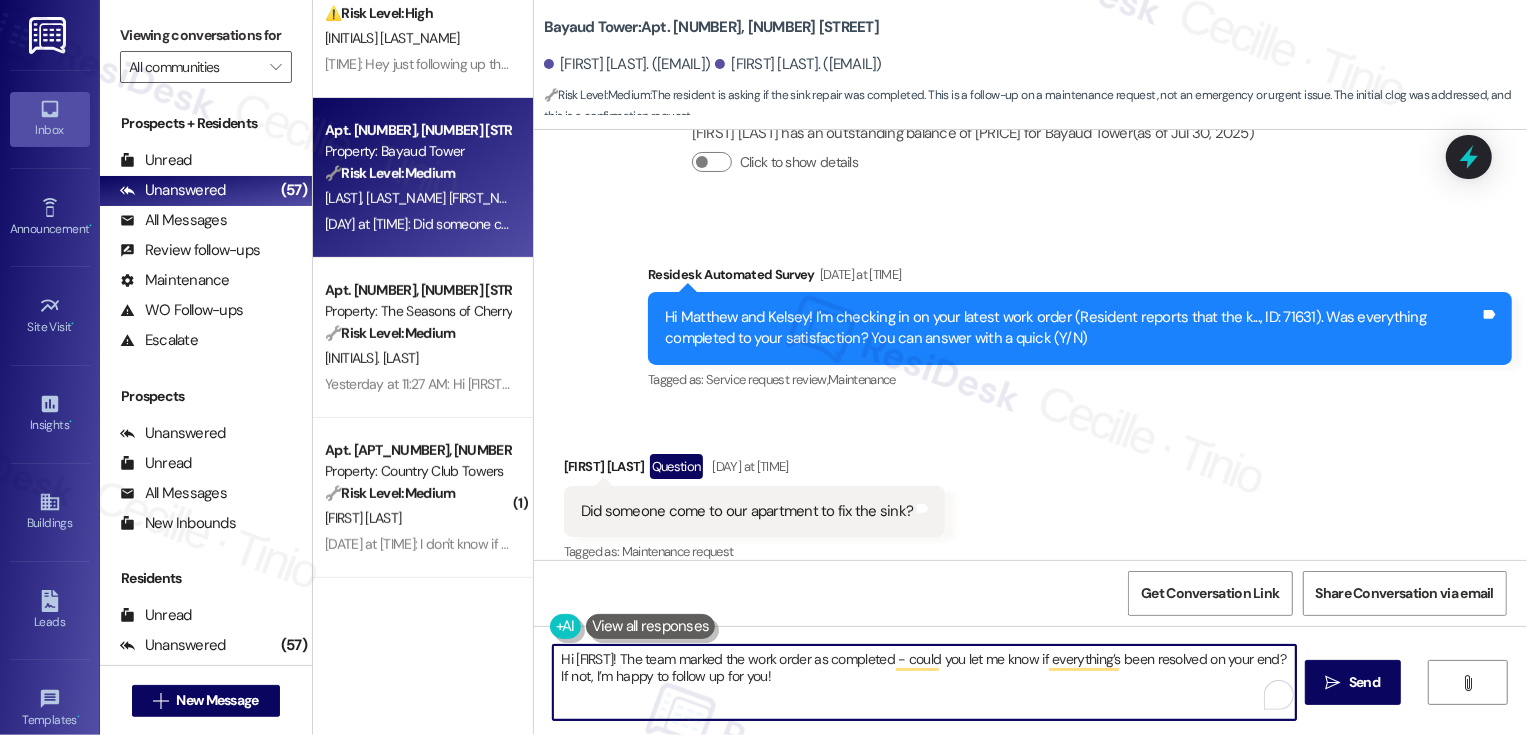 click on "Hi Kelsey! The team marked the work order as completed - could you let me know if everything’s been resolved on your end? If not, I’m happy to follow up for you!" at bounding box center (924, 682) 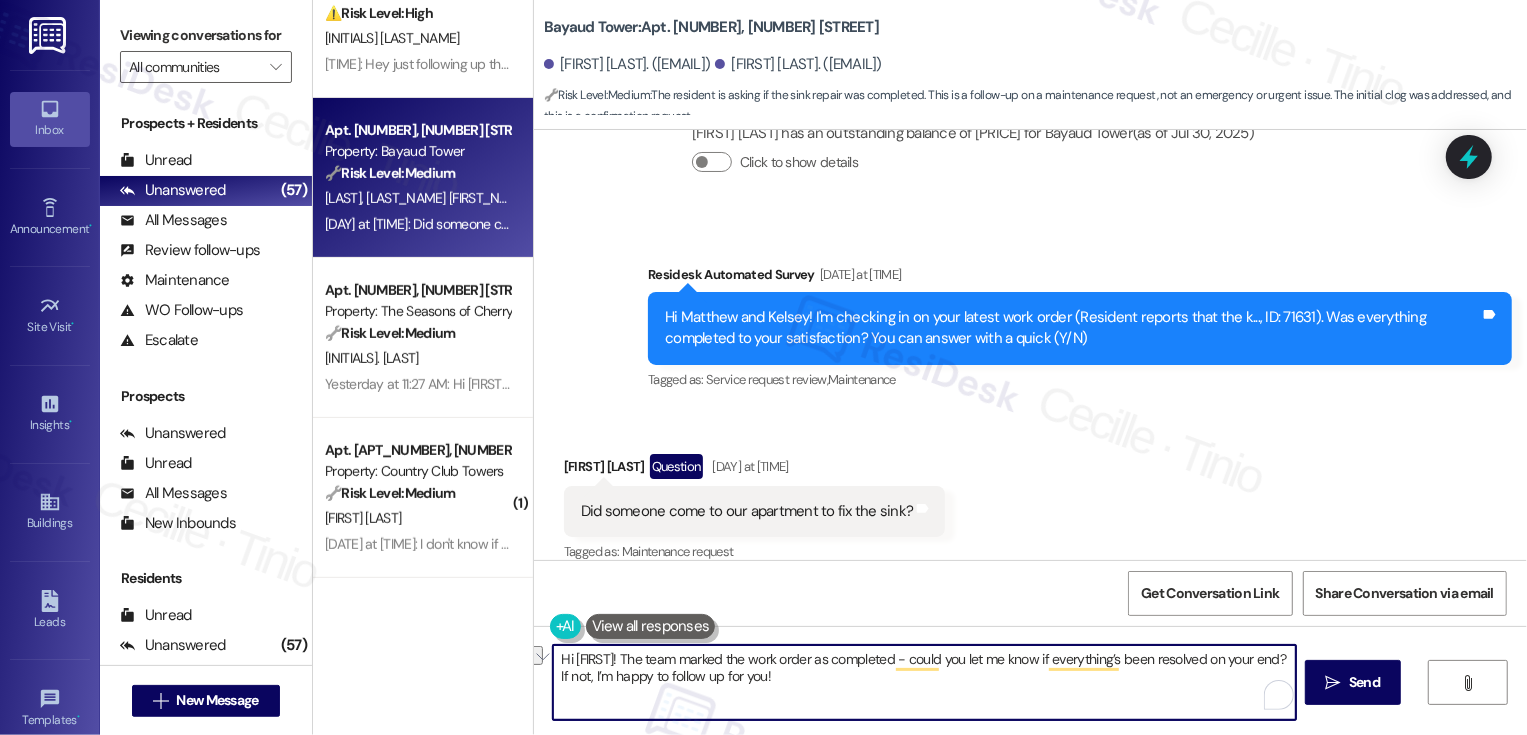 drag, startPoint x: 903, startPoint y: 660, endPoint x: 608, endPoint y: 661, distance: 295.0017 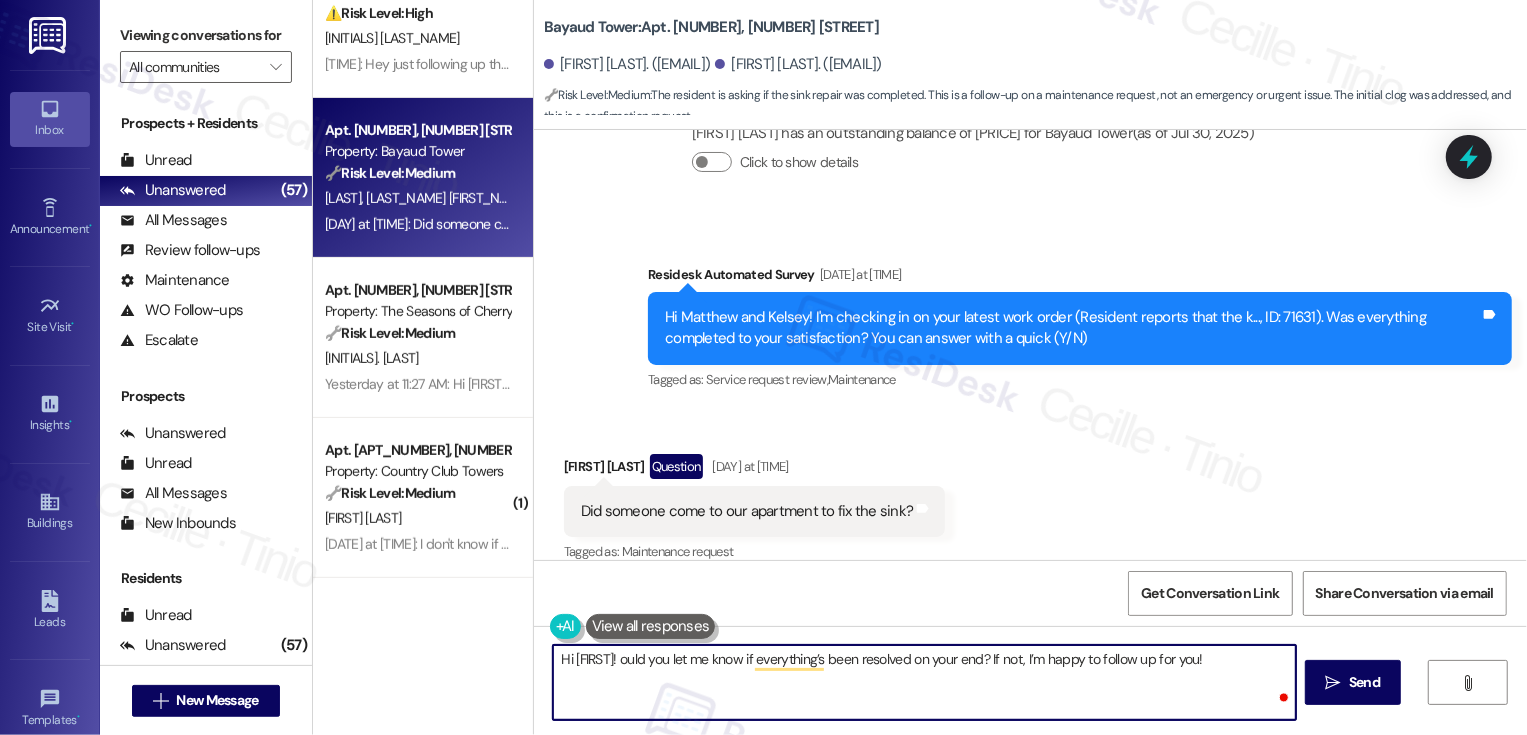 type on "Hi Kelsey! Could you let me know if everything’s been resolved on your end? If not, I’m happy to follow up for you!" 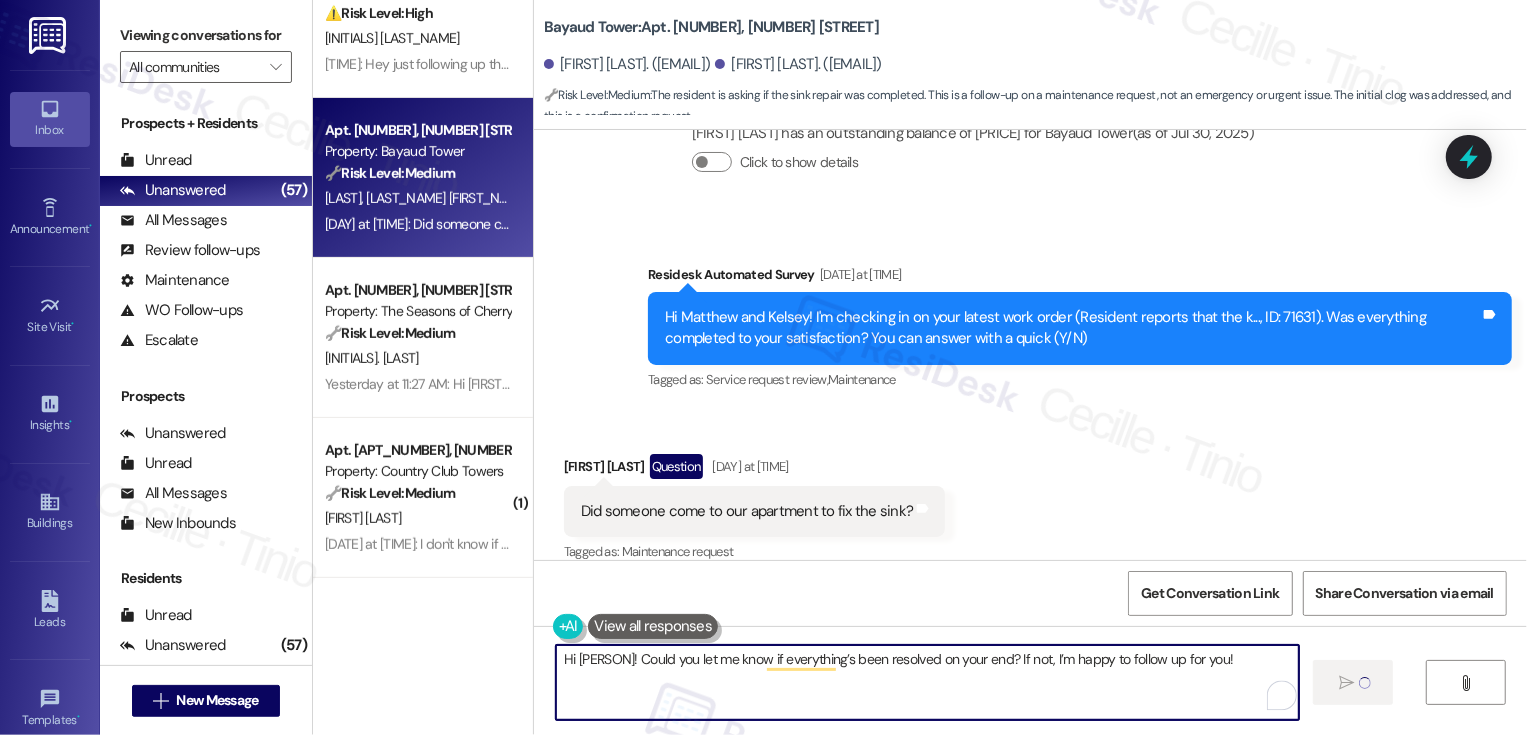 type 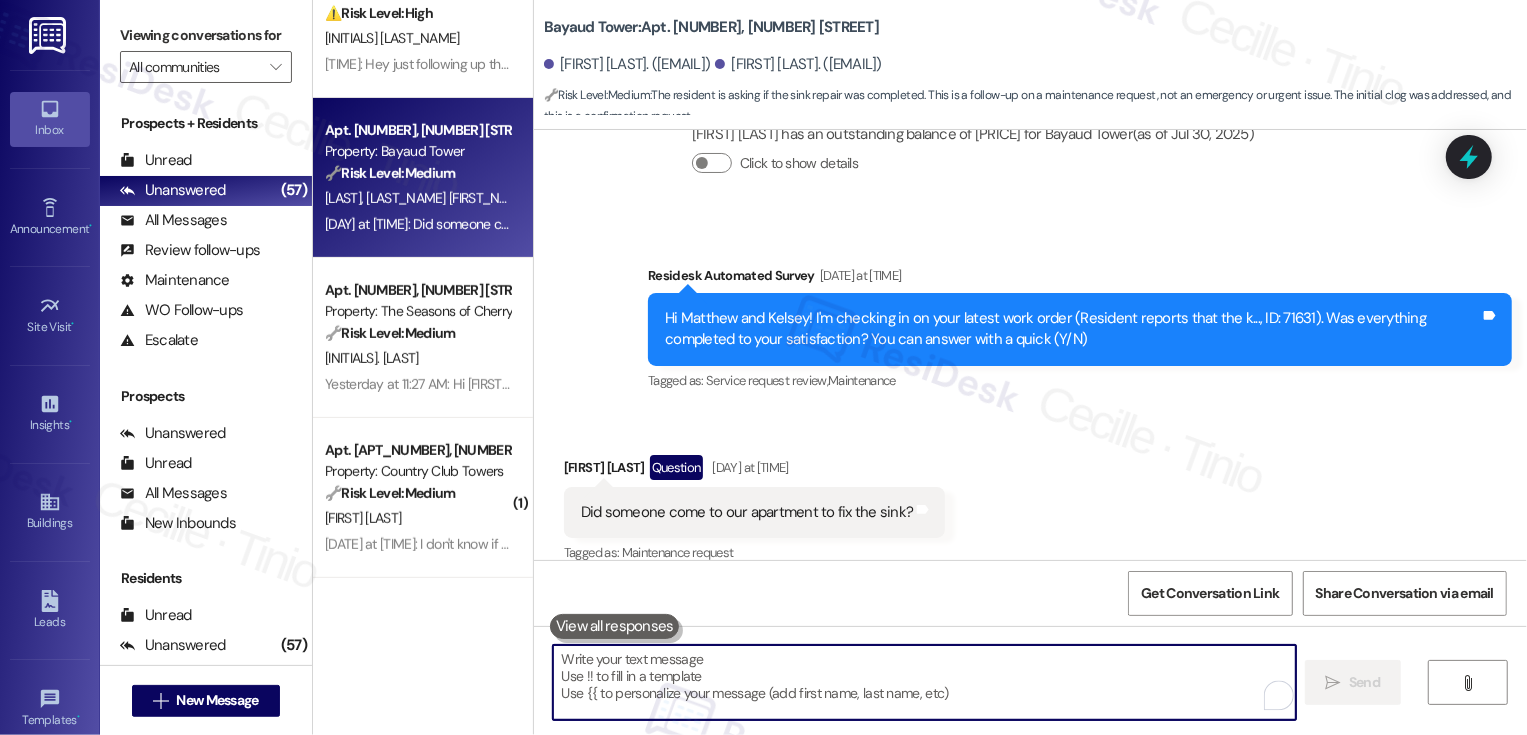 scroll, scrollTop: 1655, scrollLeft: 0, axis: vertical 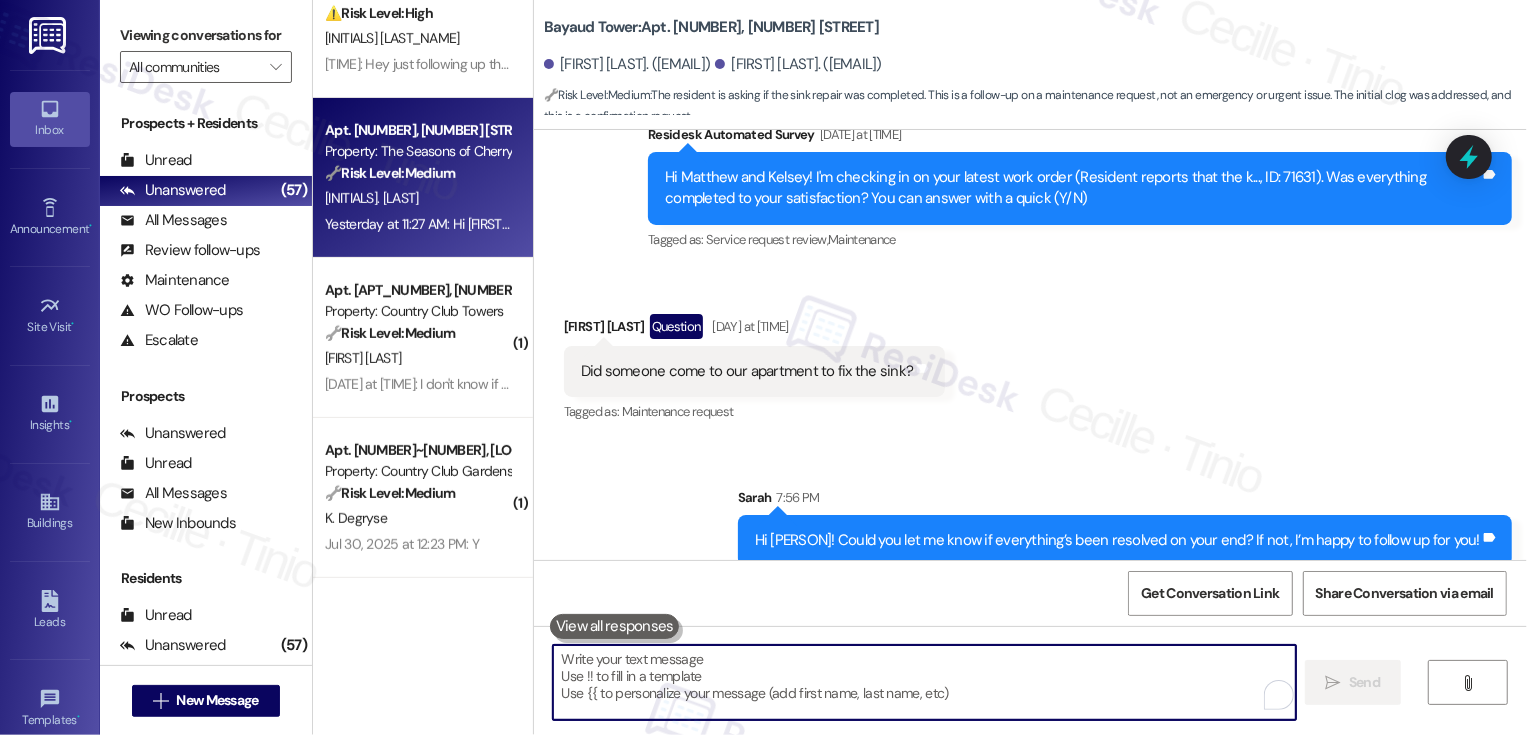 click on "D. Hulst" at bounding box center [417, 198] 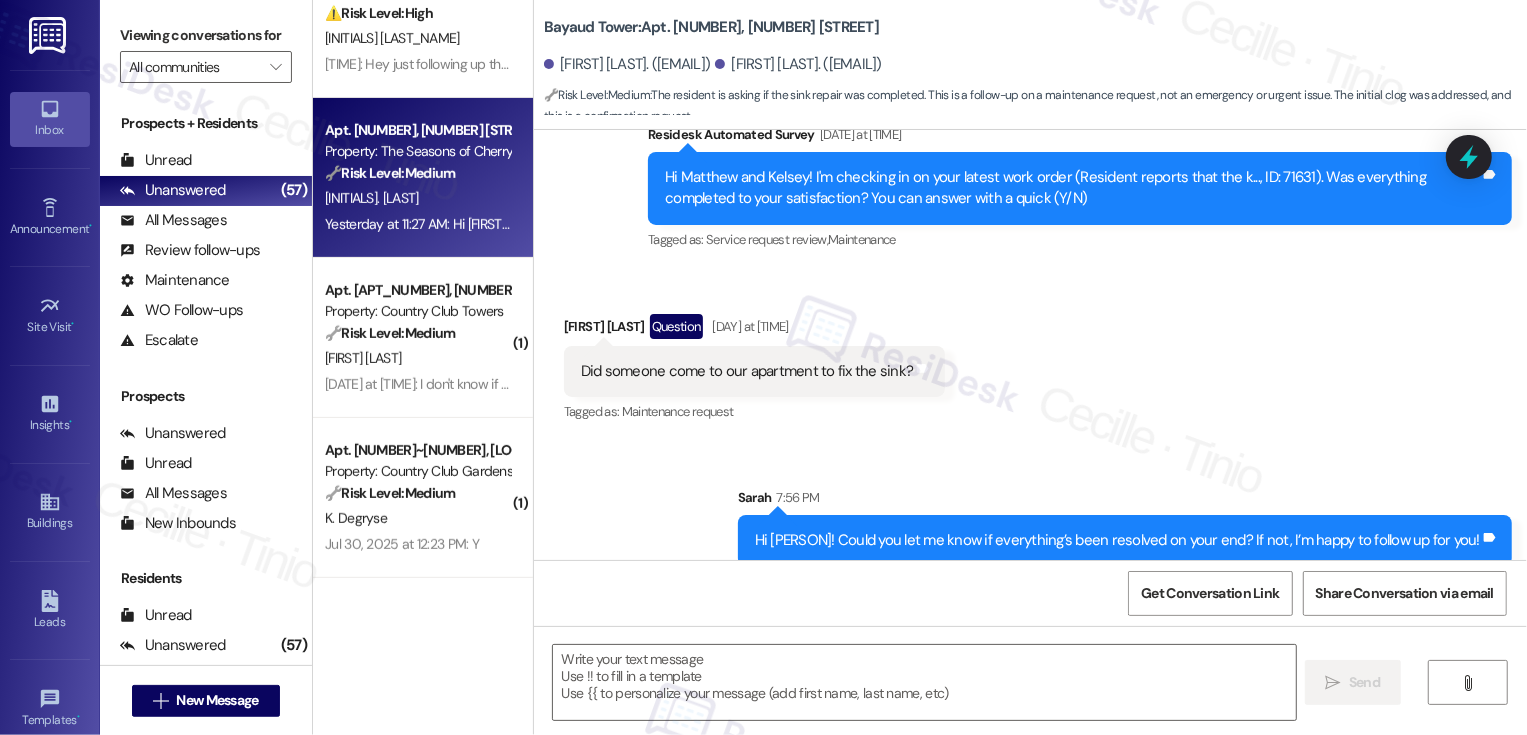 click on "D. Hulst" at bounding box center (417, 198) 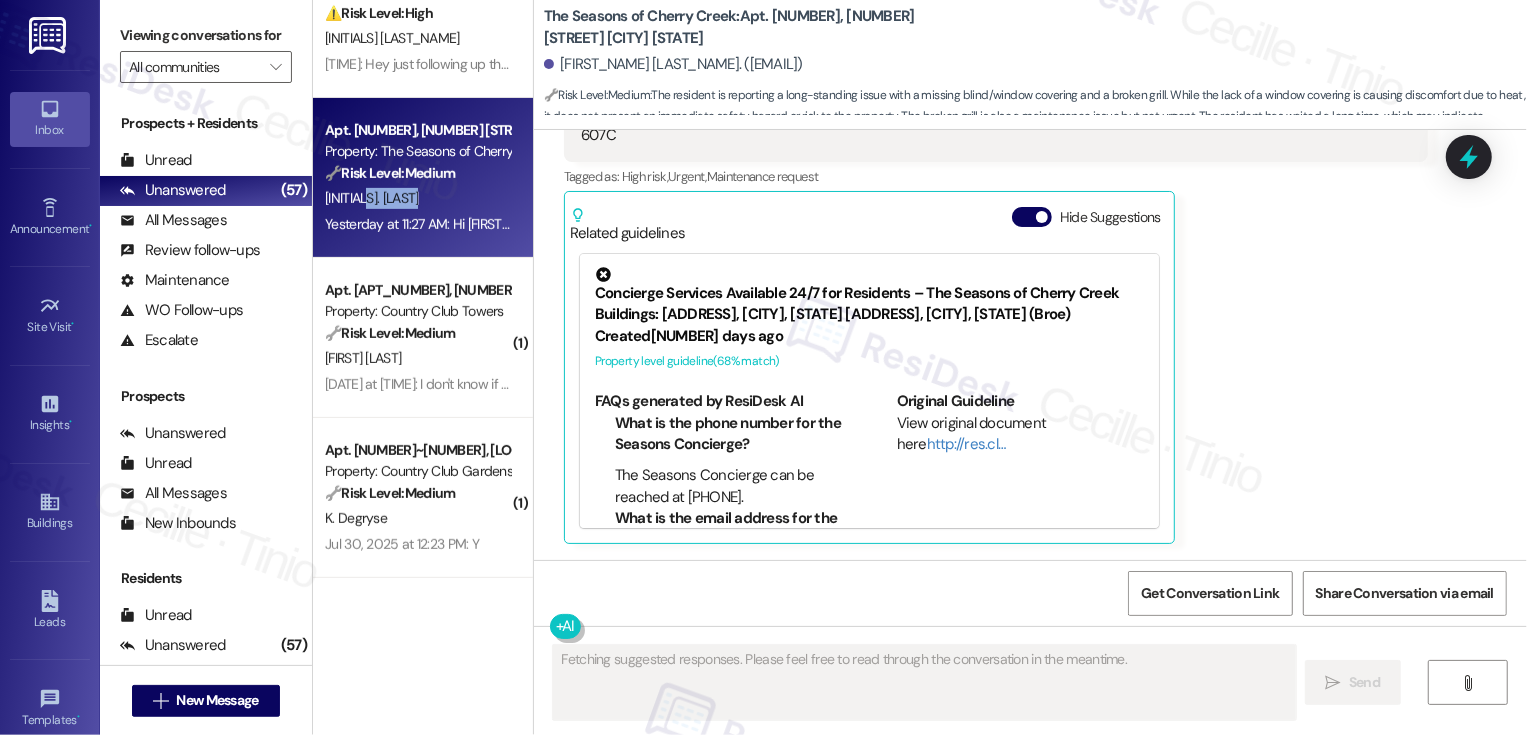 scroll, scrollTop: 524, scrollLeft: 0, axis: vertical 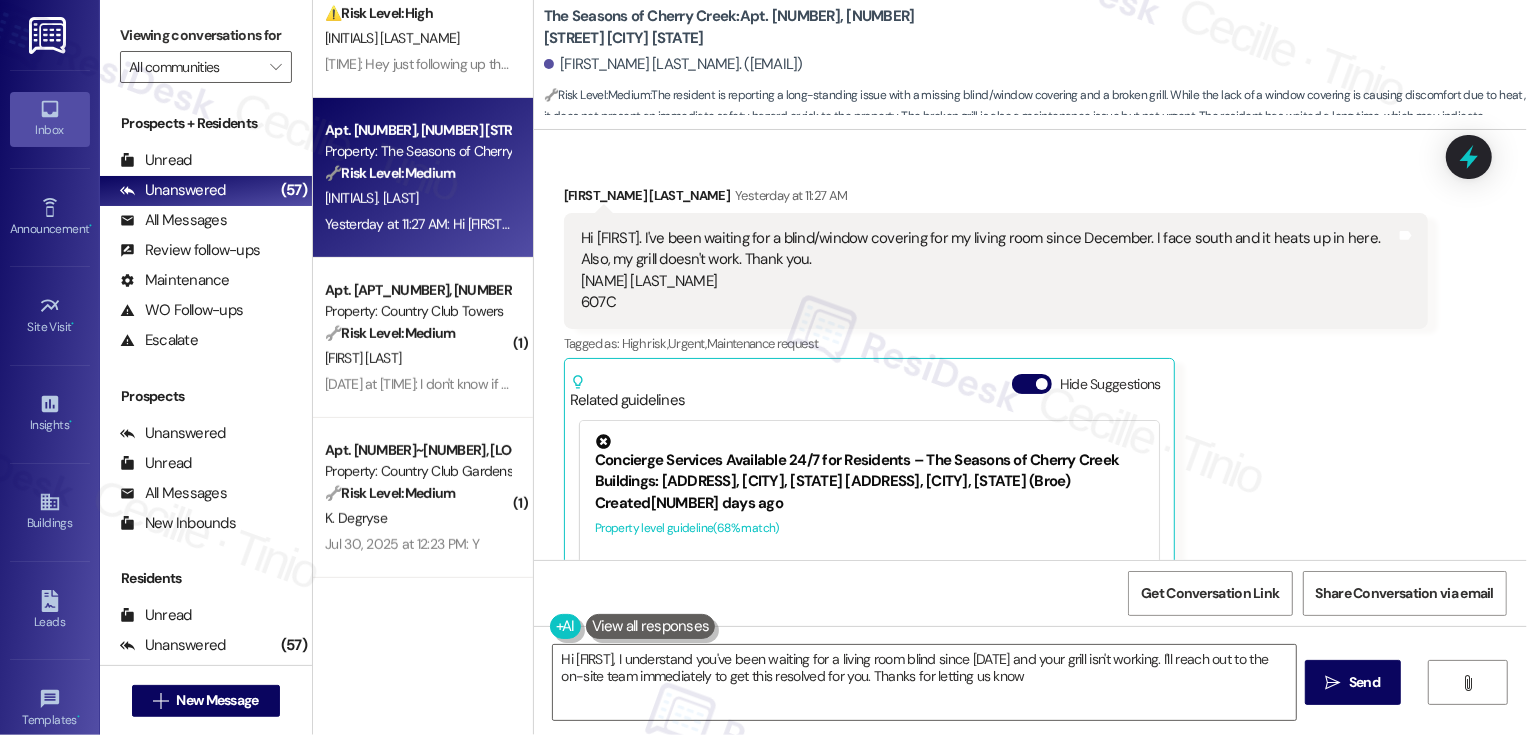 type on "Hi Dave, I understand you've been waiting for a living room blind since December and your grill isn't working. I'll reach out to the on-site team immediately to get this resolved for you. Thanks for letting us know!" 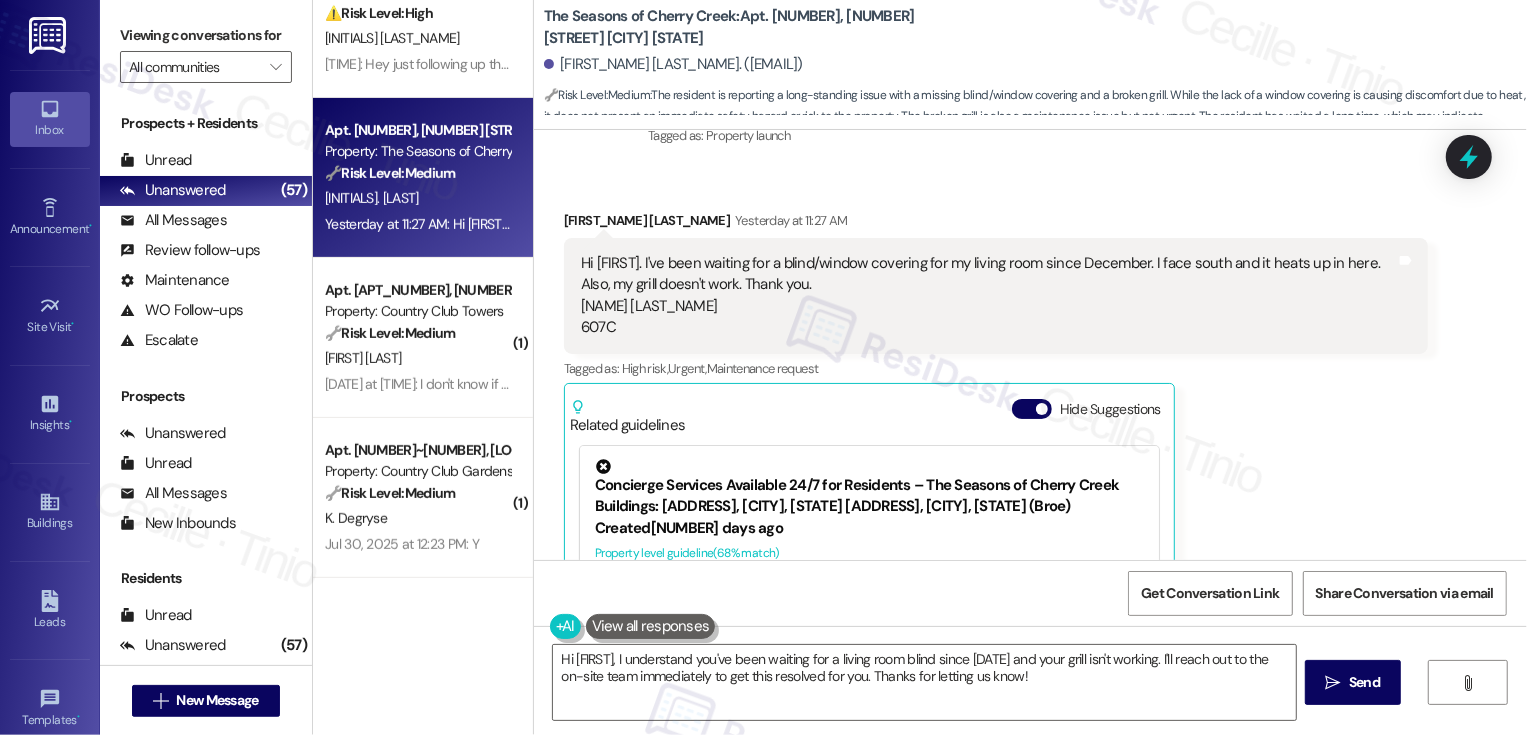 scroll, scrollTop: 325, scrollLeft: 0, axis: vertical 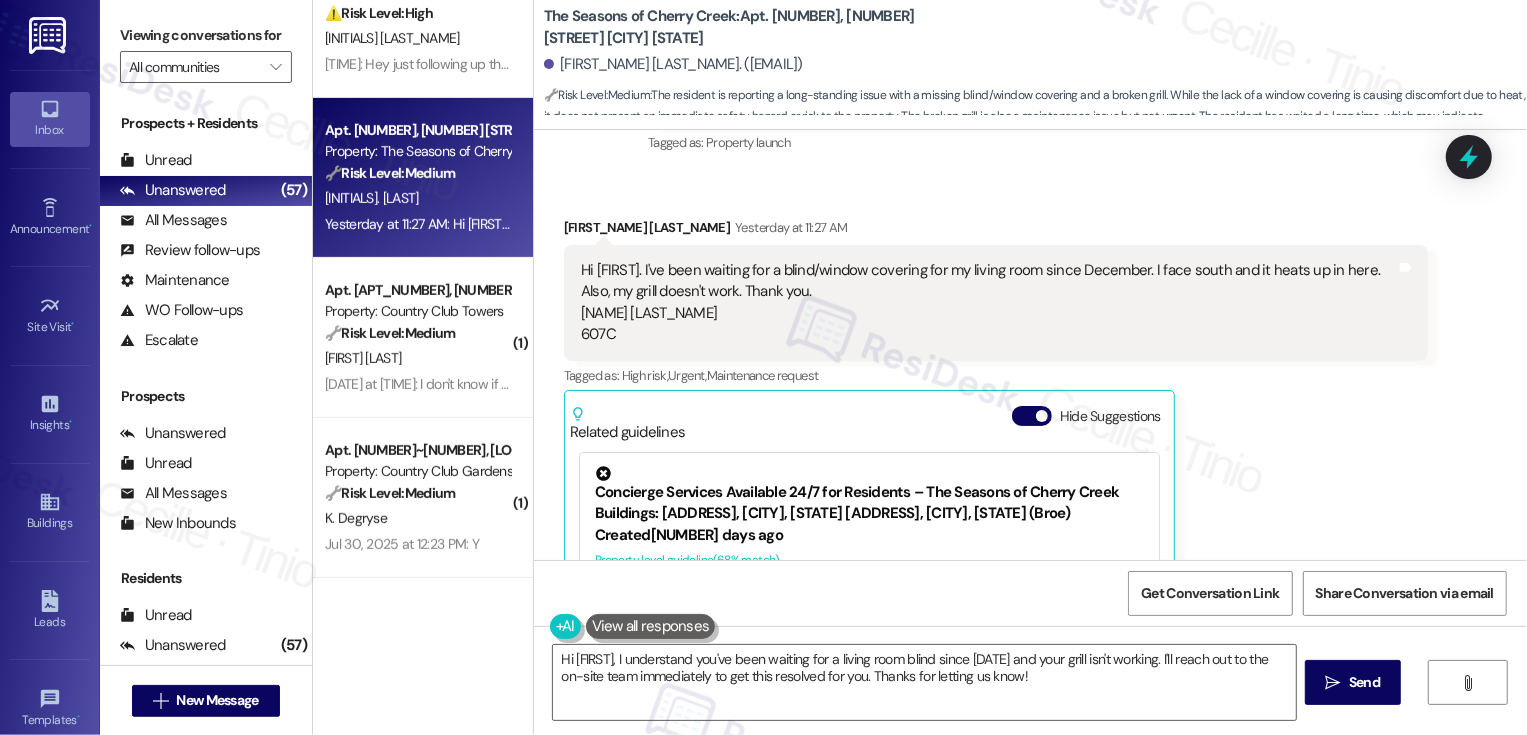 click on "Tagged as:   Property launch Click to highlight conversations about Property launch" at bounding box center [1080, 142] 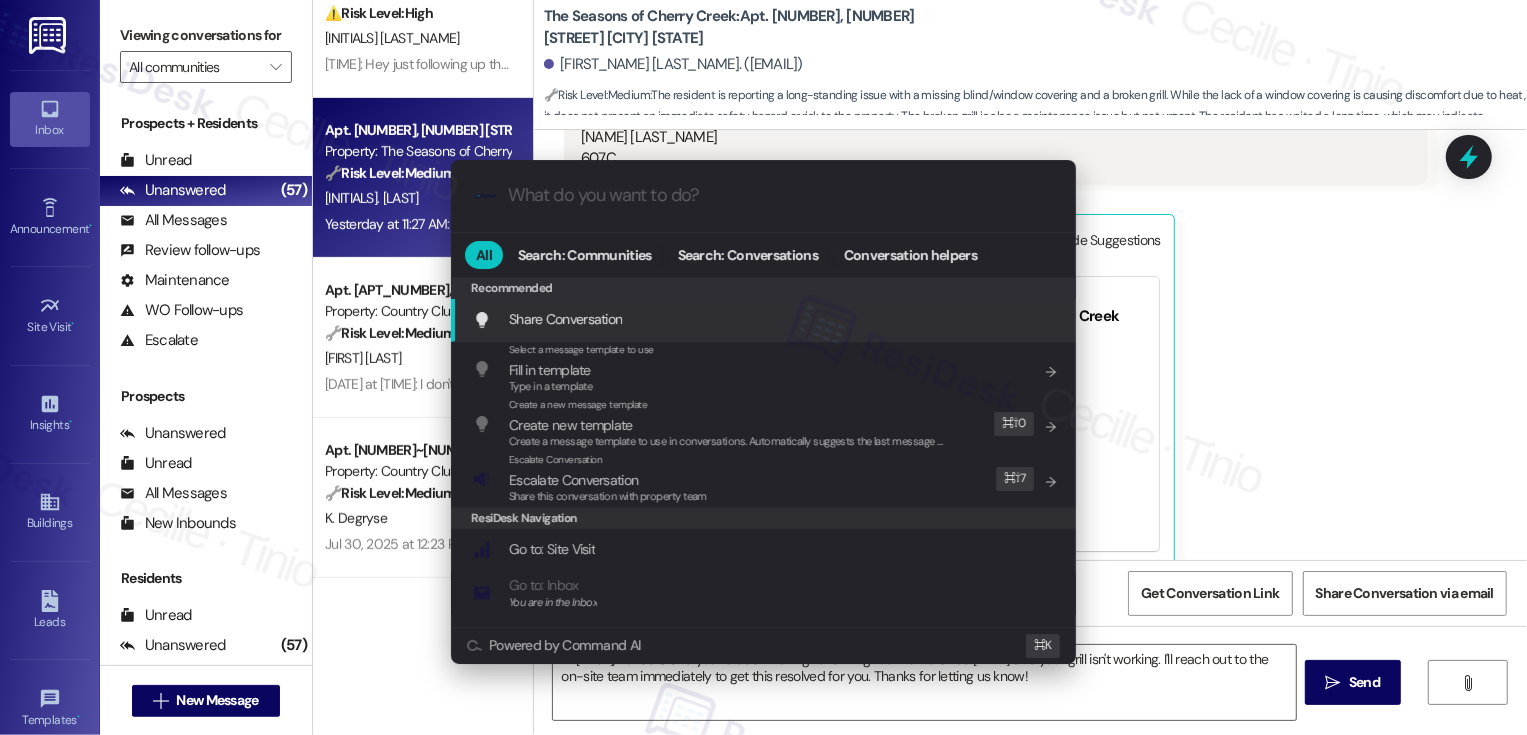scroll, scrollTop: 506, scrollLeft: 0, axis: vertical 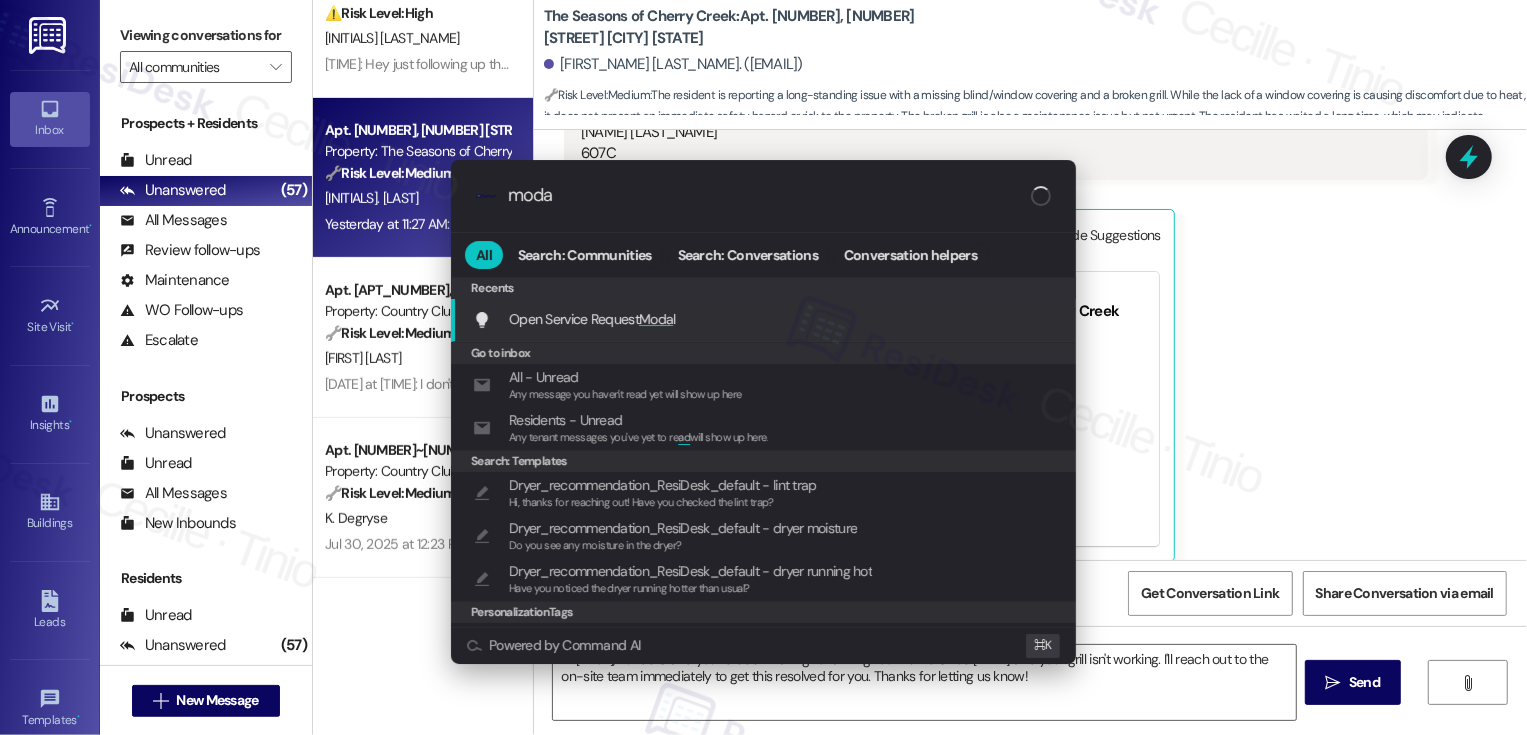 type on "modal" 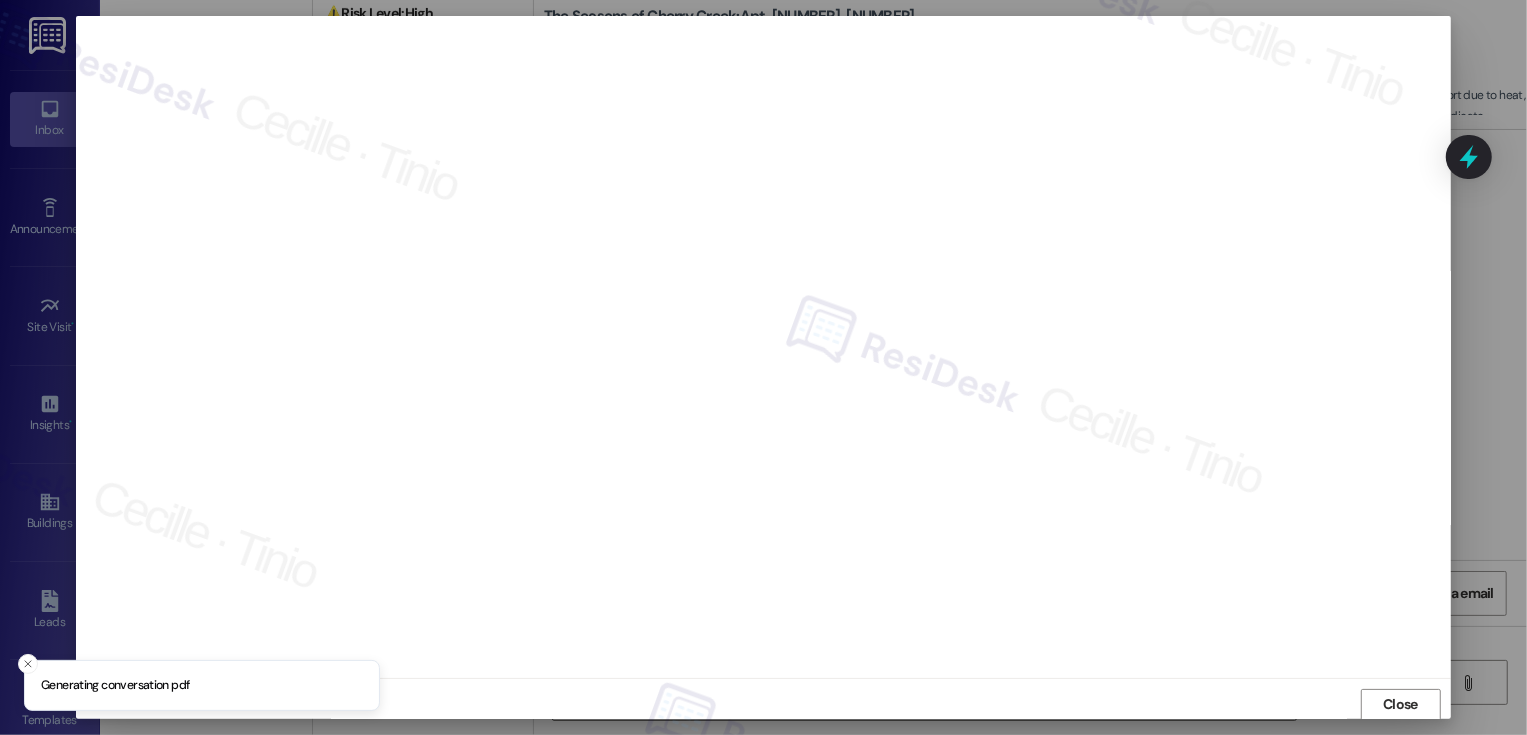 scroll, scrollTop: 1, scrollLeft: 0, axis: vertical 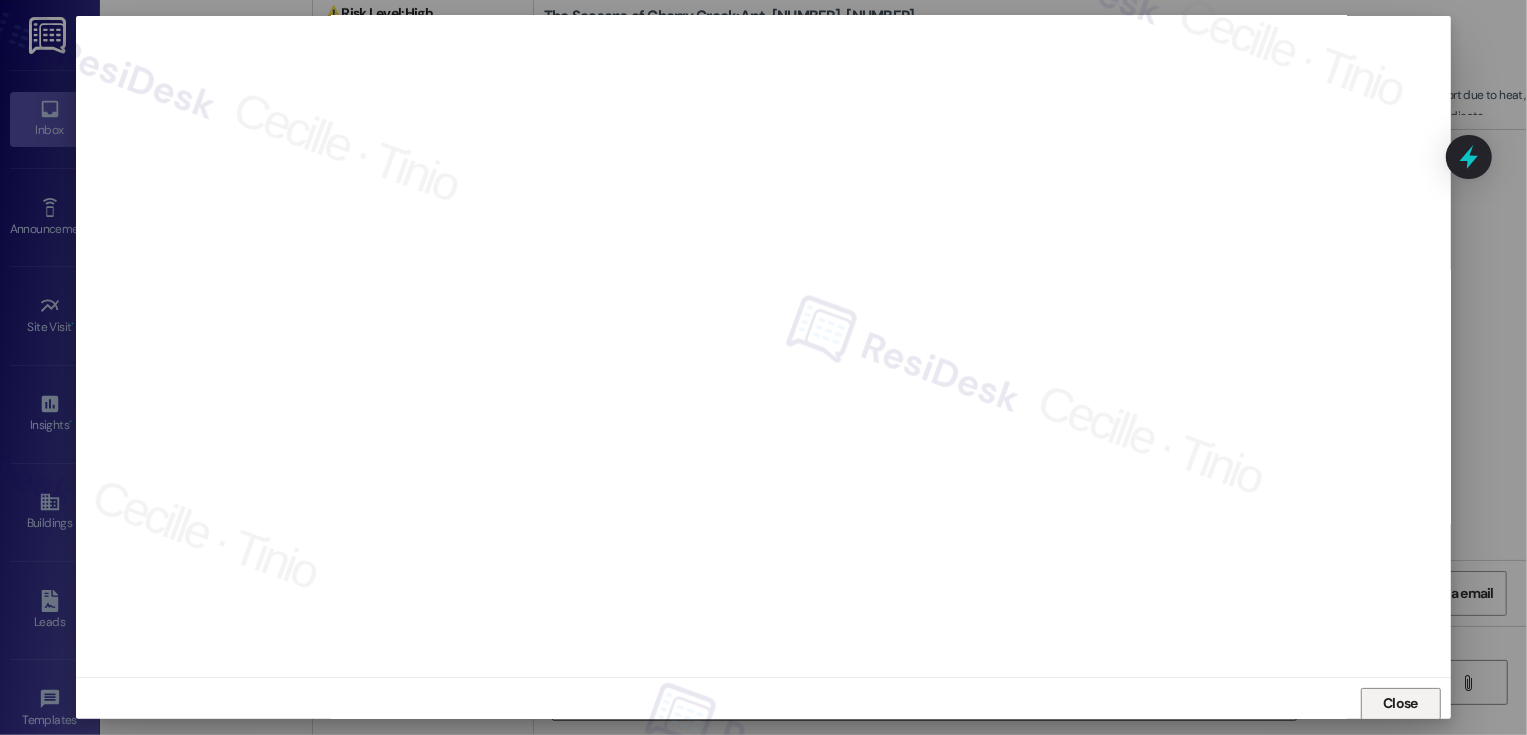 click on "Close" at bounding box center [1400, 703] 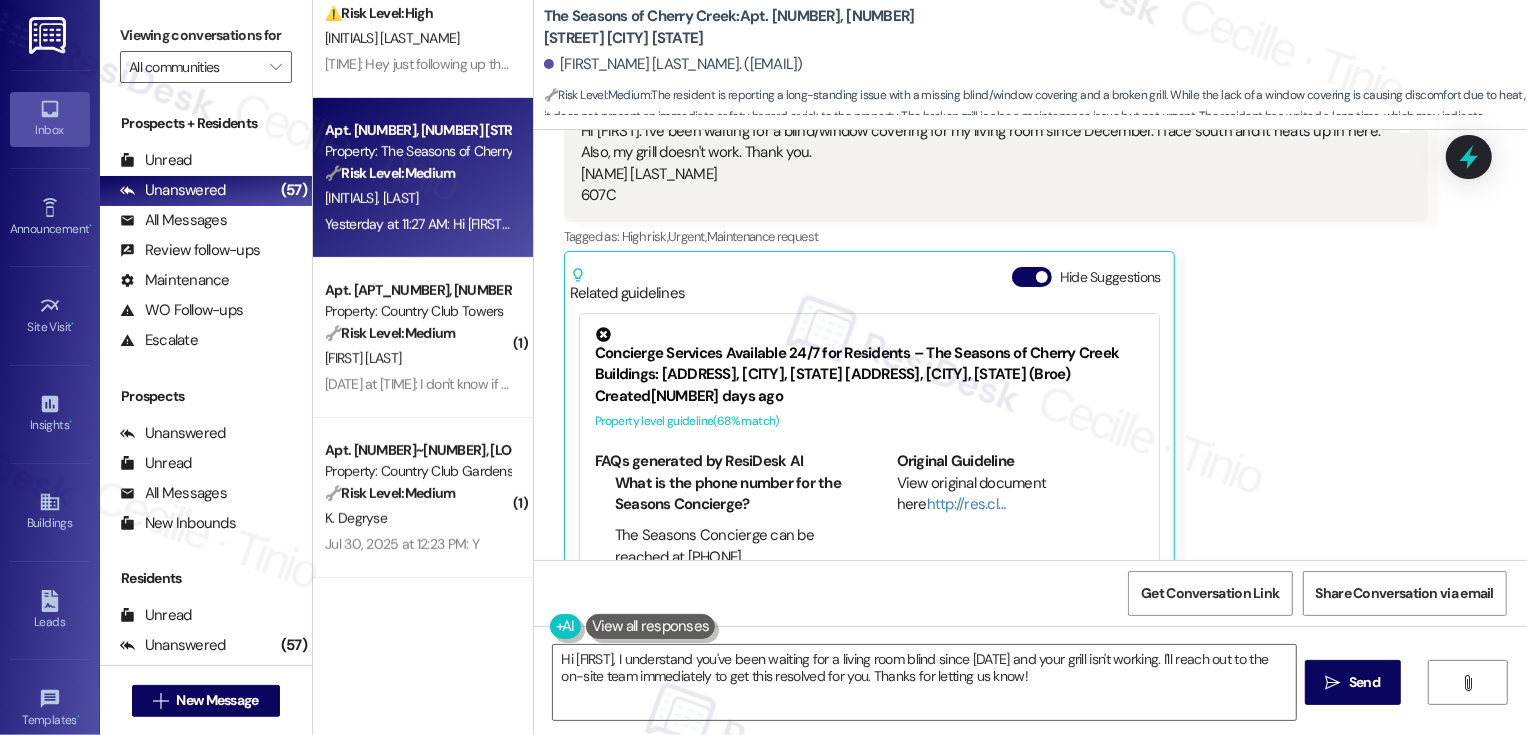 scroll, scrollTop: 524, scrollLeft: 0, axis: vertical 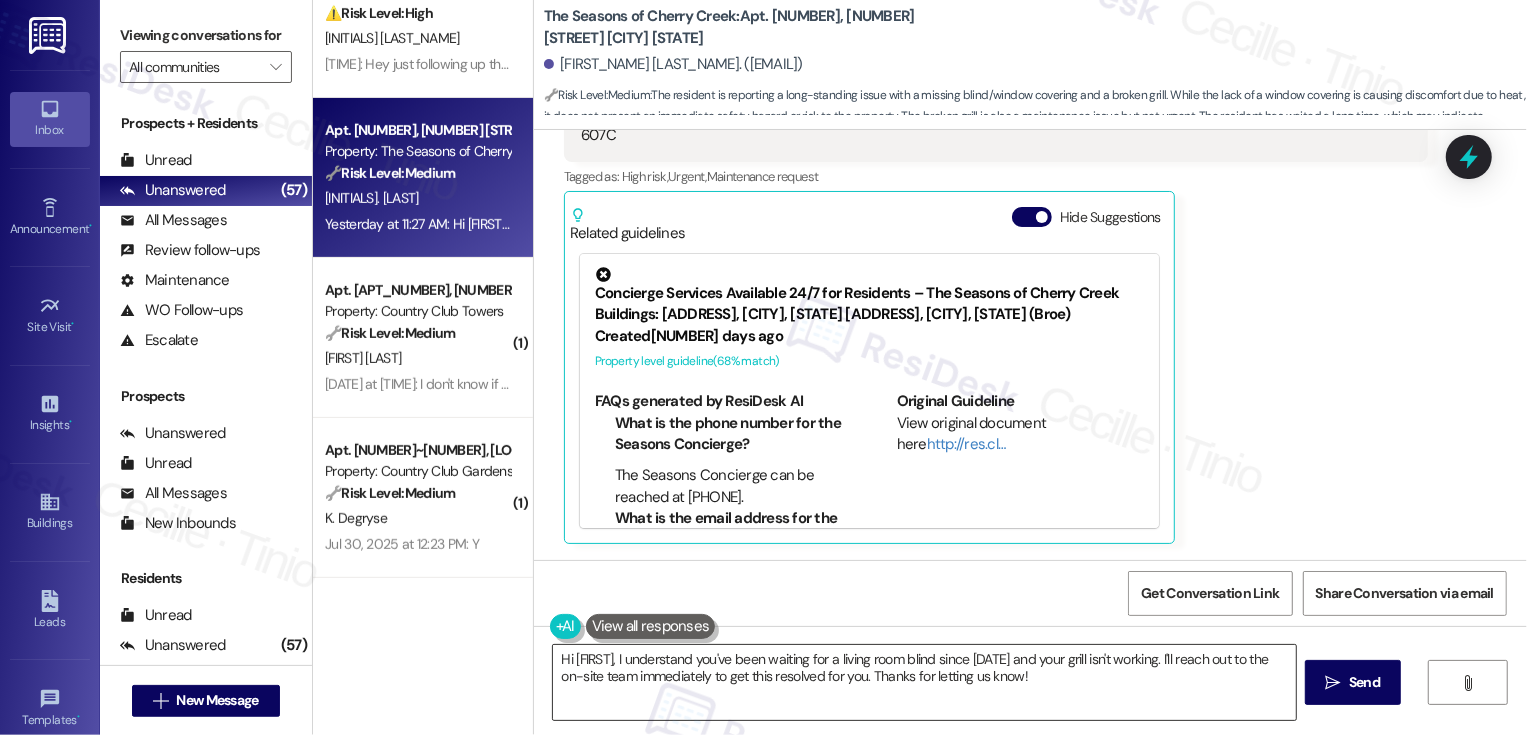 click on "Hi Dave, I understand you've been waiting for a living room blind since December and your grill isn't working. I'll reach out to the on-site team immediately to get this resolved for you. Thanks for letting us know!" at bounding box center (924, 682) 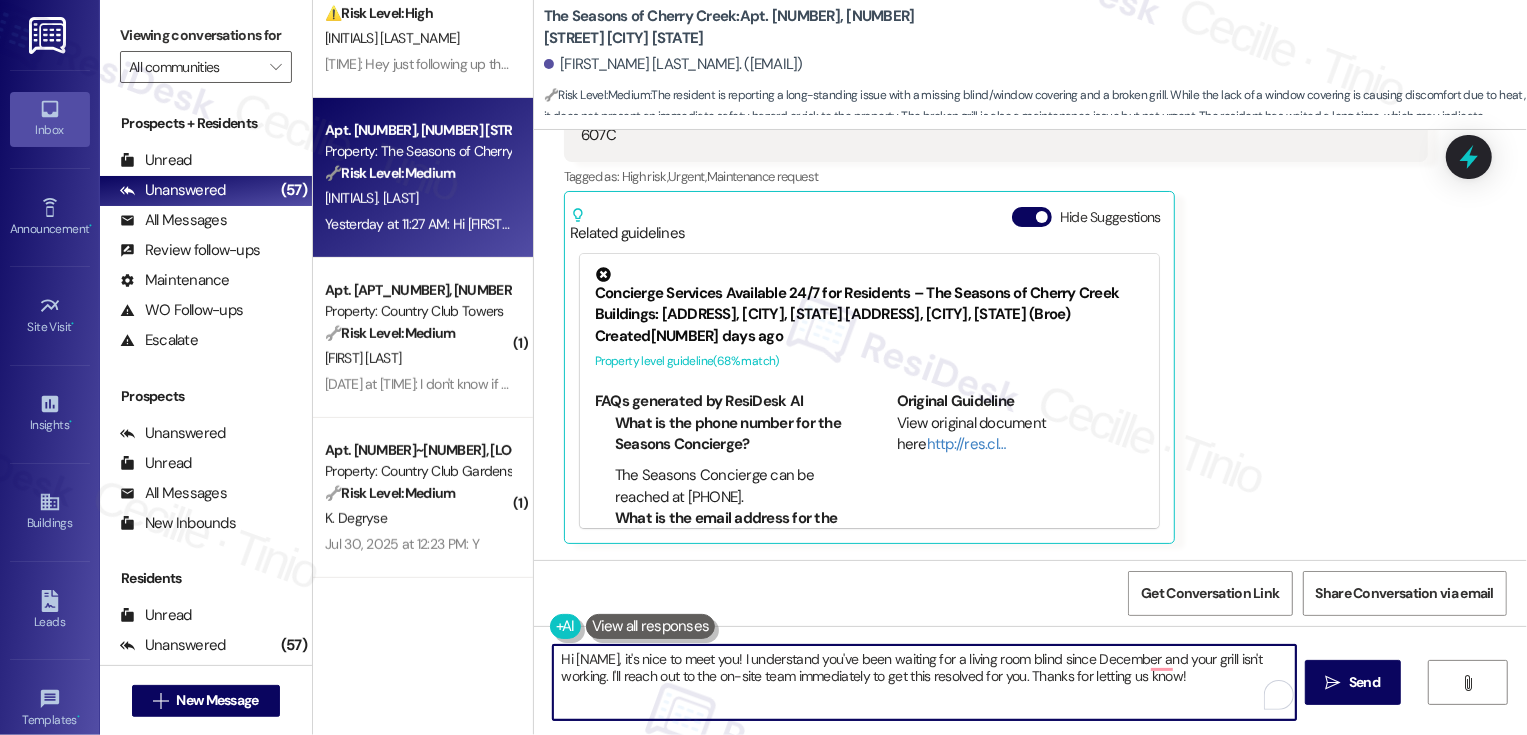 drag, startPoint x: 1133, startPoint y: 659, endPoint x: 1240, endPoint y: 714, distance: 120.30794 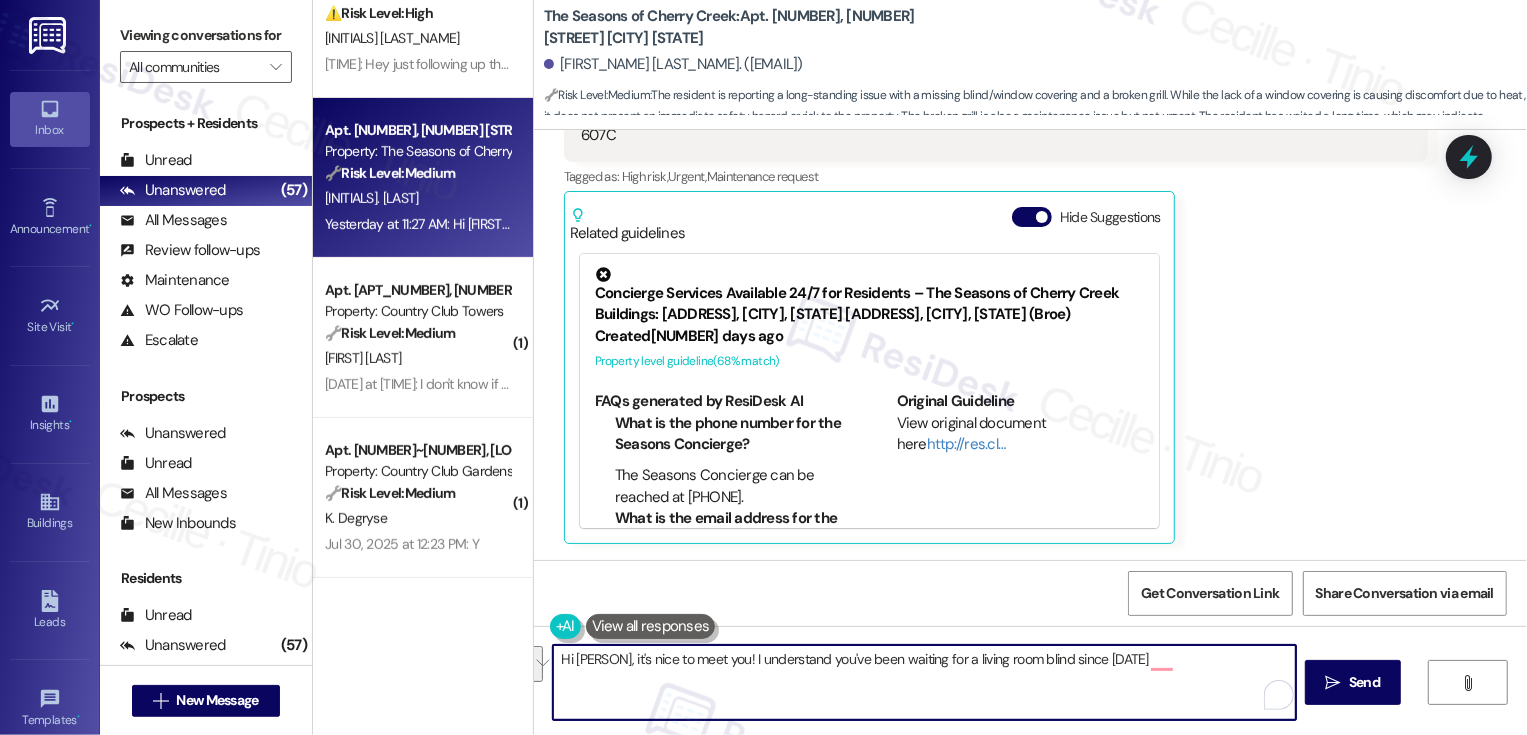 type on "Hi Dave, it's nice to meet you! I understand you've been waiting for a living room blind since December." 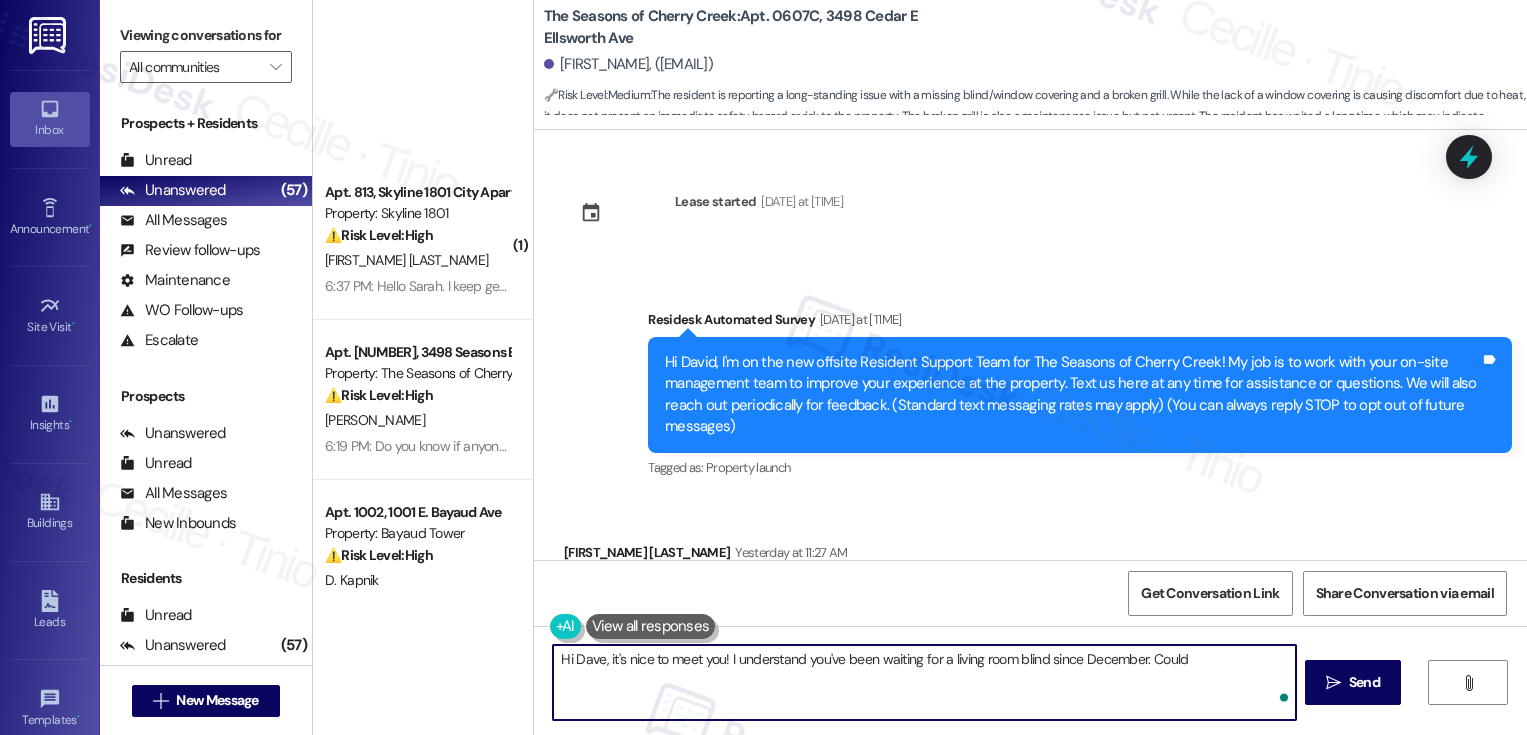 scroll, scrollTop: 0, scrollLeft: 0, axis: both 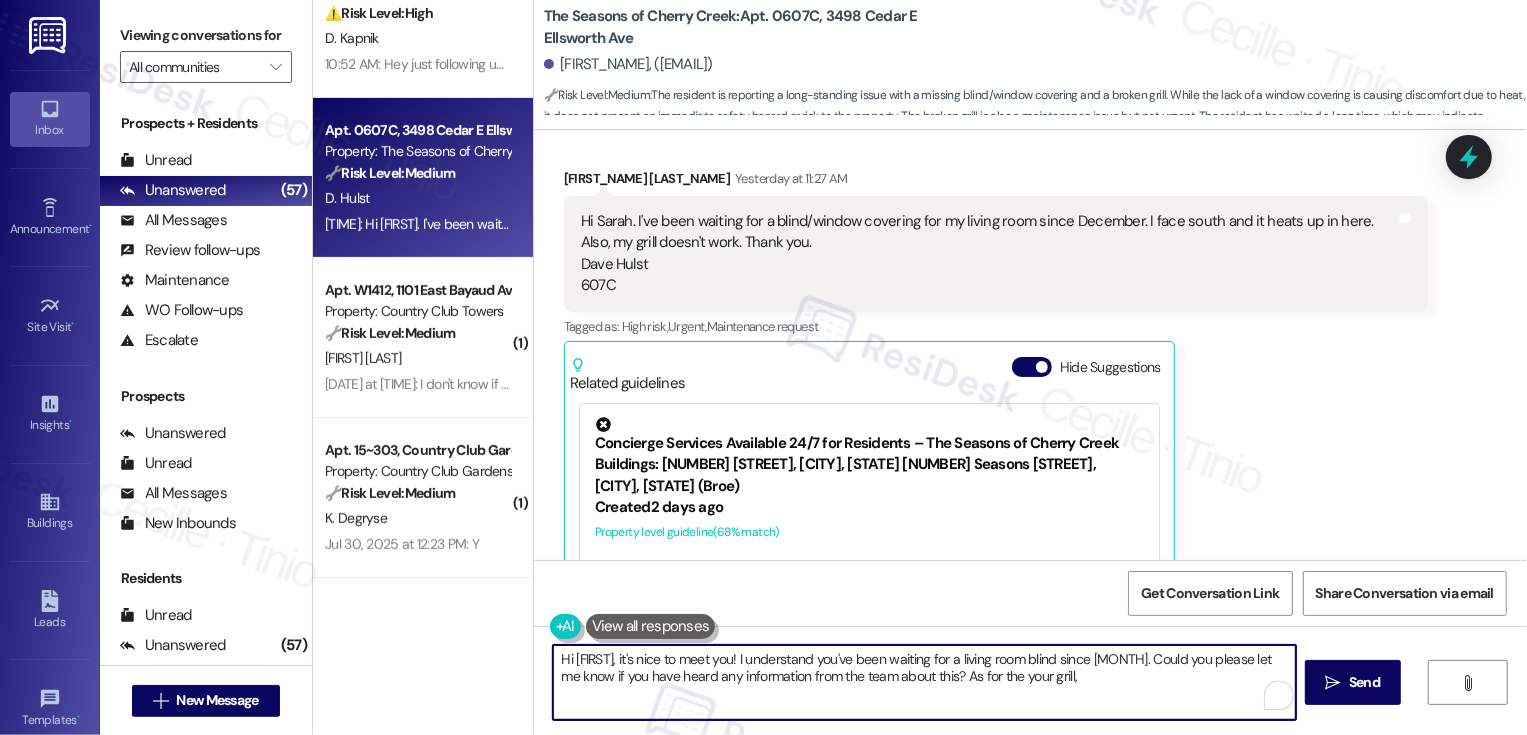 type on "Hi [FIRST], it's nice to meet you! I understand you've been waiting for a living room blind since [MONTH]. Could you please let me know if you have heard any information from the team about this? As for the your grill," 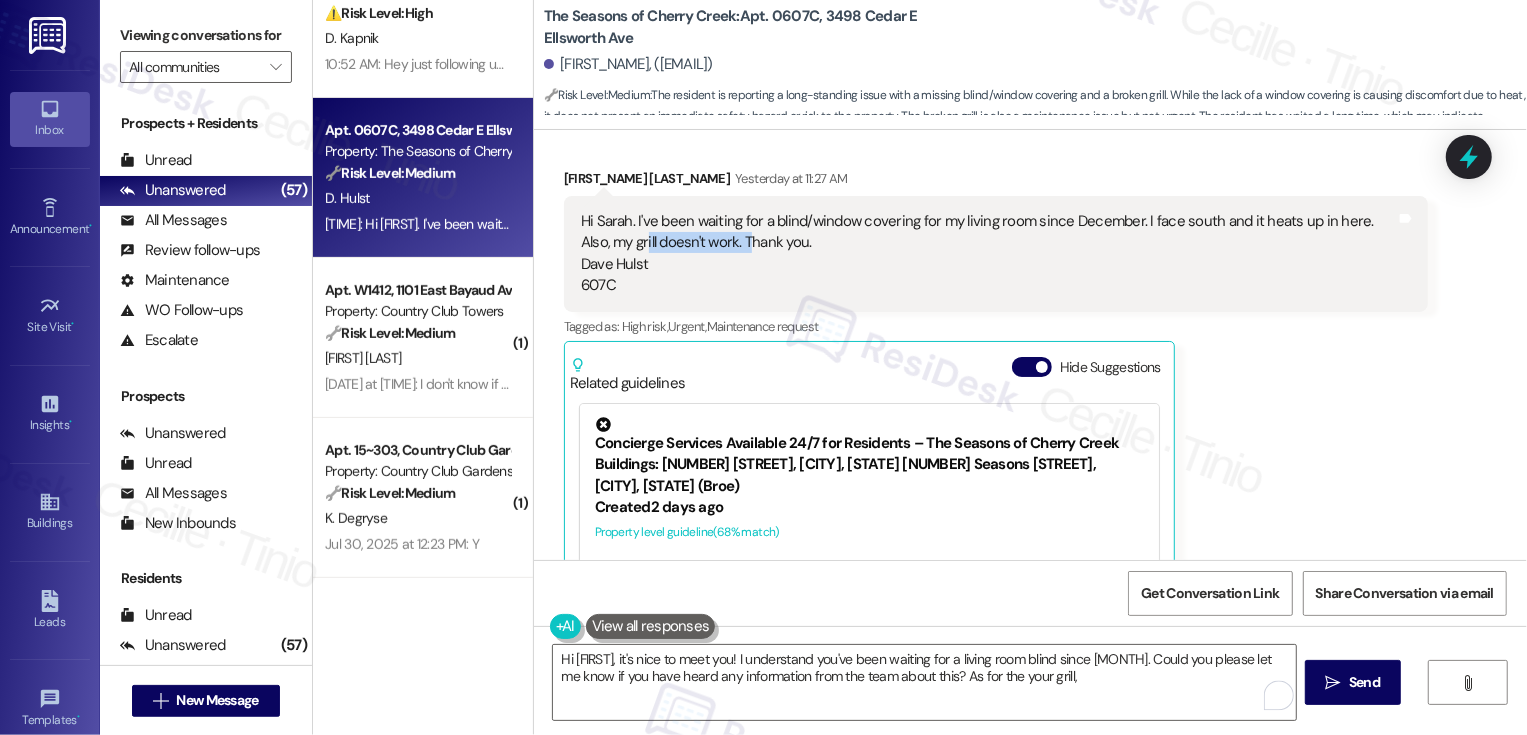 drag, startPoint x: 592, startPoint y: 249, endPoint x: 696, endPoint y: 249, distance: 104 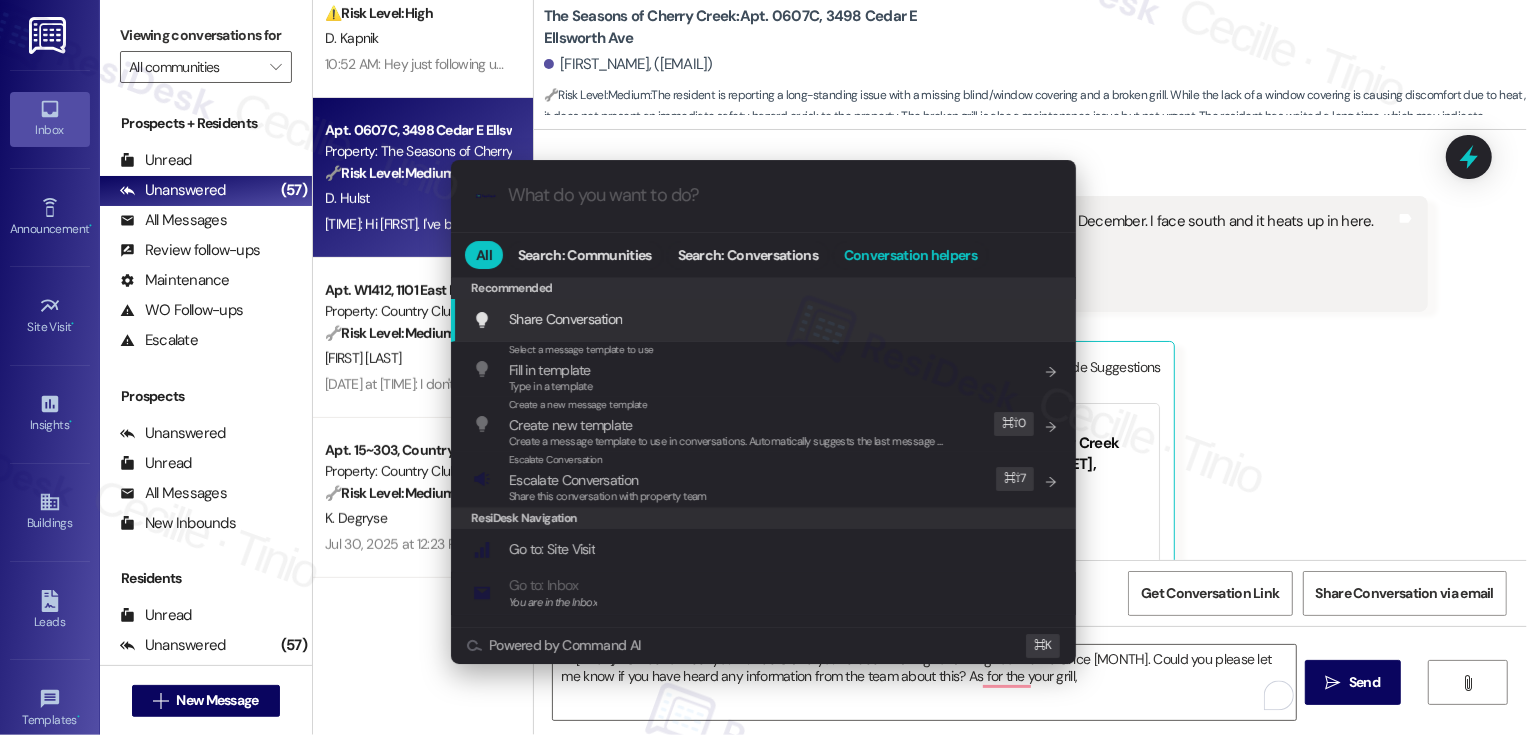 click on "Conversation helpers" at bounding box center (910, 255) 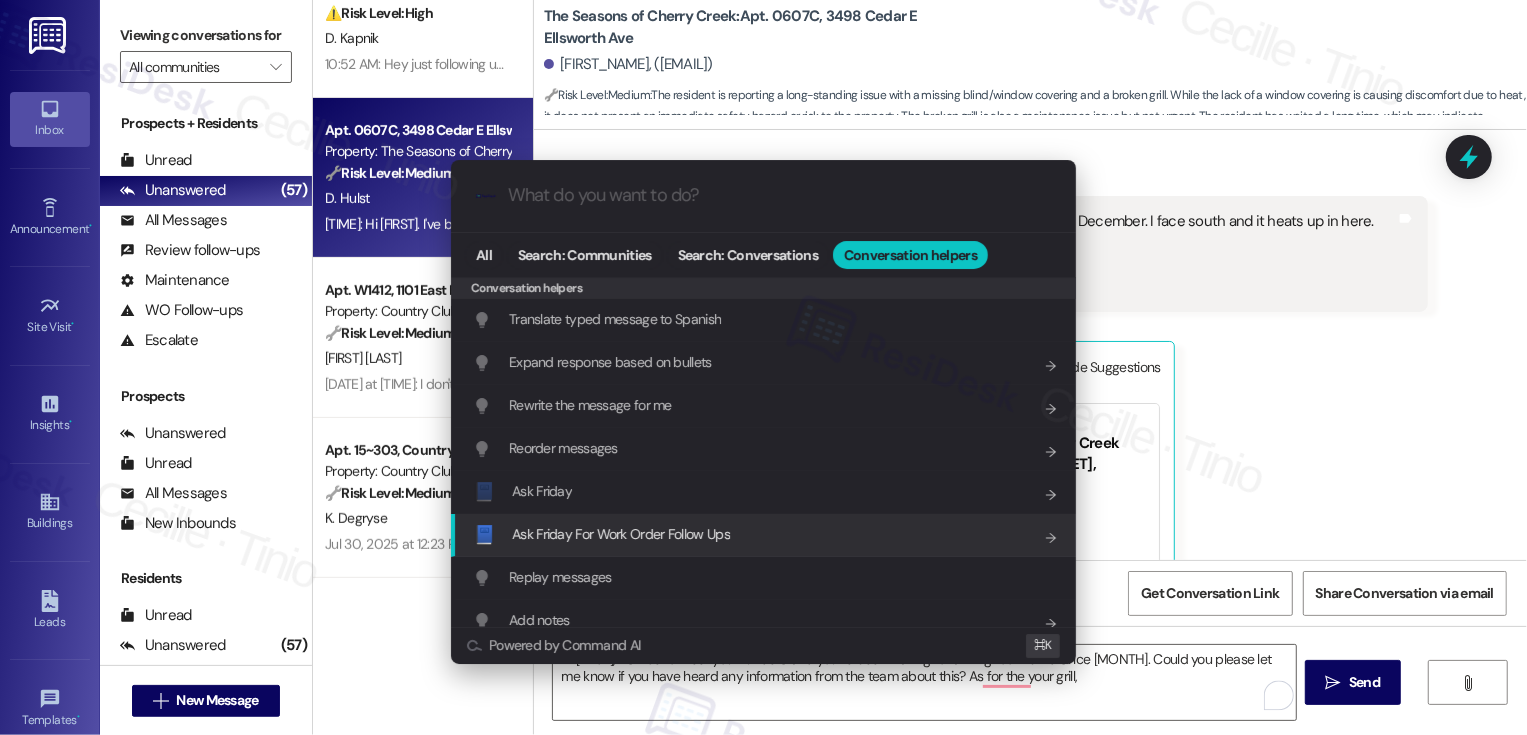click on "📘 Ask Friday For Work Order Follow Ups Add shortcut" at bounding box center [763, 535] 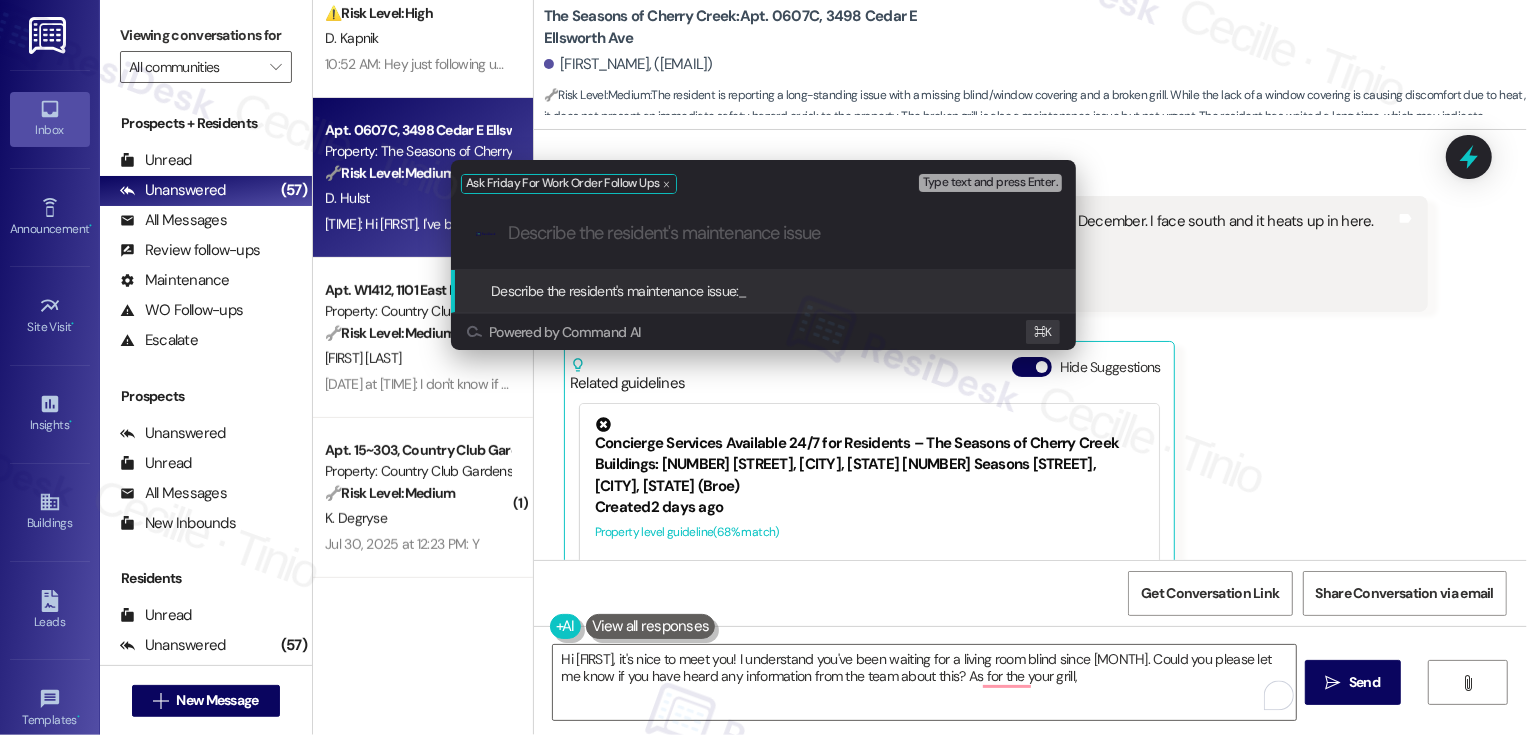 paste on "grill doesn't work." 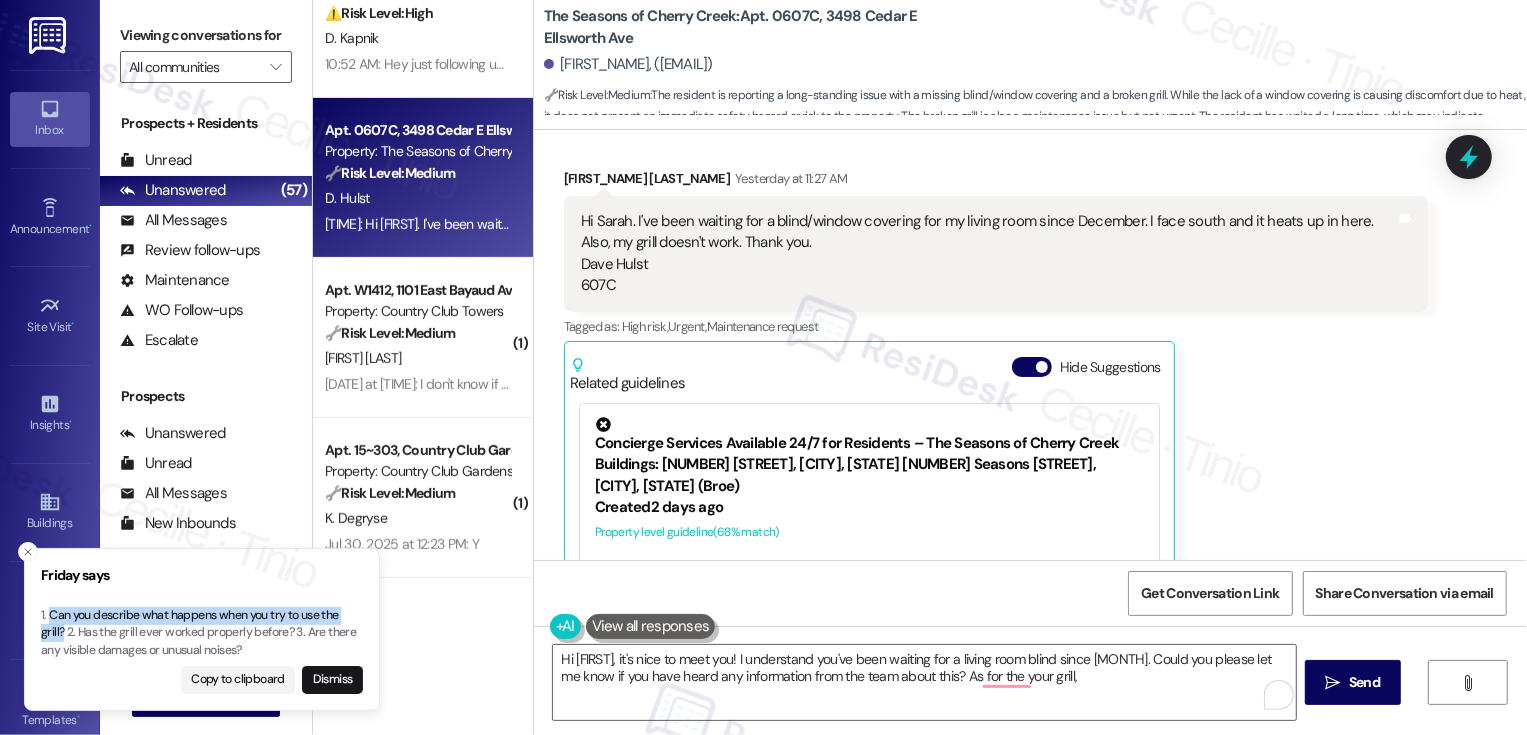 drag, startPoint x: 52, startPoint y: 615, endPoint x: 64, endPoint y: 624, distance: 15 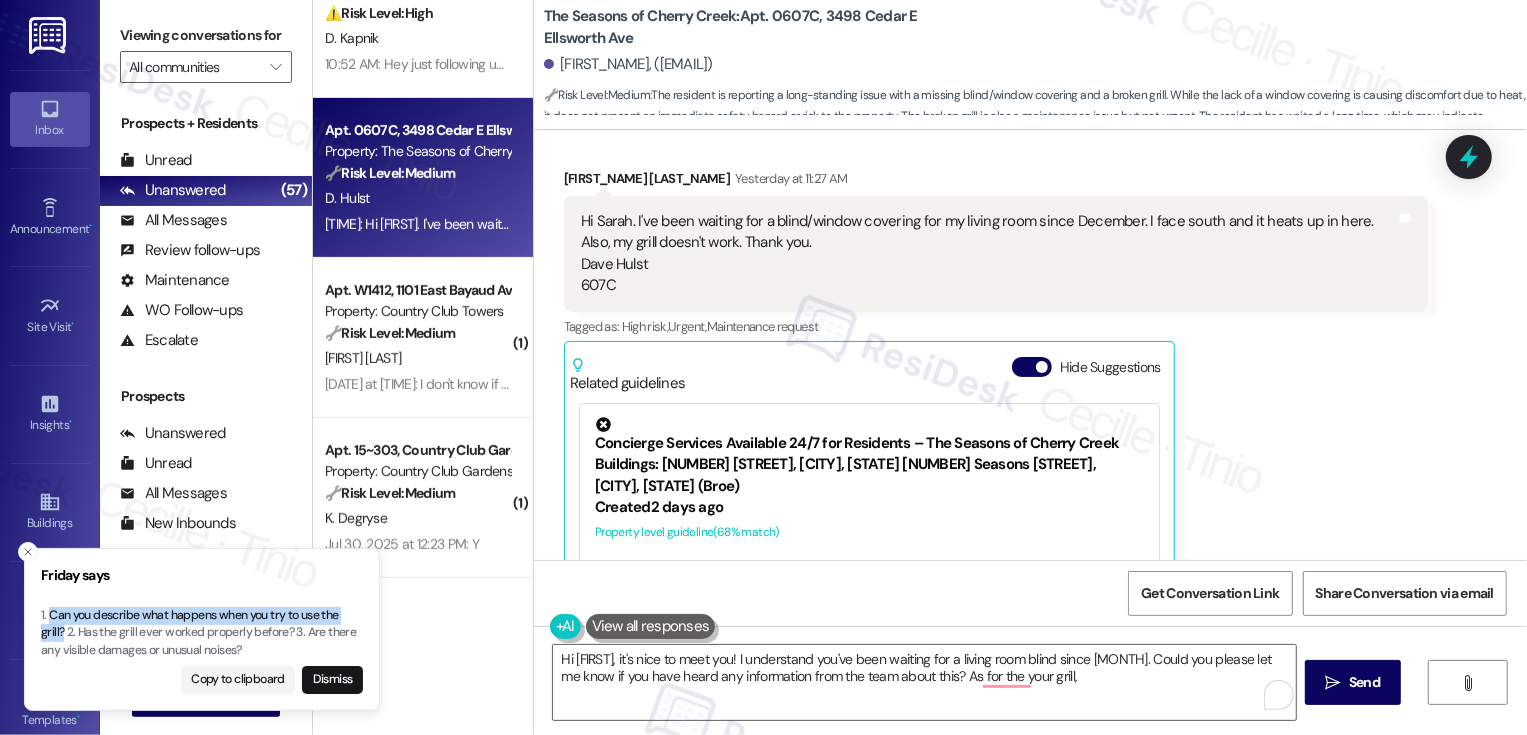 copy on "Can you describe what happens when you try to use the grill?" 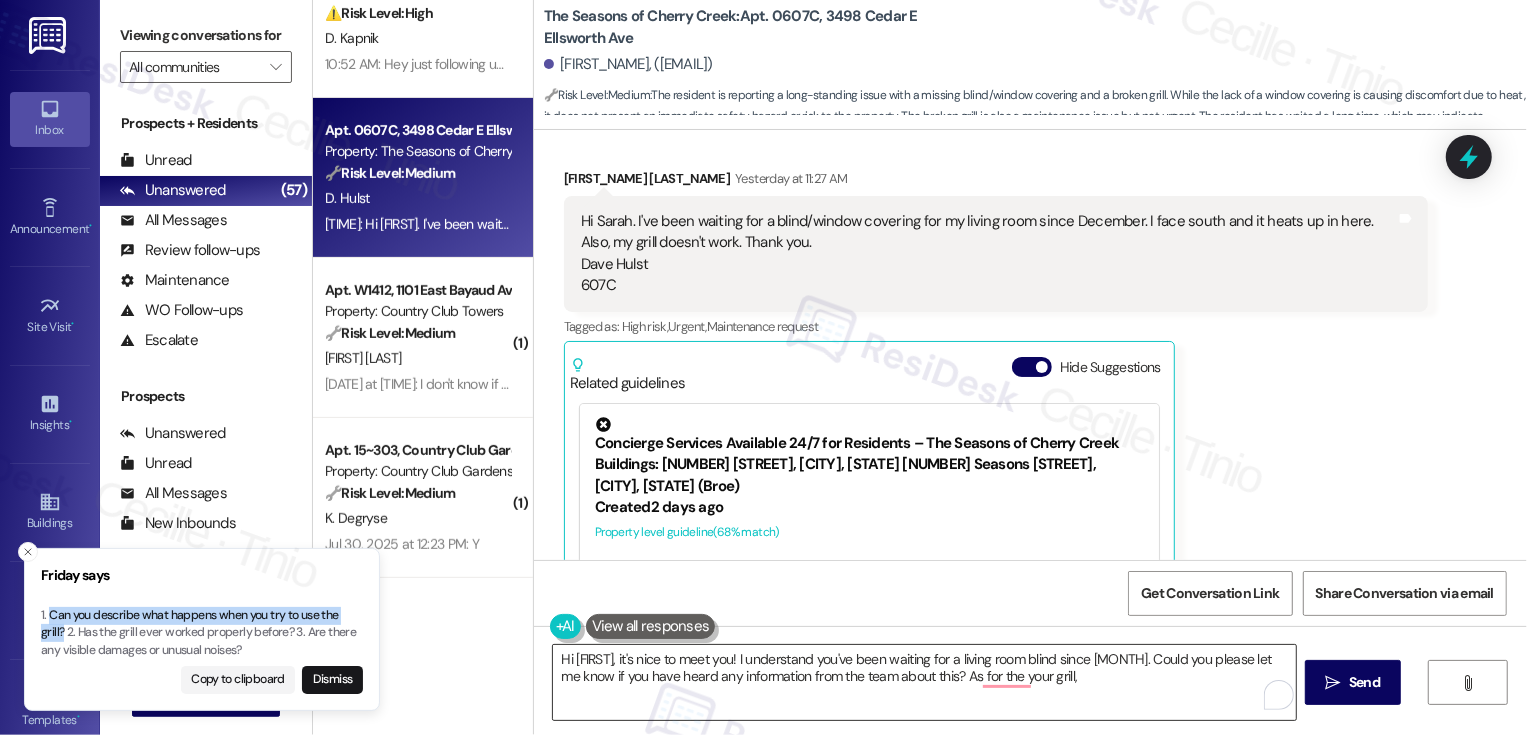 click on "Hi [FIRST], it's nice to meet you! I understand you've been waiting for a living room blind since [MONTH]. Could you please let me know if you have heard any information from the team about this? As for the your grill," at bounding box center (924, 682) 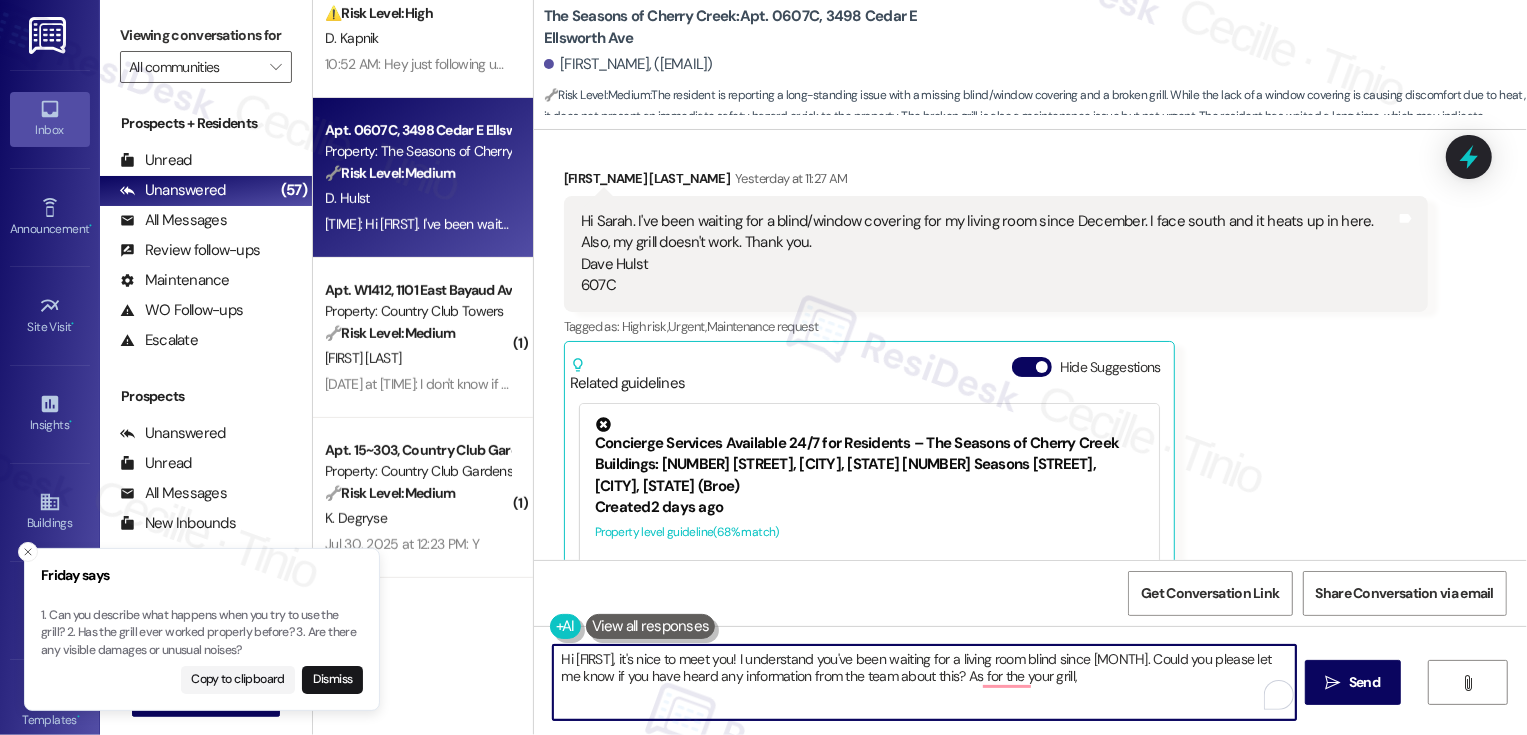paste on "Can you describe what happens when you try to use the grill?" 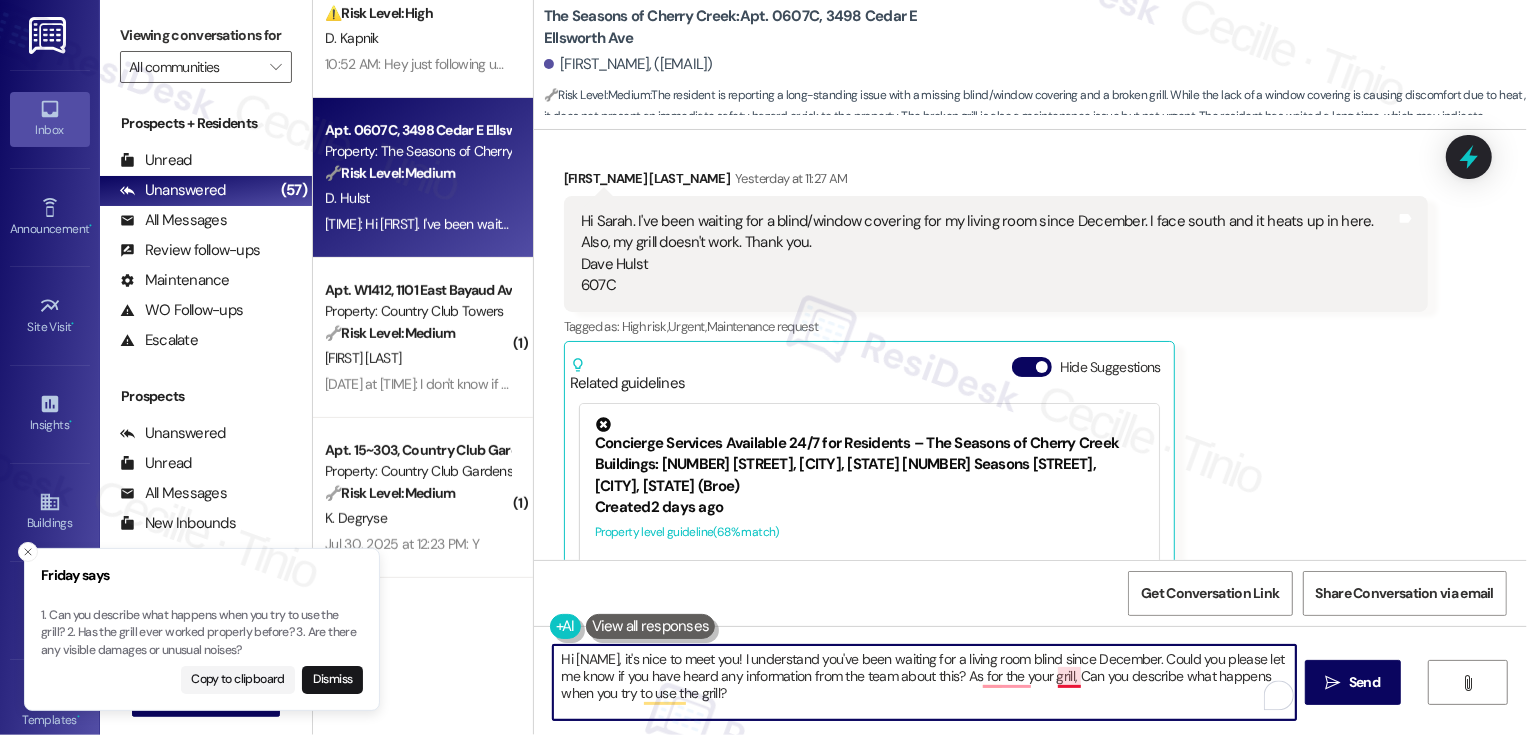 click on "Hi [NAME], it's nice to meet you! I understand you've been waiting for a living room blind since December. Could you please let me know if you have heard any information from the team about this? As for the your grill, Can you describe what happens when you try to use the grill?" at bounding box center (924, 682) 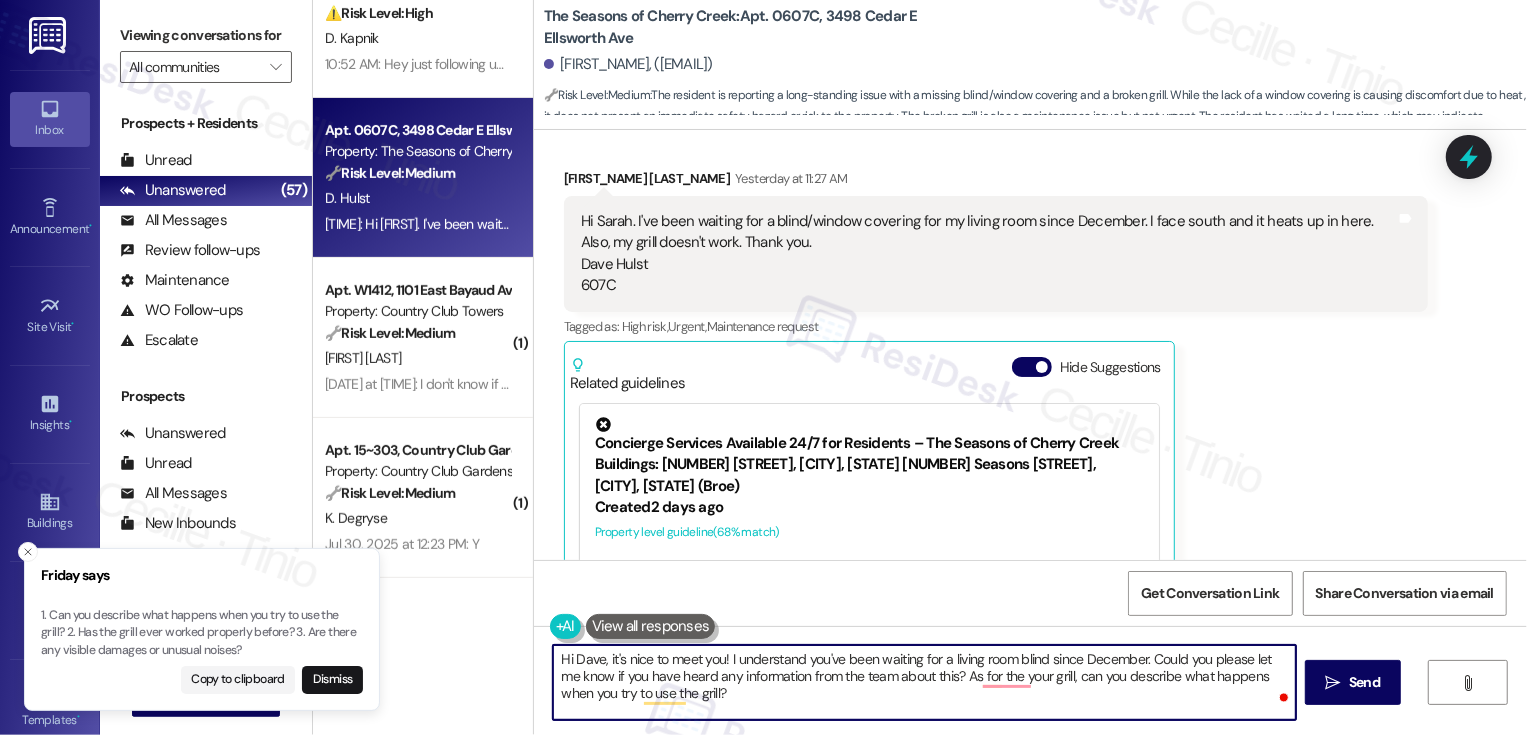 click on "Hi Dave, it's nice to meet you! I understand you've been waiting for a living room blind since December. Could you please let me know if you have heard any information from the team about this? As for the your grill, can you describe what happens when you try to use the grill?" at bounding box center [924, 682] 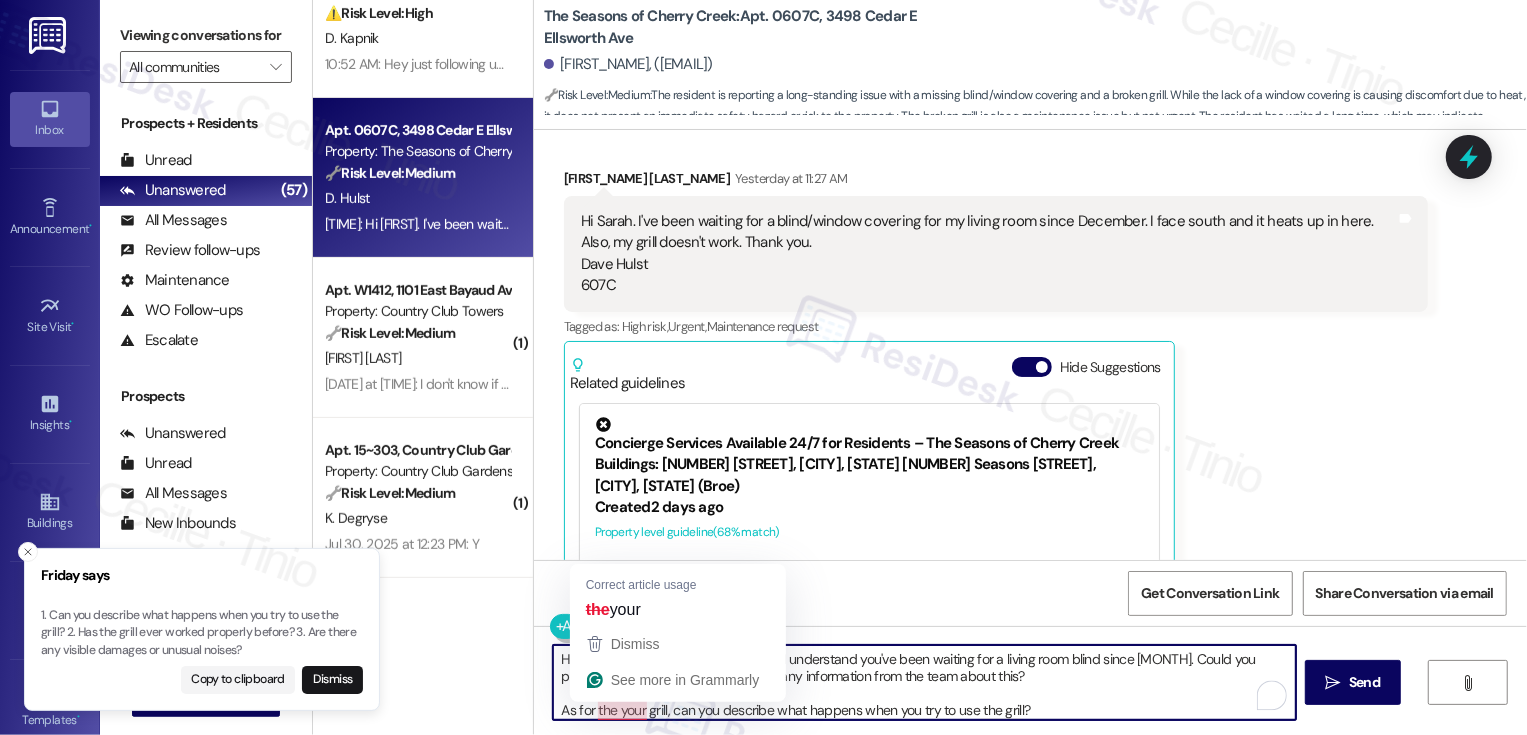 click on "Hi [FIRST_NAME], it's nice to meet you! I understand you've been waiting for a living room blind since [MONTH]. Could you please let me know if you have heard any information from the team about this?
As for the your grill, can you describe what happens when you try to use the grill?" at bounding box center (924, 682) 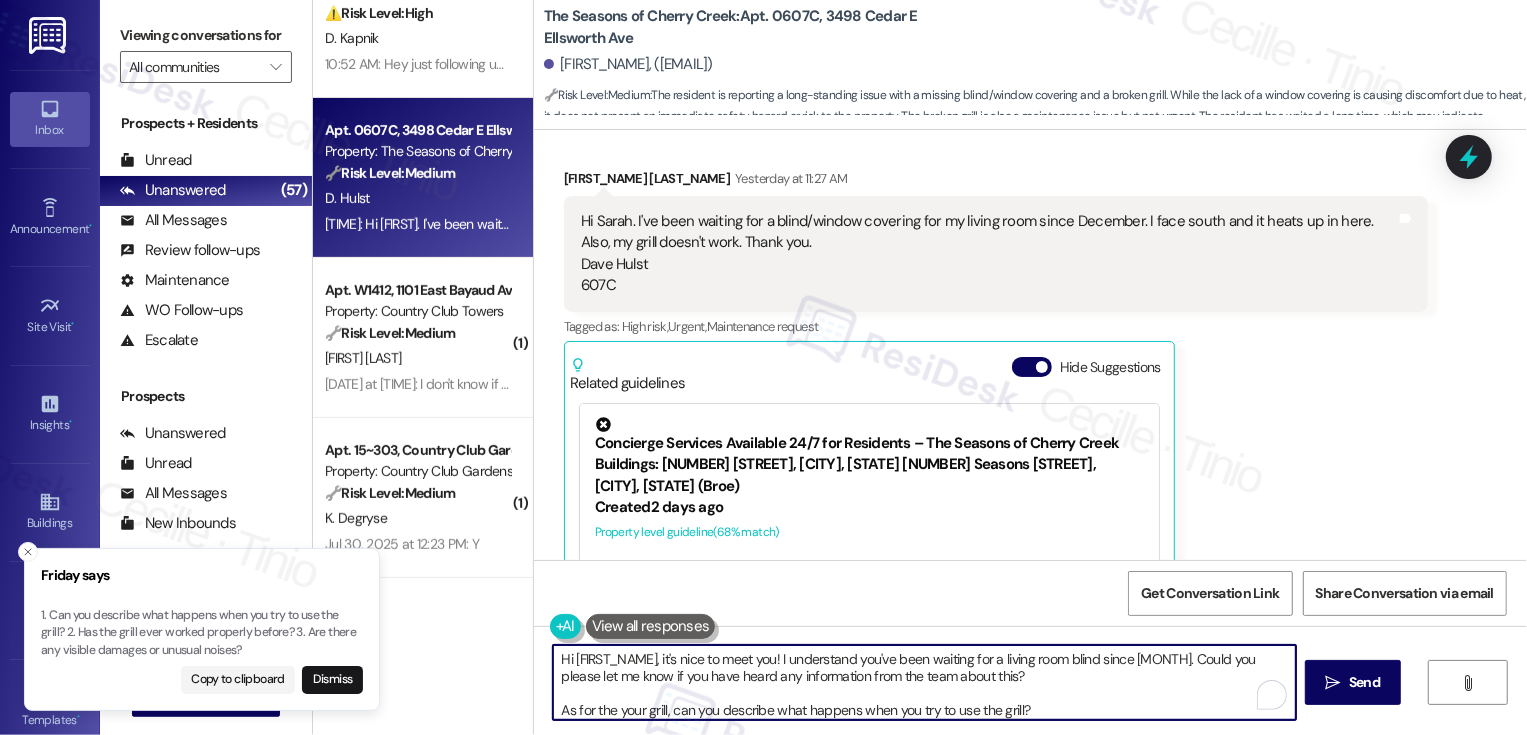 click on "Hi [FIRST_NAME], it's nice to meet you! I understand you've been waiting for a living room blind since [MONTH]. Could you please let me know if you have heard any information from the team about this?
As for the your grill, can you describe what happens when you try to use the grill?" at bounding box center (924, 682) 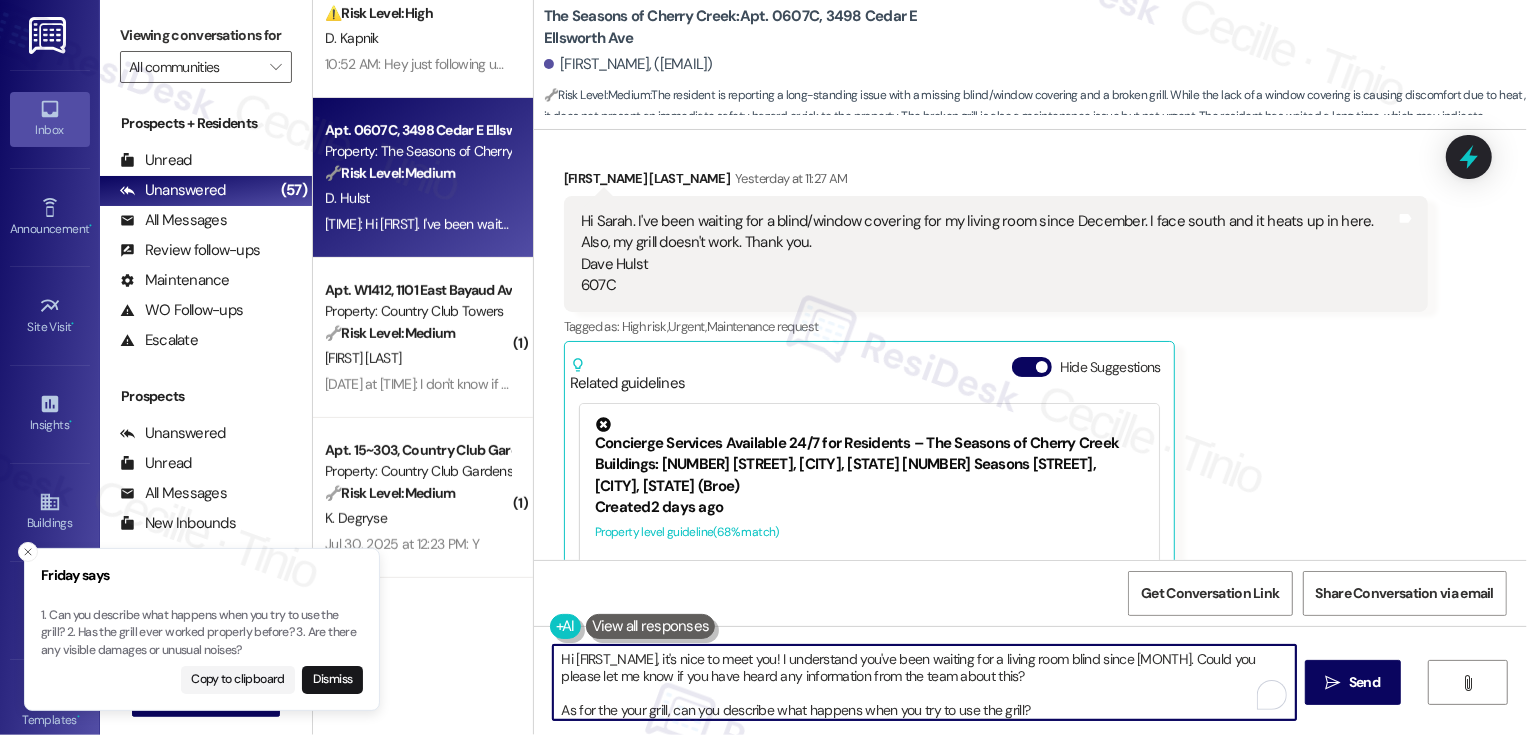 click on "Hi [FIRST_NAME], it's nice to meet you! I understand you've been waiting for a living room blind since [MONTH]. Could you please let me know if you have heard any information from the team about this?
As for the your grill, can you describe what happens when you try to use the grill?" at bounding box center [924, 682] 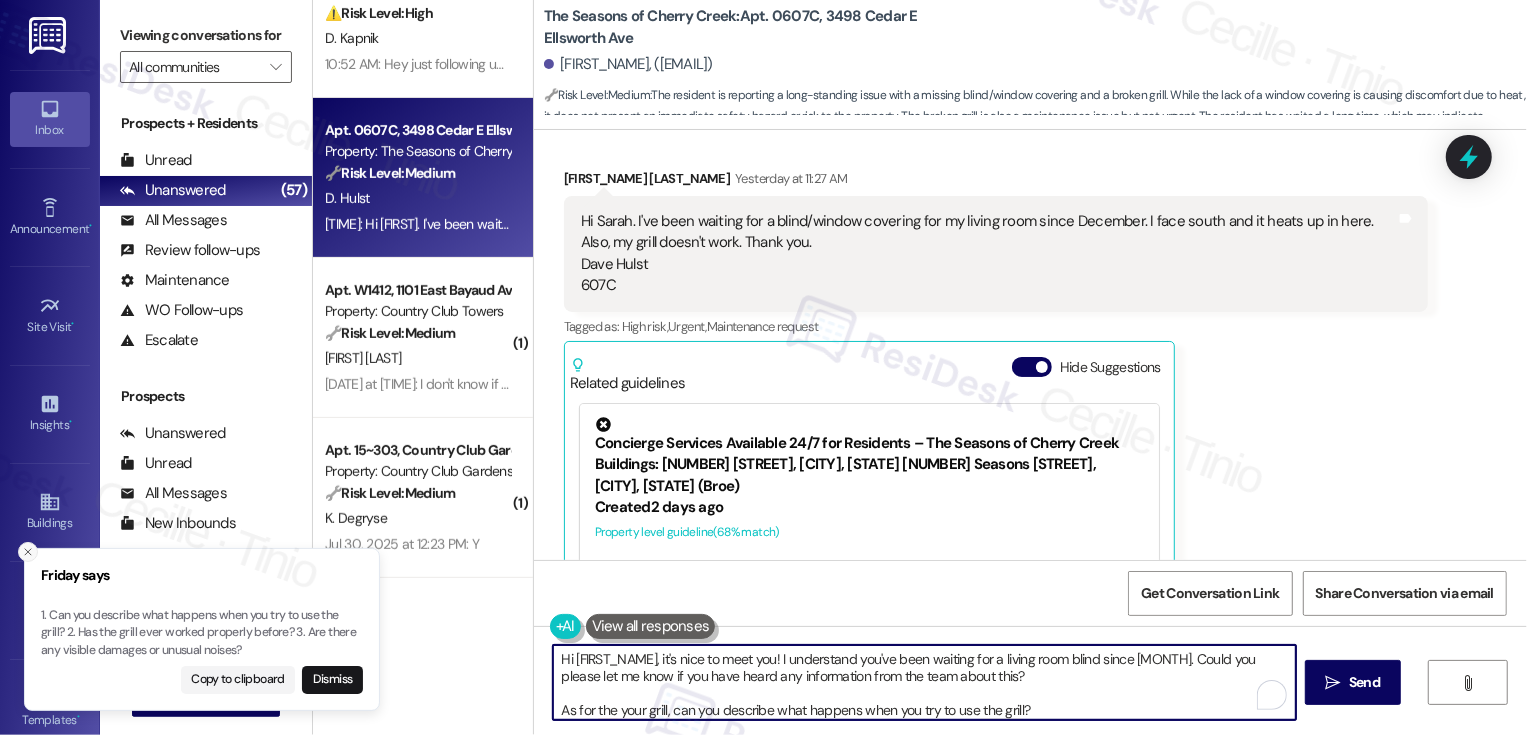 click 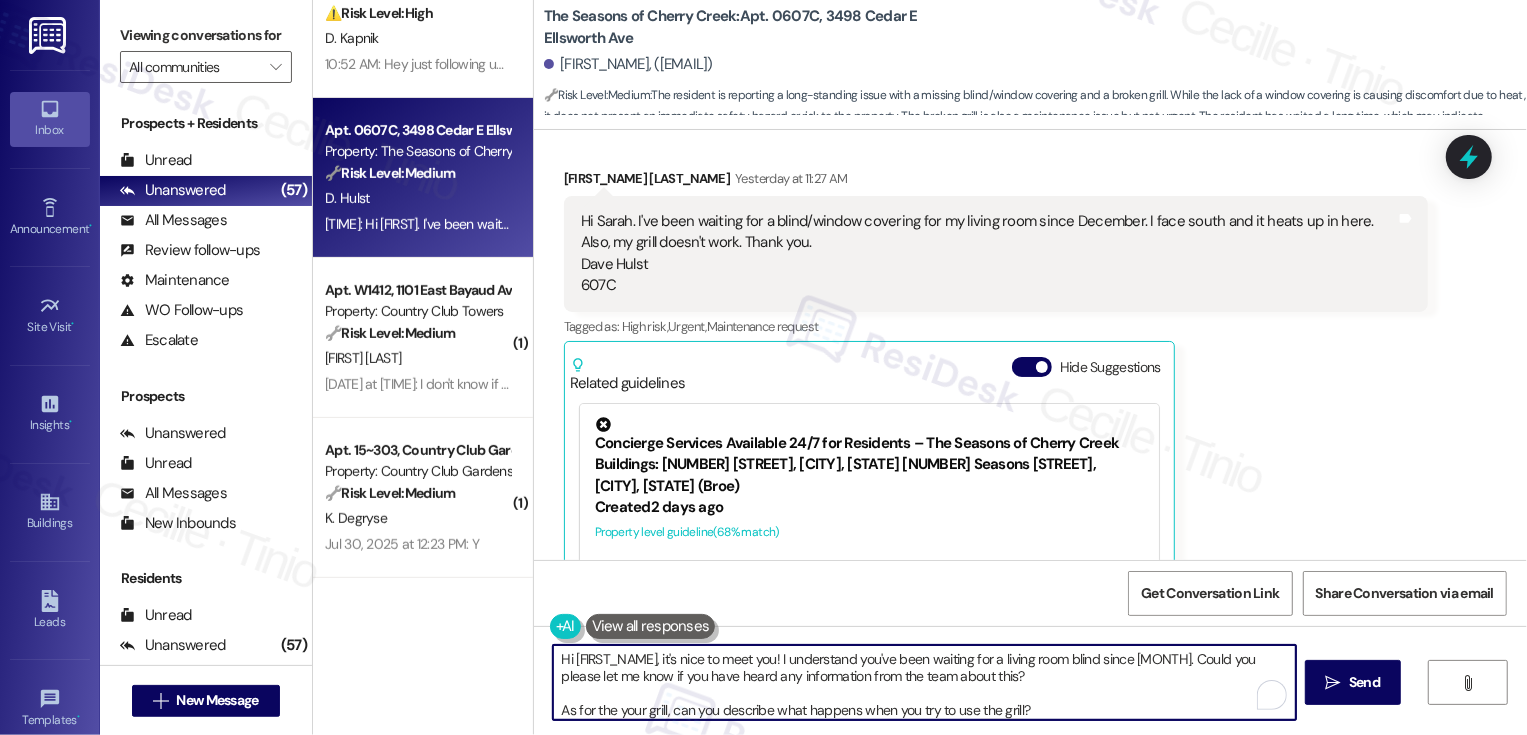 scroll, scrollTop: 5, scrollLeft: 0, axis: vertical 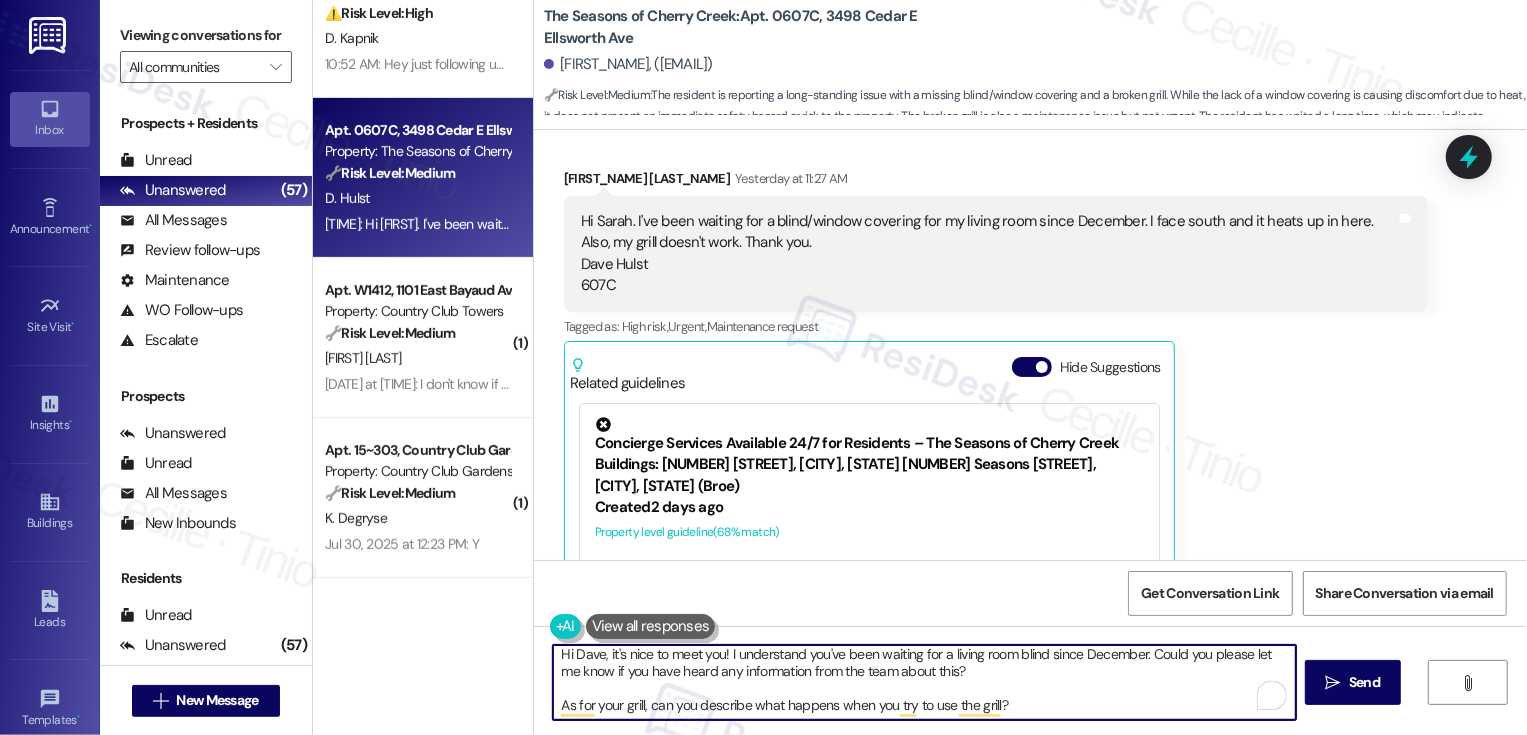 drag, startPoint x: 945, startPoint y: 708, endPoint x: 1033, endPoint y: 706, distance: 88.02273 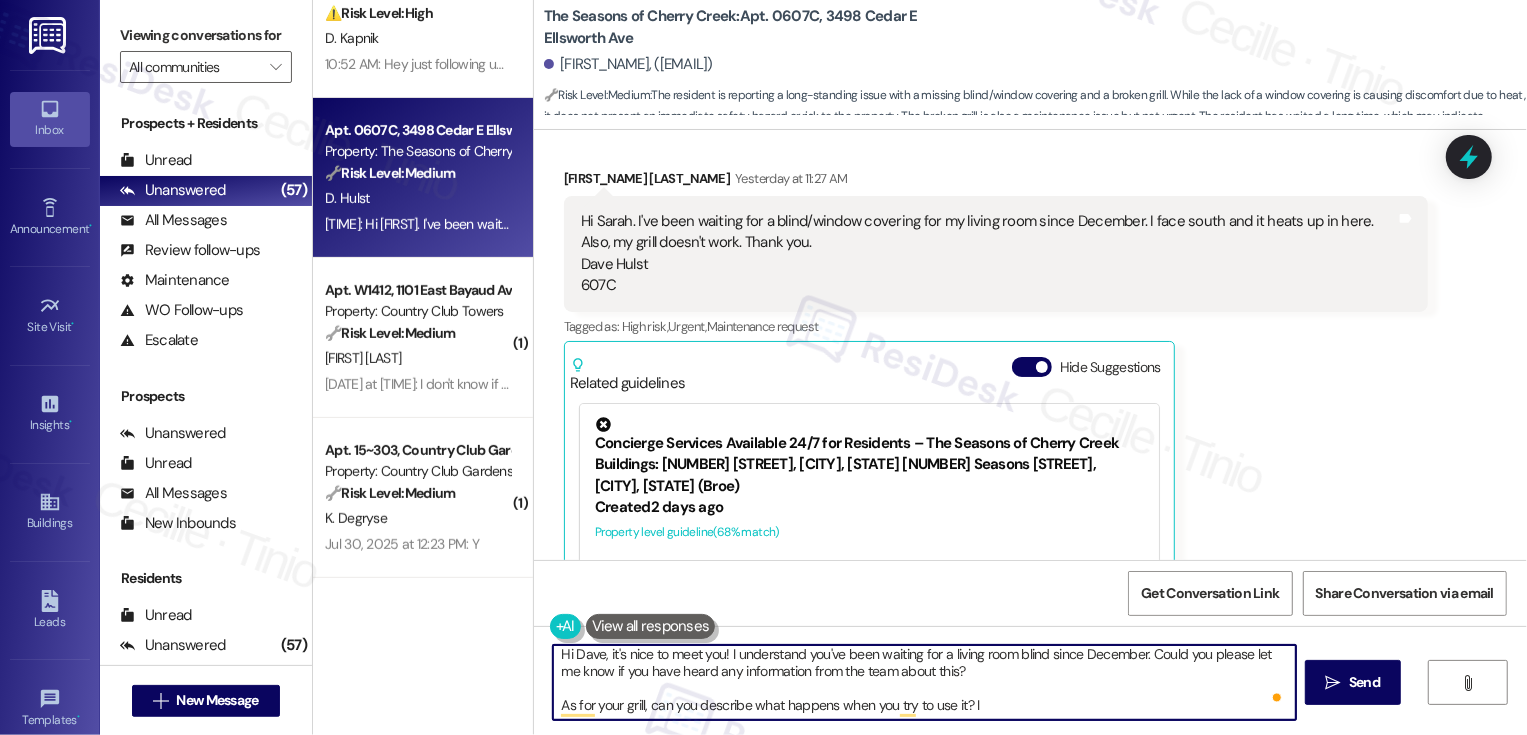type on "Hi Dave, it's nice to meet you! I understand you've been waiting for a living room blind since December. Could you please let me know if you have heard any information from the team about this?
As for your grill, can you describe what happens when you try to use it?" 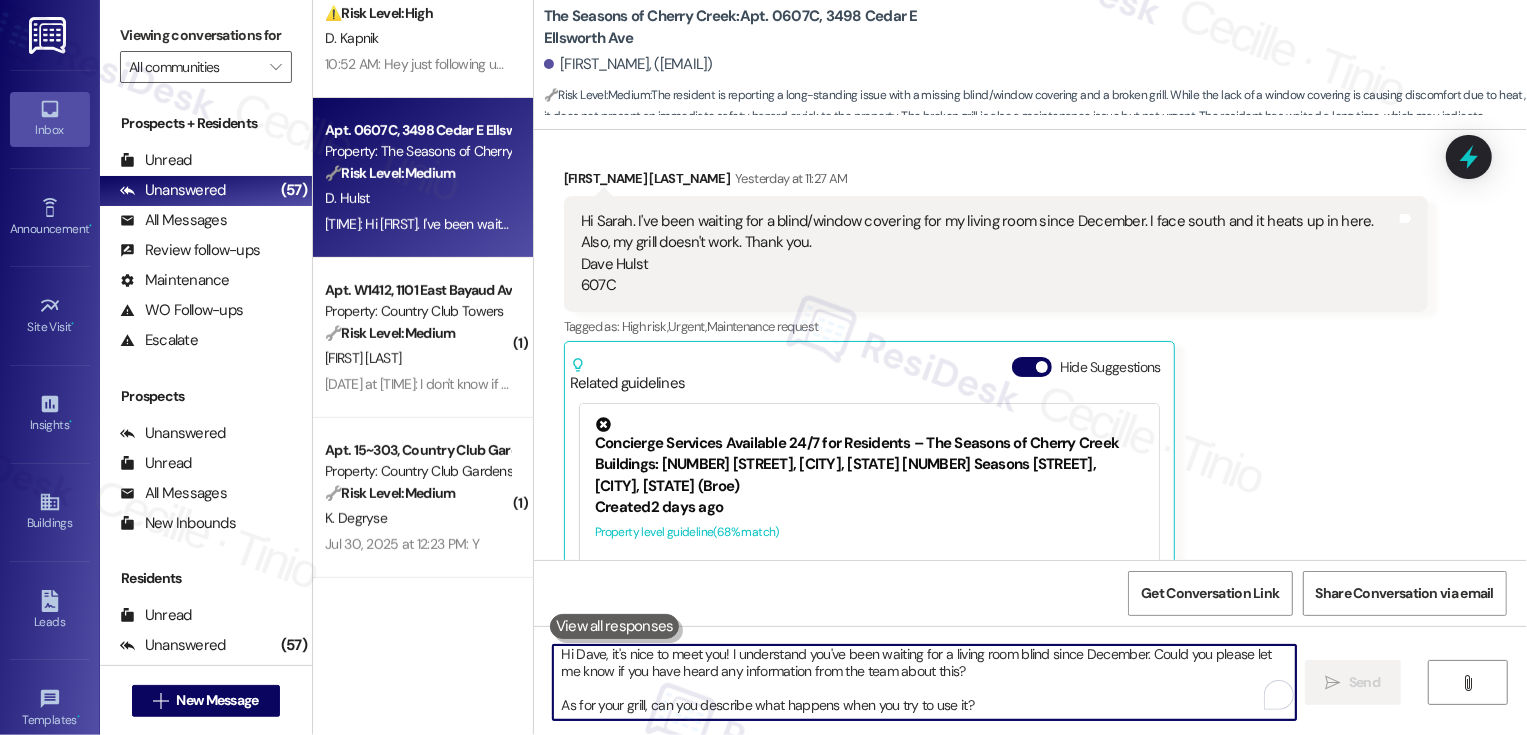 scroll, scrollTop: 0, scrollLeft: 0, axis: both 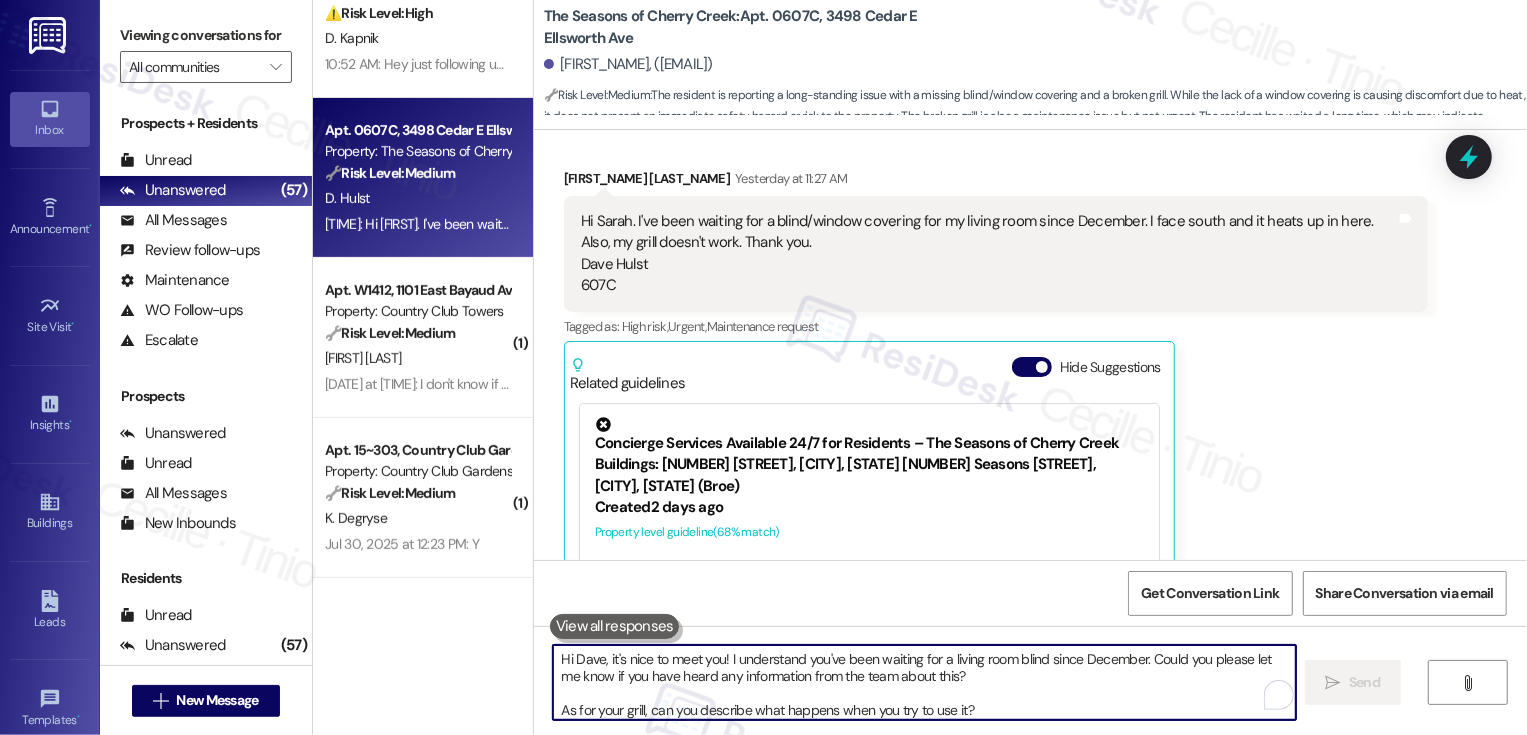type 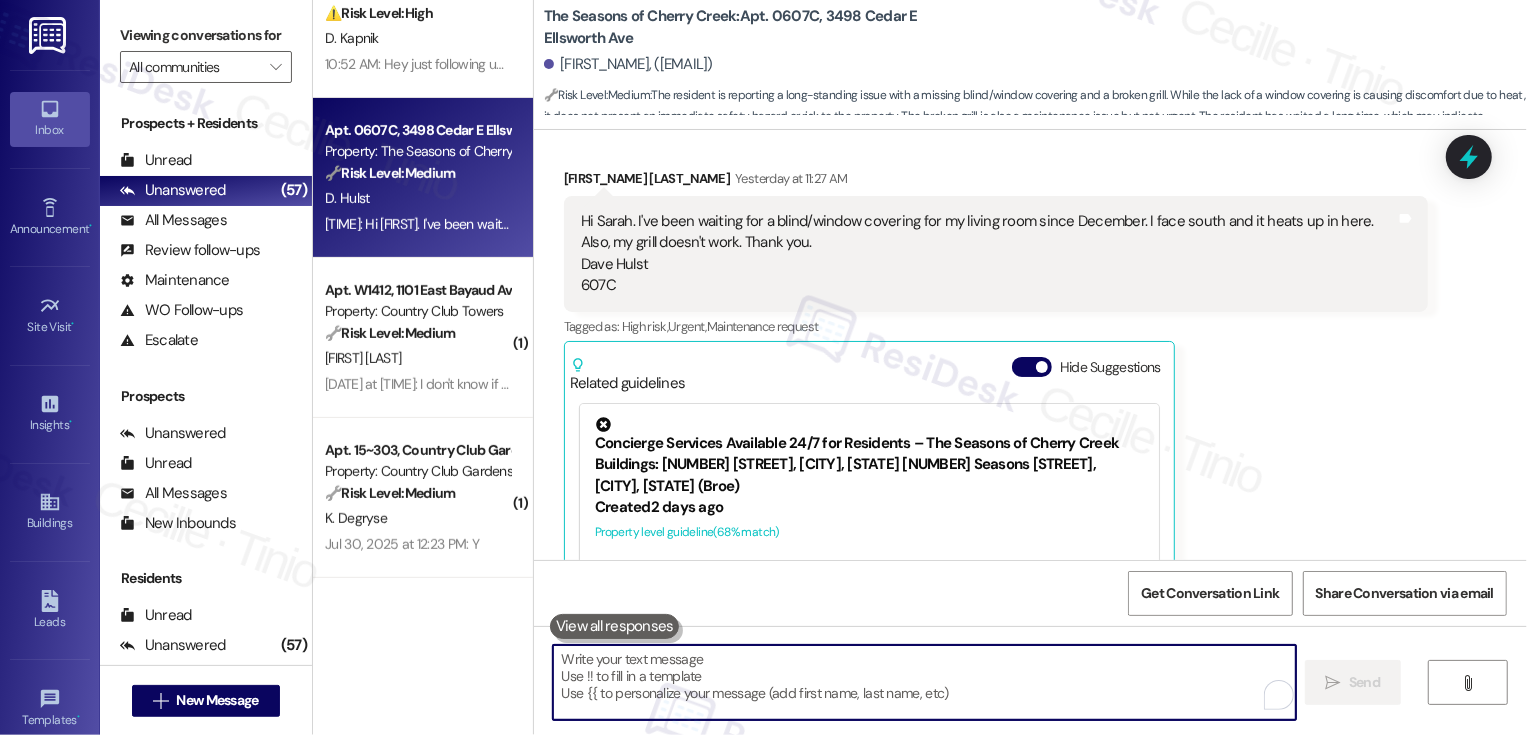 click on "The Seasons of Cherry Creek:  Apt. 0607C, [NUMBER] [STREET]" at bounding box center (744, 27) 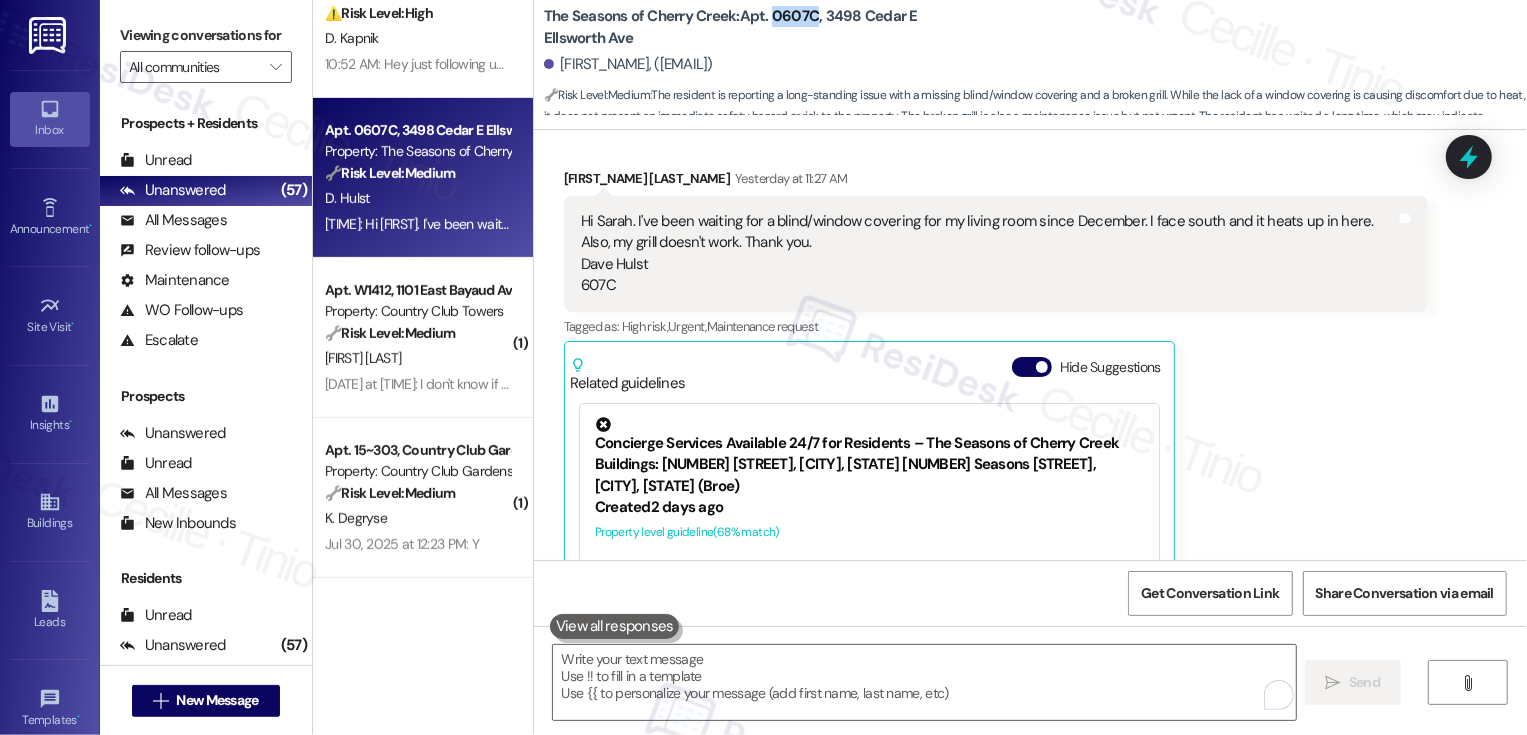 copy on "[NUMBER]" 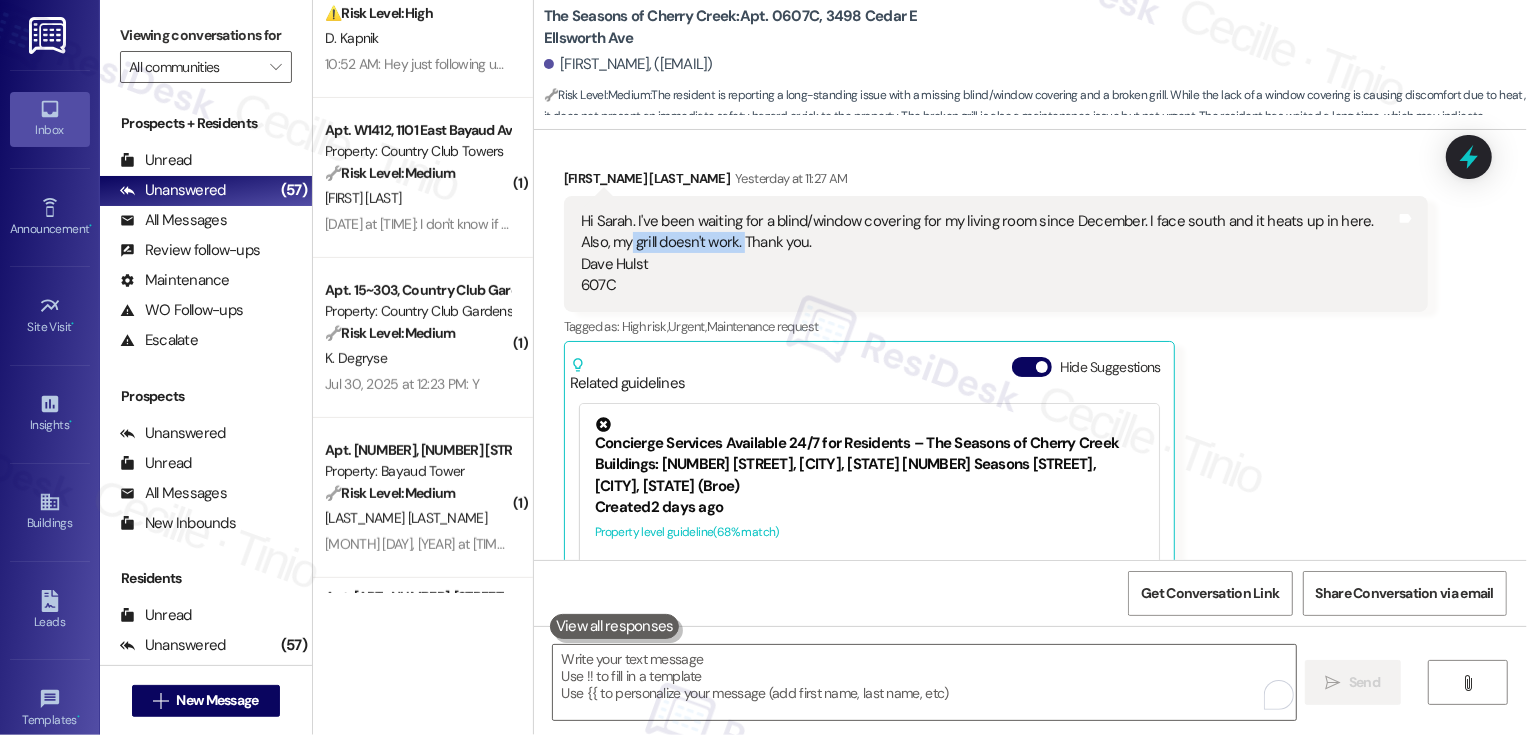 drag, startPoint x: 563, startPoint y: 238, endPoint x: 693, endPoint y: 242, distance: 130.06152 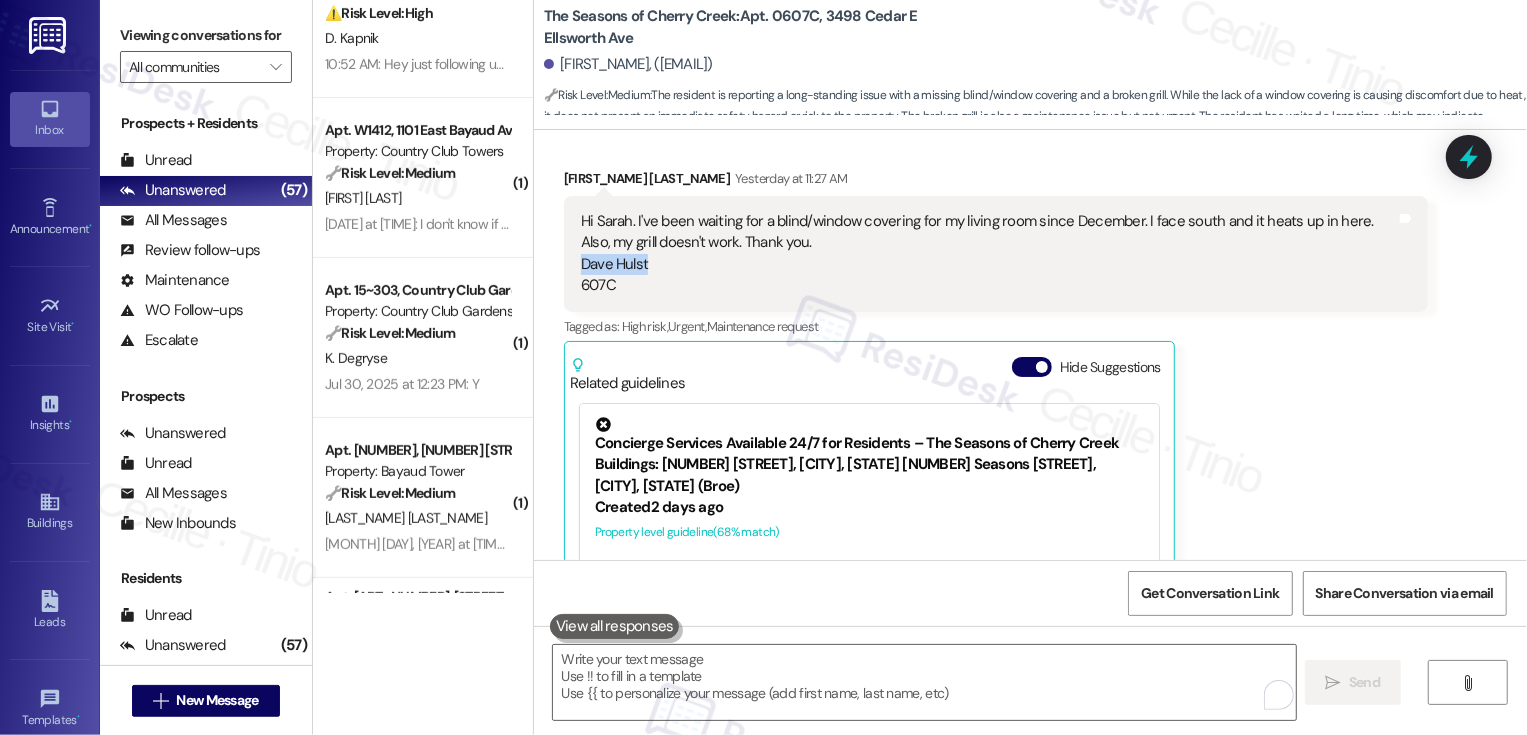 drag, startPoint x: 568, startPoint y: 268, endPoint x: 640, endPoint y: 269, distance: 72.00694 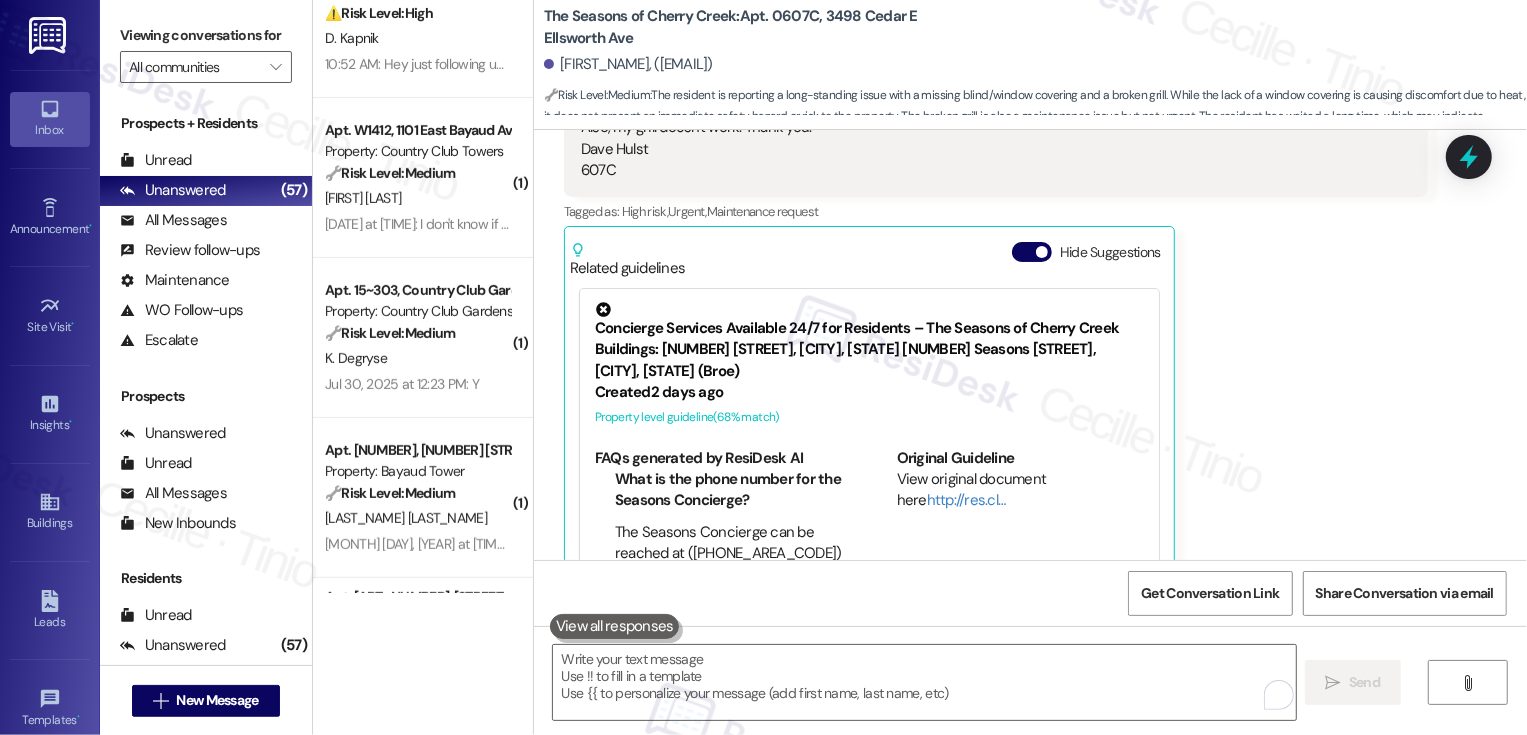 scroll, scrollTop: 533, scrollLeft: 0, axis: vertical 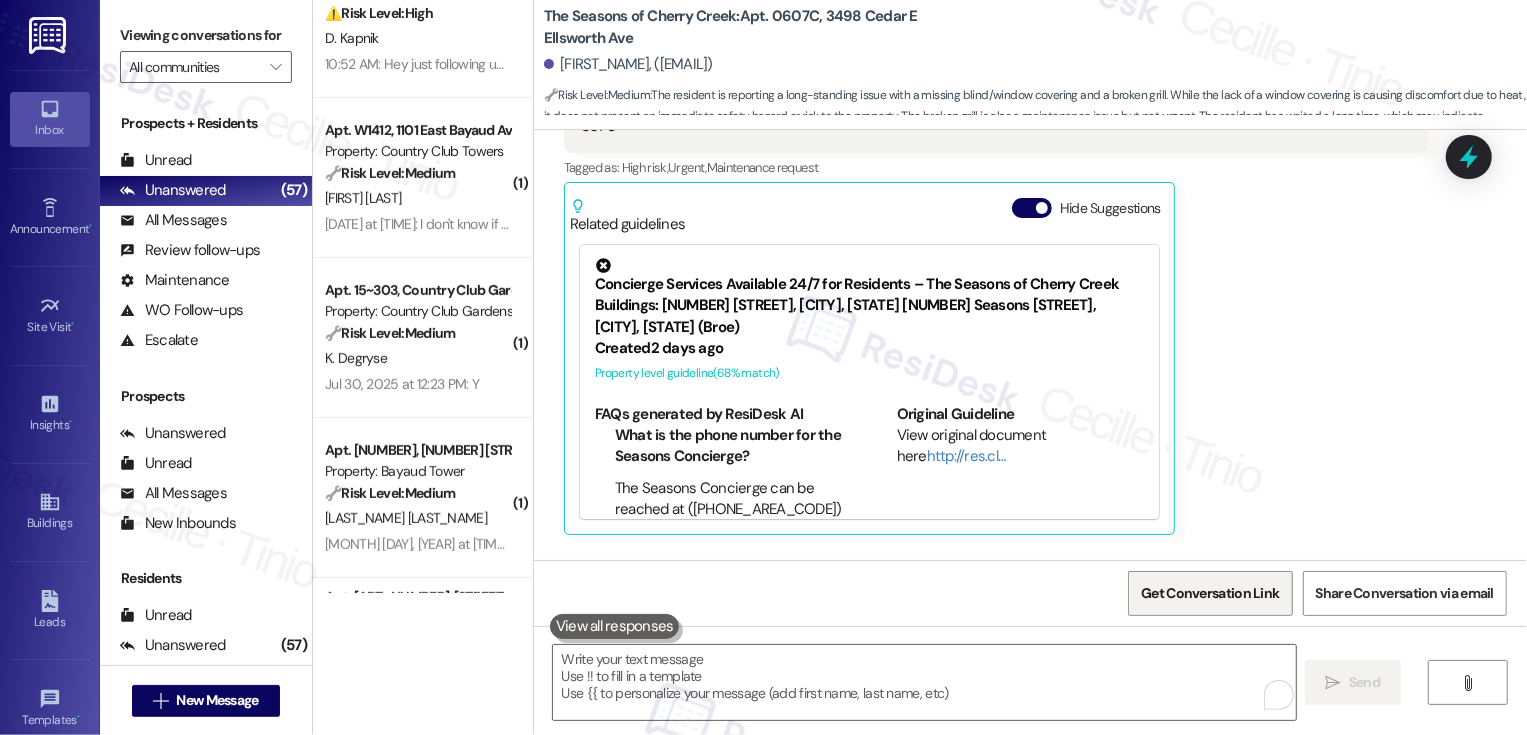 click on "Get Conversation Link" at bounding box center [1210, 593] 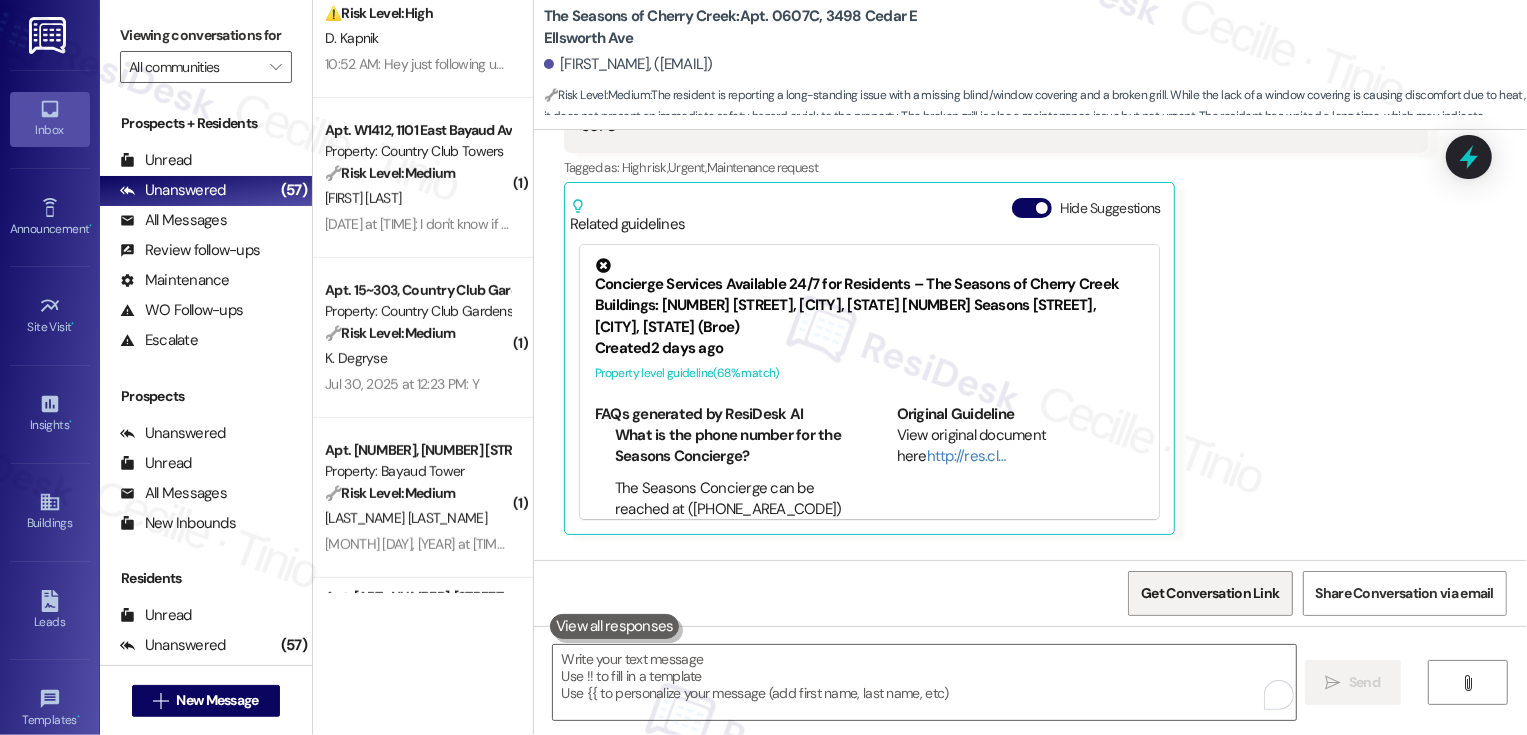 click on "Get Conversation Link" at bounding box center [1210, 593] 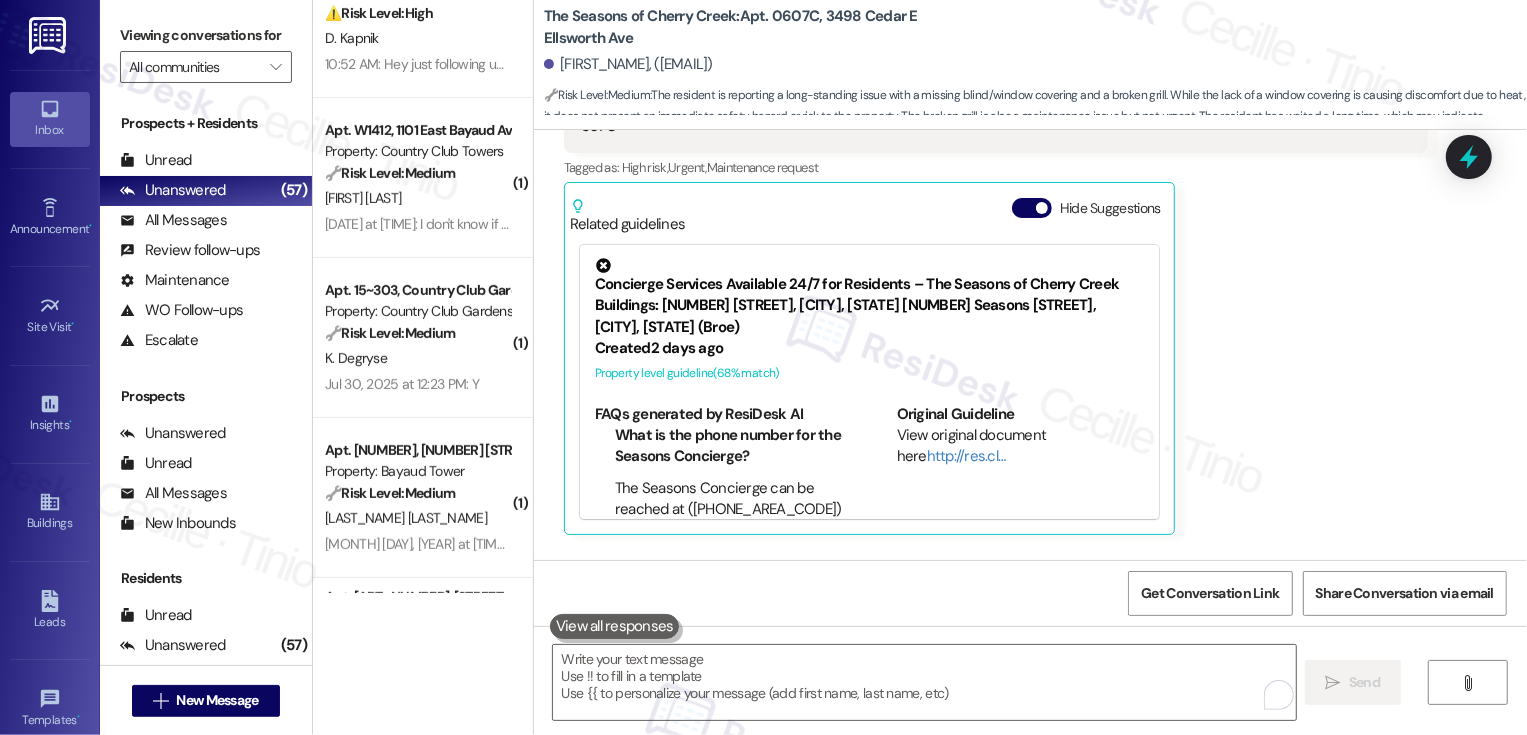 click on " Send " at bounding box center [1030, 701] 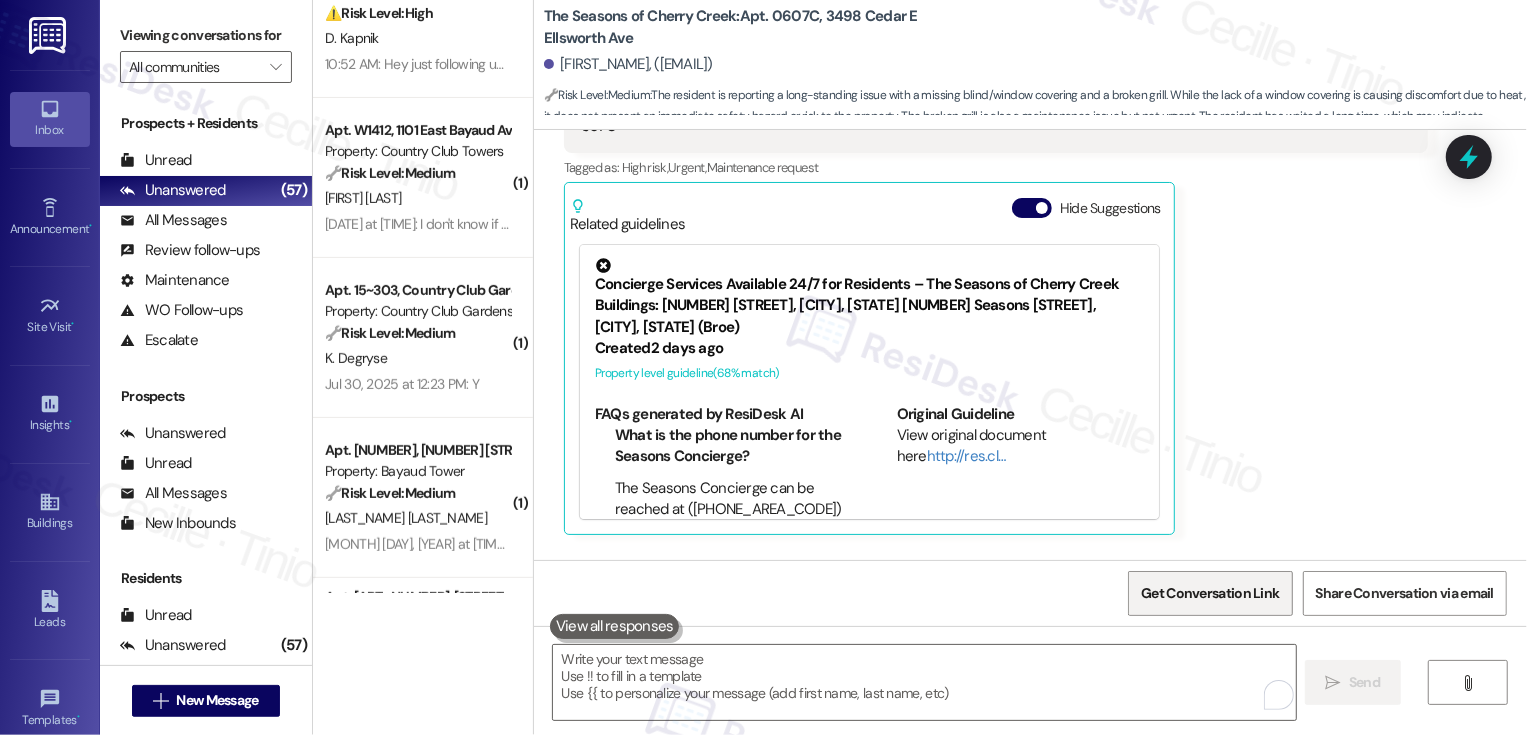 click on "Get Conversation Link" at bounding box center (1210, 593) 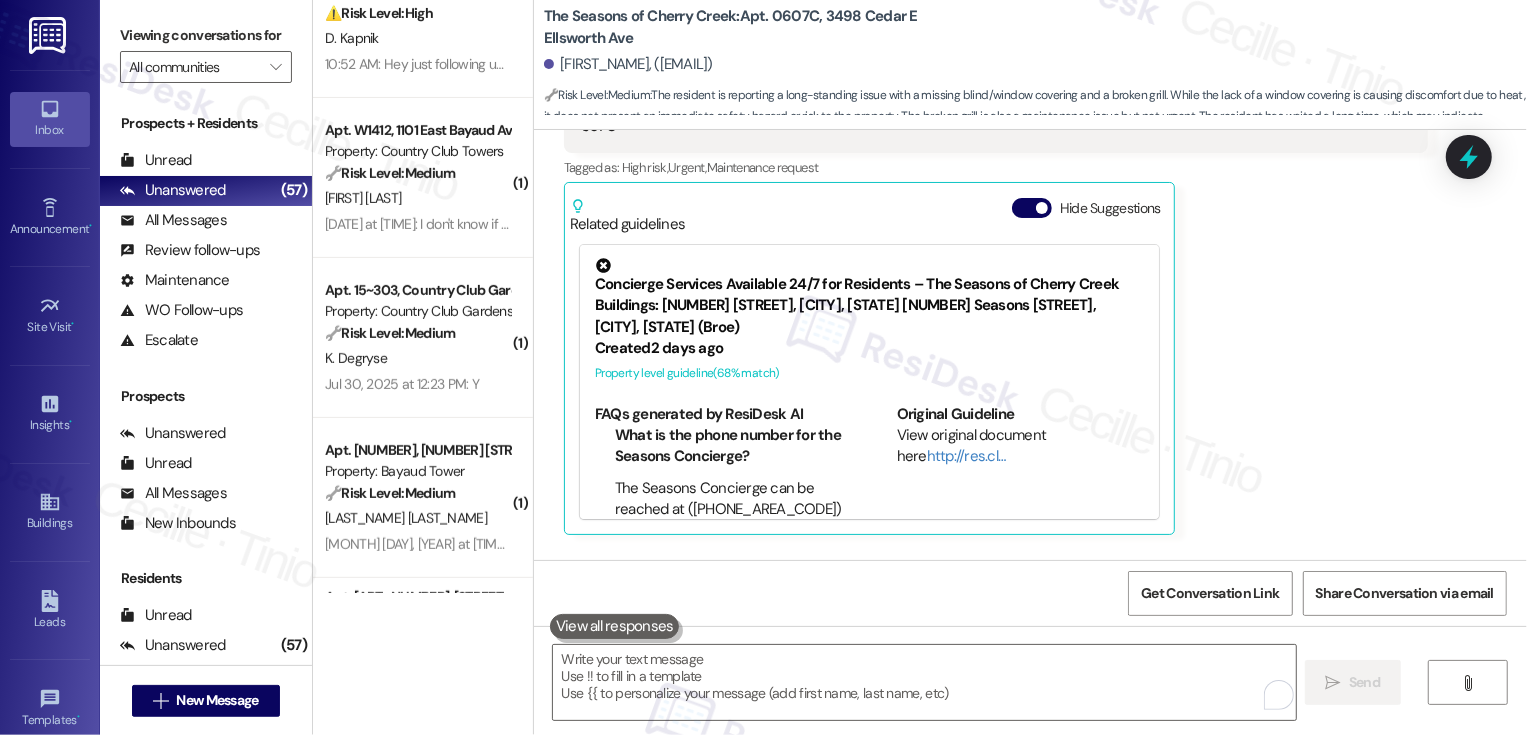 click on "Get Conversation Link Share Conversation via email" at bounding box center (1030, 593) 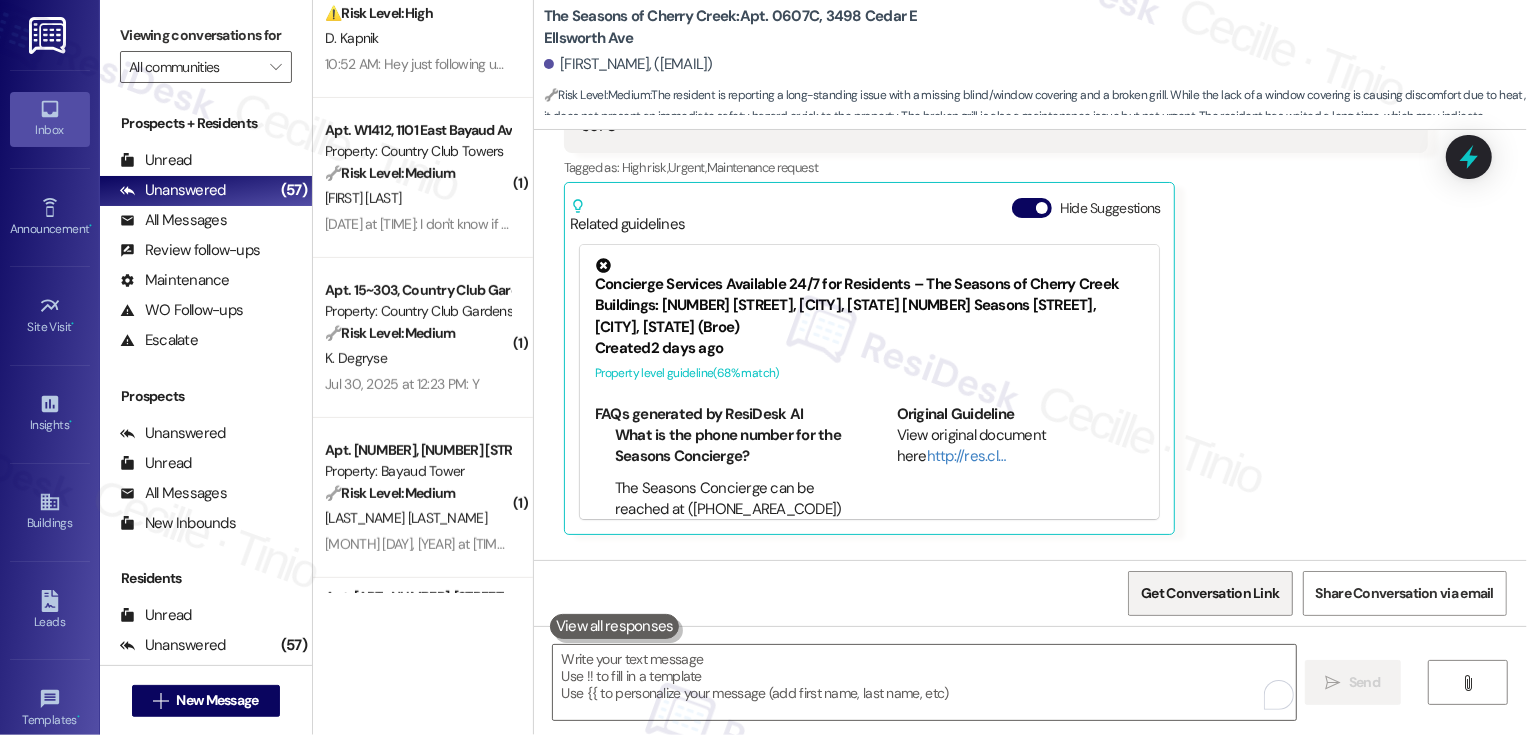 click on "Get Conversation Link" at bounding box center (1210, 593) 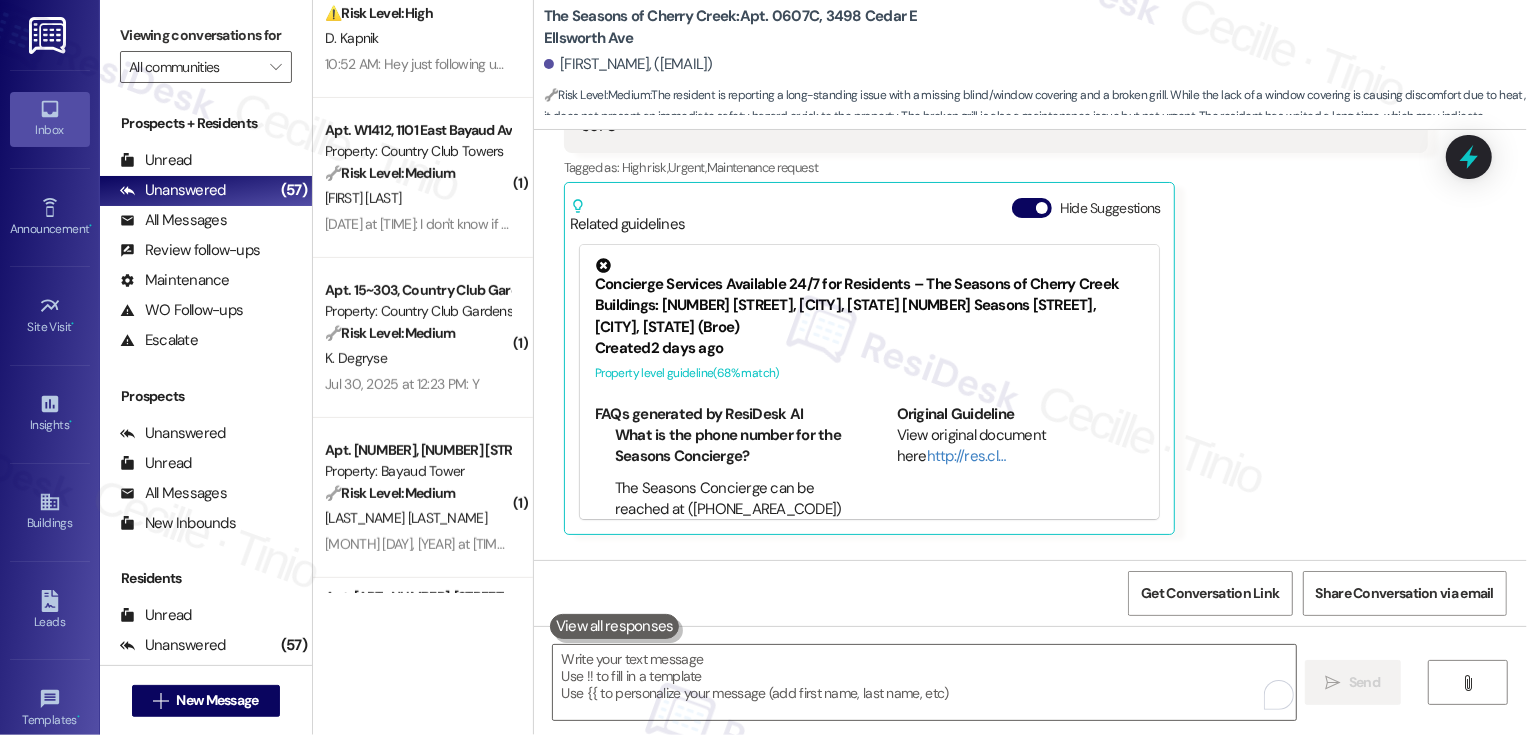 click on "Get Conversation Link Share Conversation via email" at bounding box center [1030, 593] 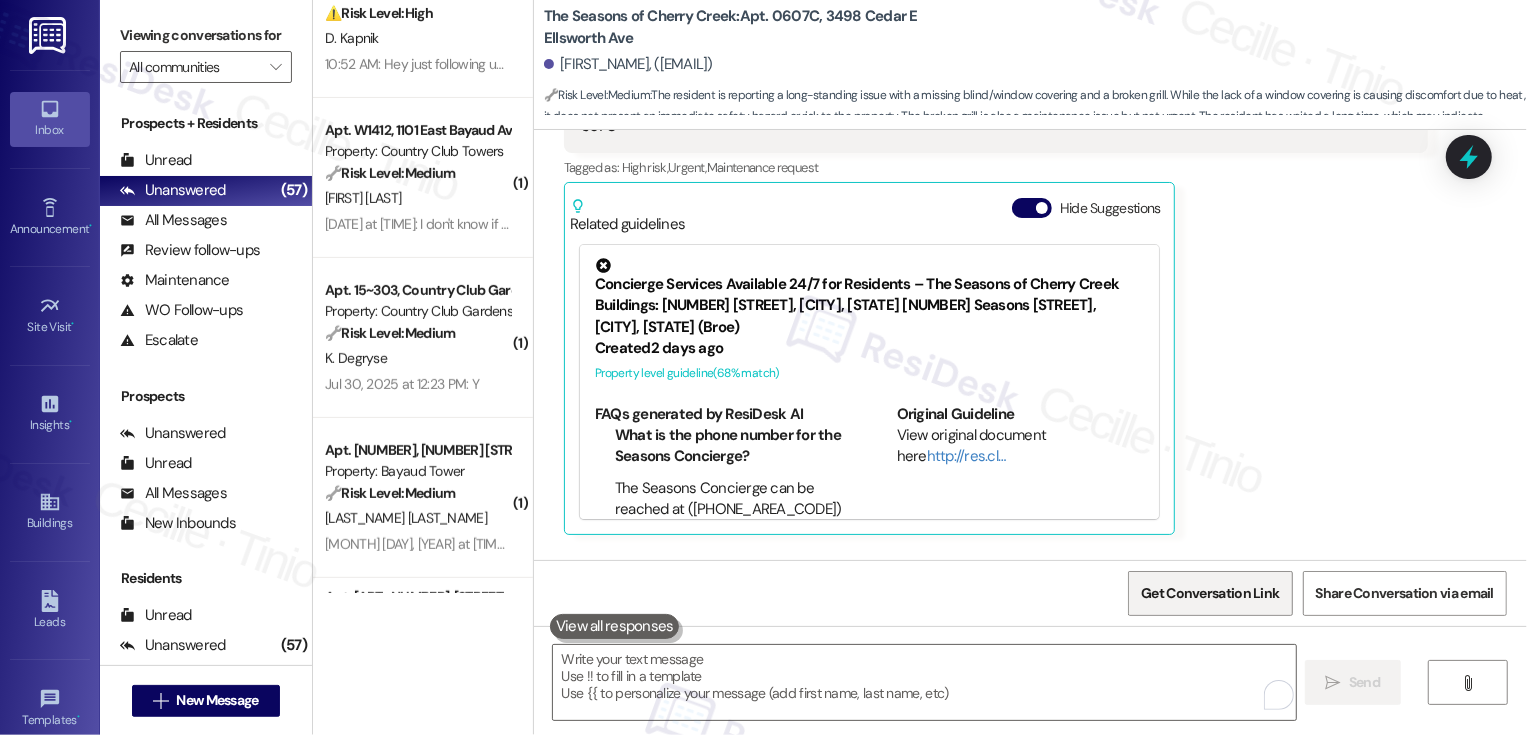 click on "Get Conversation Link" at bounding box center (1210, 593) 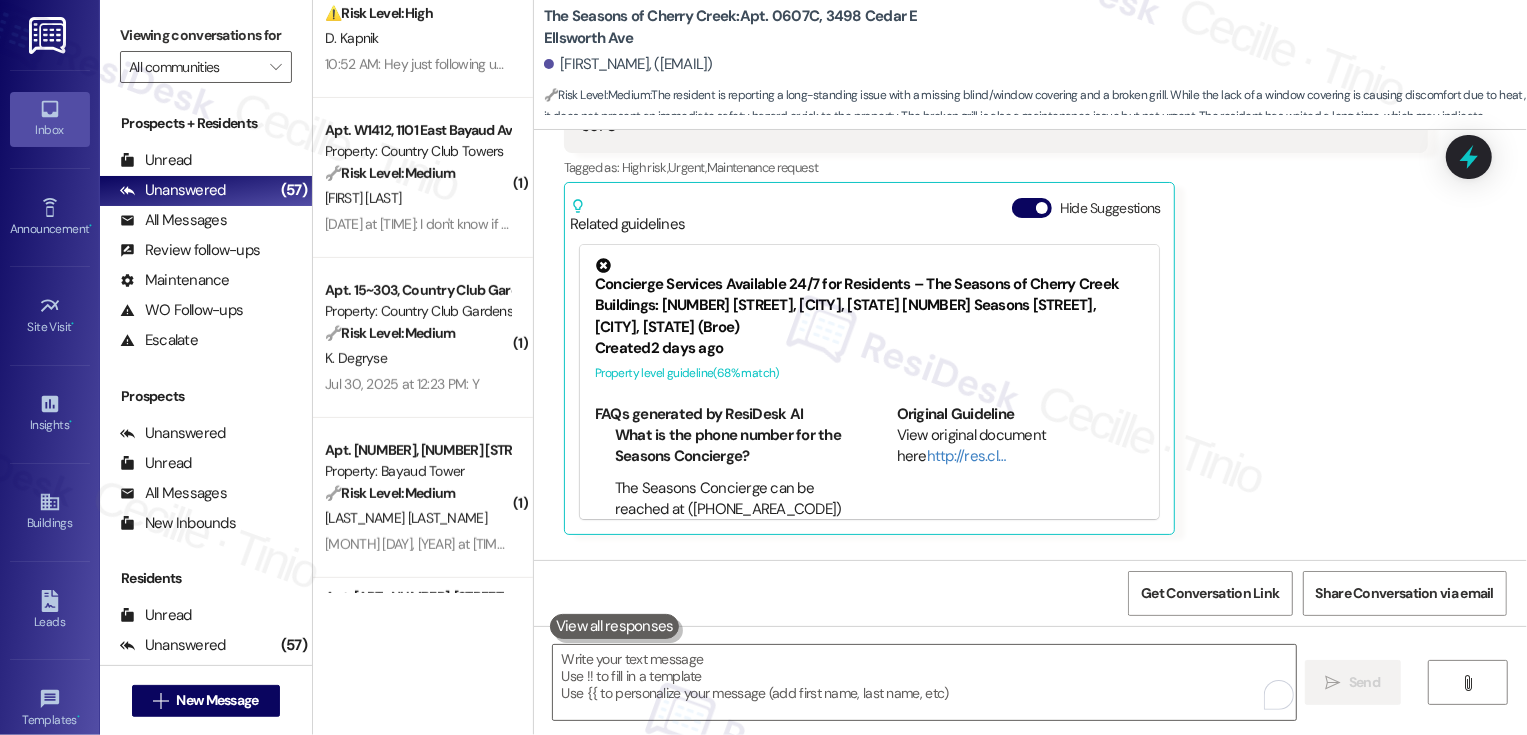 click on "Get Conversation Link Share Conversation via email" at bounding box center [1030, 593] 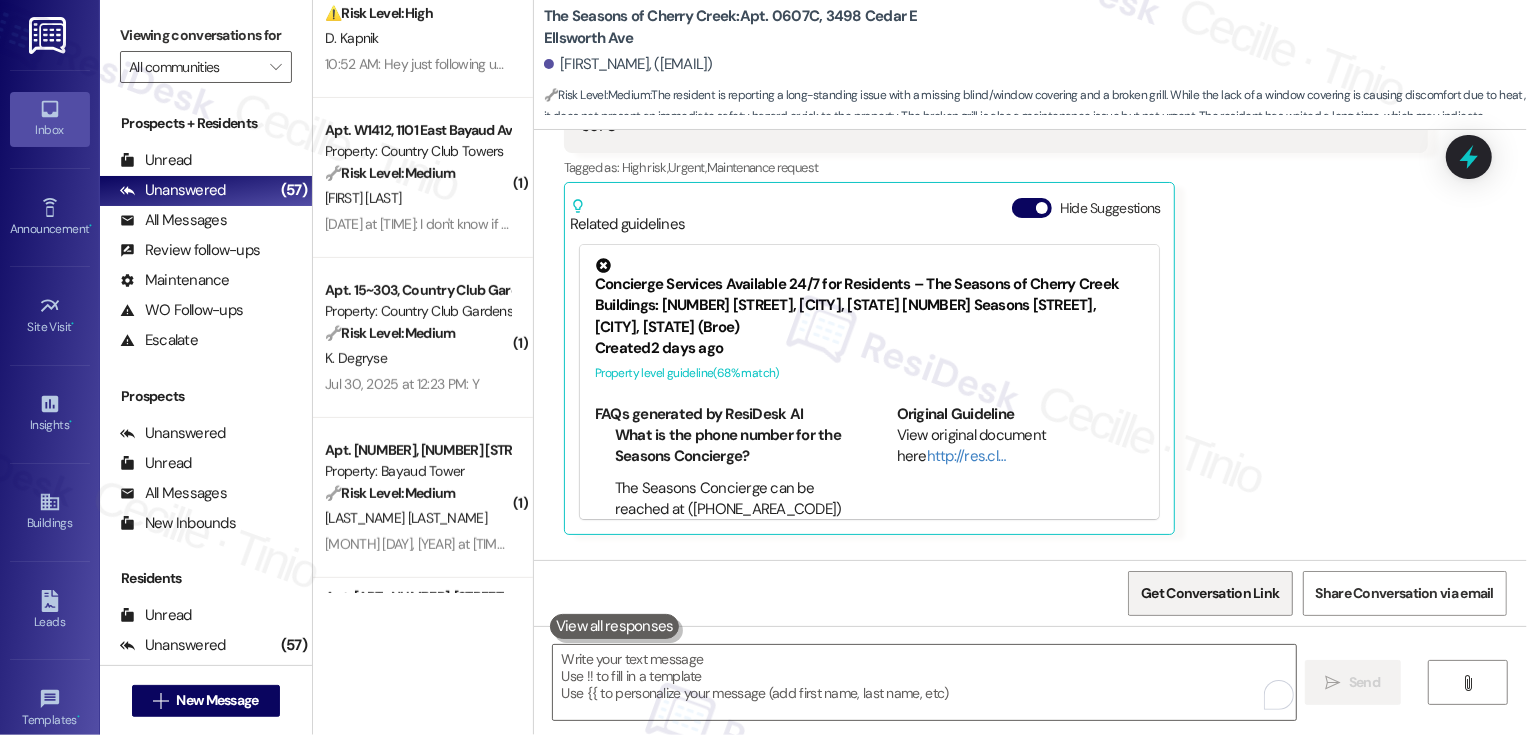click on "Get Conversation Link" at bounding box center (1210, 593) 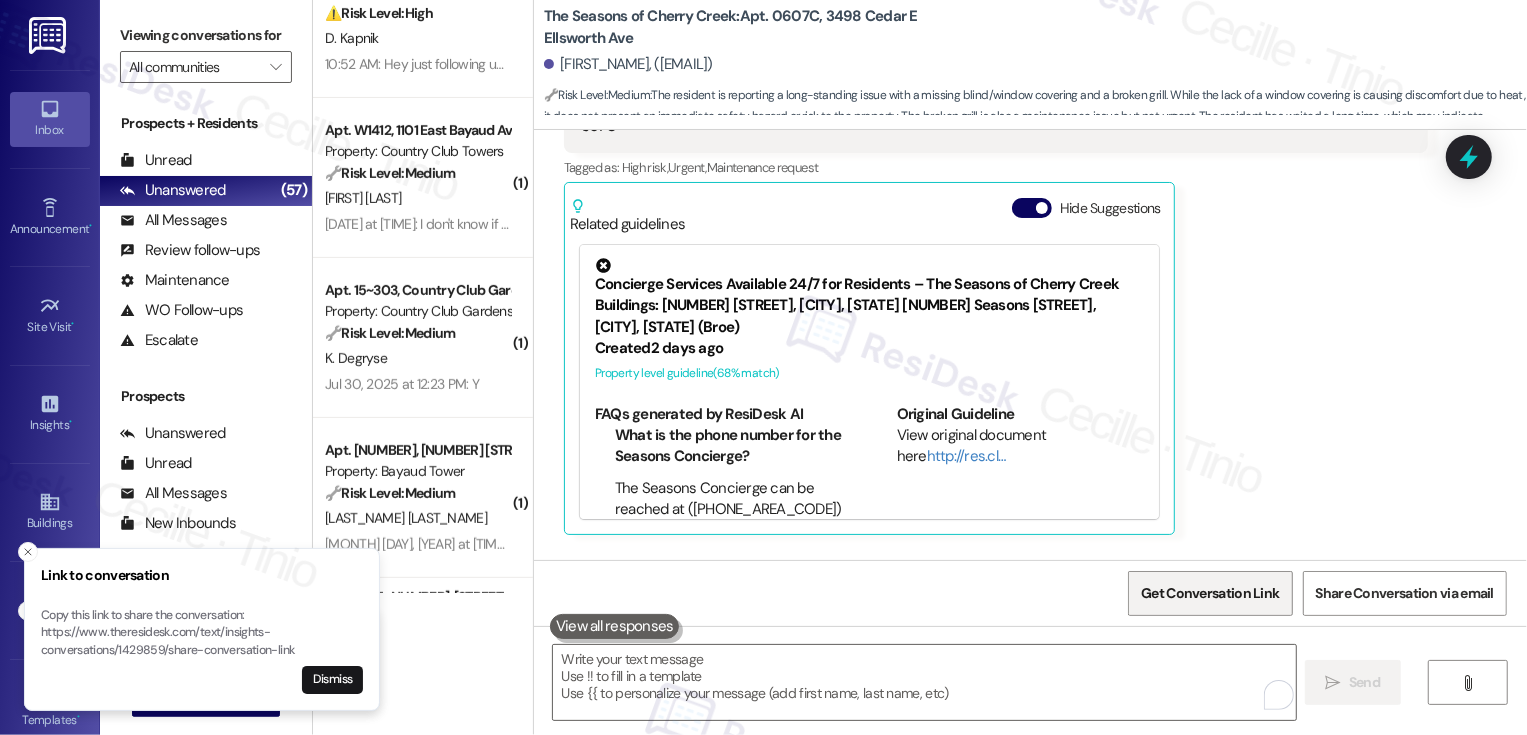 click on "Get Conversation Link" at bounding box center [1210, 593] 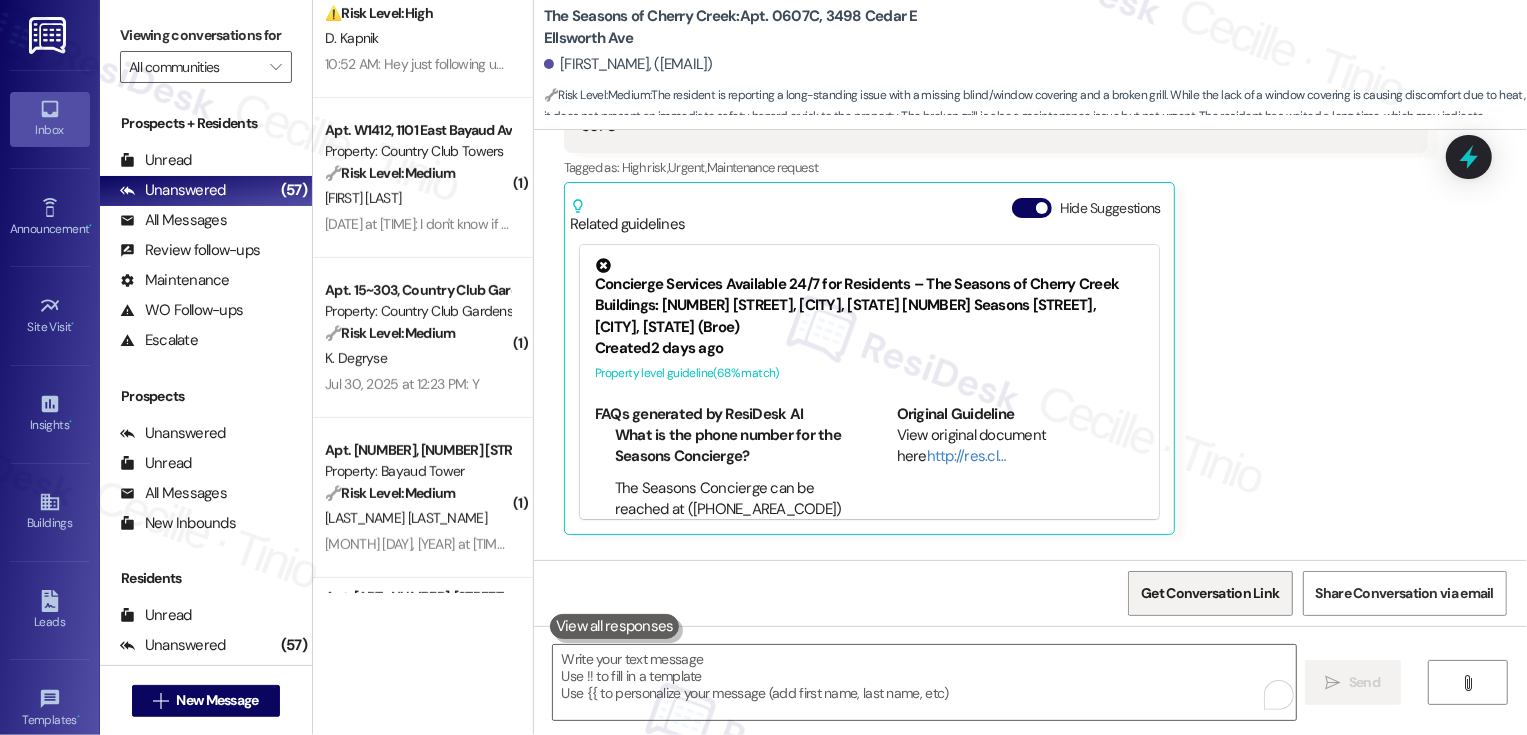 click on "Get Conversation Link" at bounding box center [1210, 593] 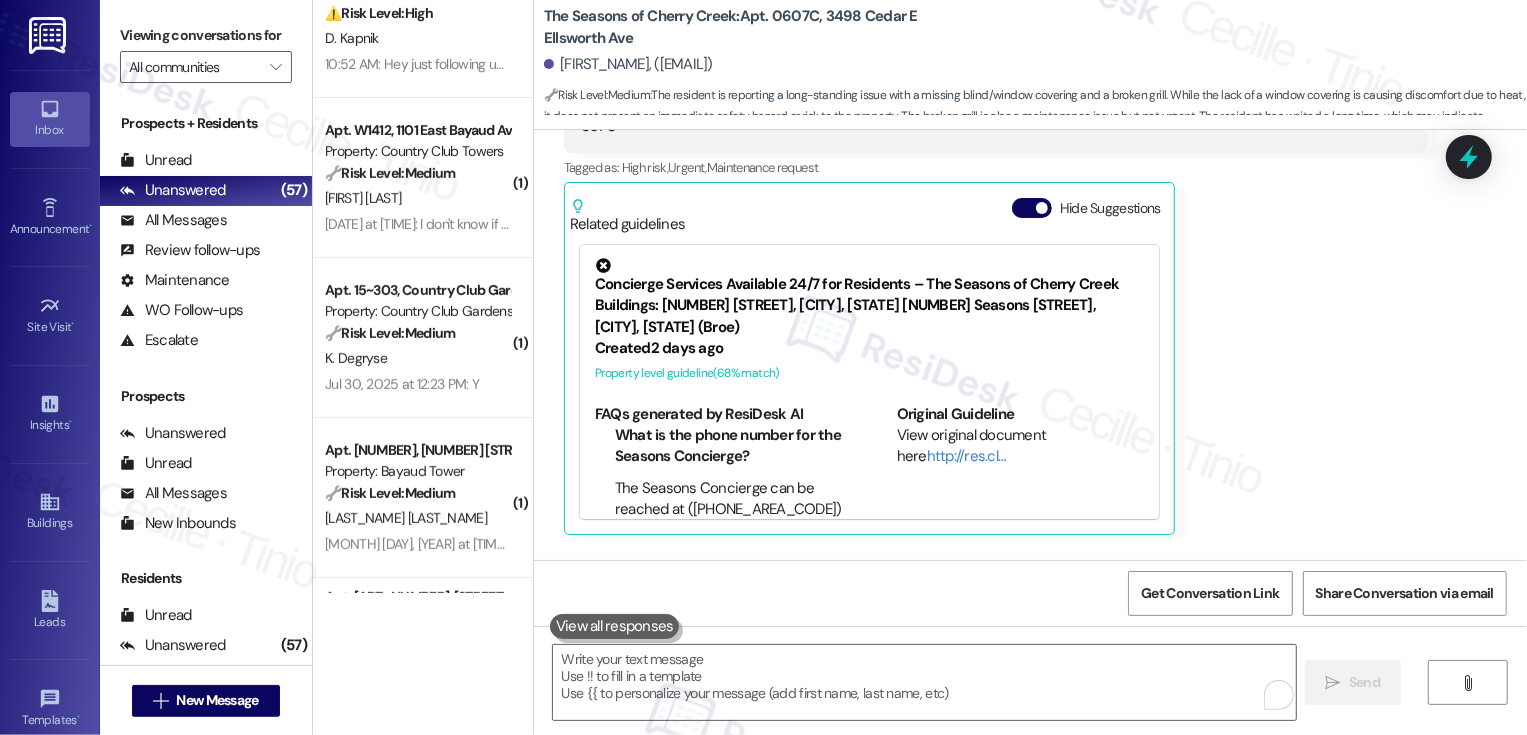 click on "Get Conversation Link Share Conversation via email" at bounding box center (1030, 593) 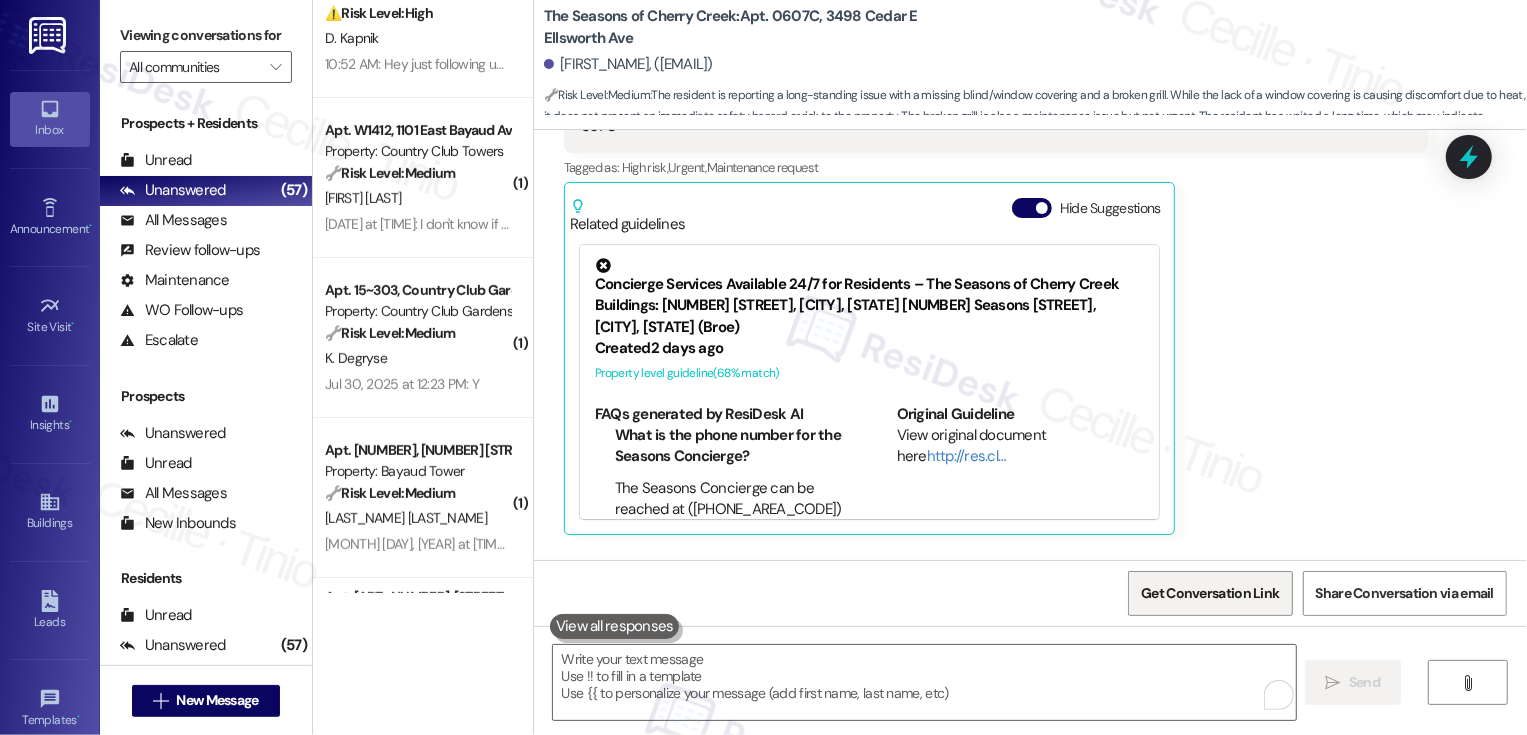 click on "Get Conversation Link" at bounding box center (1210, 593) 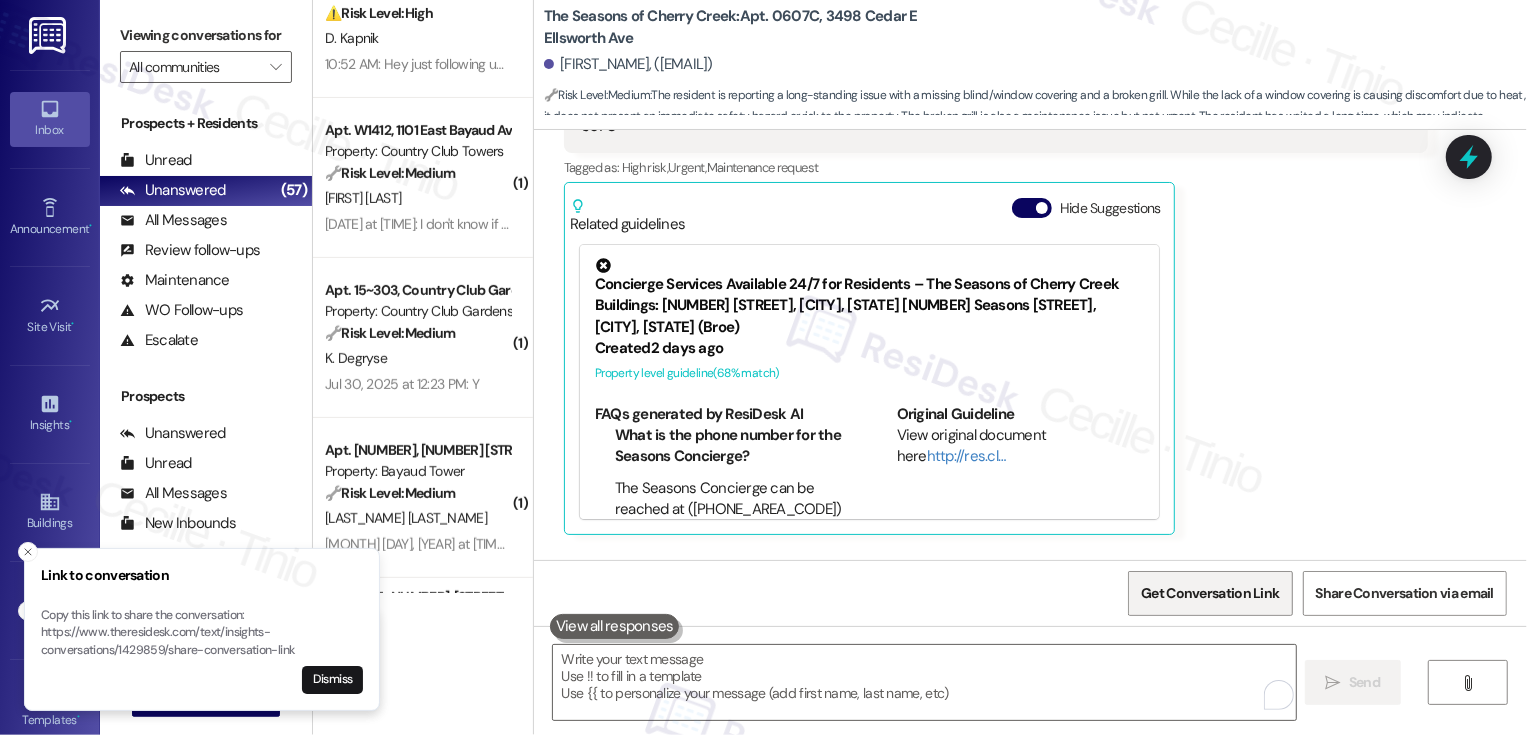 click on "Get Conversation Link" at bounding box center [1210, 593] 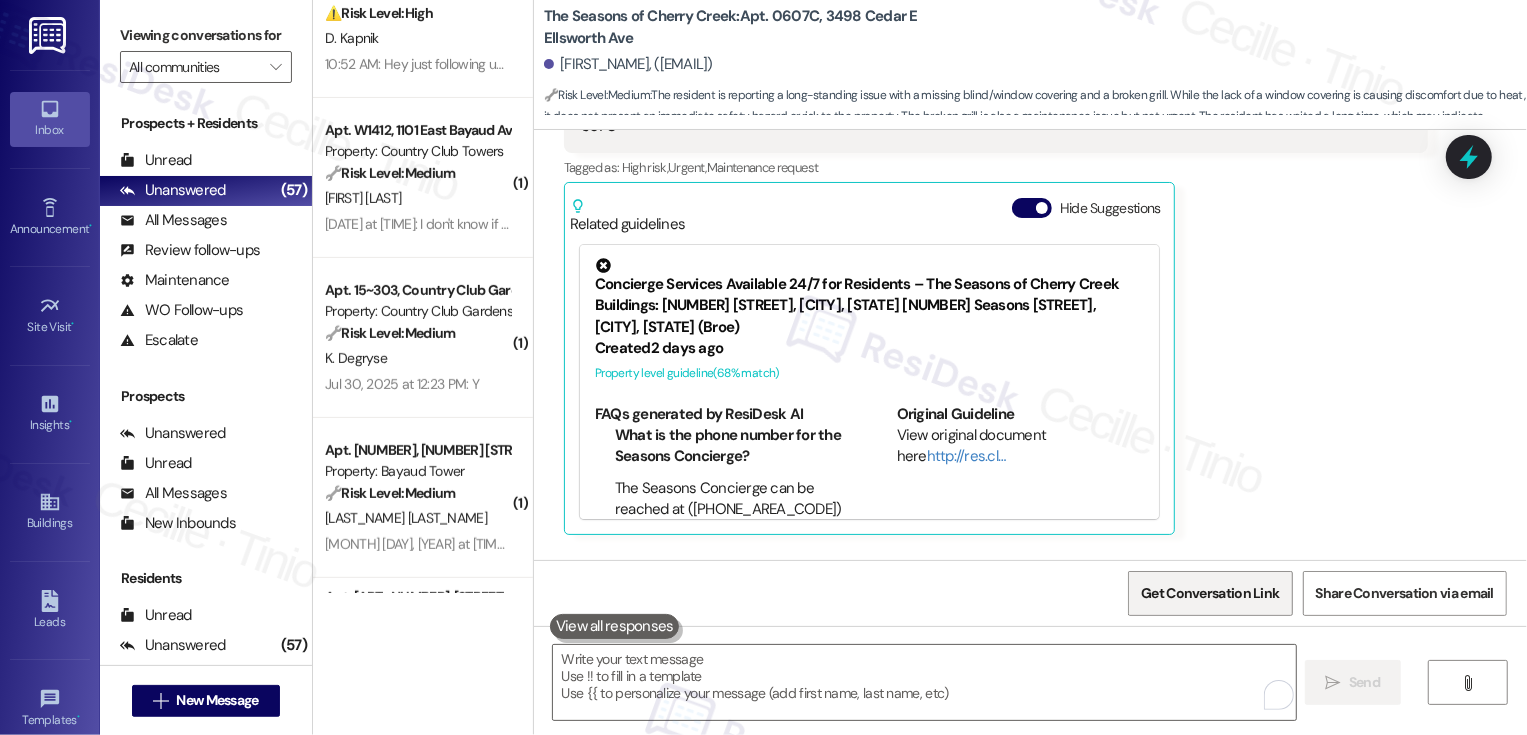 click on "Get Conversation Link" at bounding box center (1210, 593) 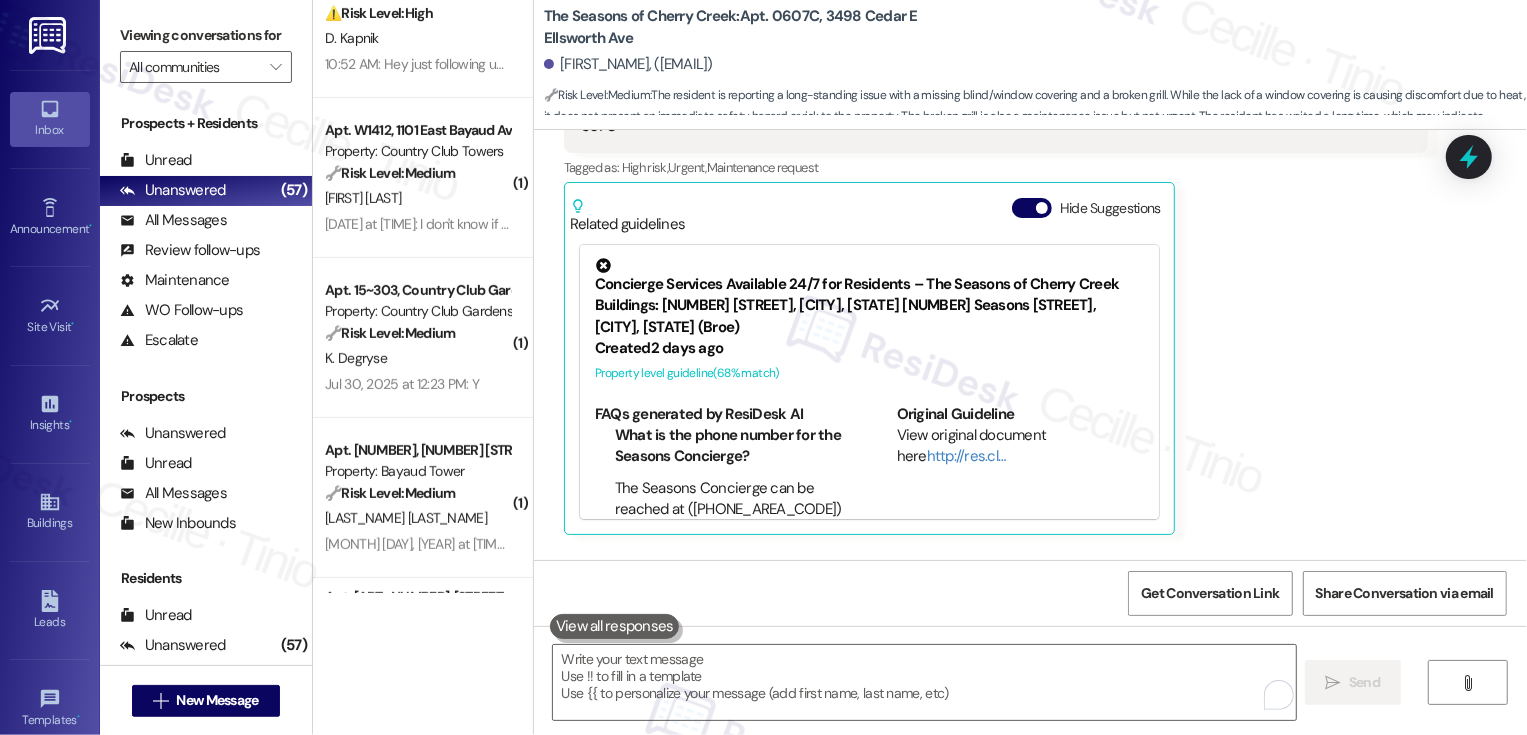click on "Get Conversation Link Share Conversation via email" at bounding box center [1030, 593] 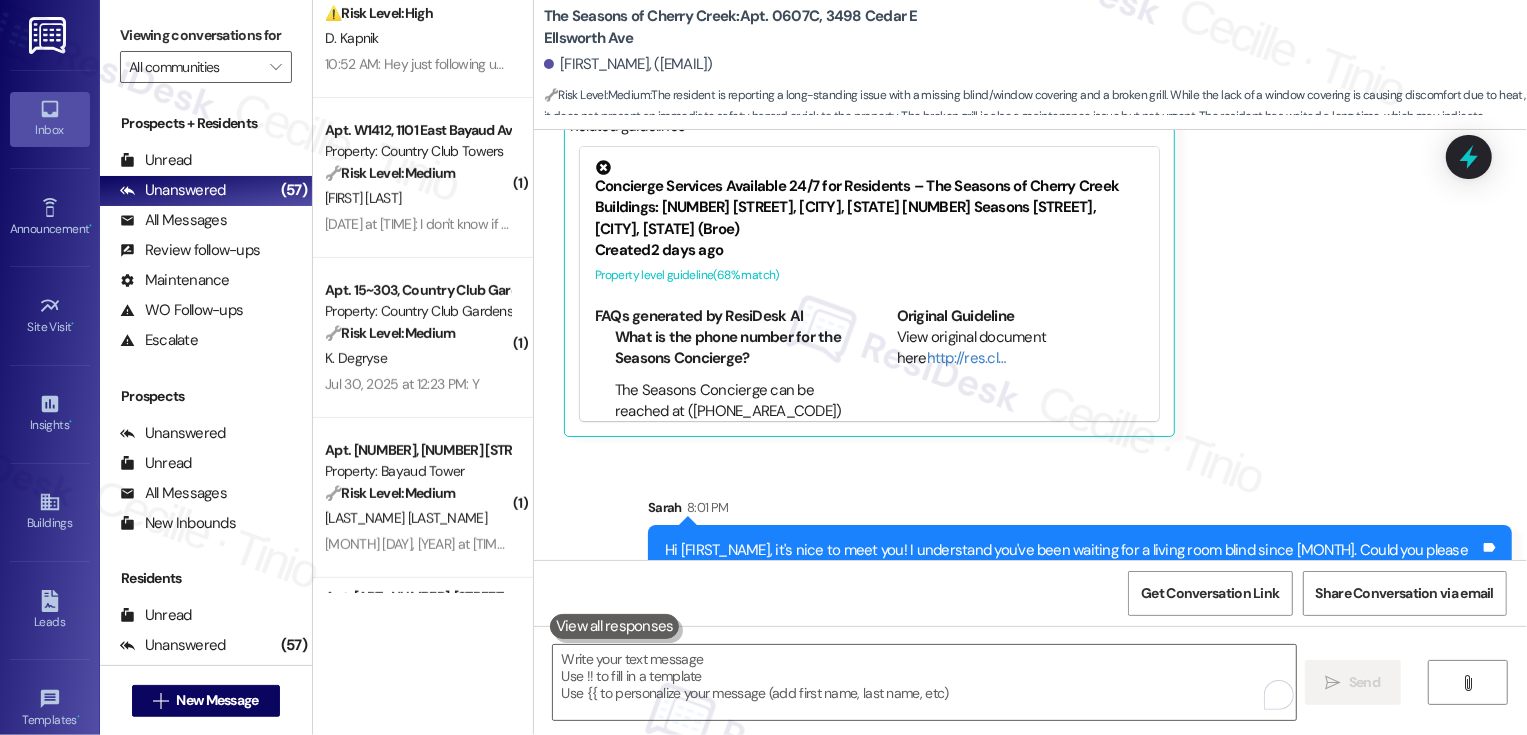 scroll, scrollTop: 727, scrollLeft: 0, axis: vertical 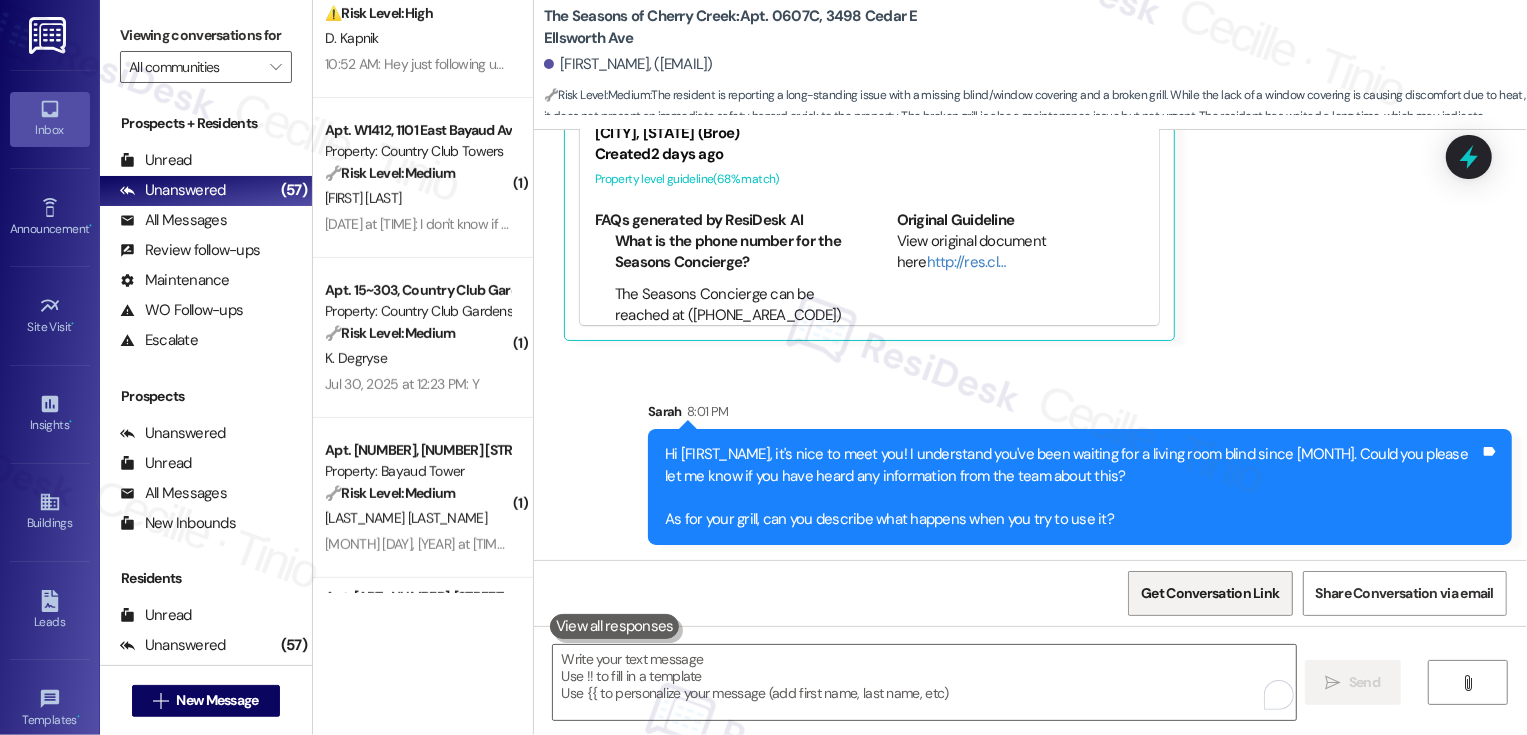 click on "Get Conversation Link" at bounding box center (1210, 593) 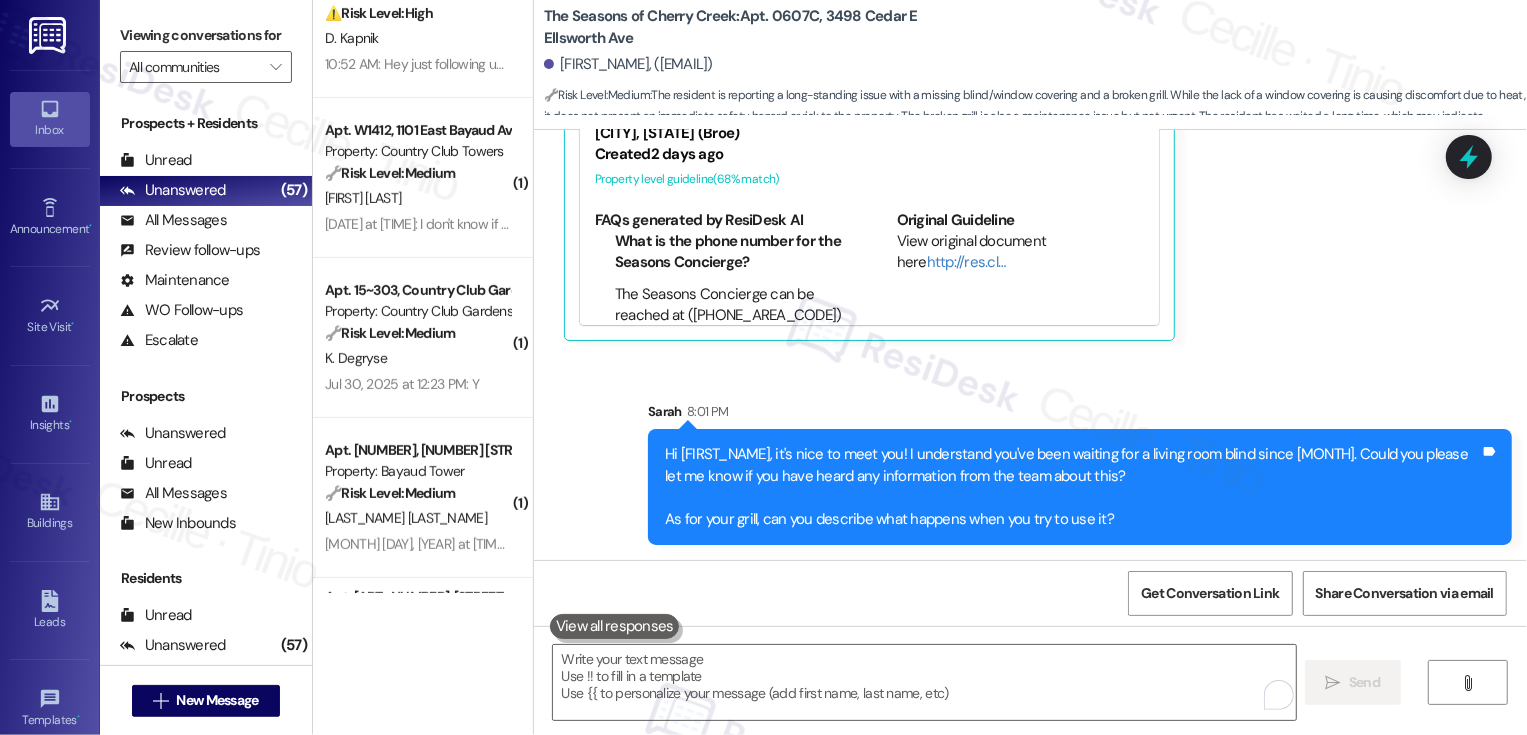 click on "Received via SMS David Hulst Yesterday at 11:27 AM Hi Sarah.  I've been waiting for a blind/window covering for my living room since December. I face south and it heats up in here.  Also, my grill doesn't work.  Thank you.
Dave Hulst
607C Tags and notes Tagged as:   High risk ,  Click to highlight conversations about High risk Urgent ,  Click to highlight conversations about Urgent Maintenance request Click to highlight conversations about Maintenance request  Related guidelines Hide Suggestions Concierge Services Available 24/7 for Residents – The Seasons of Cherry Creek
Buildings:
3498 Cedar E Ellsworth Ave, Denver, CO
3498 Seasons E Ellsworth Ave, Denver, CO (Broe) Created  2 days ago Property level guideline  ( 68 % match) FAQs generated by ResiDesk AI What is the phone number for the Seasons Concierge? The Seasons Concierge can be reached at (720) 643-1211. What is the email address for the Seasons Concierge? The email address for the Seasons Concierge is seasonsconcierge@broerealestate.com.  (" at bounding box center [996, 78] 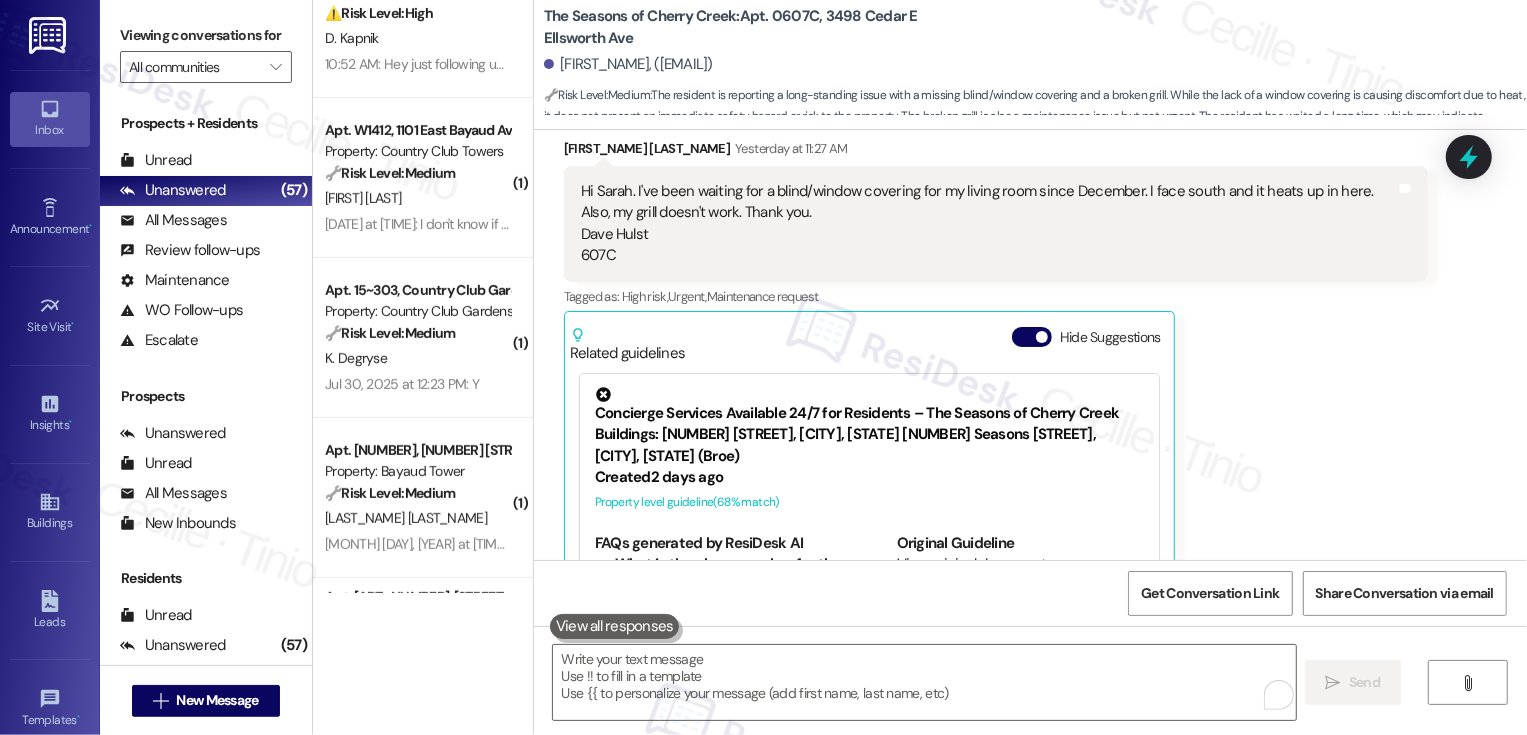 scroll, scrollTop: 727, scrollLeft: 0, axis: vertical 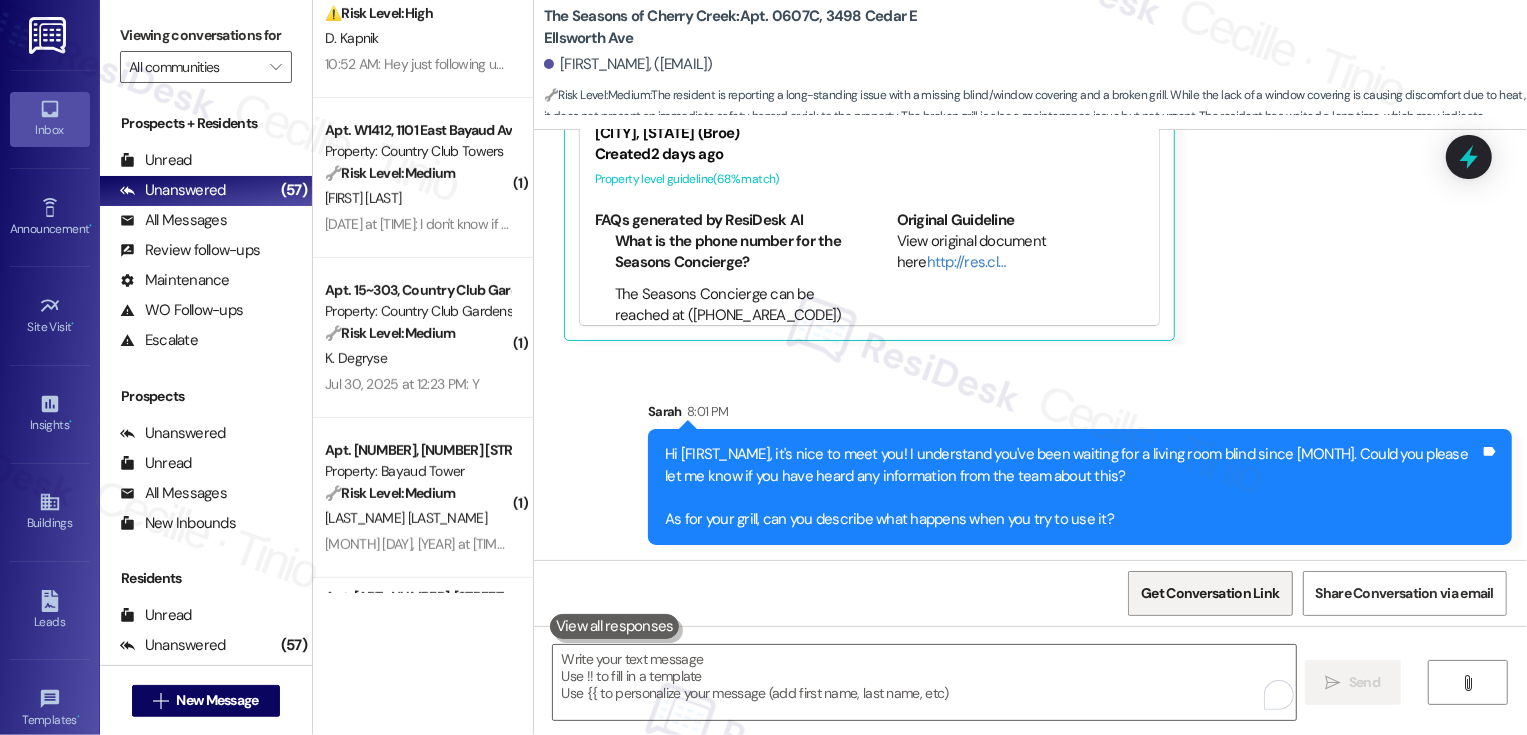 click on "Get Conversation Link" at bounding box center (1210, 593) 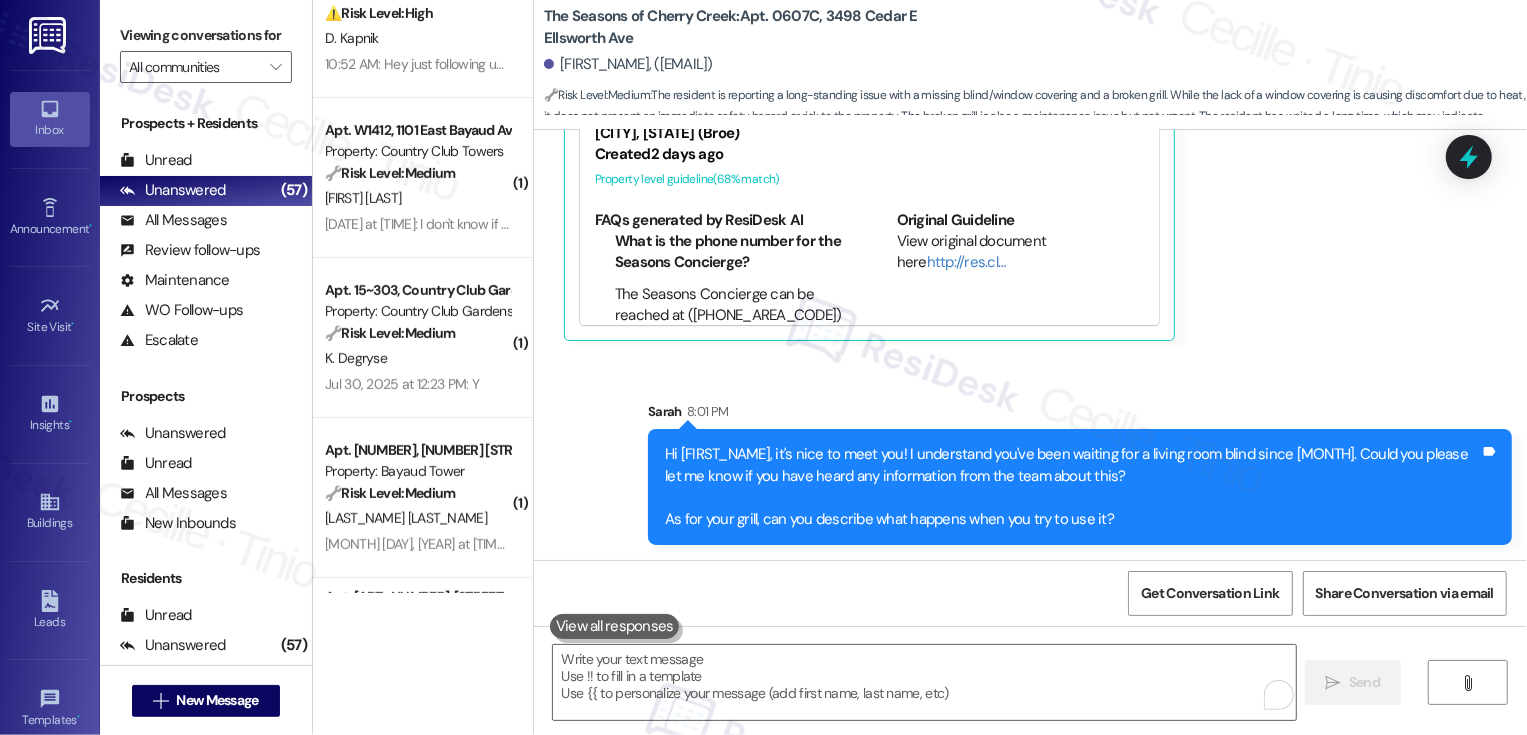 click on "Hi Dave, it's nice to meet you! I understand you've been waiting for a living room blind since December. Could you please let me know if you have heard any information from the team about this?
As for your grill, can you describe what happens when you try to use it?" at bounding box center (1072, 487) 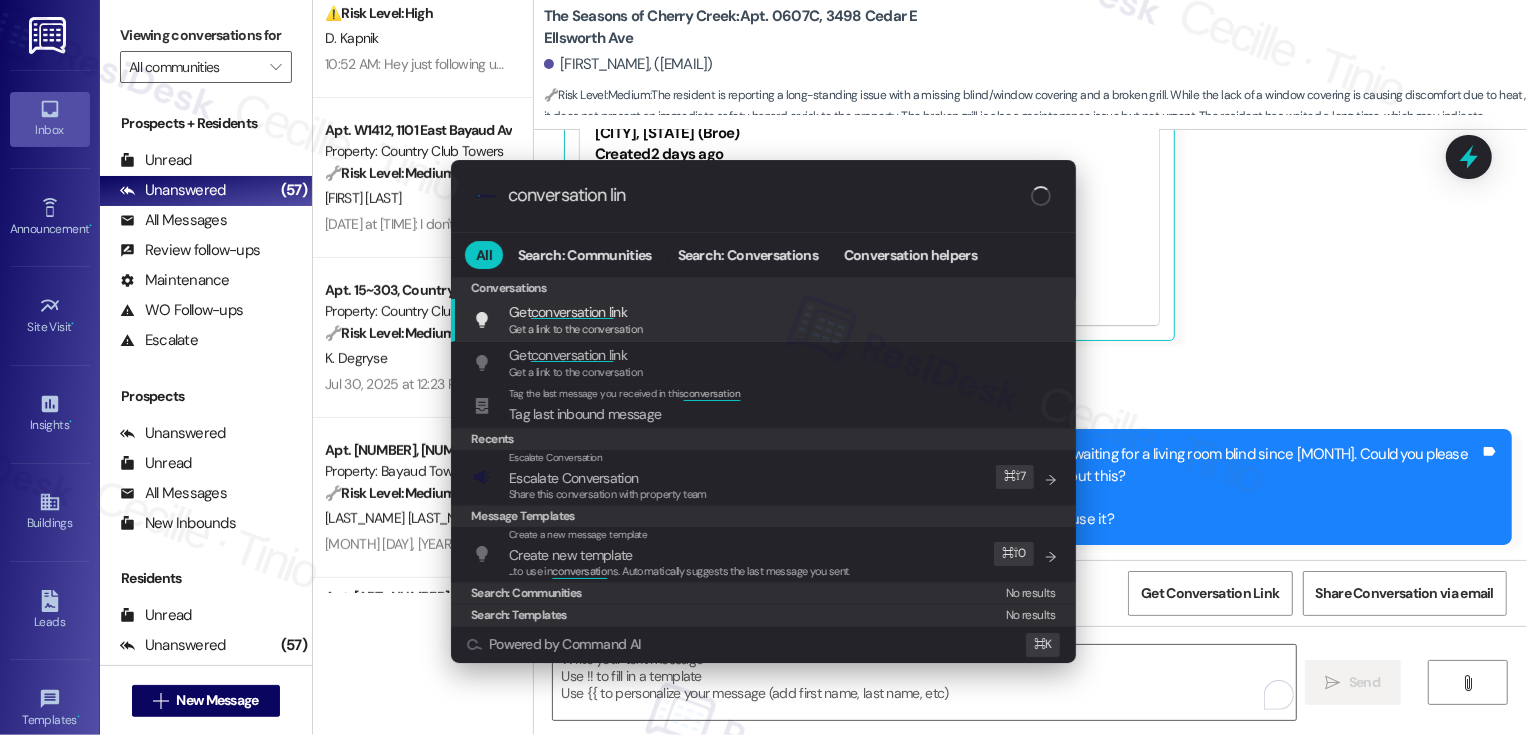 type on "conversation link" 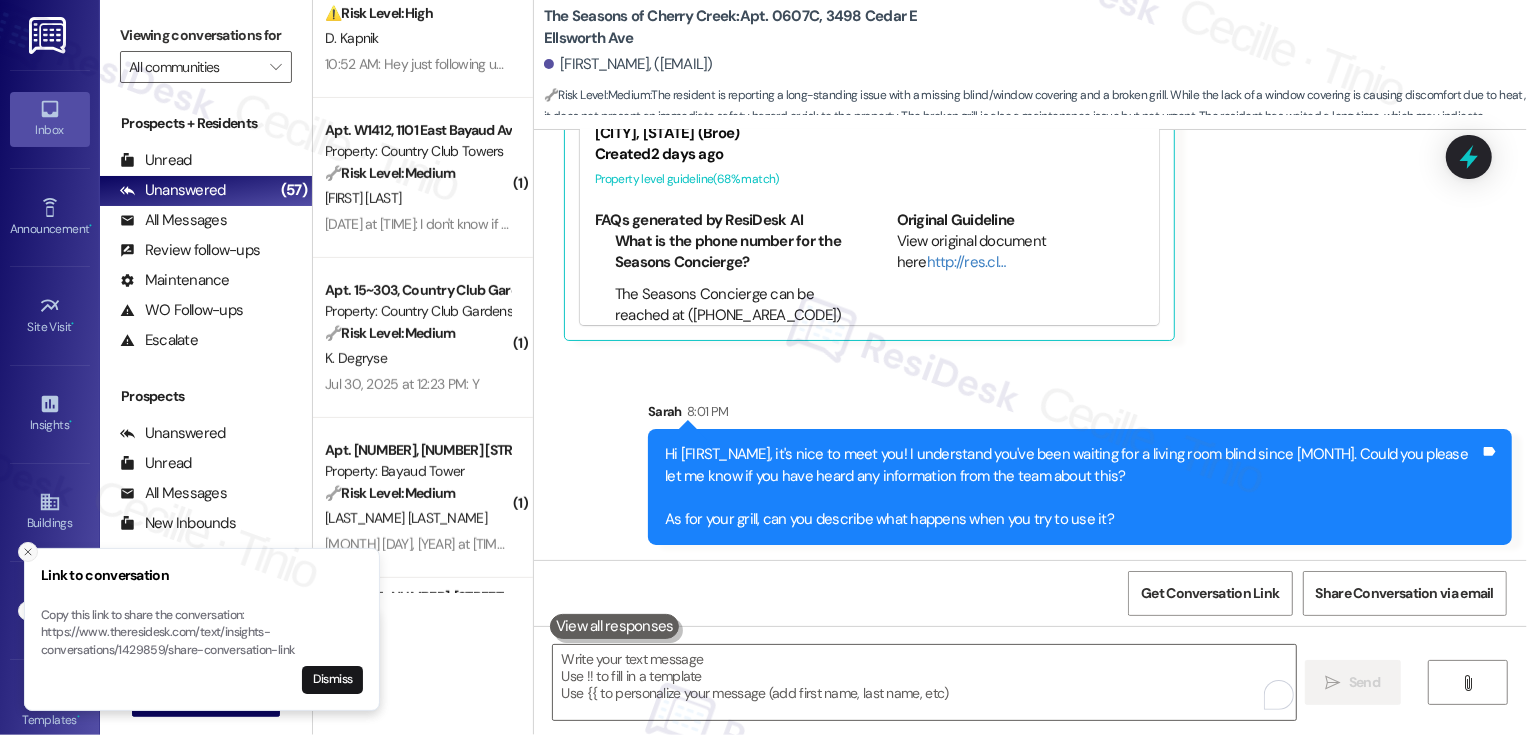 click 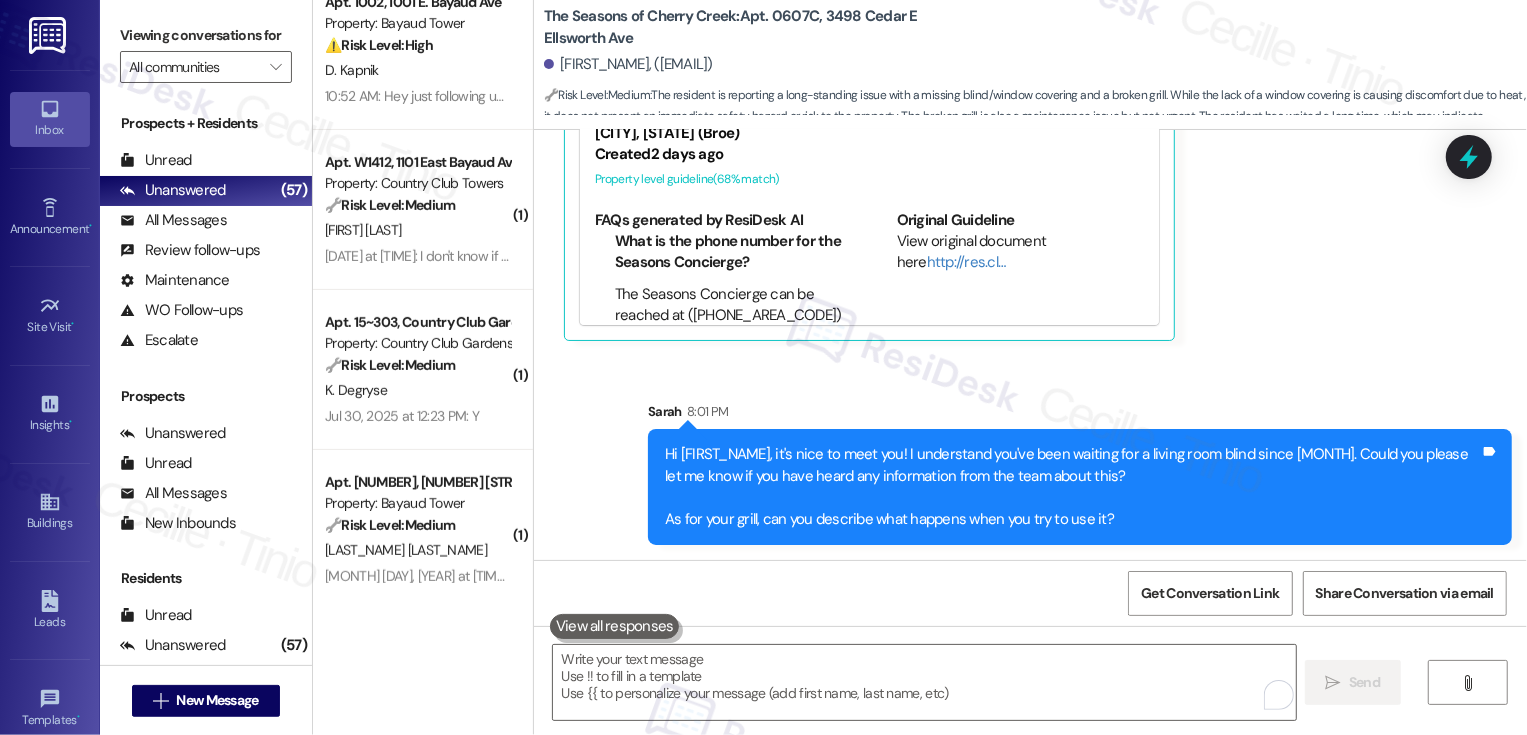 scroll, scrollTop: 500, scrollLeft: 0, axis: vertical 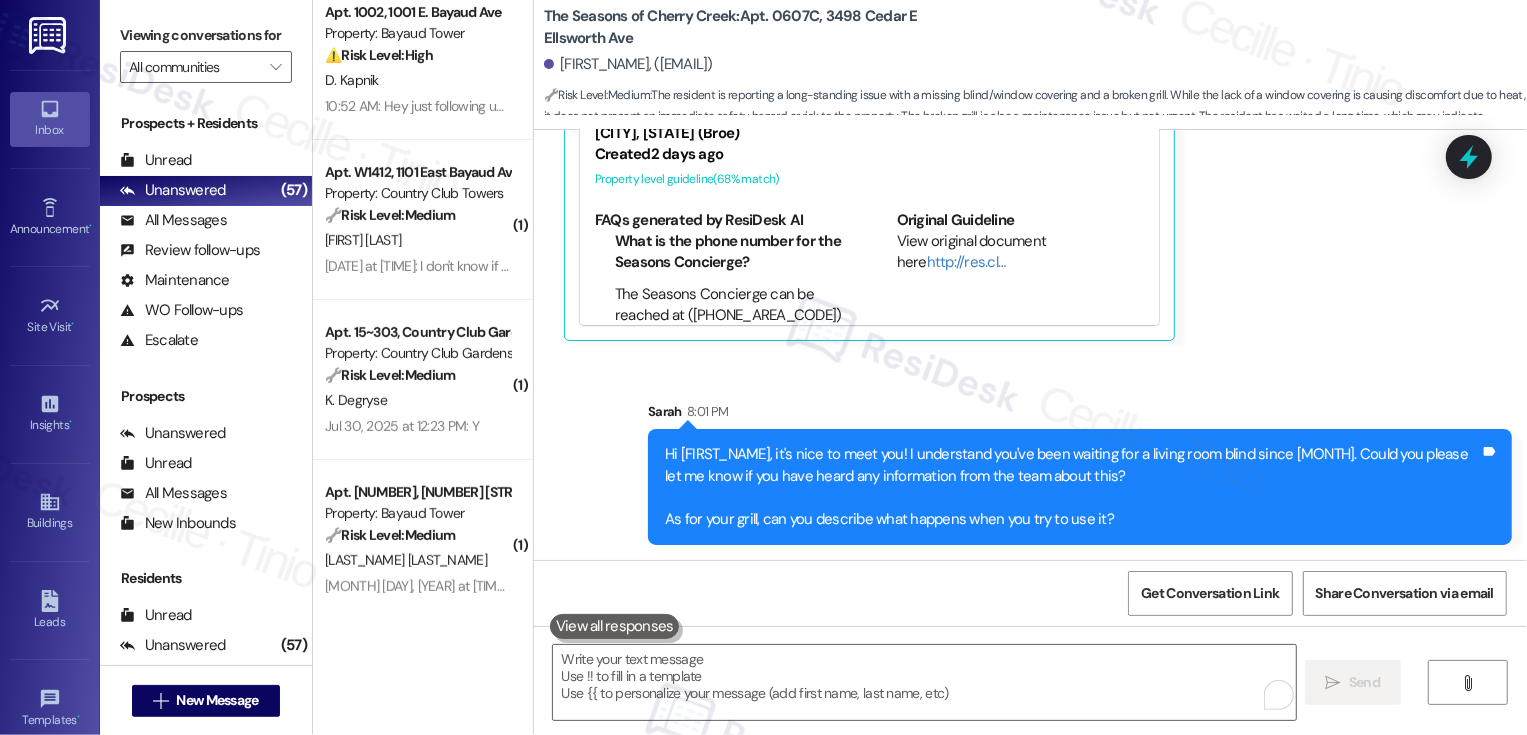 click on "Jul 30, 2025 at 12:24 PM: I don't know if they came up to check the hot water in bath tub. No paperwork was left.  Jul 30, 2025 at 12:24 PM: I don't know if they came up to check the hot water in bath tub. No paperwork was left." at bounding box center (625, 266) 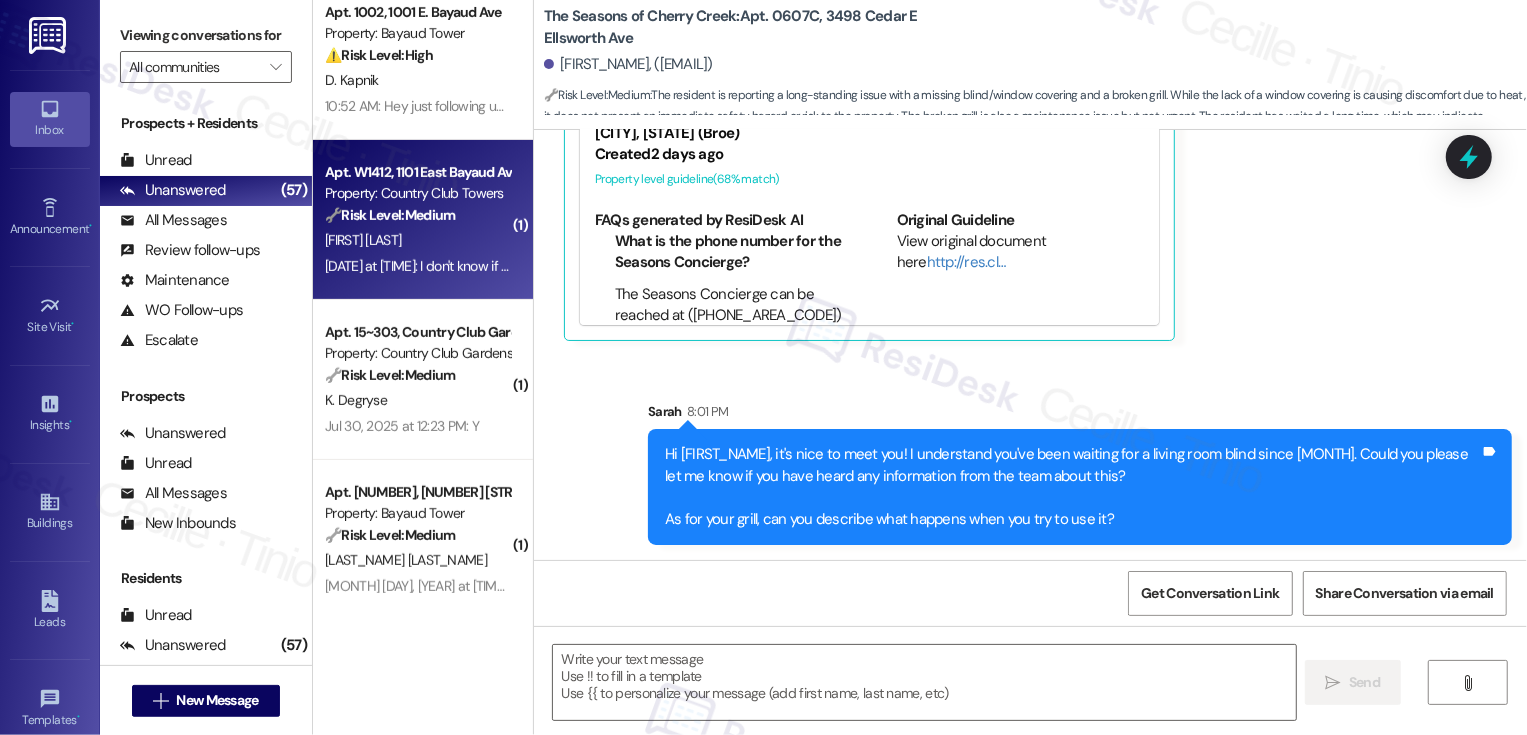 click on "Jul 30, 2025 at 12:24 PM: I don't know if they came up to check the hot water in bath tub. No paperwork was left.  Jul 30, 2025 at 12:24 PM: I don't know if they came up to check the hot water in bath tub. No paperwork was left." at bounding box center (625, 266) 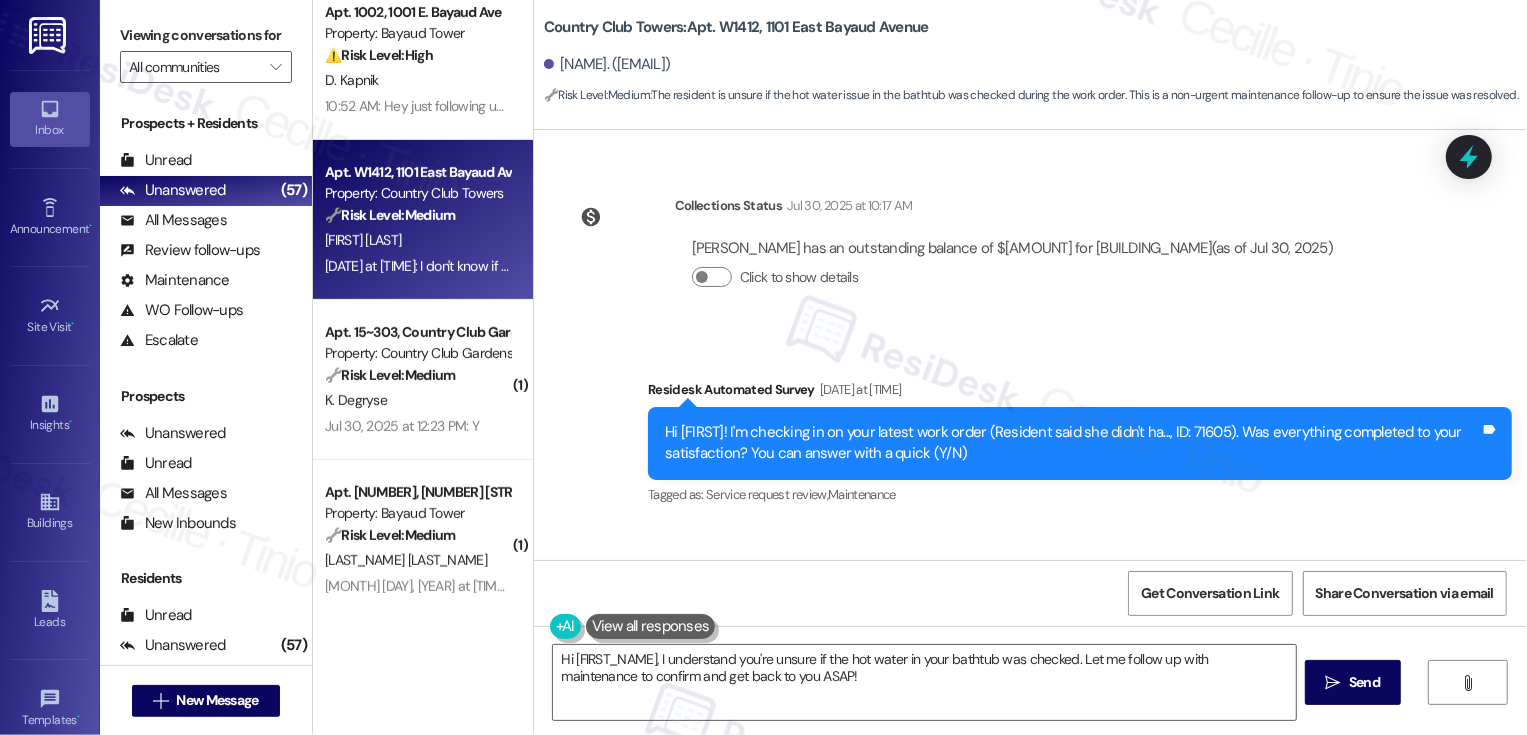 scroll, scrollTop: 437, scrollLeft: 0, axis: vertical 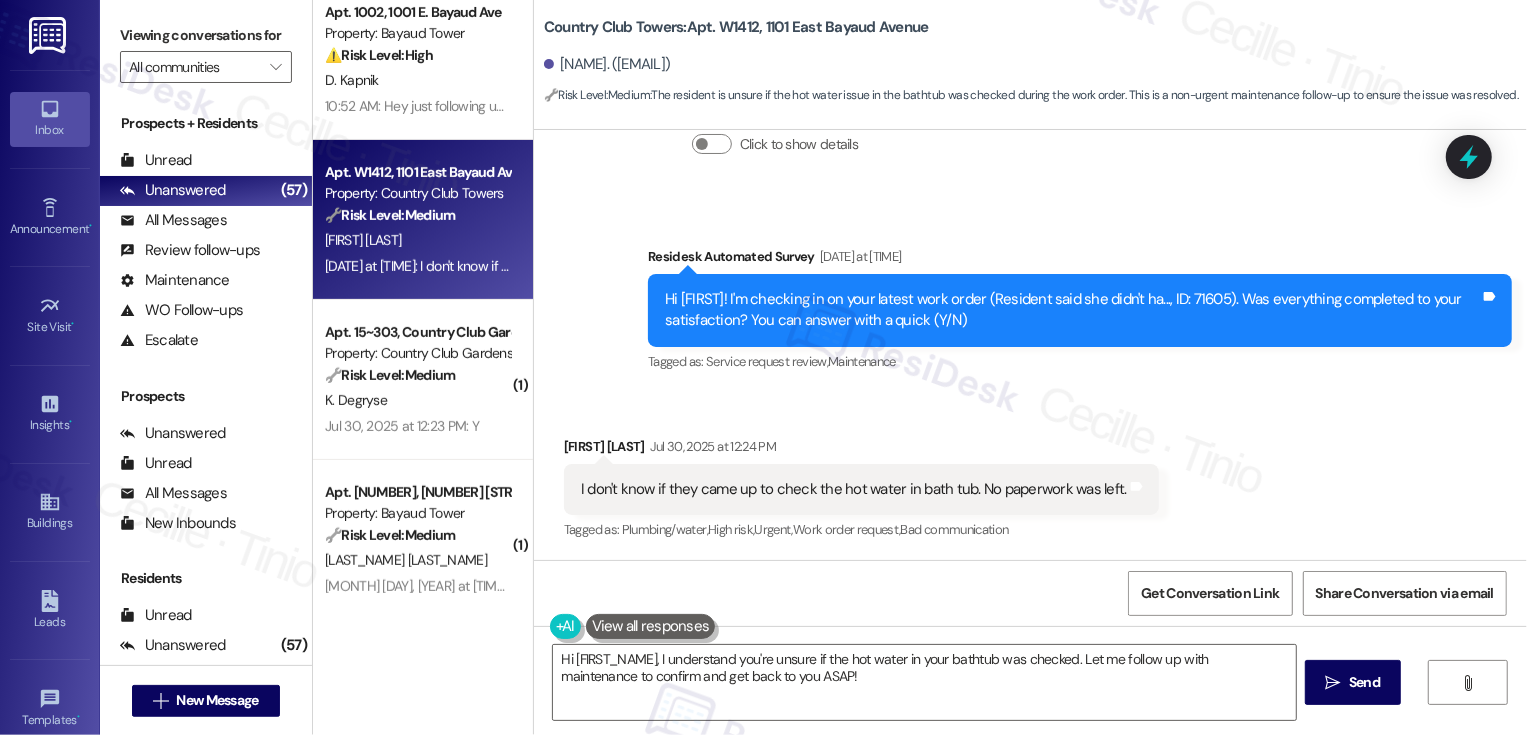 click on "Received via SMS Susan Strauss Jul 30, 2025 at 12:24 PM I don't know if they came up to check the hot water in bath tub. No paperwork was left.  Tags and notes Tagged as:   Plumbing/water ,  Click to highlight conversations about Plumbing/water High risk ,  Click to highlight conversations about High risk Urgent ,  Click to highlight conversations about Urgent Work order request ,  Click to highlight conversations about Work order request Bad communication Click to highlight conversations about Bad communication" at bounding box center (1030, 475) 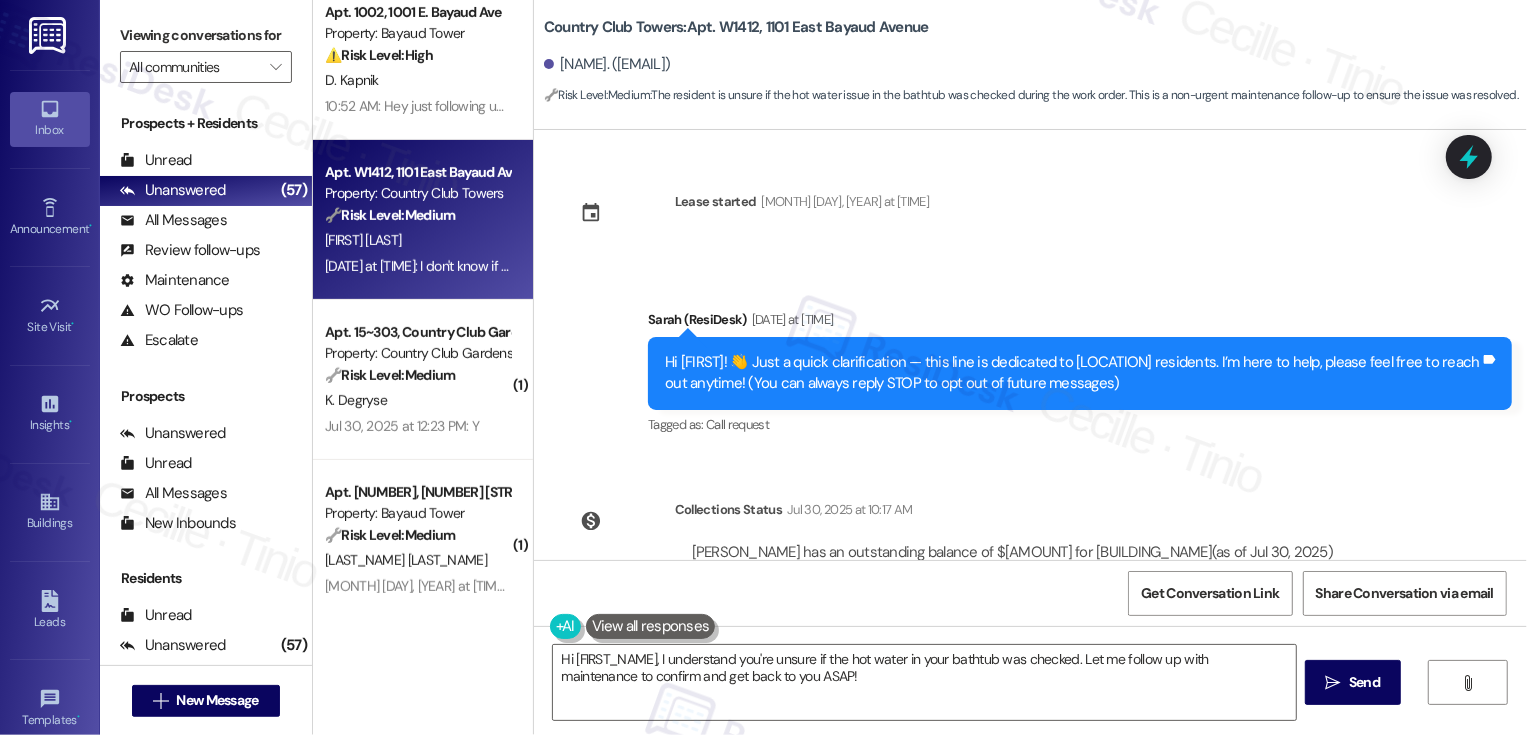 scroll, scrollTop: 437, scrollLeft: 0, axis: vertical 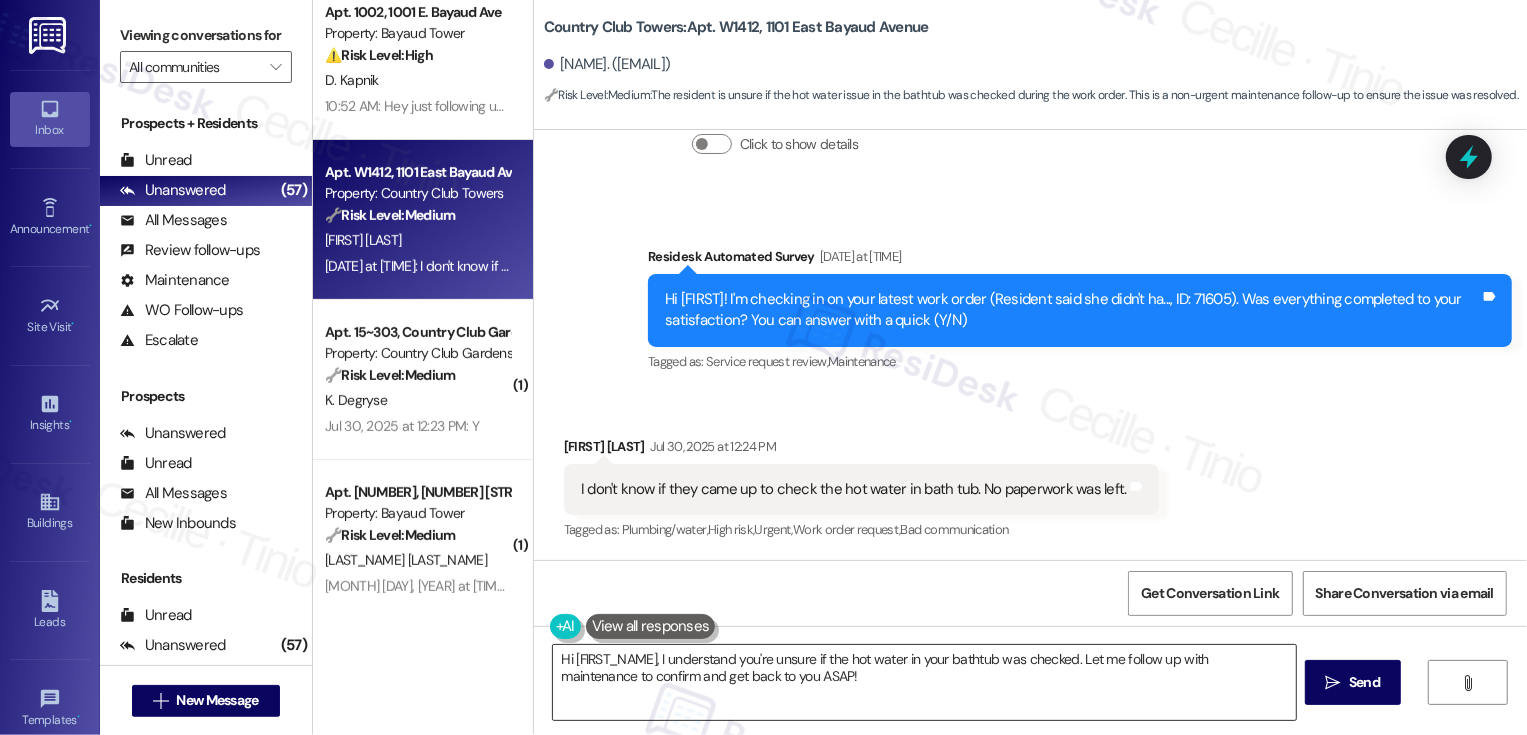 click on "Hi {{first_name}}, I understand you're unsure if the hot water in your bathtub was checked. Let me follow up with maintenance to confirm and get back to you ASAP!" at bounding box center [924, 682] 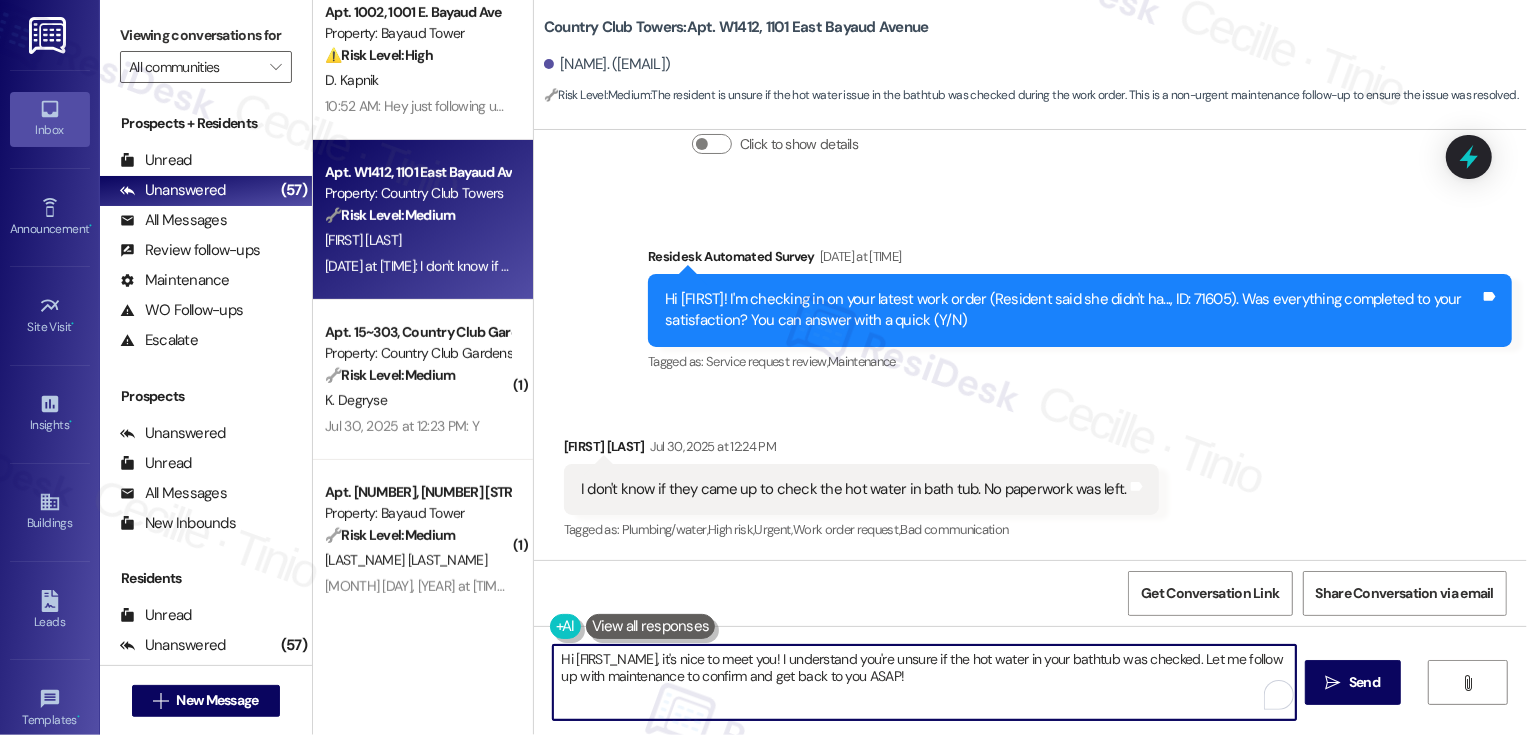 click on "Hi {{first_name}}, it's nice to meet you! I understand you're unsure if the hot water in your bathtub was checked. Let me follow up with maintenance to confirm and get back to you ASAP!" at bounding box center [924, 682] 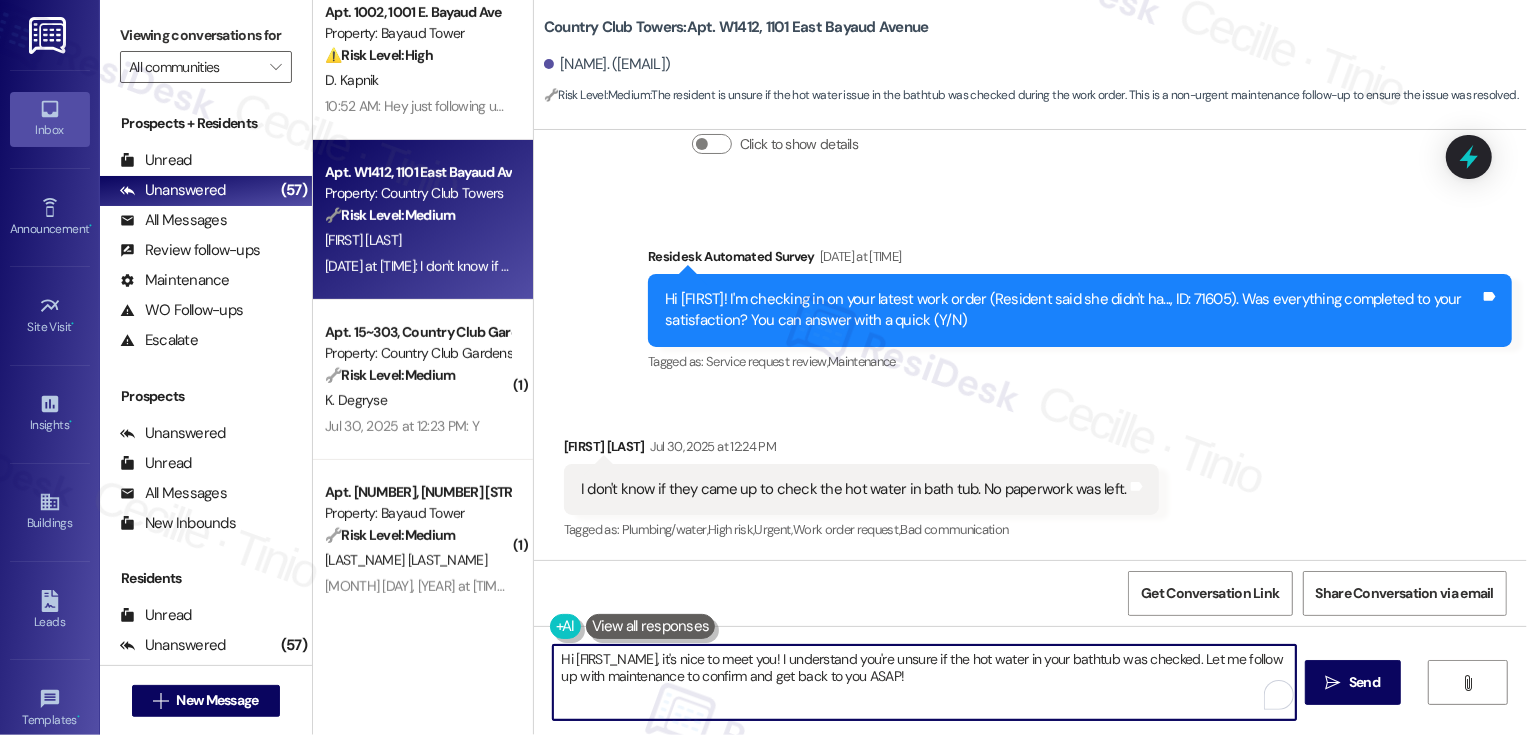 click on "Hi {{first_name}}, it's nice to meet you! I understand you're unsure if the hot water in your bathtub was checked. Let me follow up with maintenance to confirm and get back to you ASAP!" at bounding box center (924, 682) 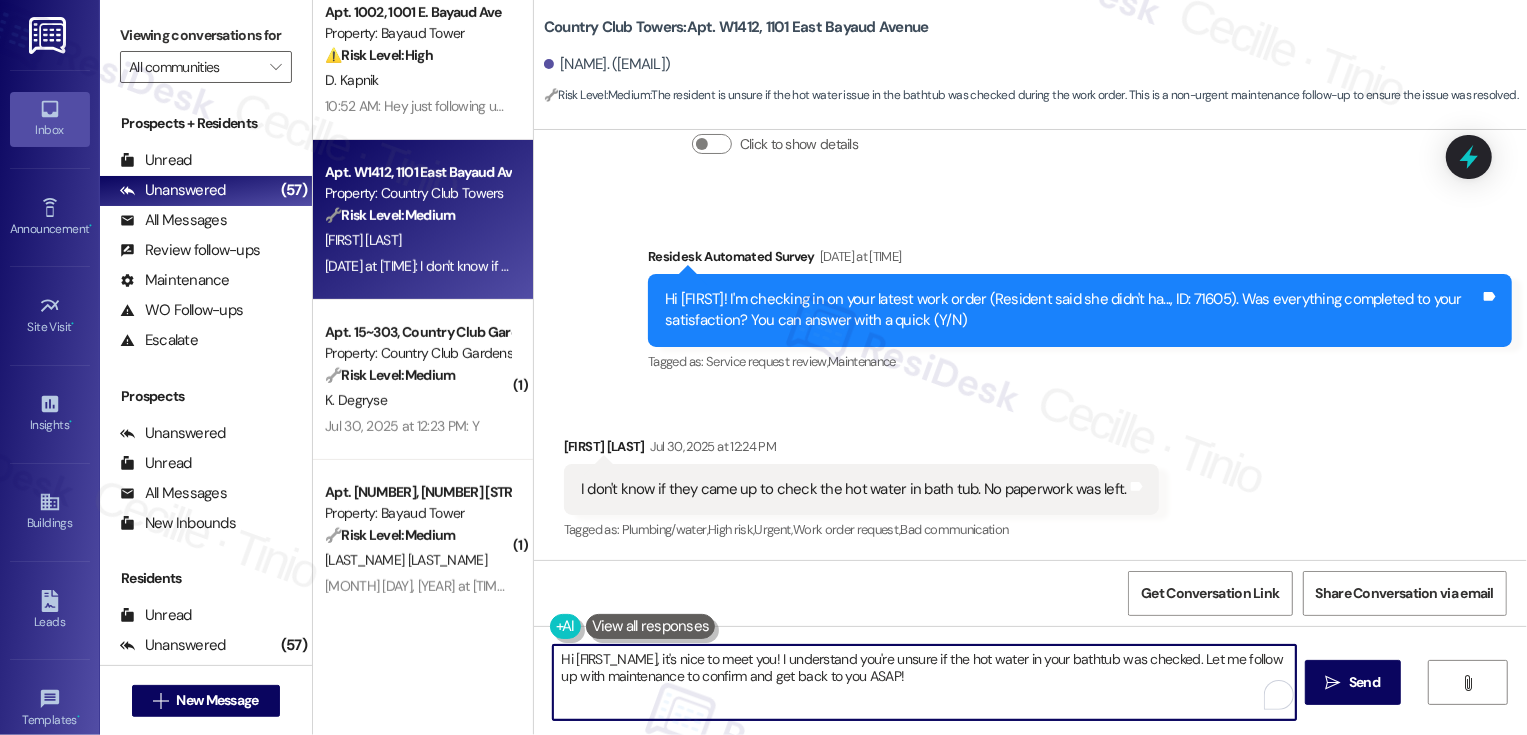 scroll, scrollTop: 349, scrollLeft: 0, axis: vertical 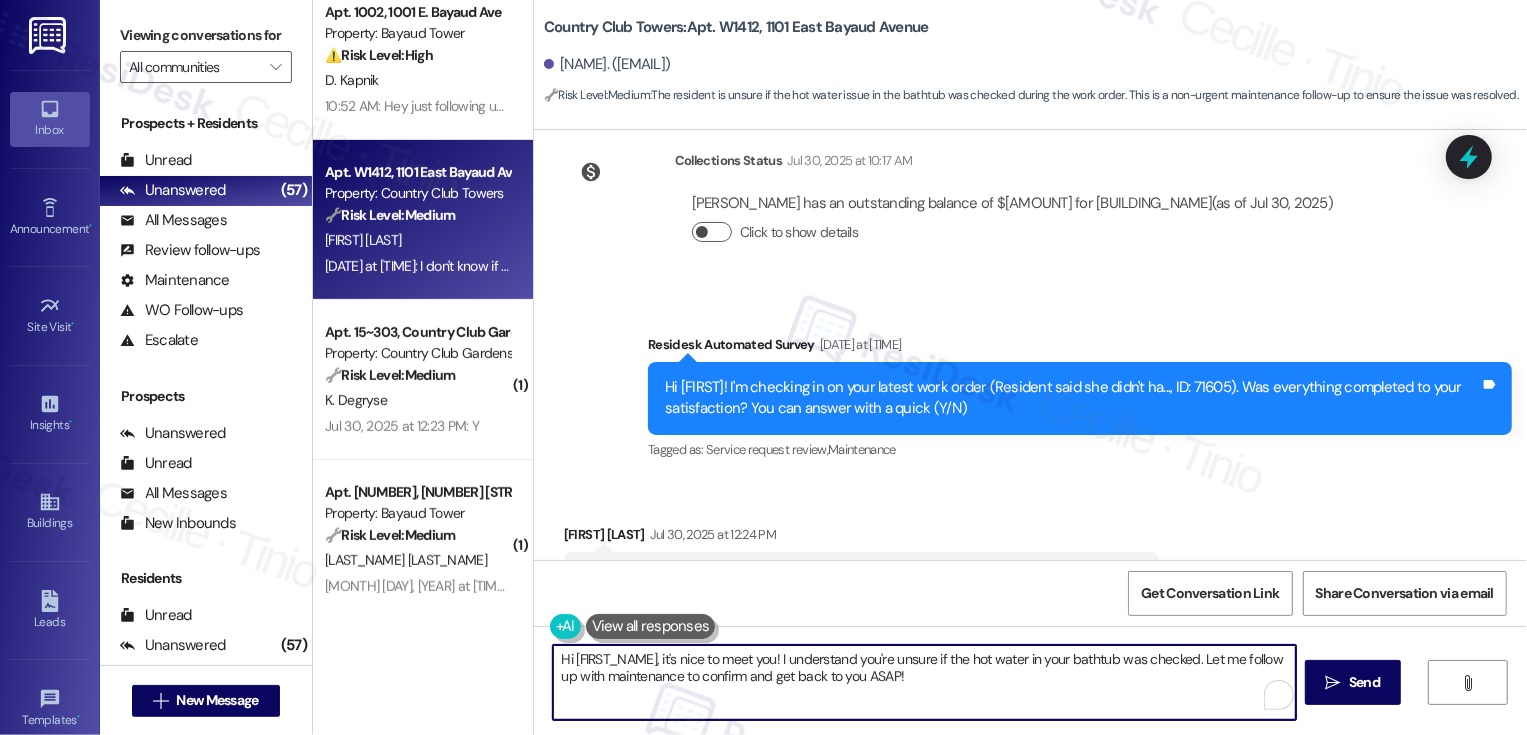 type on "Hi {{first_name}}, it's nice to meet you! I understand you're unsure if the hot water in your bathtub was checked. Let me follow up with maintenance to confirm and get back to you ASAP!" 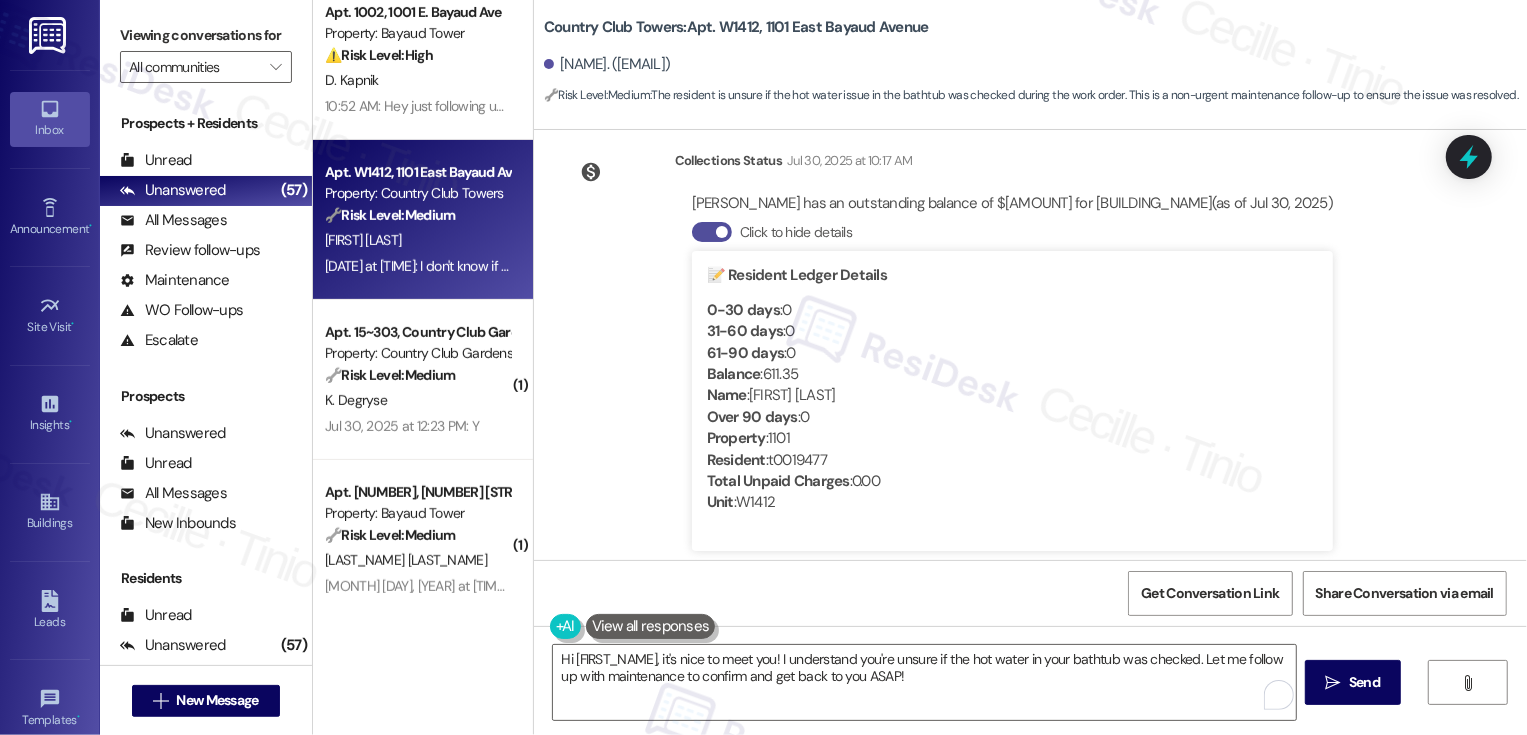 click on "Click to hide details" at bounding box center (712, 232) 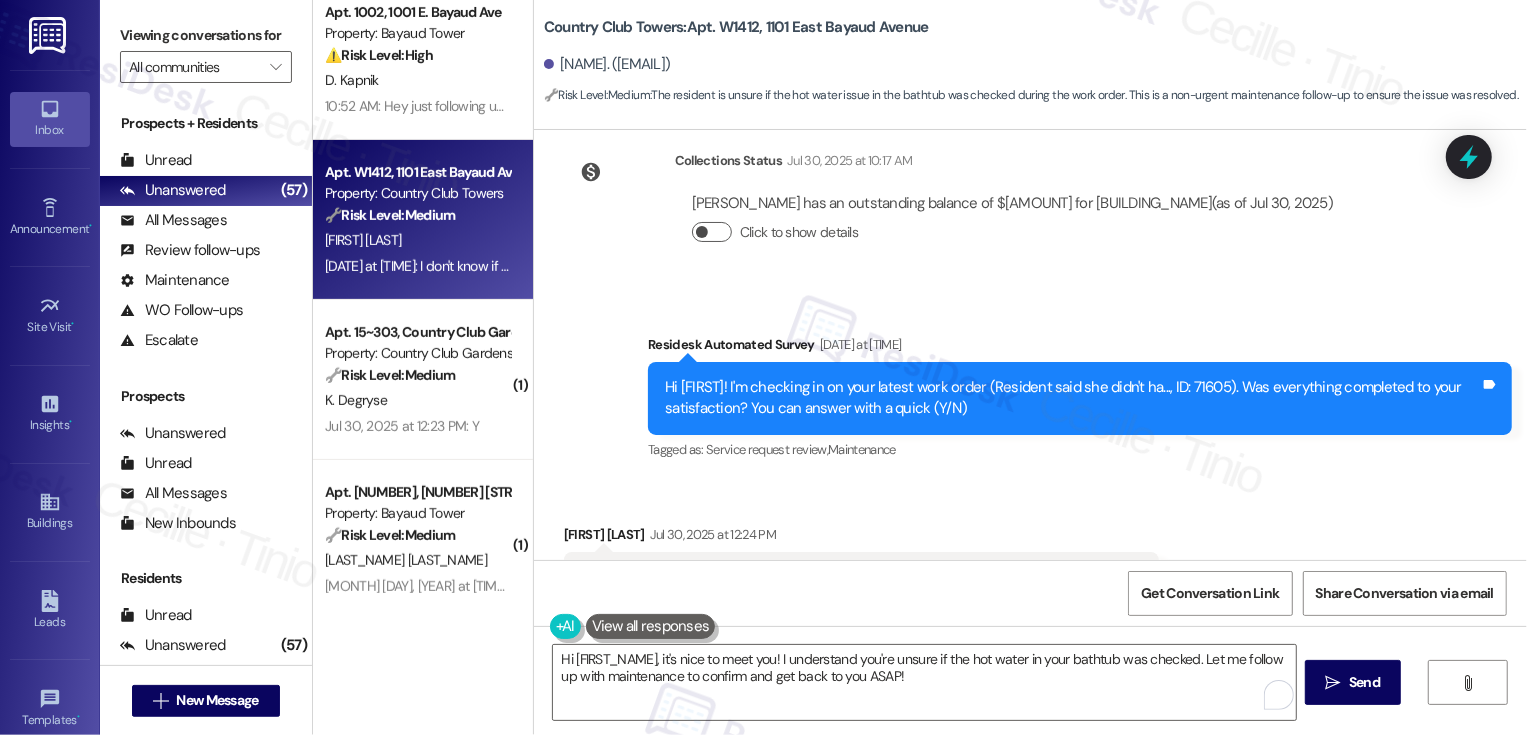 click on "Click to show details" at bounding box center [712, 232] 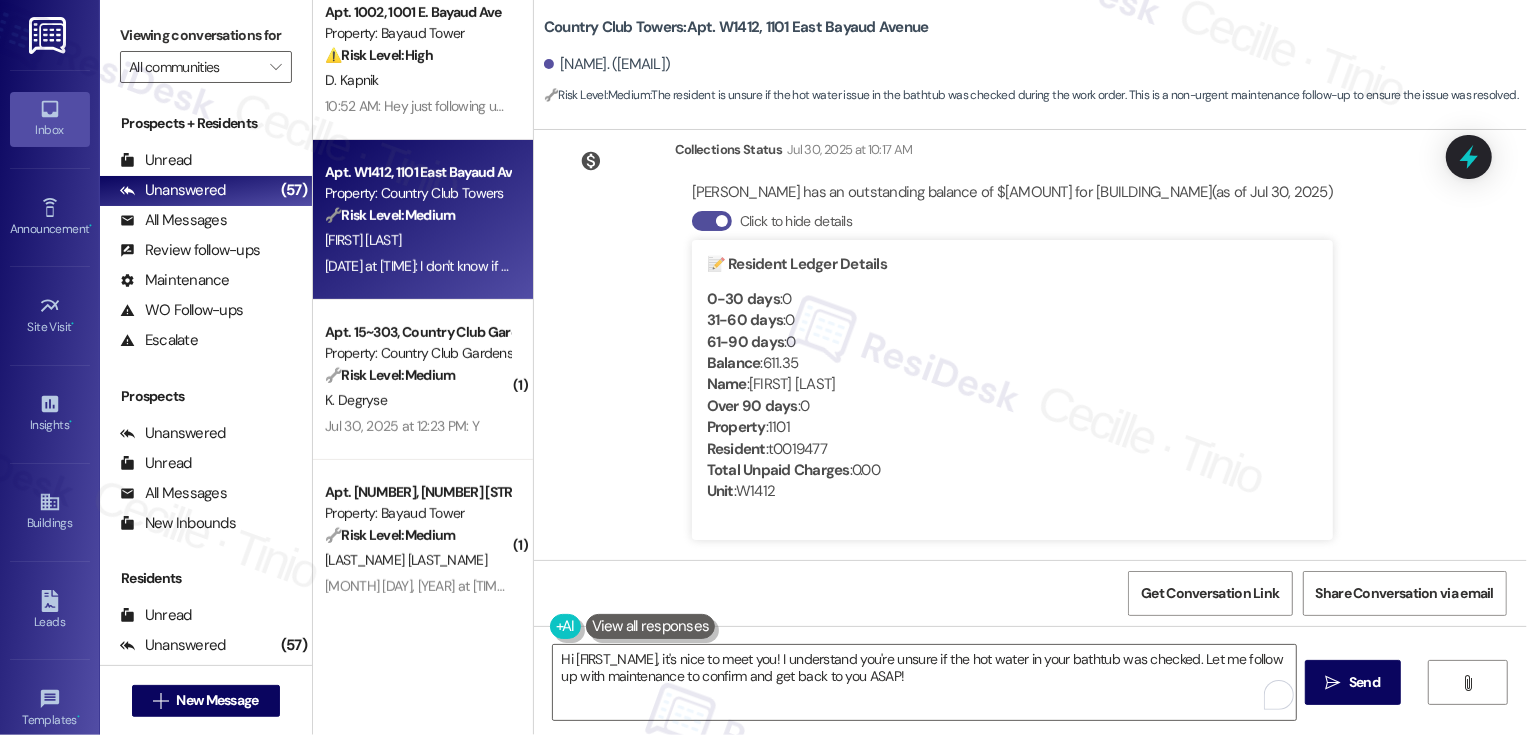 scroll, scrollTop: 377, scrollLeft: 0, axis: vertical 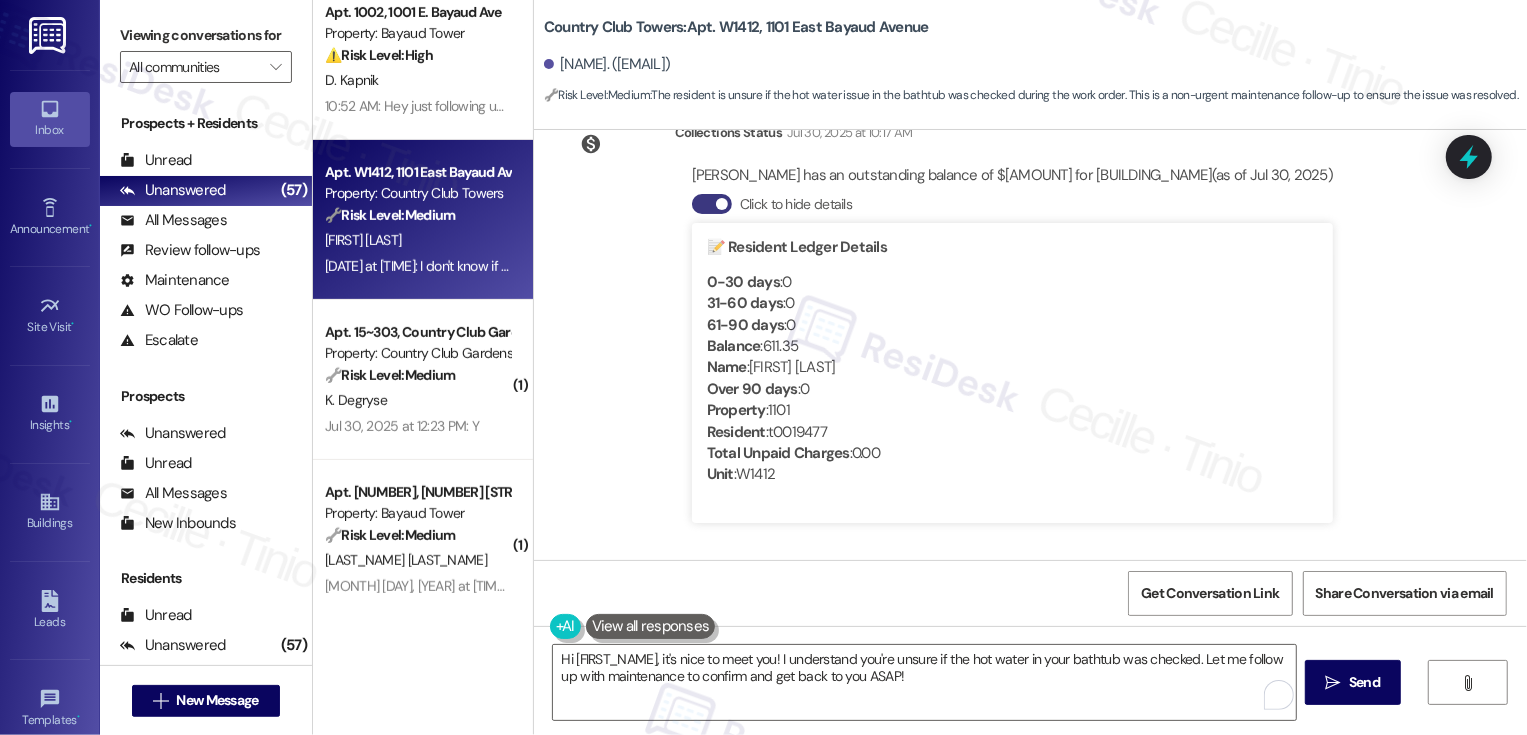 click on "Collections Status Jul 30, 2025 at 10:17 AM Susan Strauss has an outstanding balance of $611.35 for Country Club Towers  (as of Jul 30, 2025) Click to hide details 📝 Resident Ledger Details 0-30 days :  0 31-60 days :  0 61-90 days :  0 Balance :  611.35 Name :  Susan Strauss Over 90 days :  0 Property :  1101 Resident :  t0019477 Total Unpaid Charges :  0.00 Unit :  W1412" at bounding box center [957, 334] 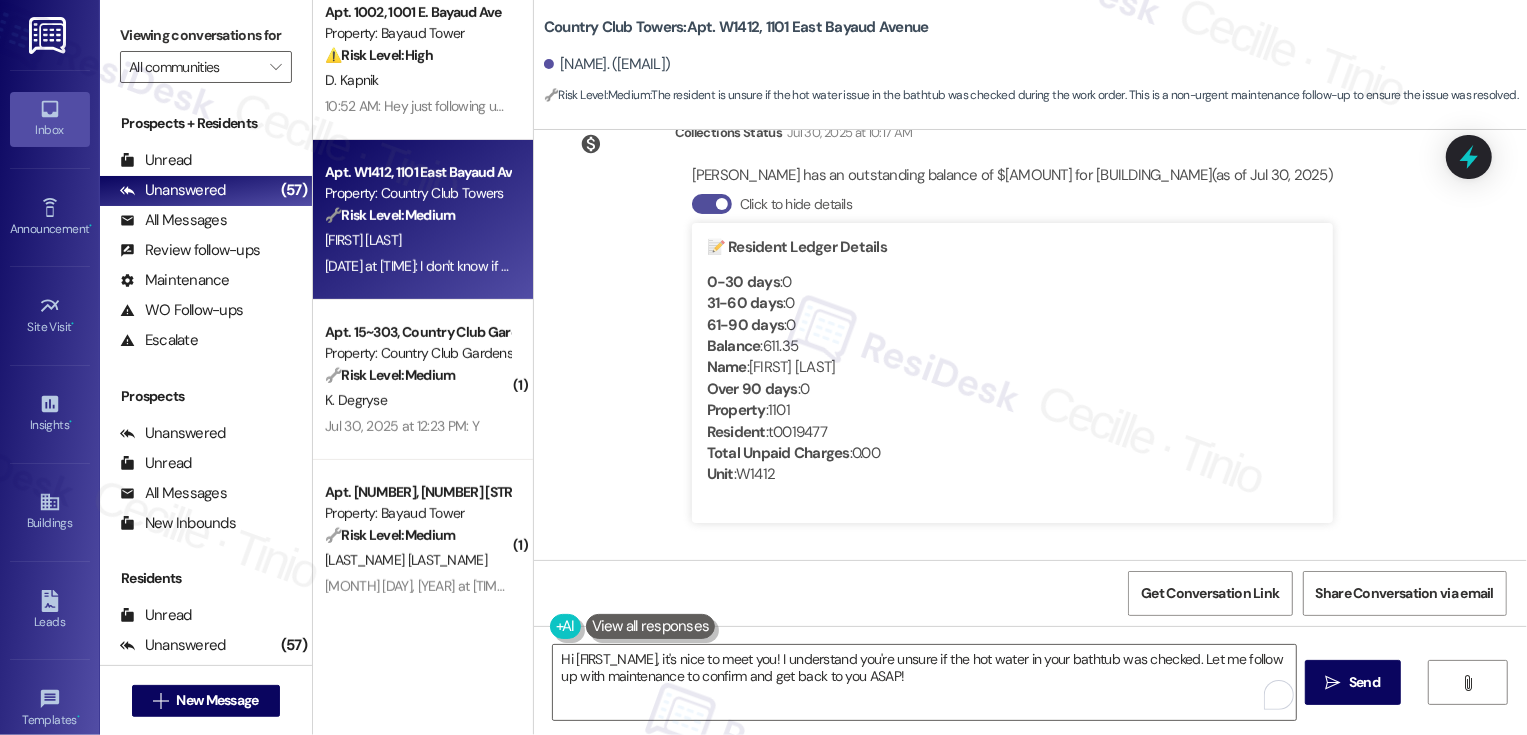 click on "Click to hide details" at bounding box center [712, 204] 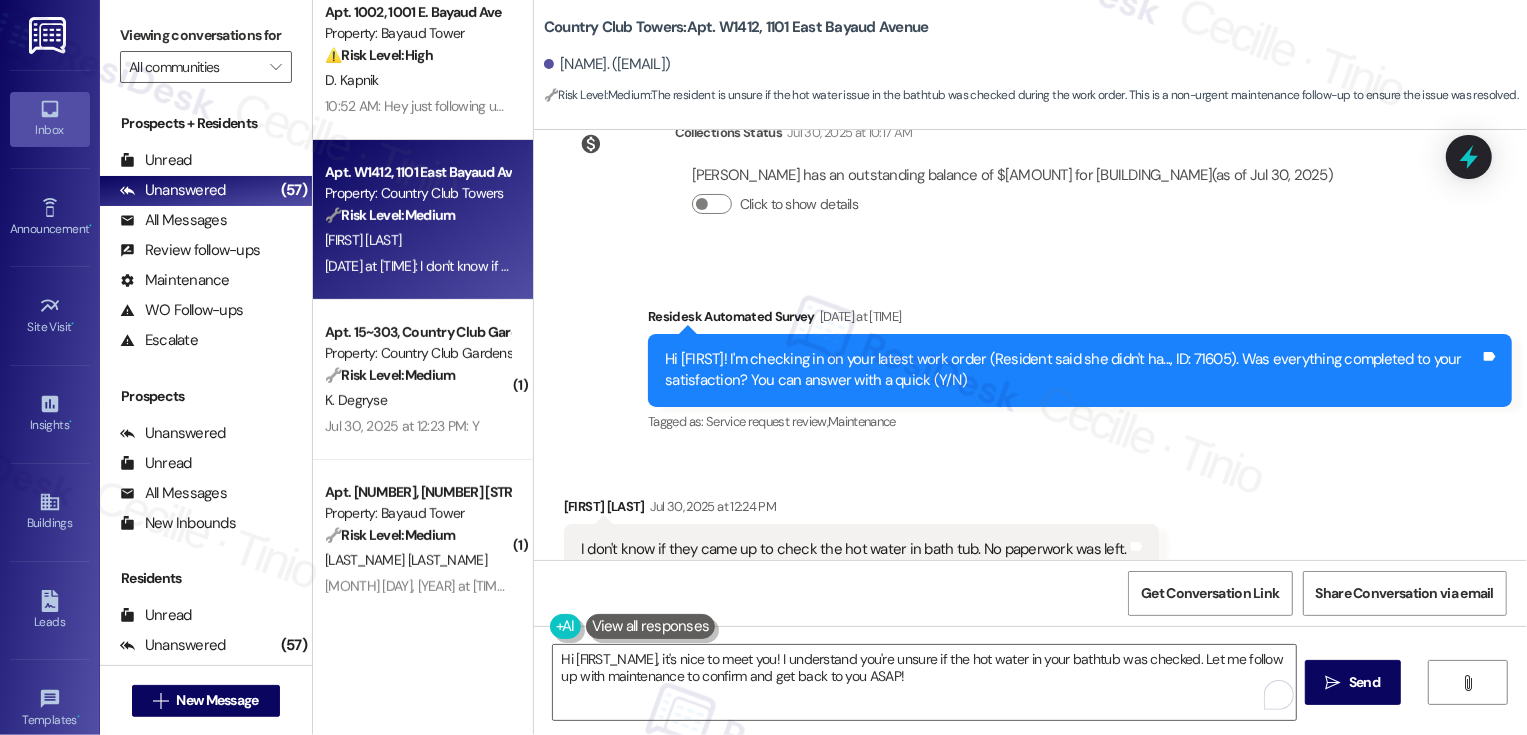 type 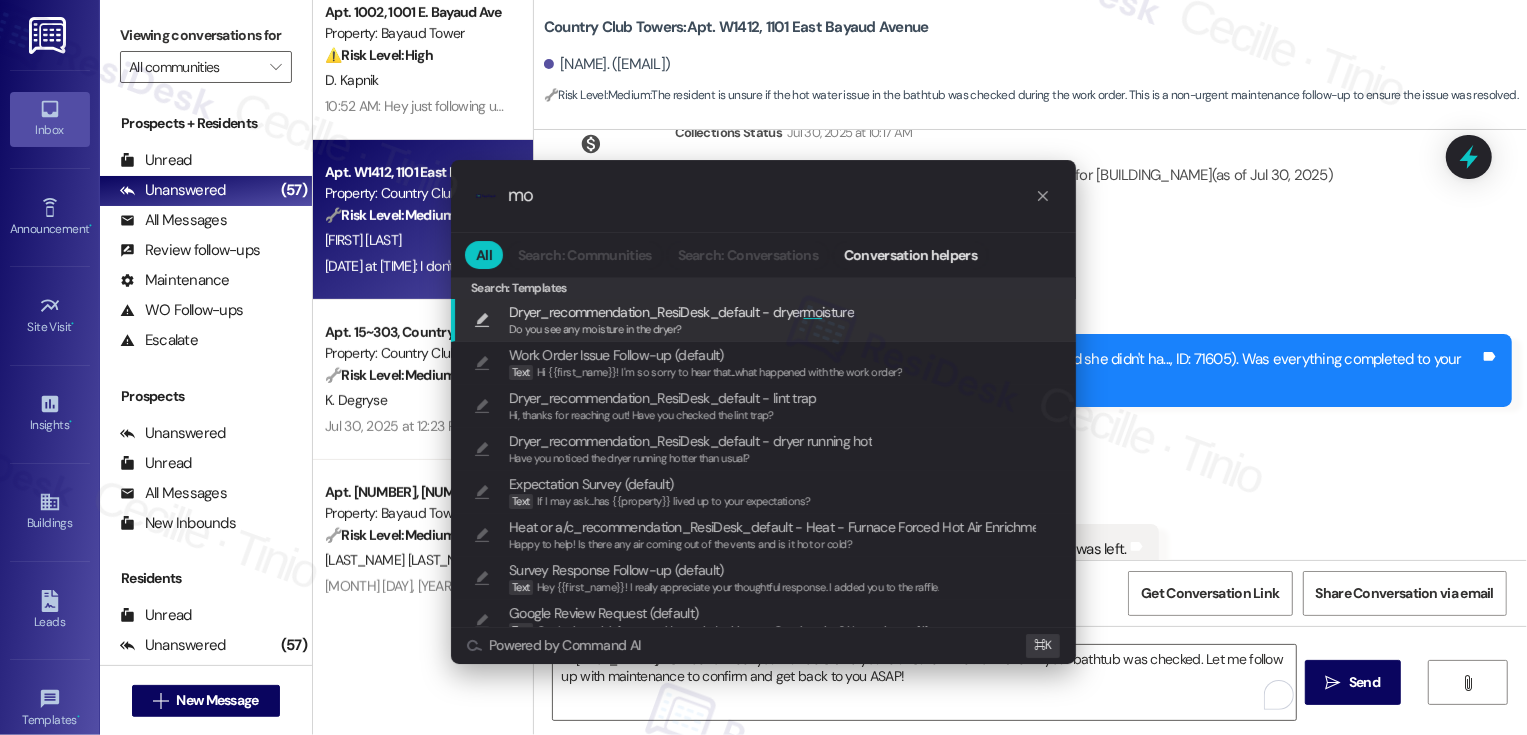 type on "m" 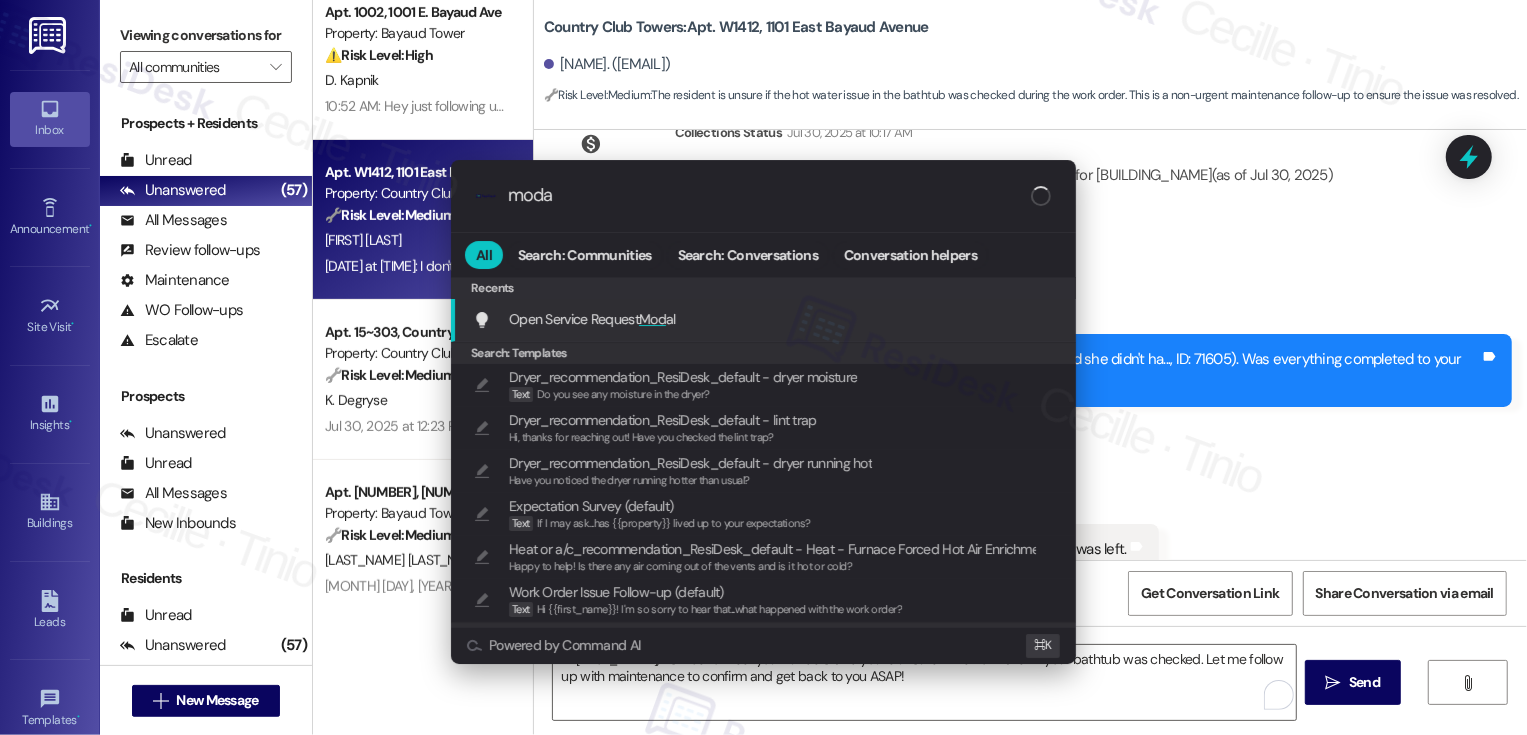 type on "modal" 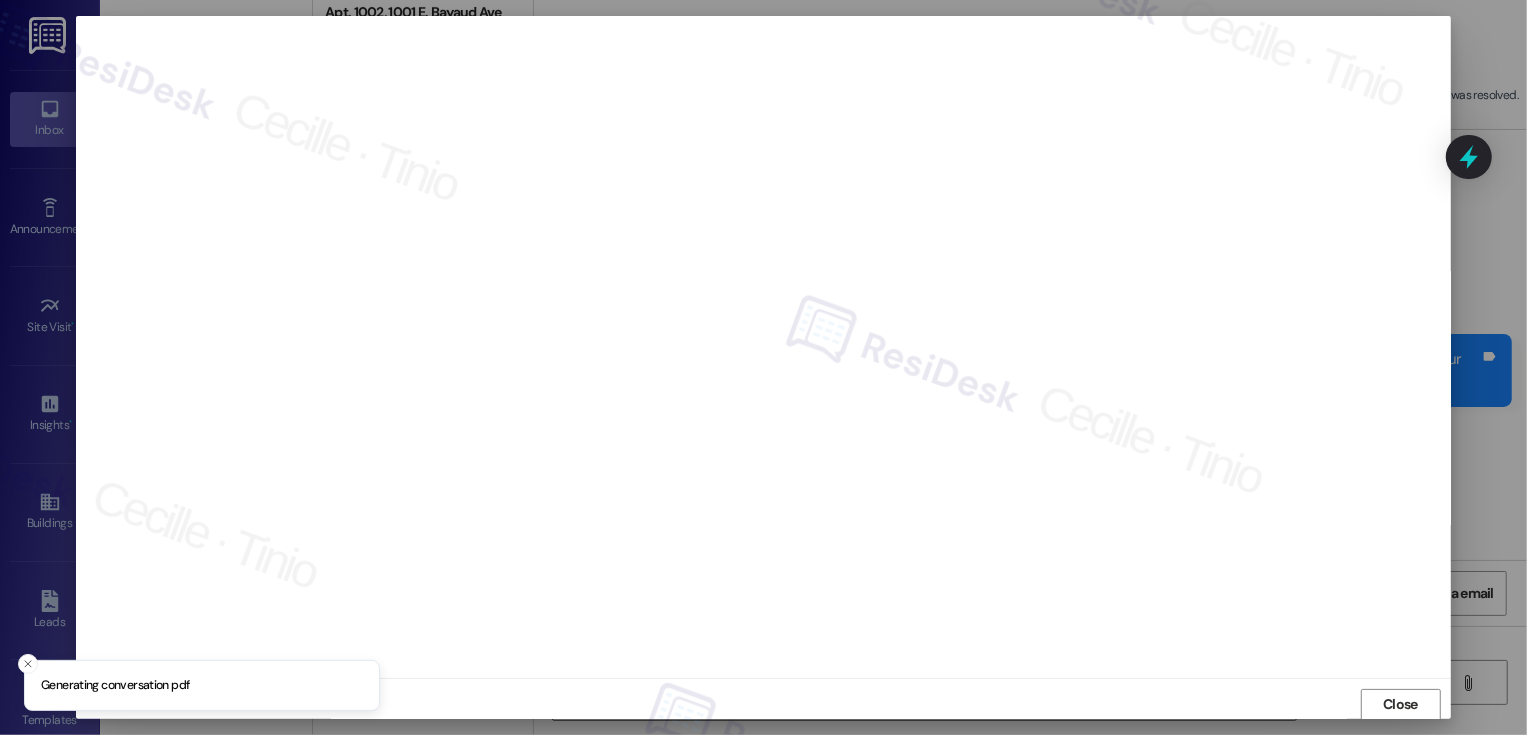 scroll, scrollTop: 1, scrollLeft: 0, axis: vertical 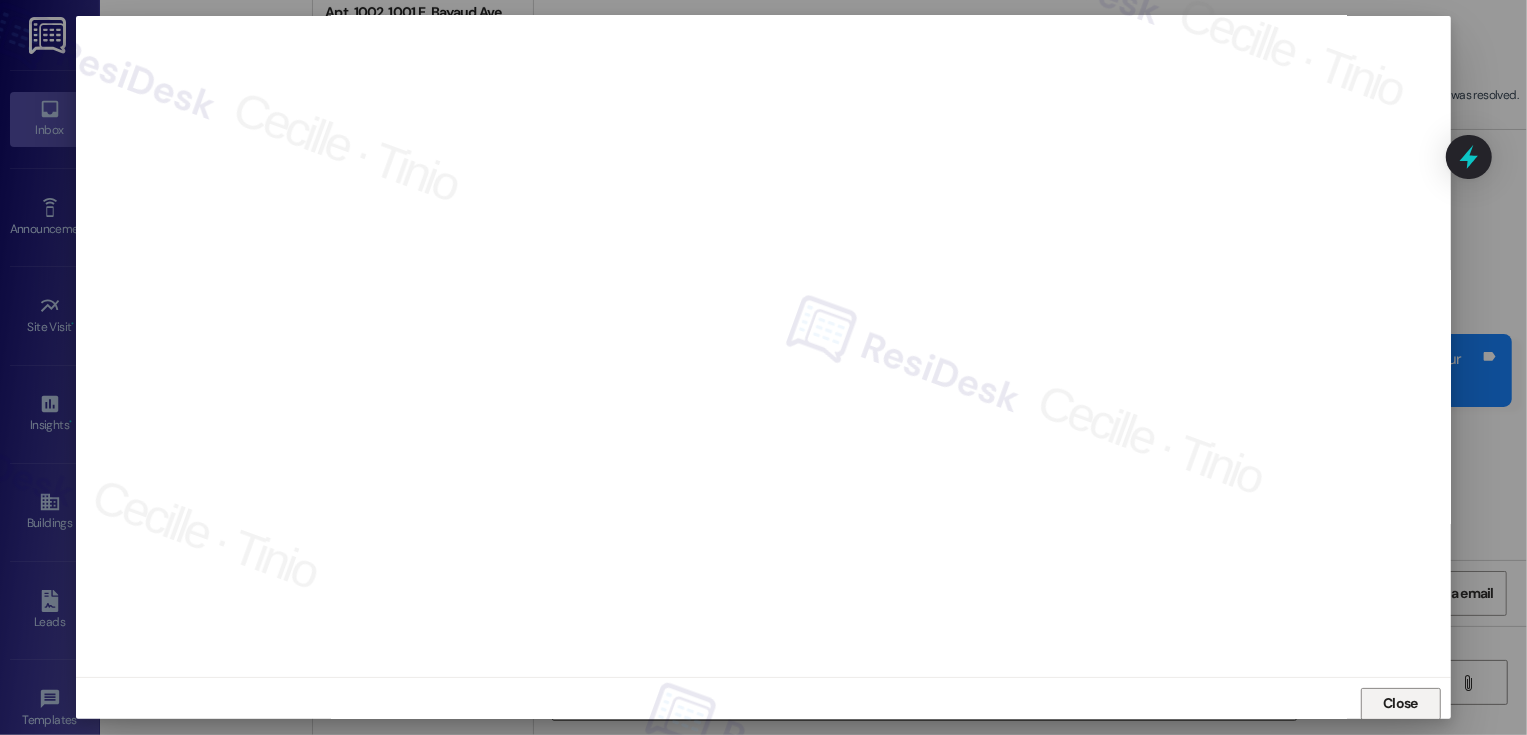 click on "Close" at bounding box center [1400, 704] 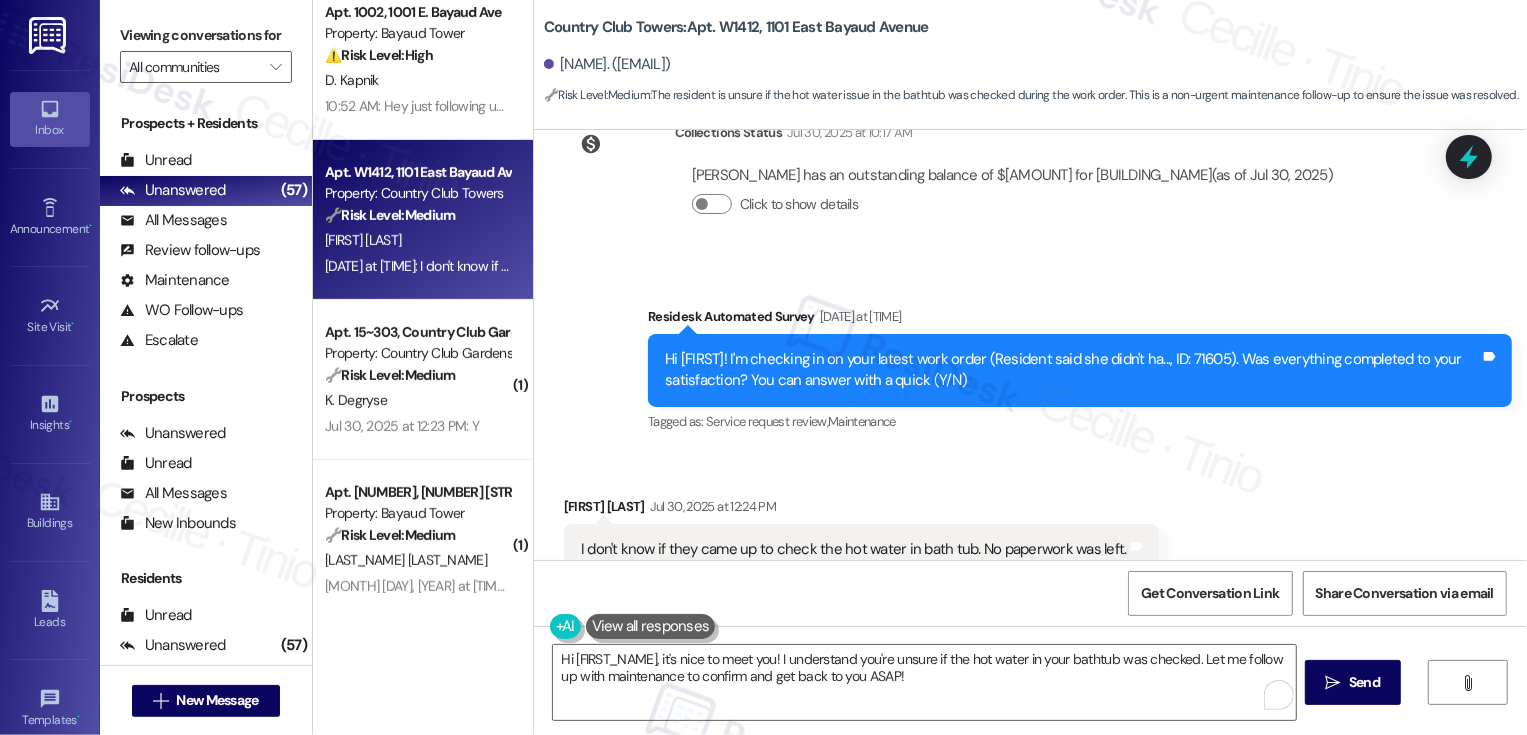 scroll, scrollTop: 437, scrollLeft: 0, axis: vertical 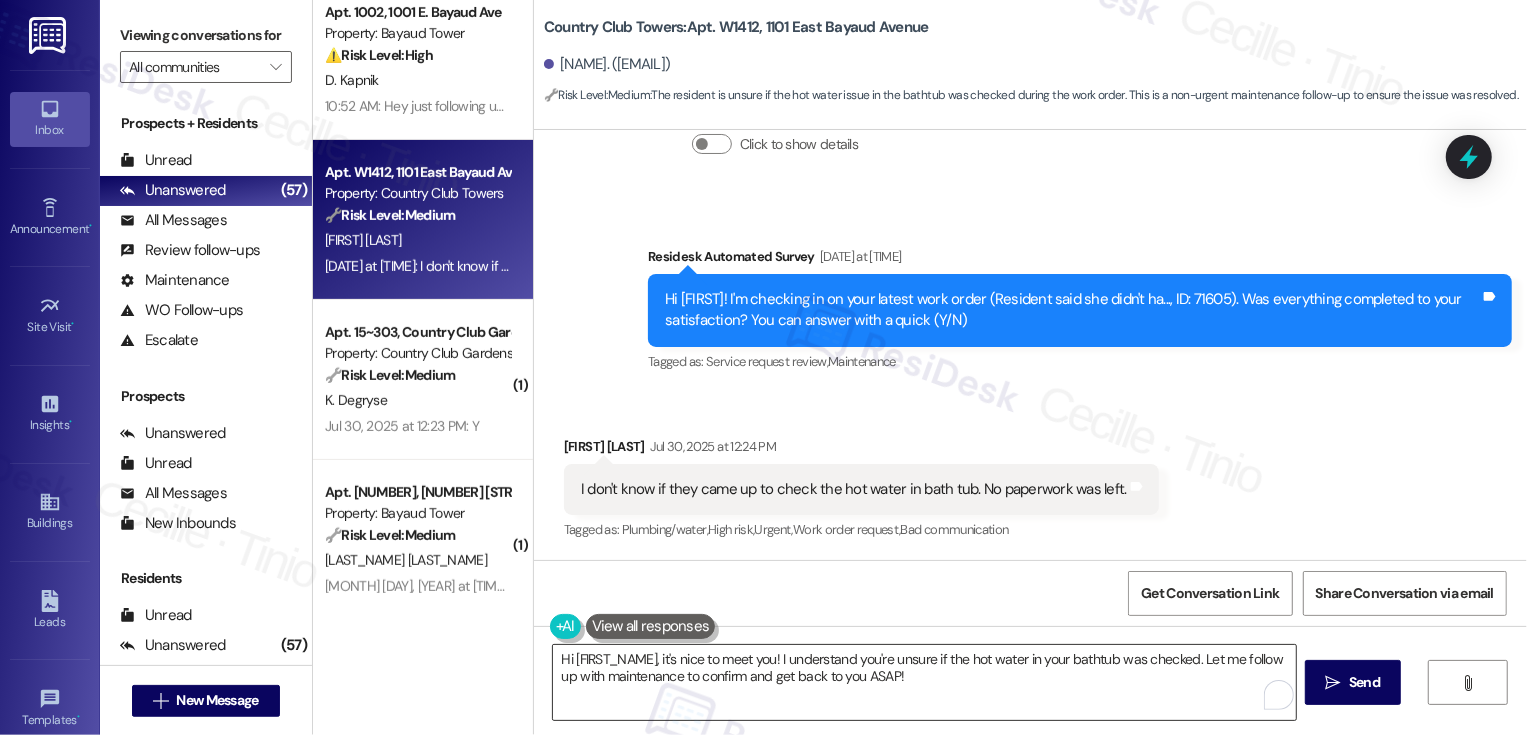 click on "Hi {{first_name}}, it's nice to meet you! I understand you're unsure if the hot water in your bathtub was checked. Let me follow up with maintenance to confirm and get back to you ASAP!" at bounding box center (924, 682) 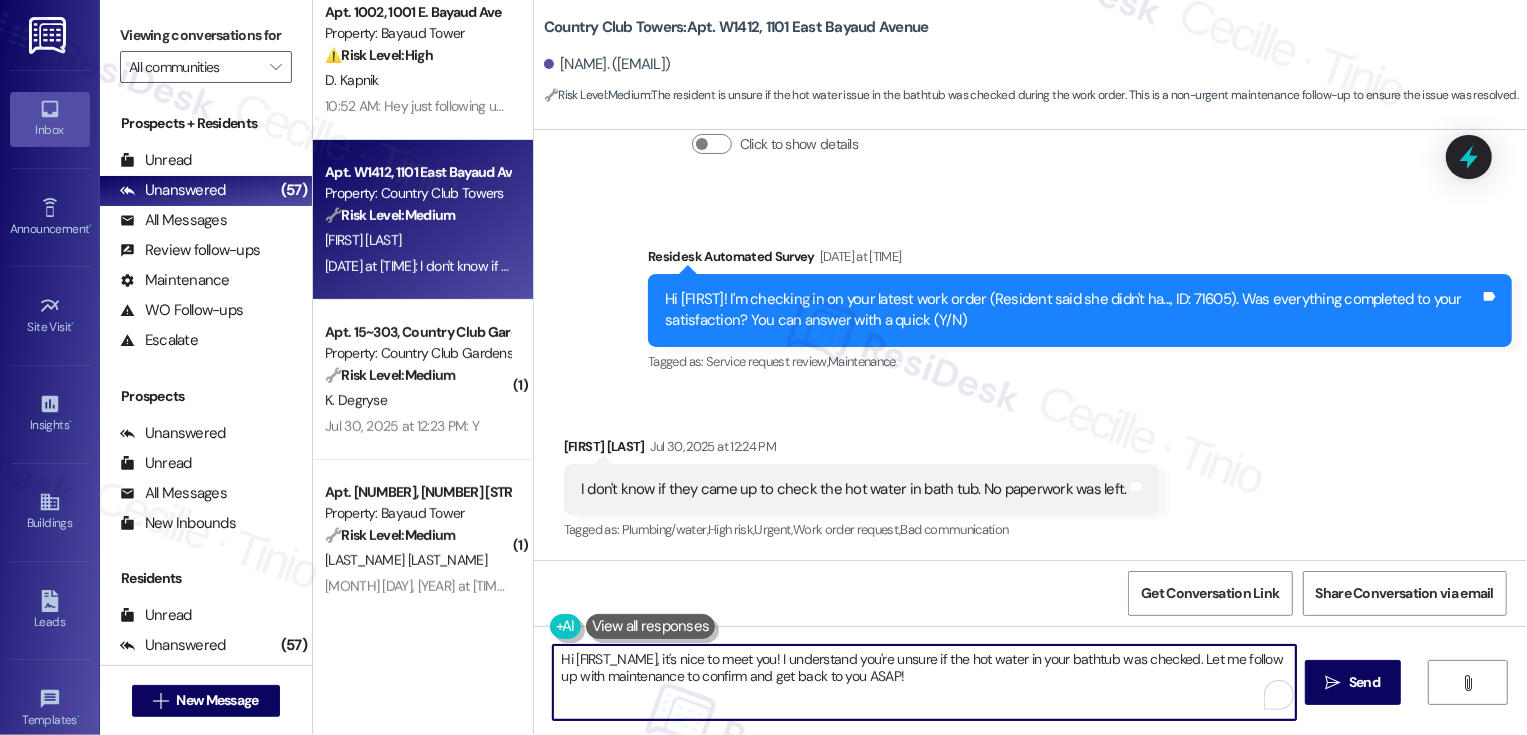 click on "Hi {{first_name}}, it's nice to meet you! I understand you're unsure if the hot water in your bathtub was checked. Let me follow up with maintenance to confirm and get back to you ASAP!" at bounding box center [924, 682] 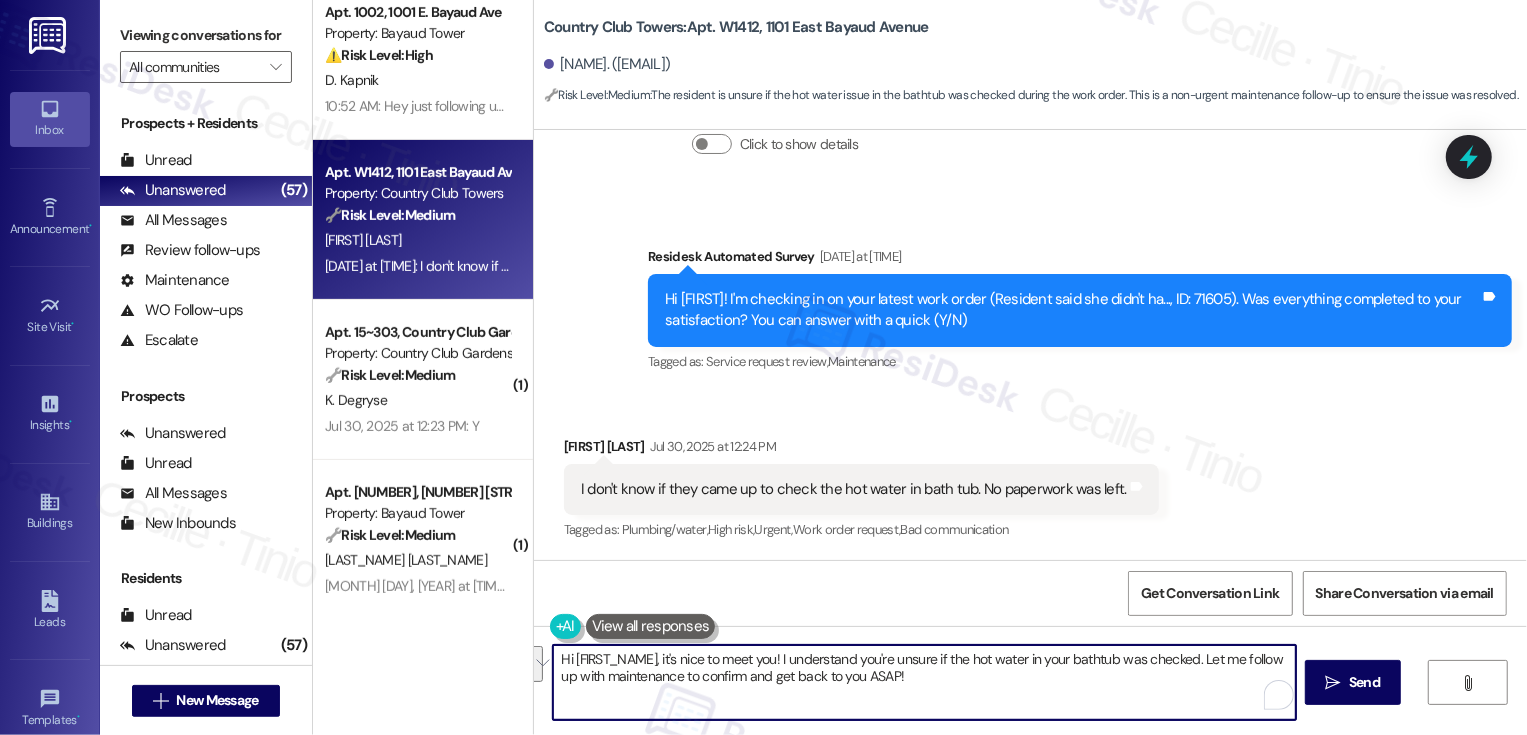 drag, startPoint x: 777, startPoint y: 657, endPoint x: 926, endPoint y: 692, distance: 153.05554 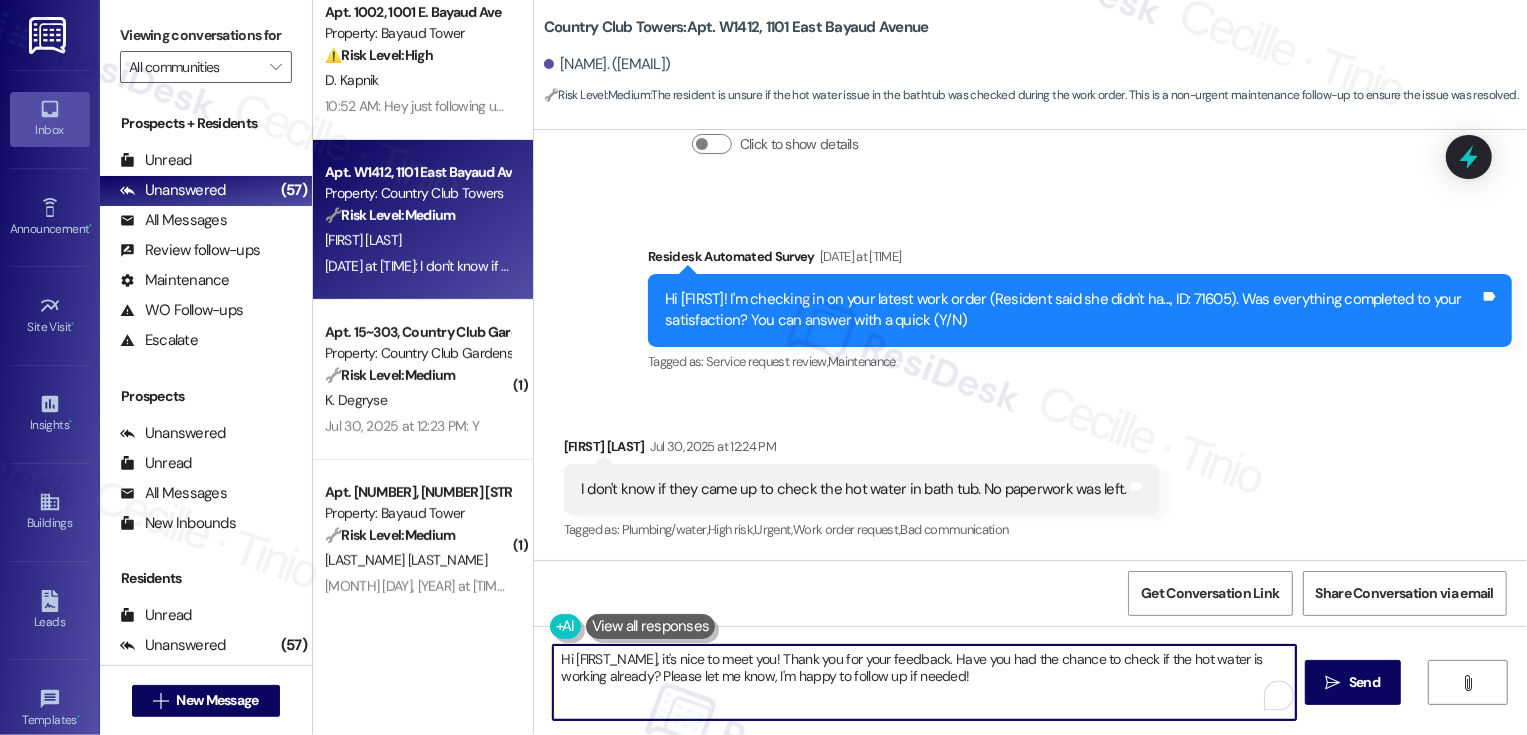 click on "Hi {{first_name}}, it's nice to meet you! Thank you for your feedback. Have you had the chance to check if the hot water is working already? Please let me know, I'm happy to follow up if needed!" at bounding box center (924, 682) 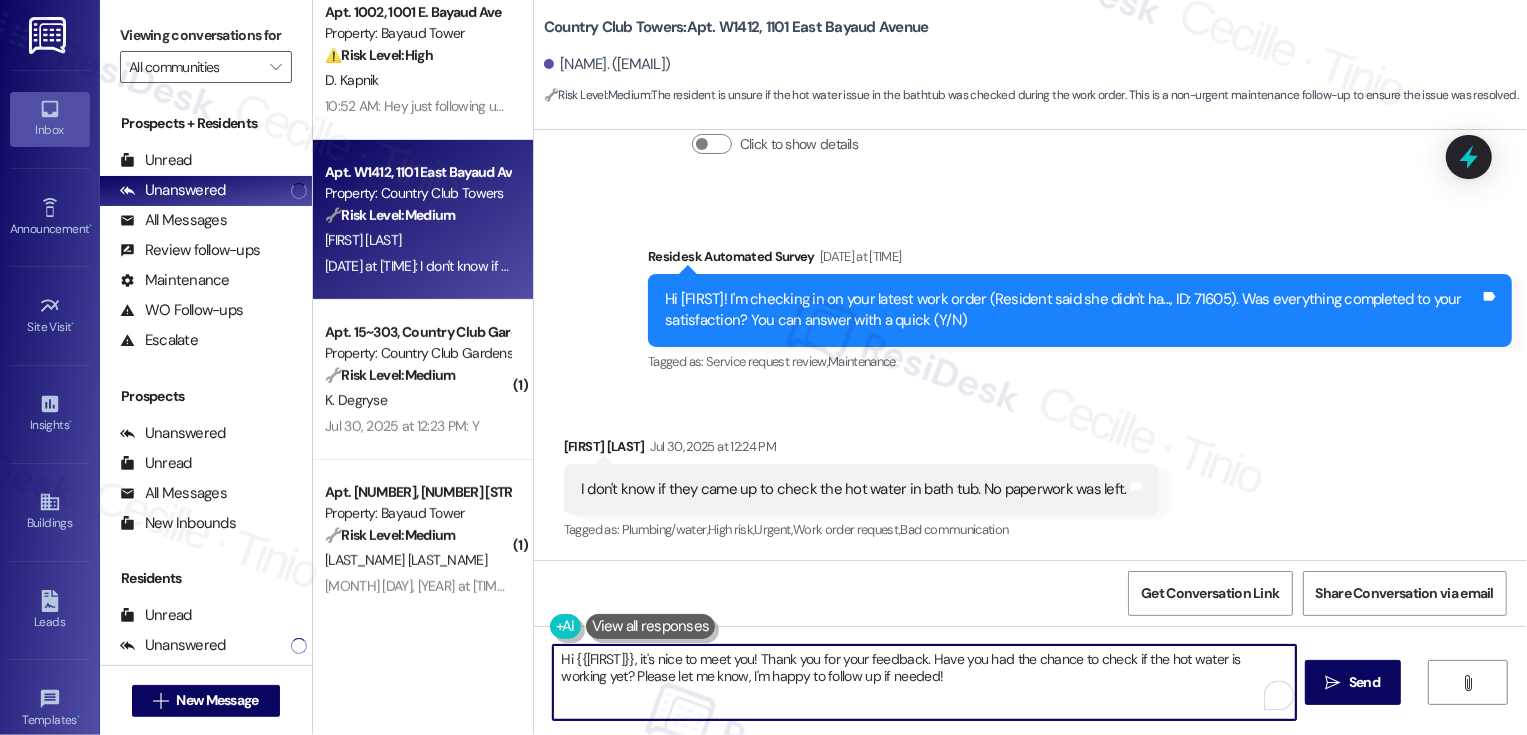 click on "Hi {{first_name}}, it's nice to meet you! Thank you for your feedback. Have you had the chance to check if the hot water is working yet? Please let me know, I'm happy to follow up if needed!" at bounding box center (924, 682) 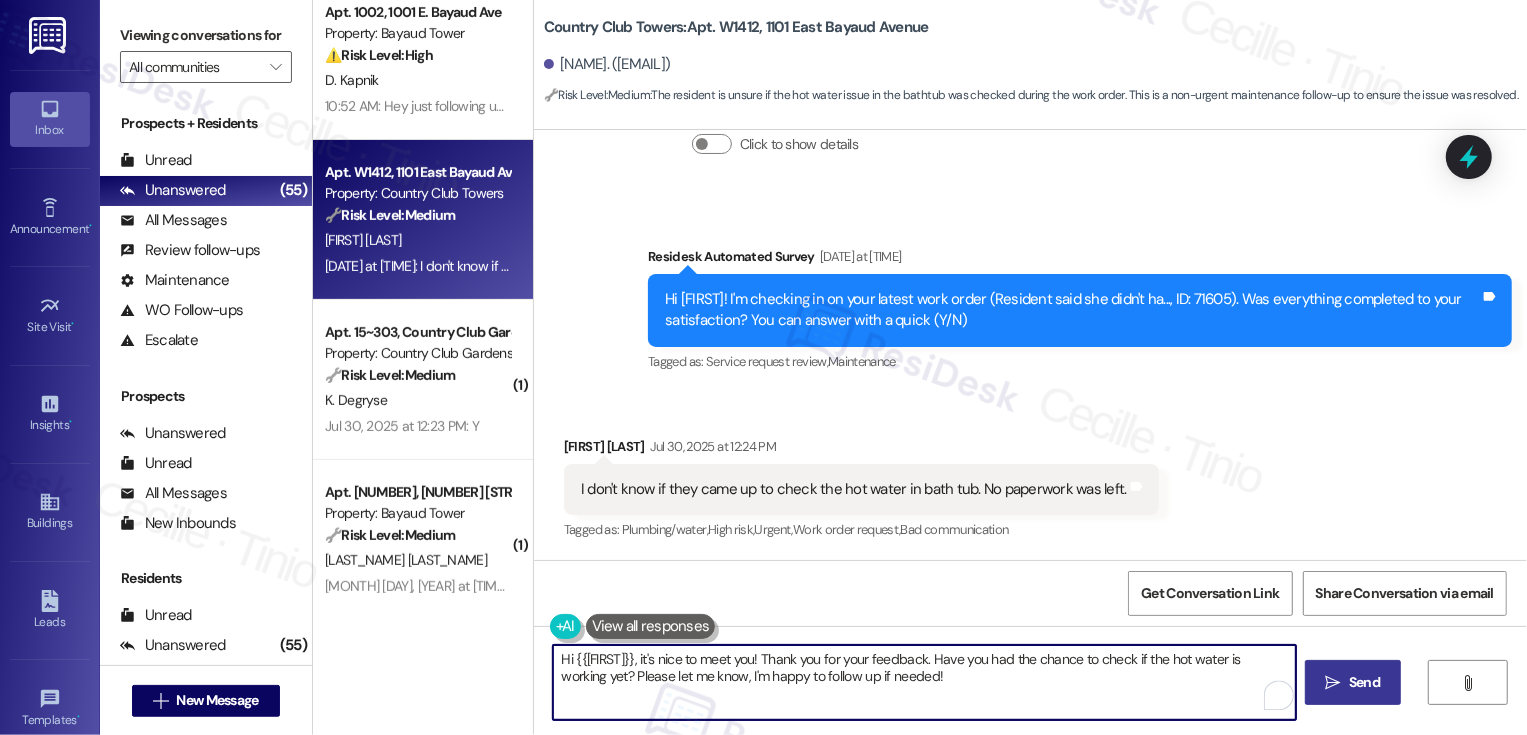 type on "Hi {{first_name}}, it's nice to meet you! Thank you for your feedback. Have you had the chance to check if the hot water is working yet? Please let me know, I'm happy to follow up if needed!" 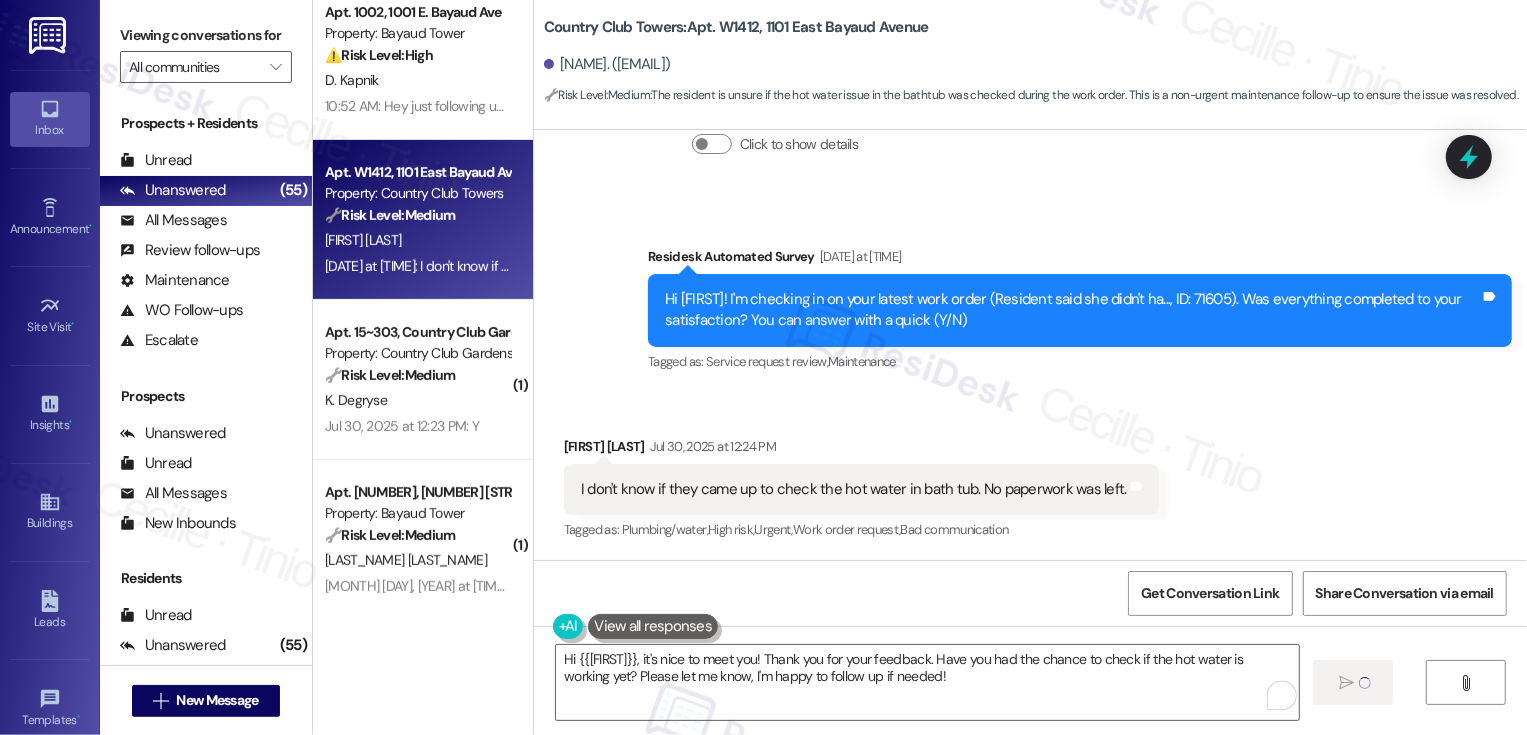 type 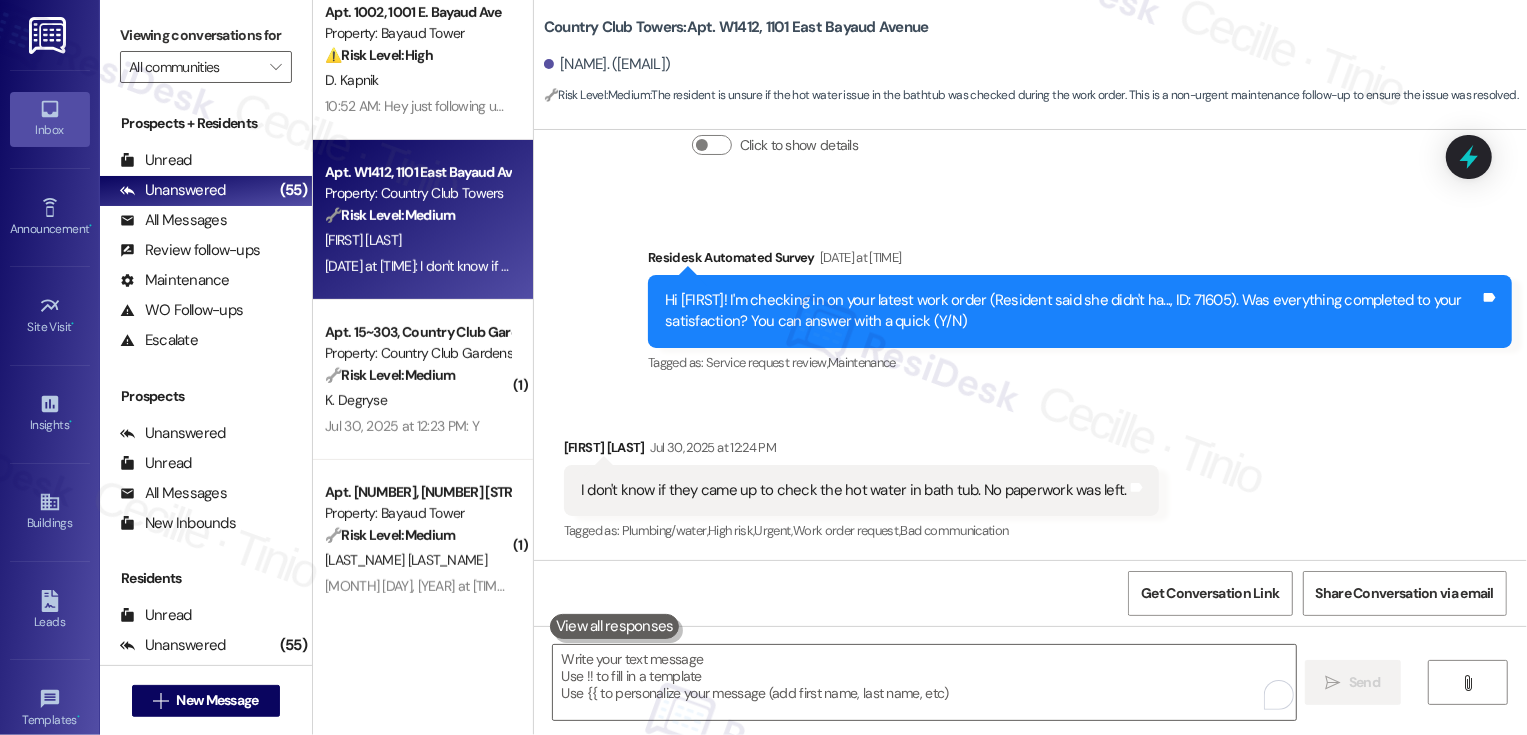 scroll, scrollTop: 598, scrollLeft: 0, axis: vertical 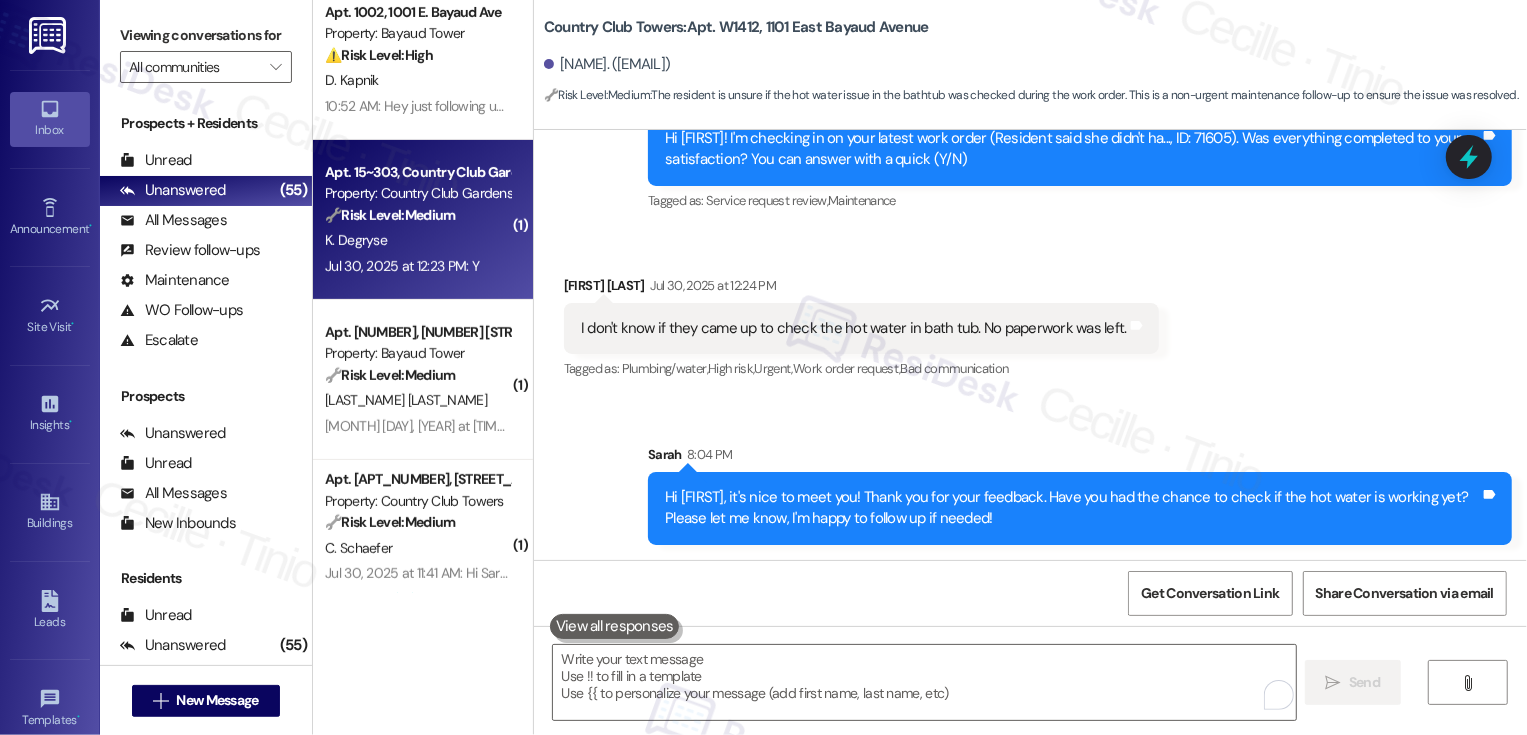 click on "🔧  Risk Level:  Medium The resident responded positively to a follow-up regarding a completed work order. This indicates the issue was resolved satisfactorily and falls under routine customer satisfaction." at bounding box center (417, 215) 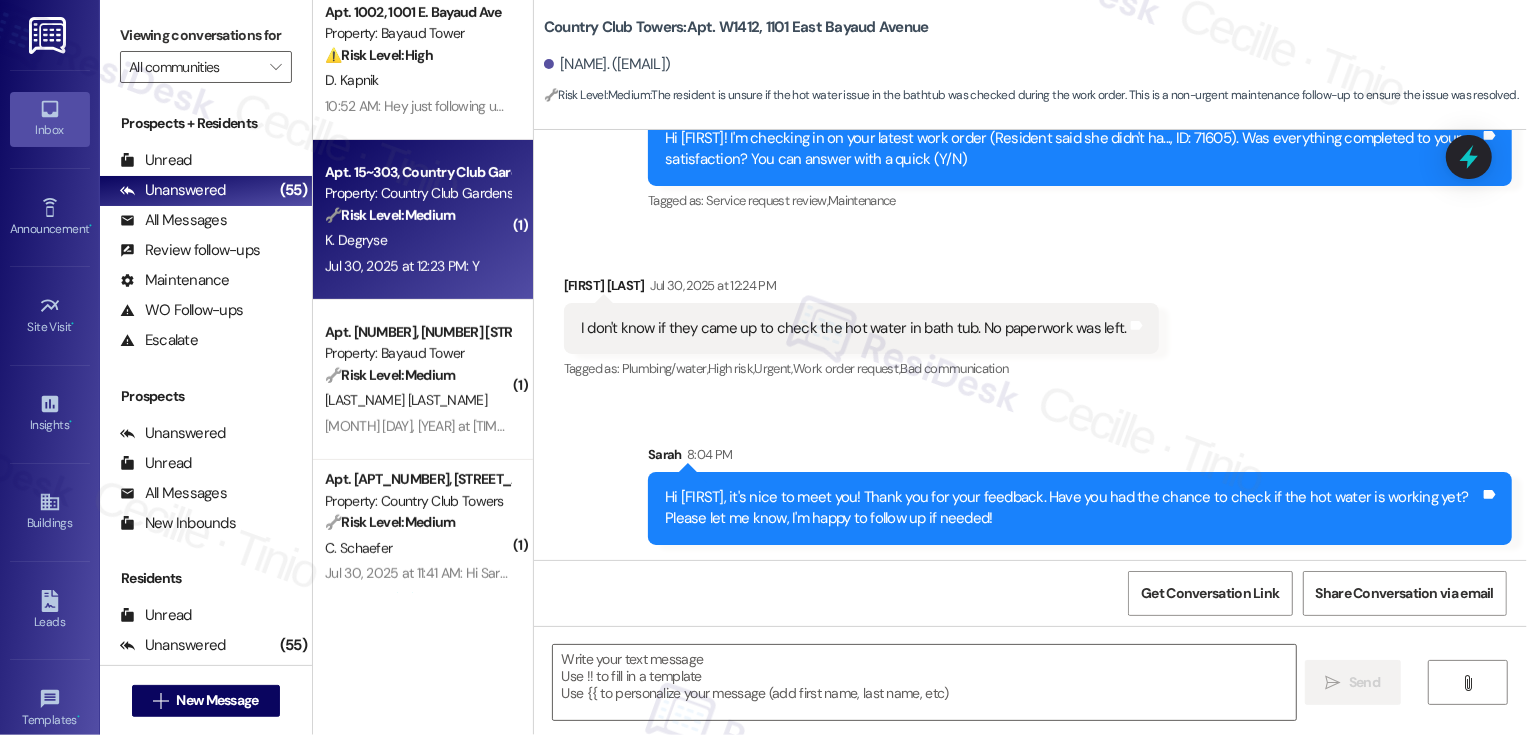 type on "Fetching suggested responses. Please feel free to read through the conversation in the meantime." 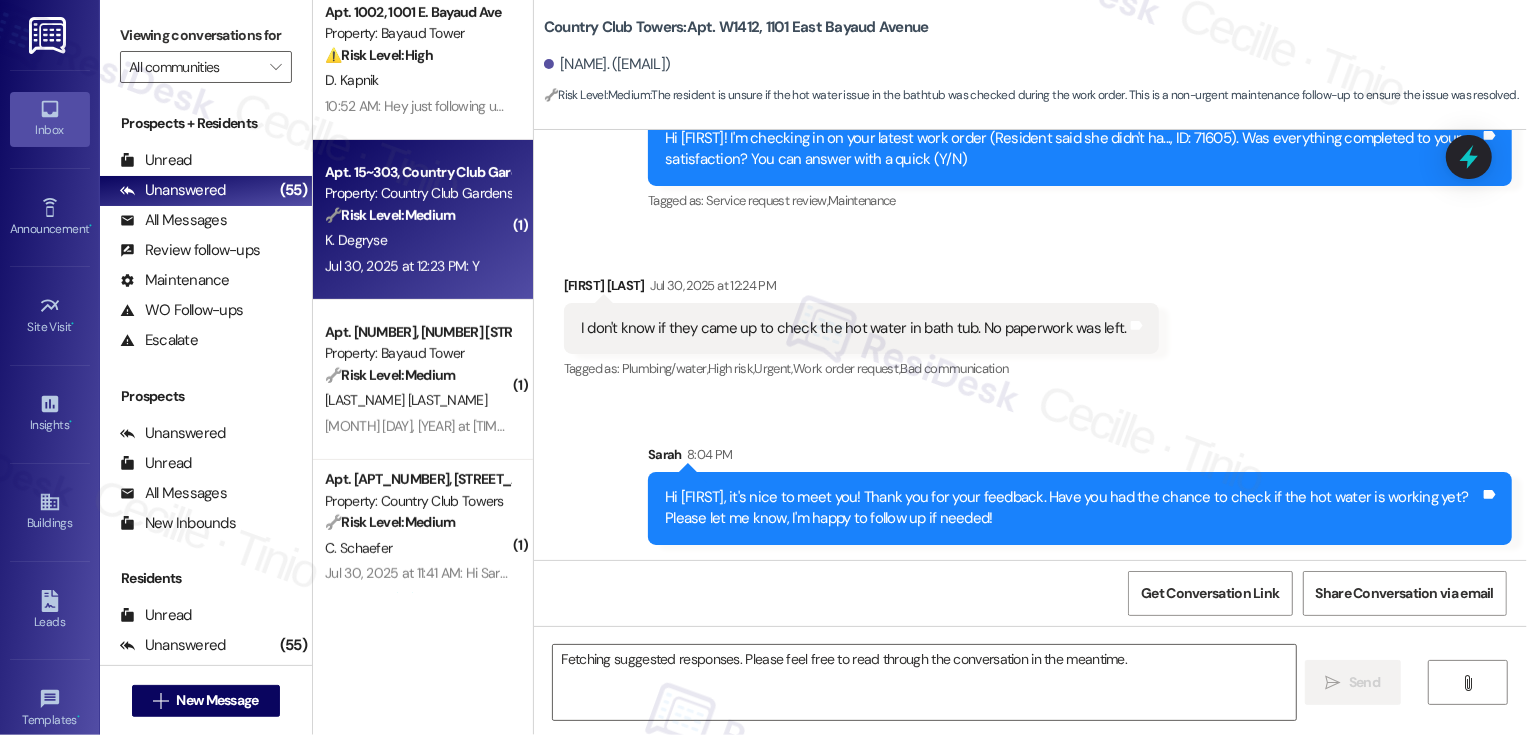 click on "🔧  Risk Level:  Medium The resident responded positively to a follow-up regarding a completed work order. This indicates the issue was resolved satisfactorily and falls under routine customer satisfaction." at bounding box center [417, 215] 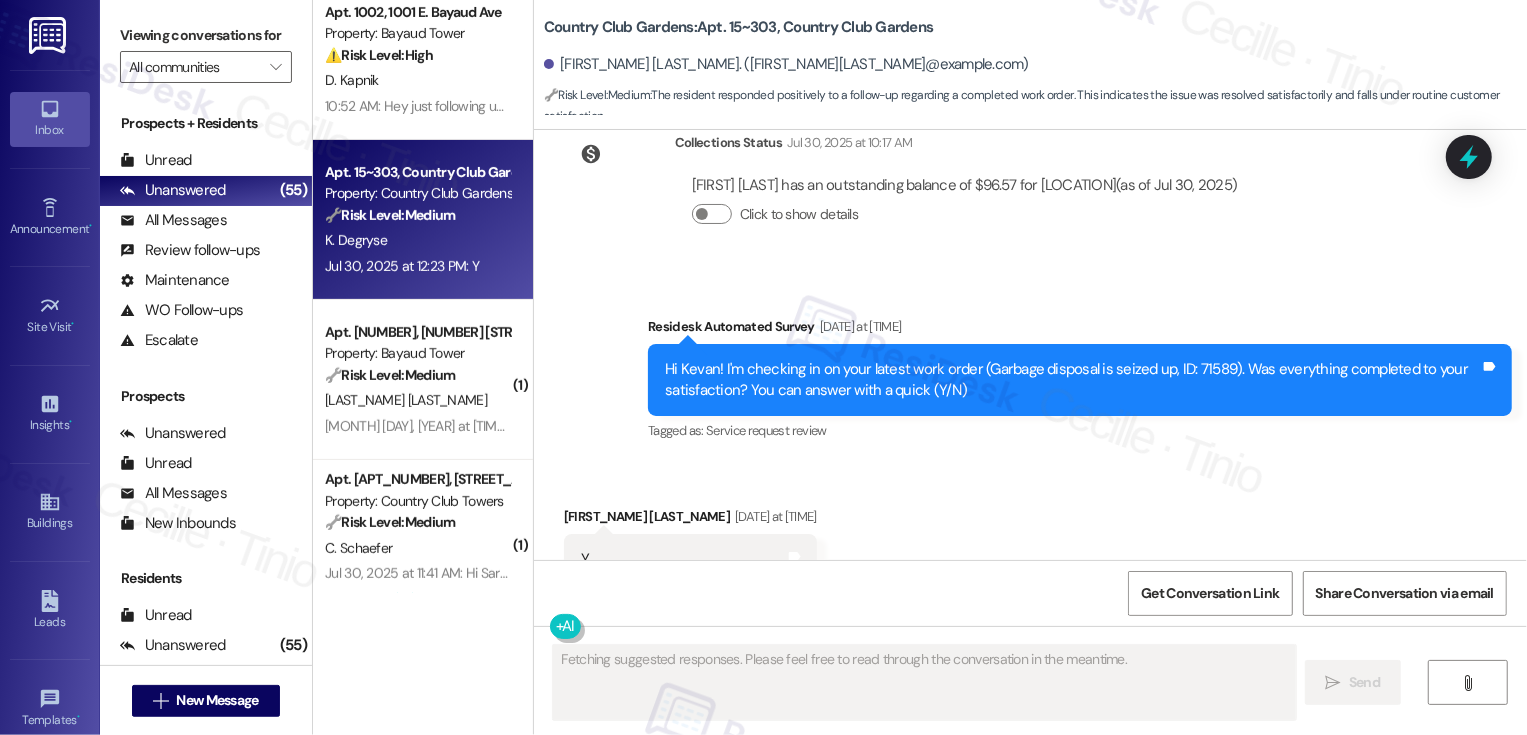 scroll, scrollTop: 458, scrollLeft: 0, axis: vertical 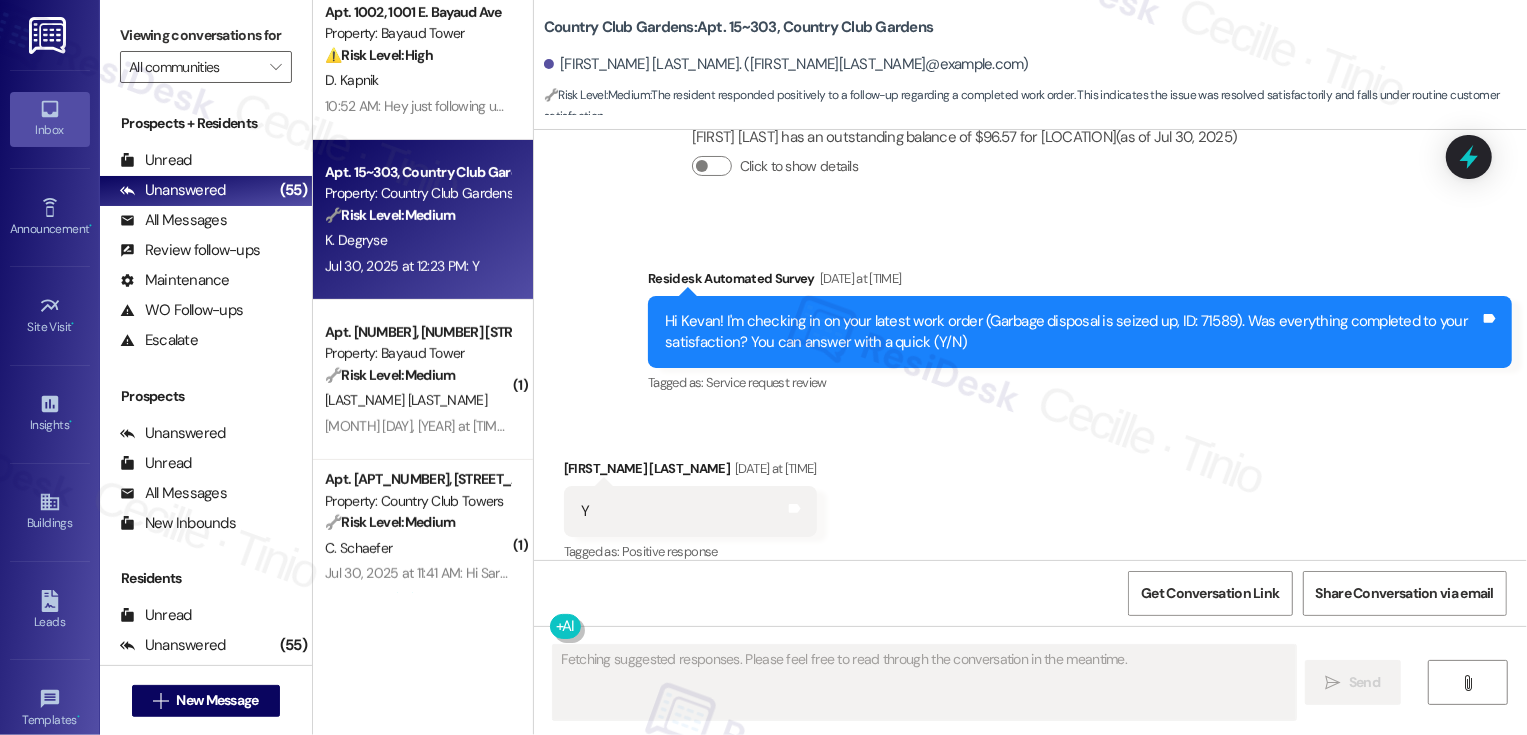 click on "Kevan Degryse Jul 30, 2025 at 12:23 PM" at bounding box center [690, 472] 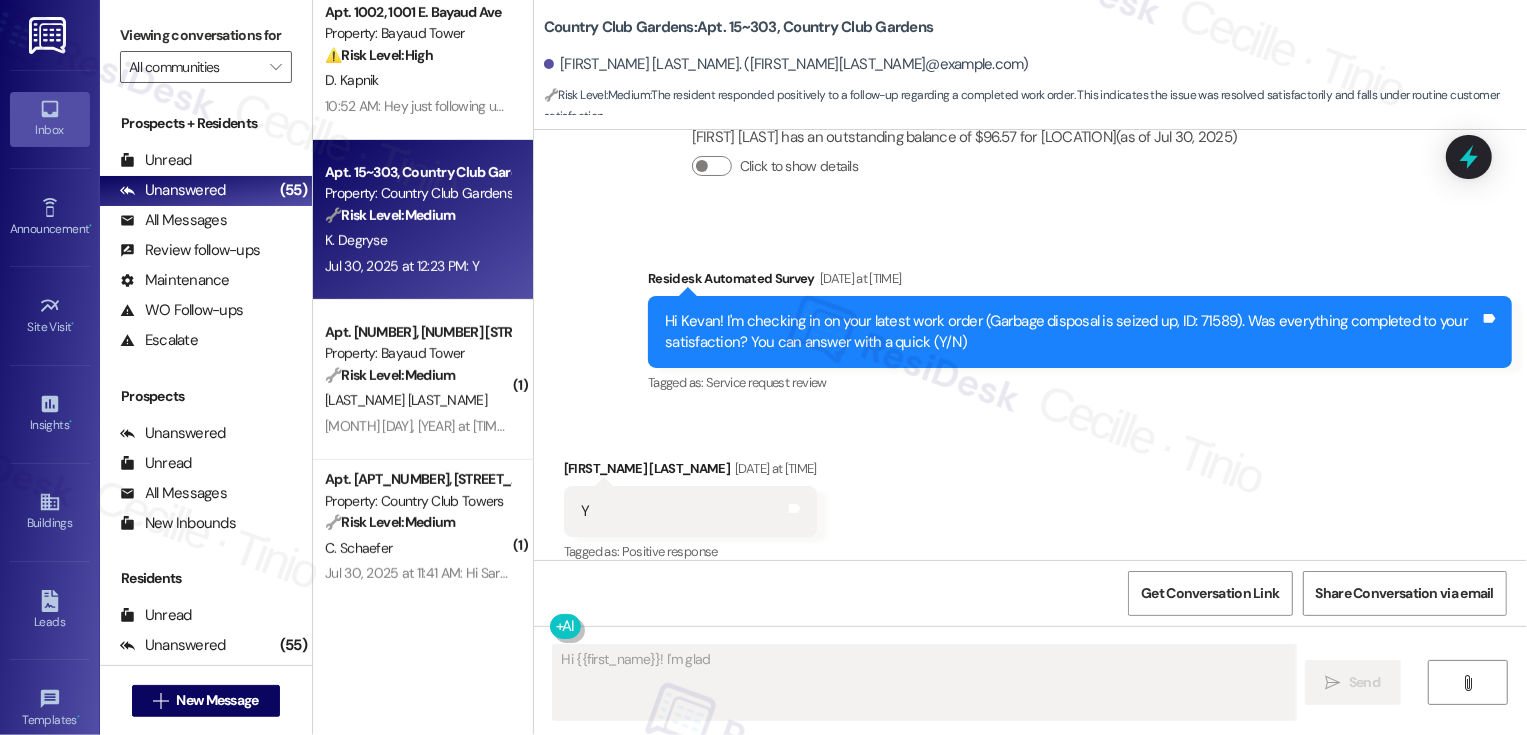 click on "Kevan Degryse Jul 30, 2025 at 12:23 PM" at bounding box center (690, 472) 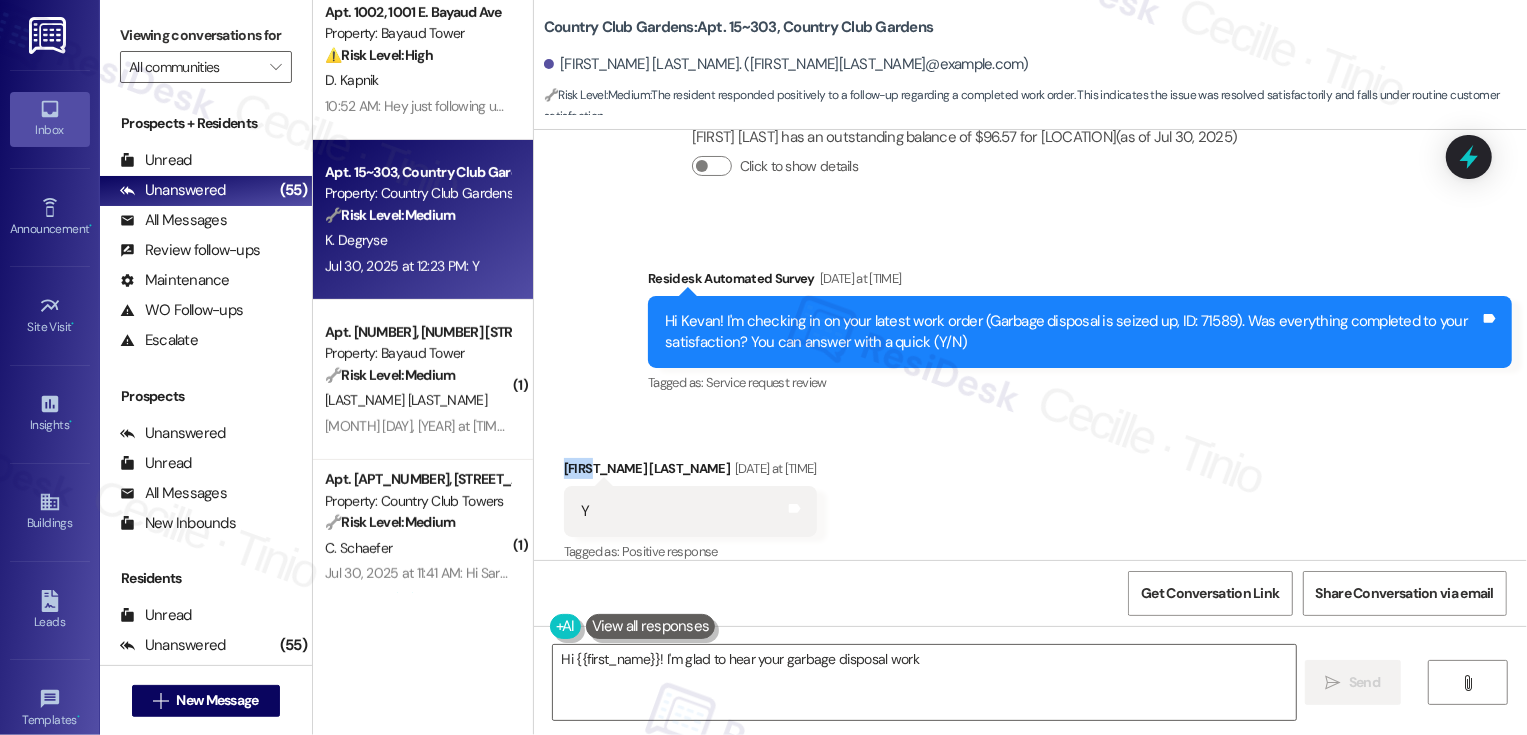copy on "Kevan" 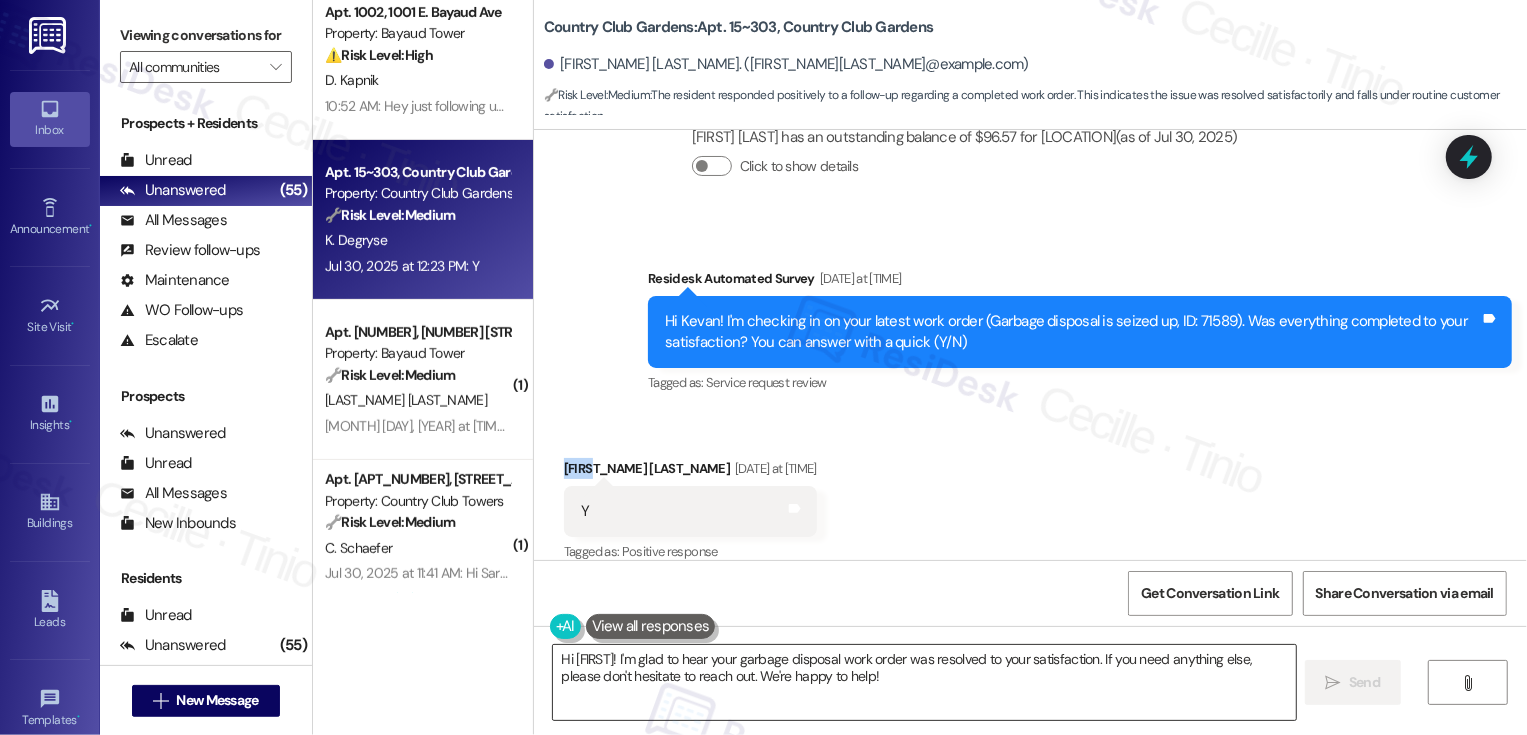 click on "Hi {{first_name}}! I'm glad to hear your garbage disposal work order was resolved to your satisfaction. If you need anything else, please don't hesitate to reach out. We're happy to help!" at bounding box center (924, 682) 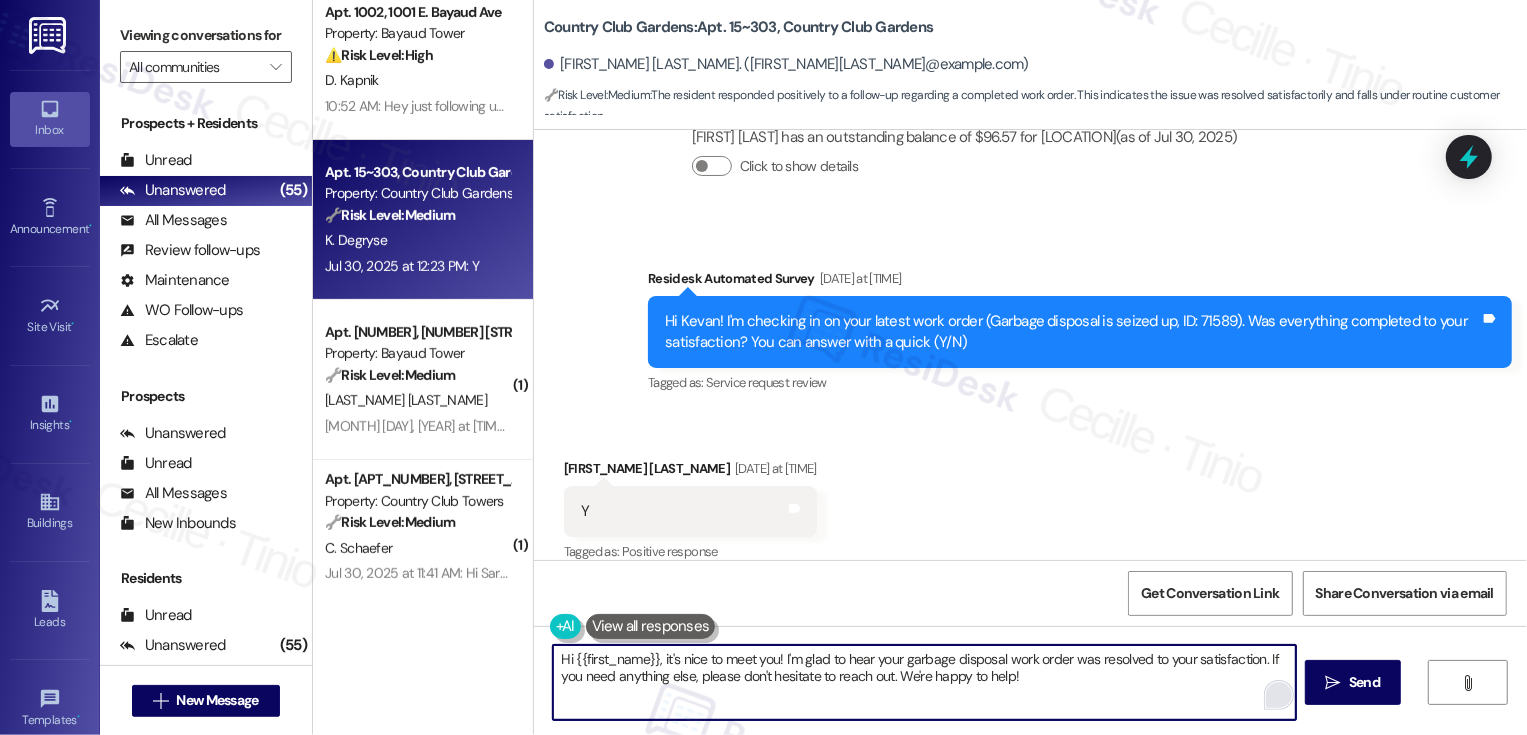drag, startPoint x: 1256, startPoint y: 659, endPoint x: 1256, endPoint y: 694, distance: 35 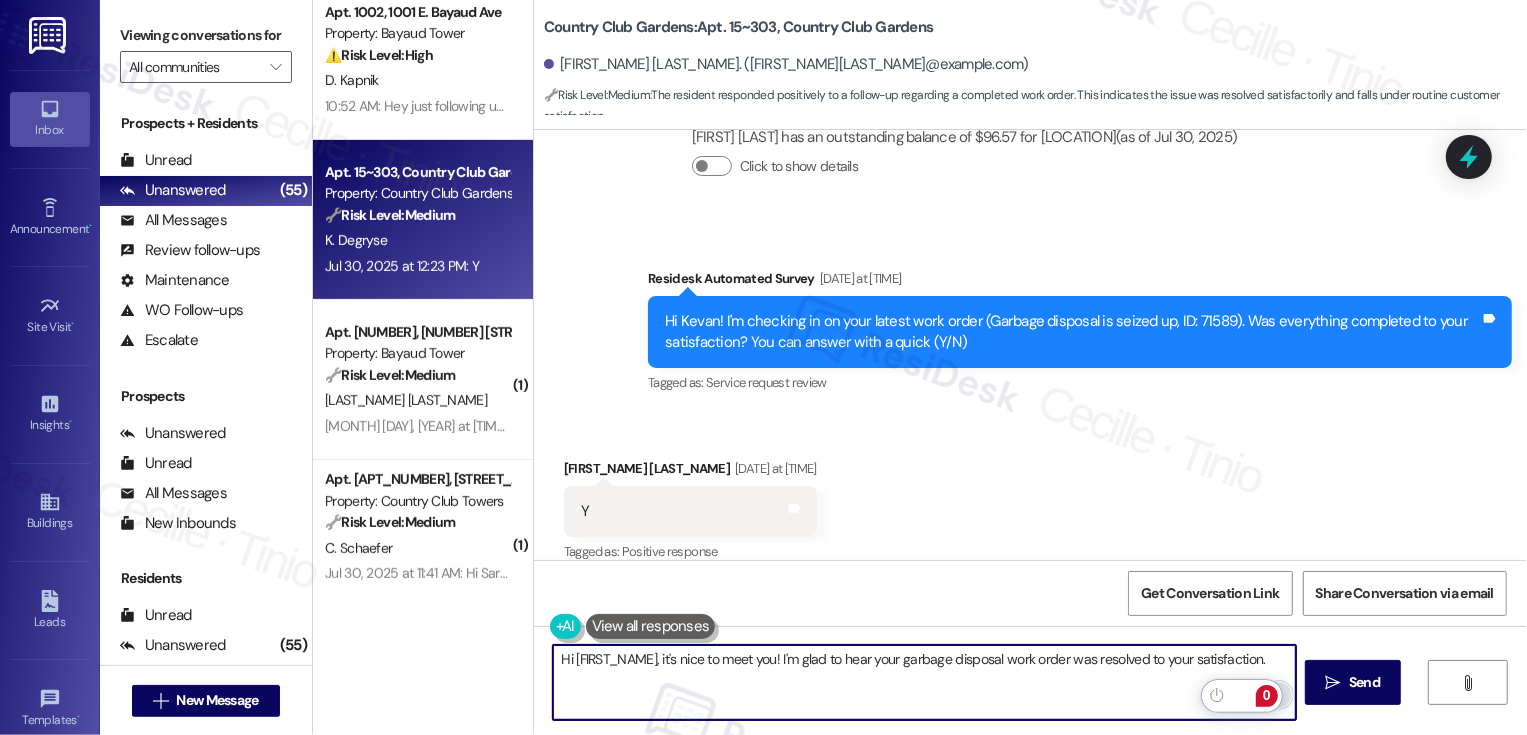 paste on "If I may ask, how has your experience been living at {{property}}? Has the property lived up to your expectations?" 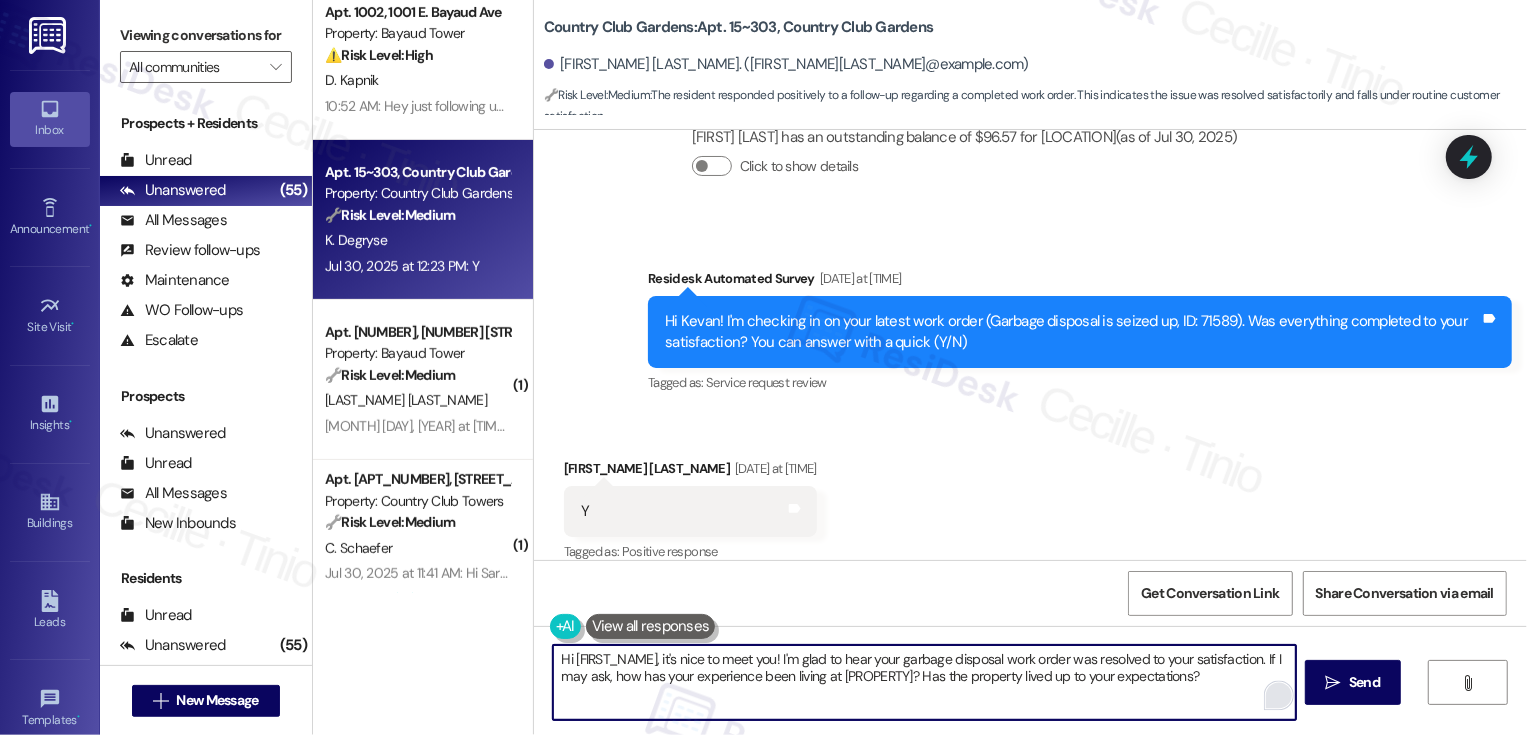 click on "Hi {{first_name}}, it's nice to meet you! I'm glad to hear your garbage disposal work order was resolved to your satisfaction. If I may ask, how has your experience been living at {{property}}? Has the property lived up to your expectations?" at bounding box center [924, 682] 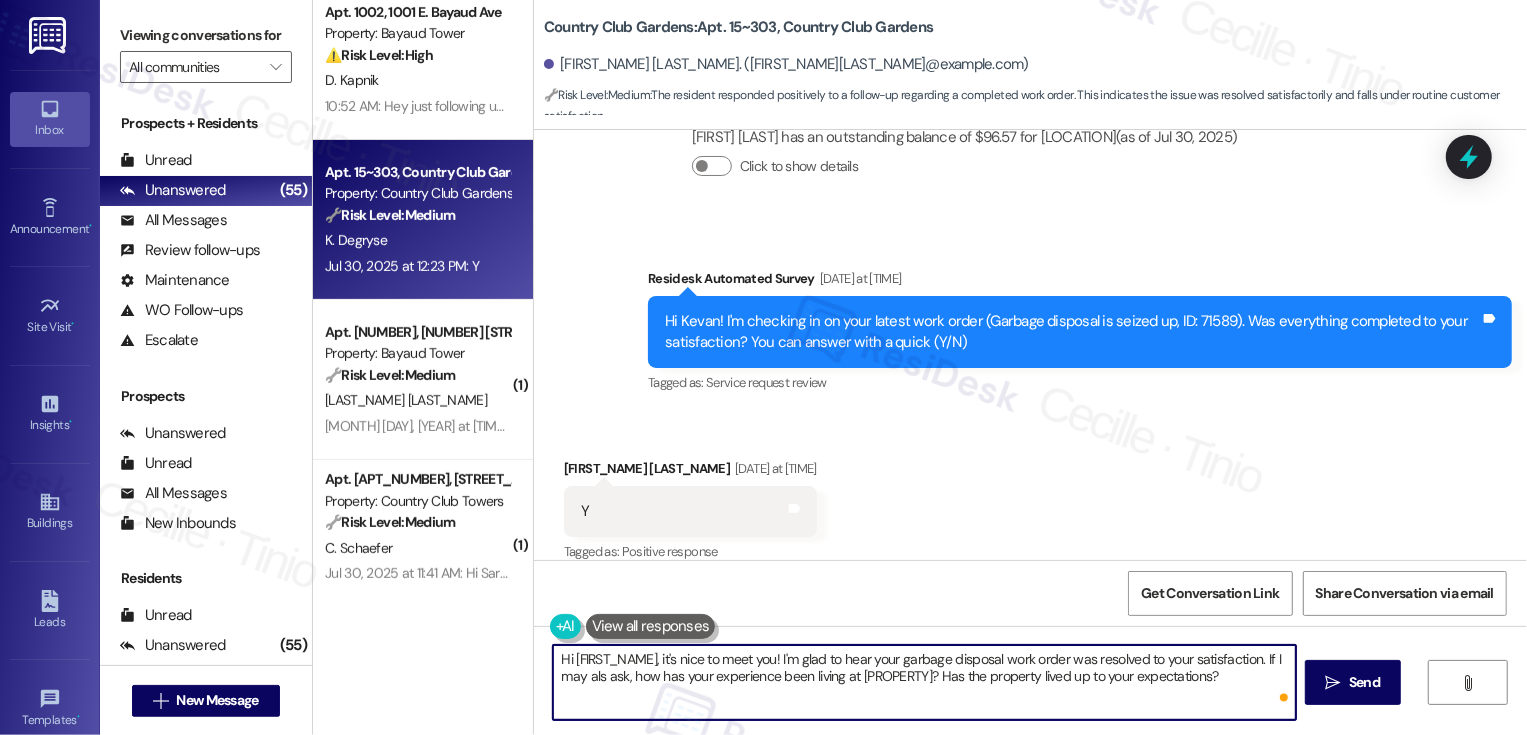 type on "Hi {{first_name}}, it's nice to meet you! I'm glad to hear your garbage disposal work order was resolved to your satisfaction. If I may also ask, how has your experience been living at {{property}}? Has the property lived up to your expectations?" 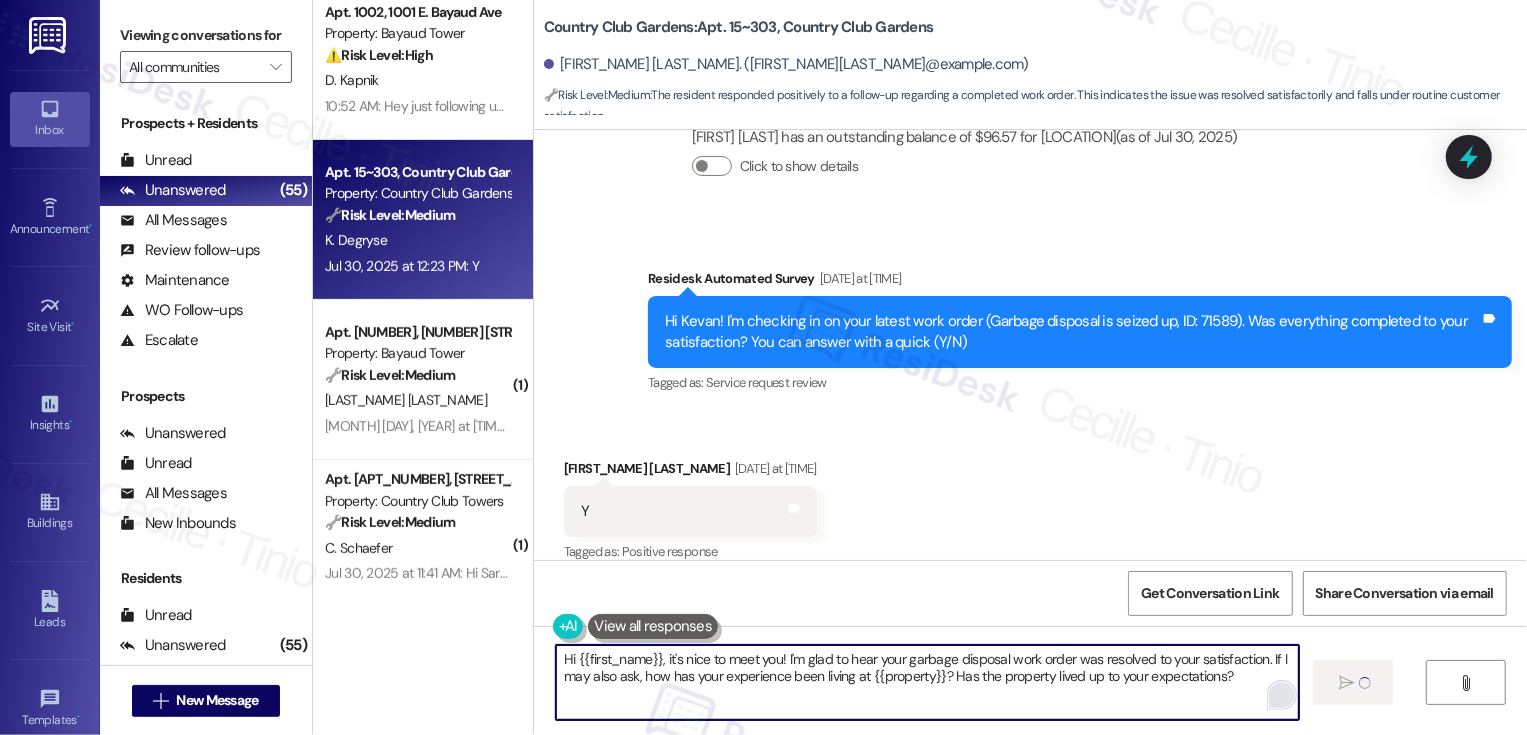 type 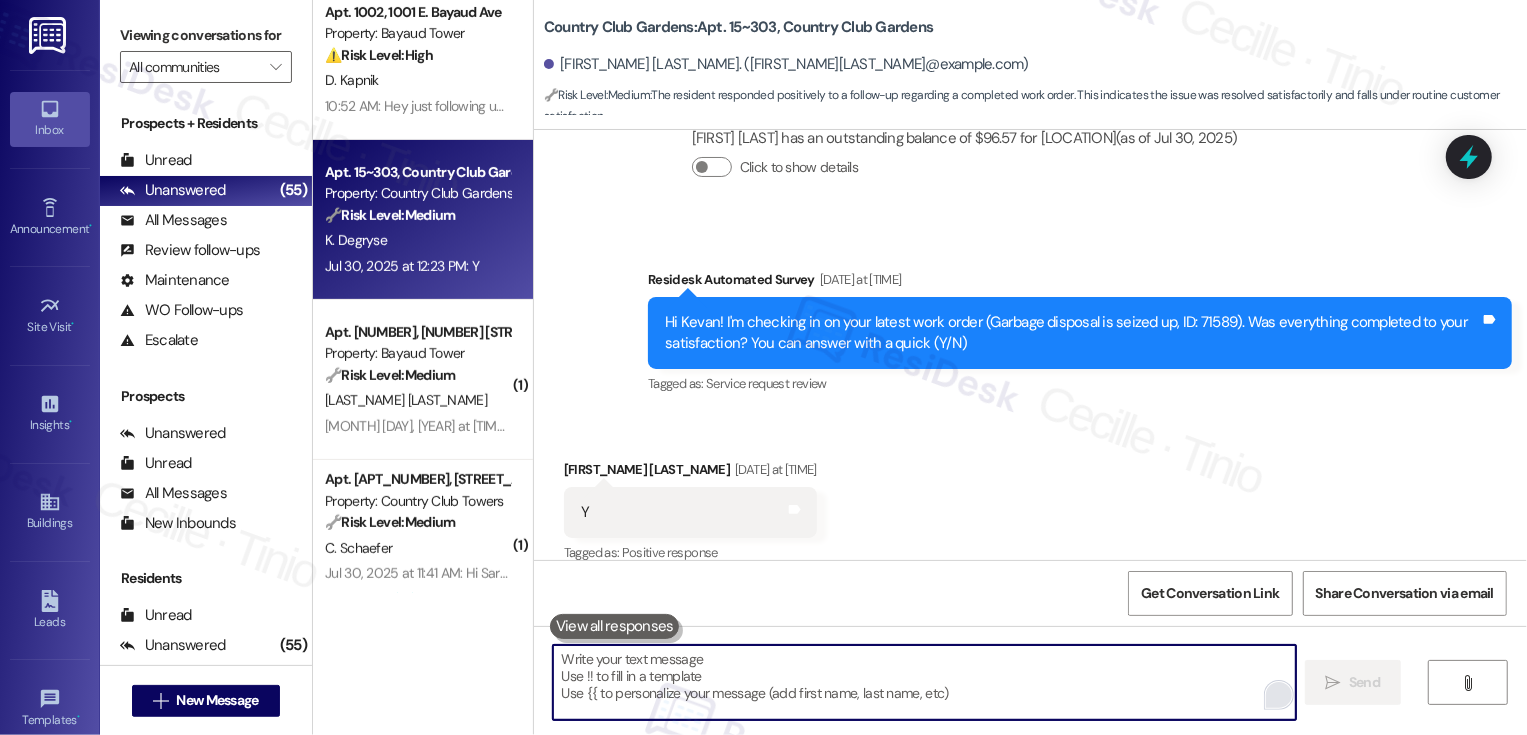 scroll, scrollTop: 619, scrollLeft: 0, axis: vertical 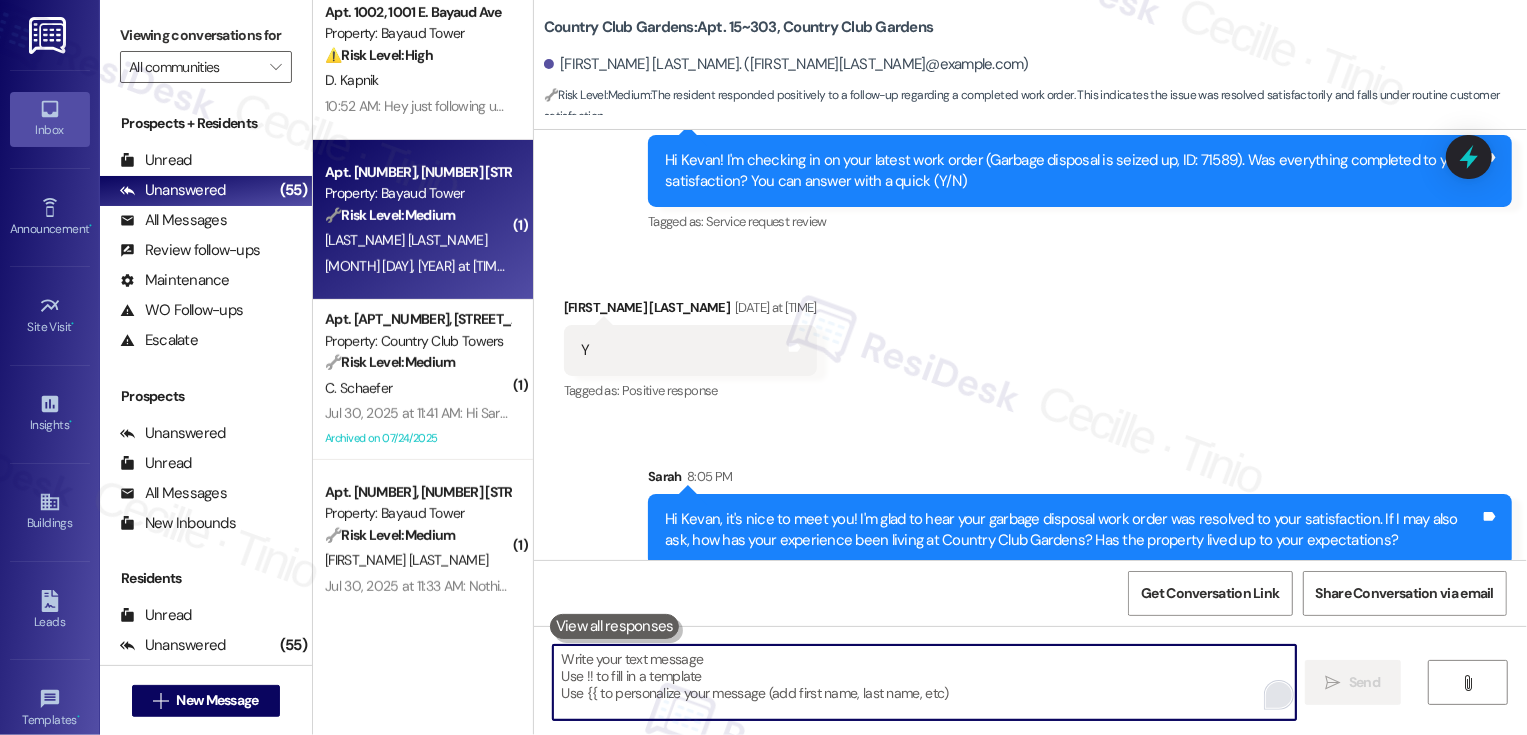 click on "S. Zhornitsky" at bounding box center (417, 240) 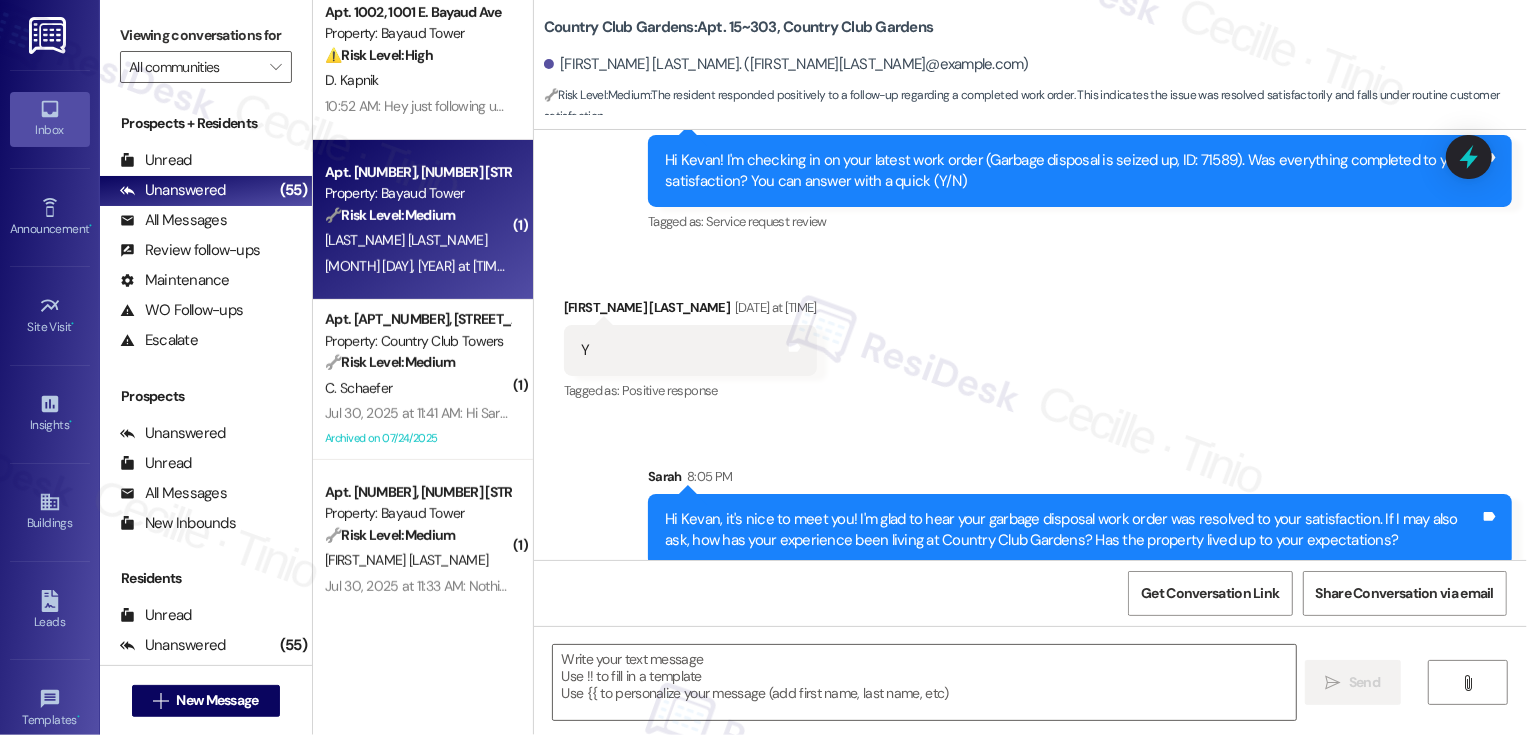 type on "Fetching suggested responses. Please feel free to read through the conversation in the meantime." 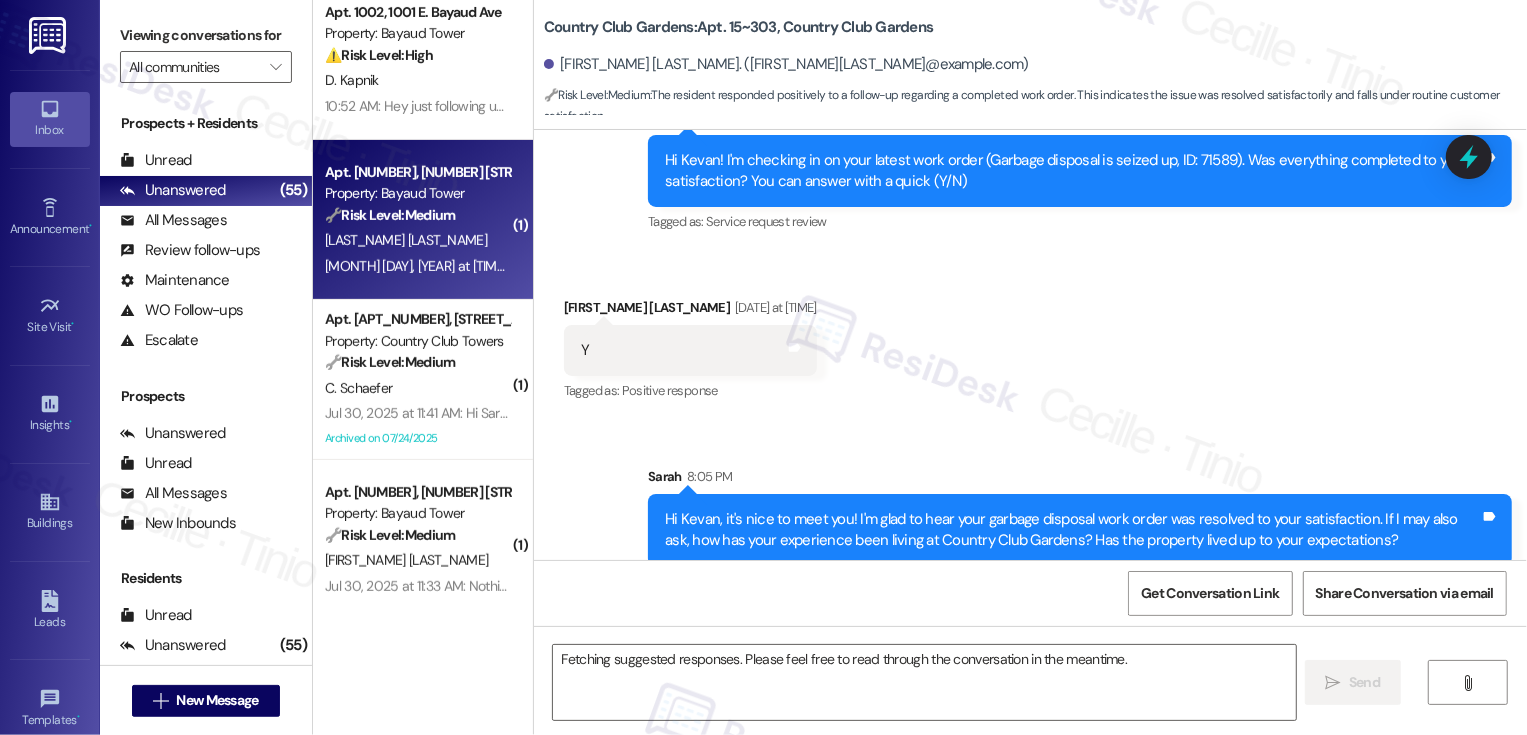 click on "S. Zhornitsky" at bounding box center [417, 240] 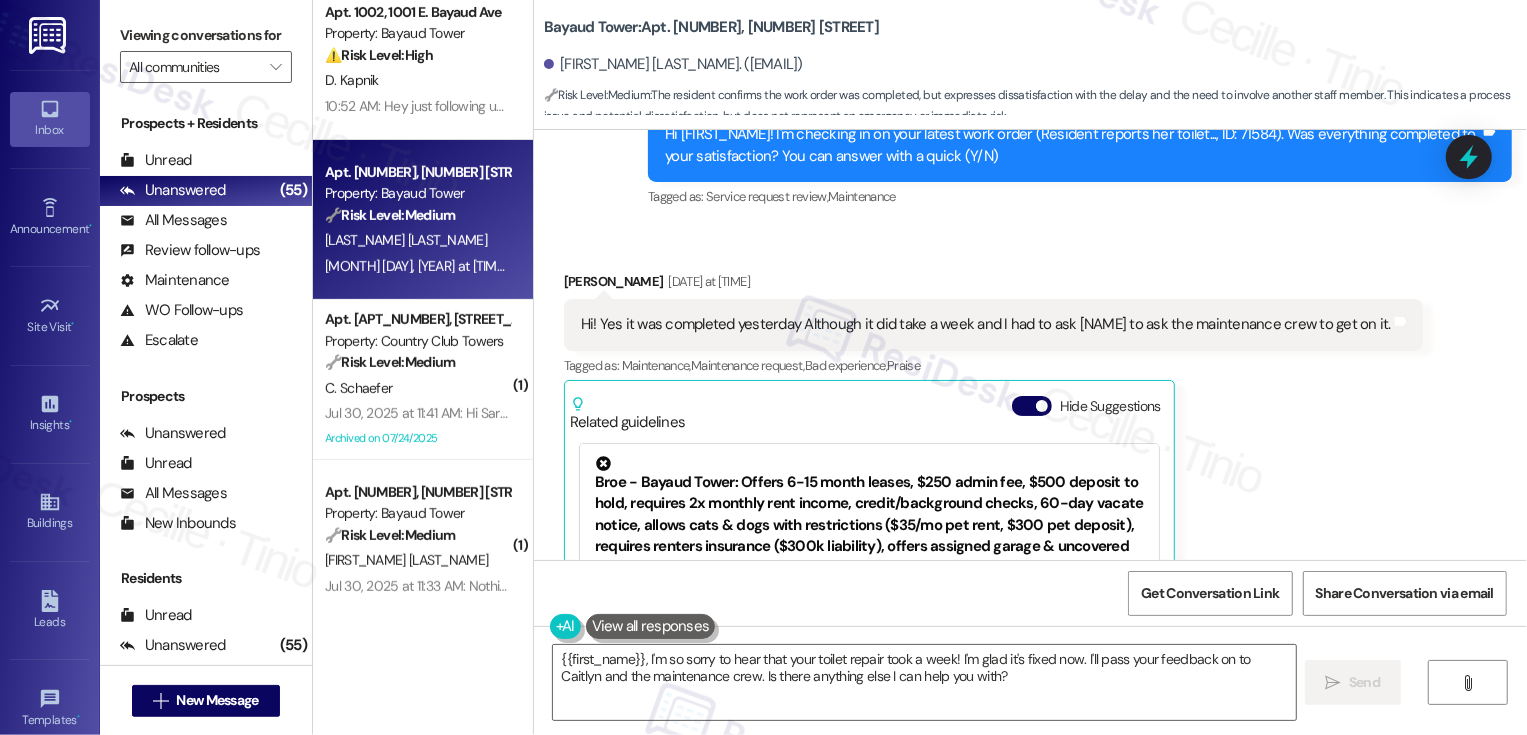 scroll, scrollTop: 773, scrollLeft: 0, axis: vertical 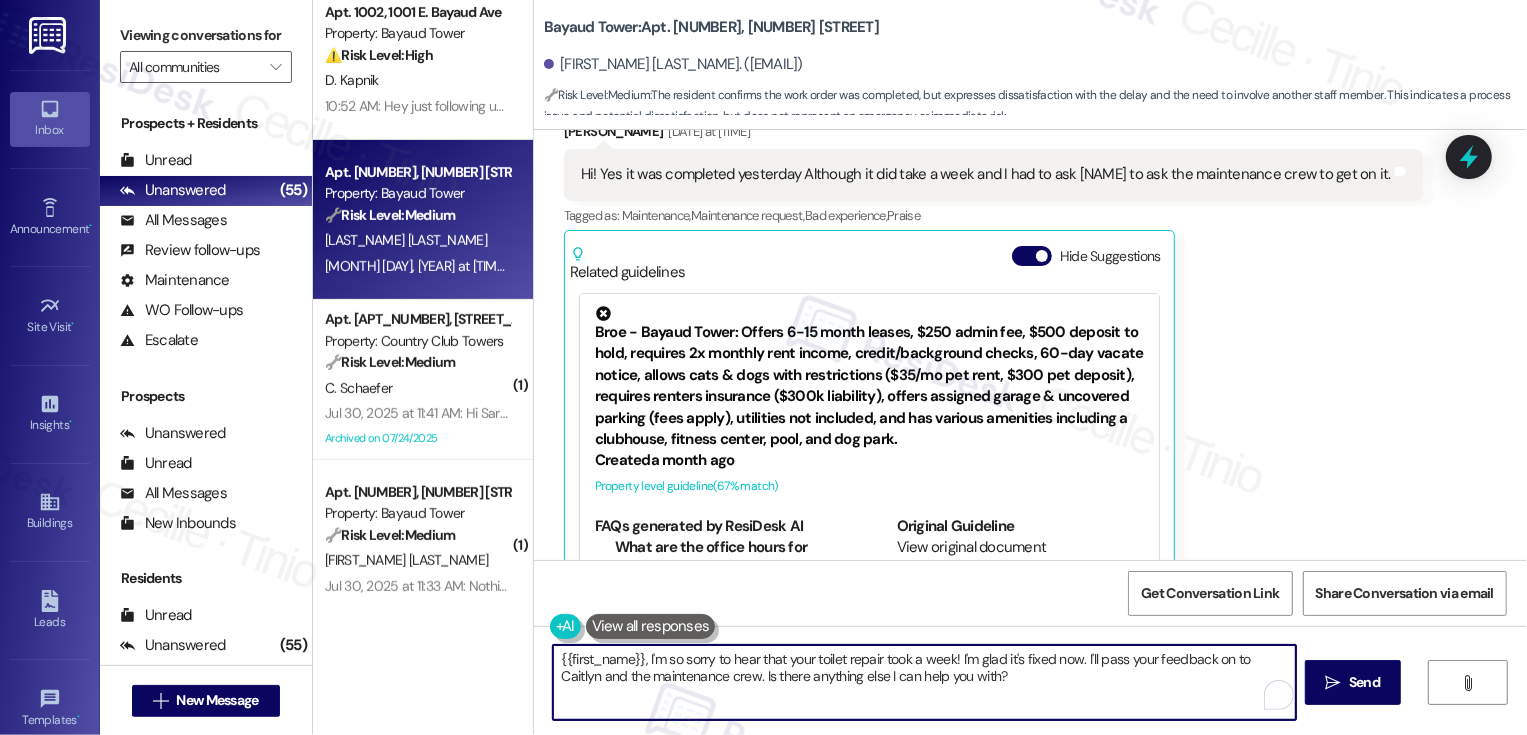 drag, startPoint x: 631, startPoint y: 658, endPoint x: 489, endPoint y: 658, distance: 142 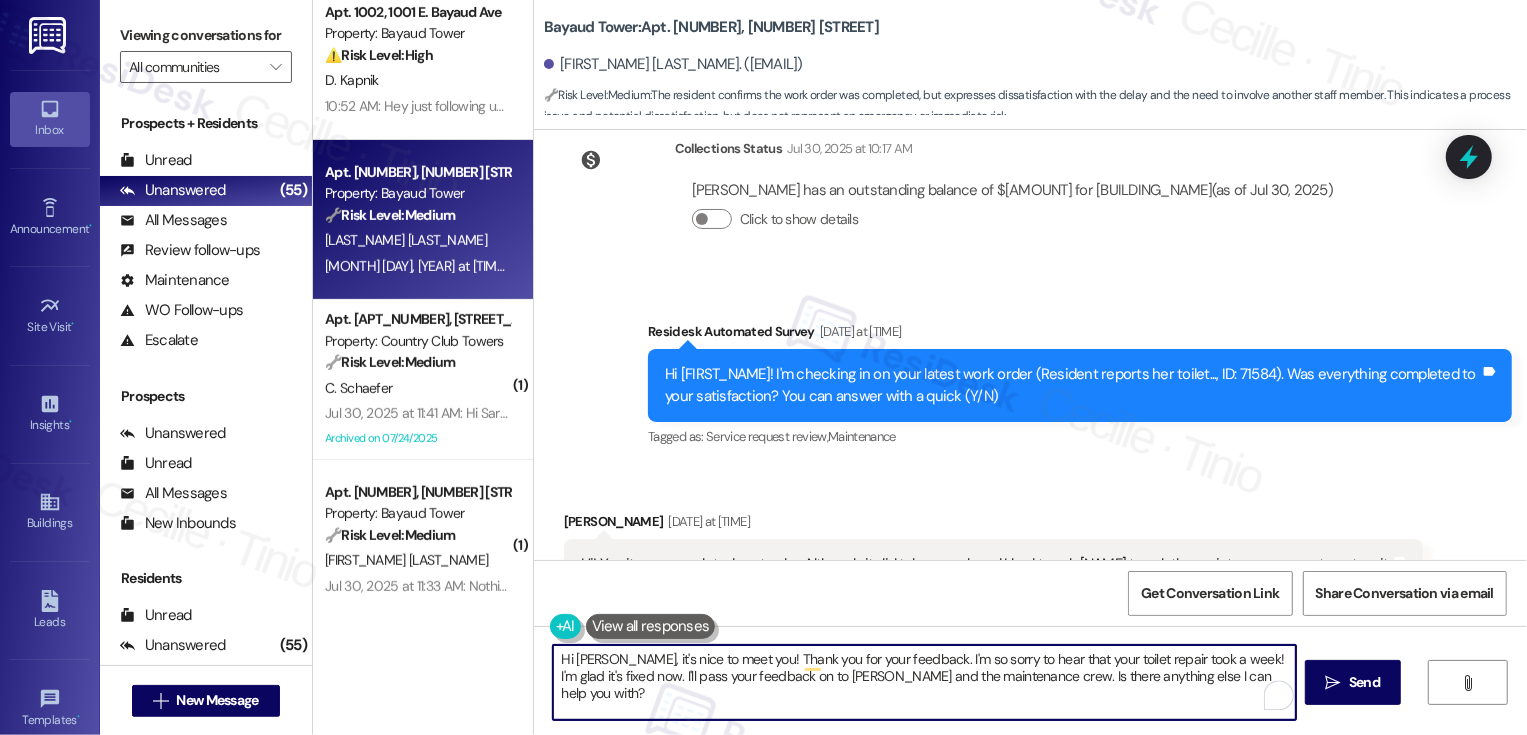 scroll, scrollTop: 484, scrollLeft: 0, axis: vertical 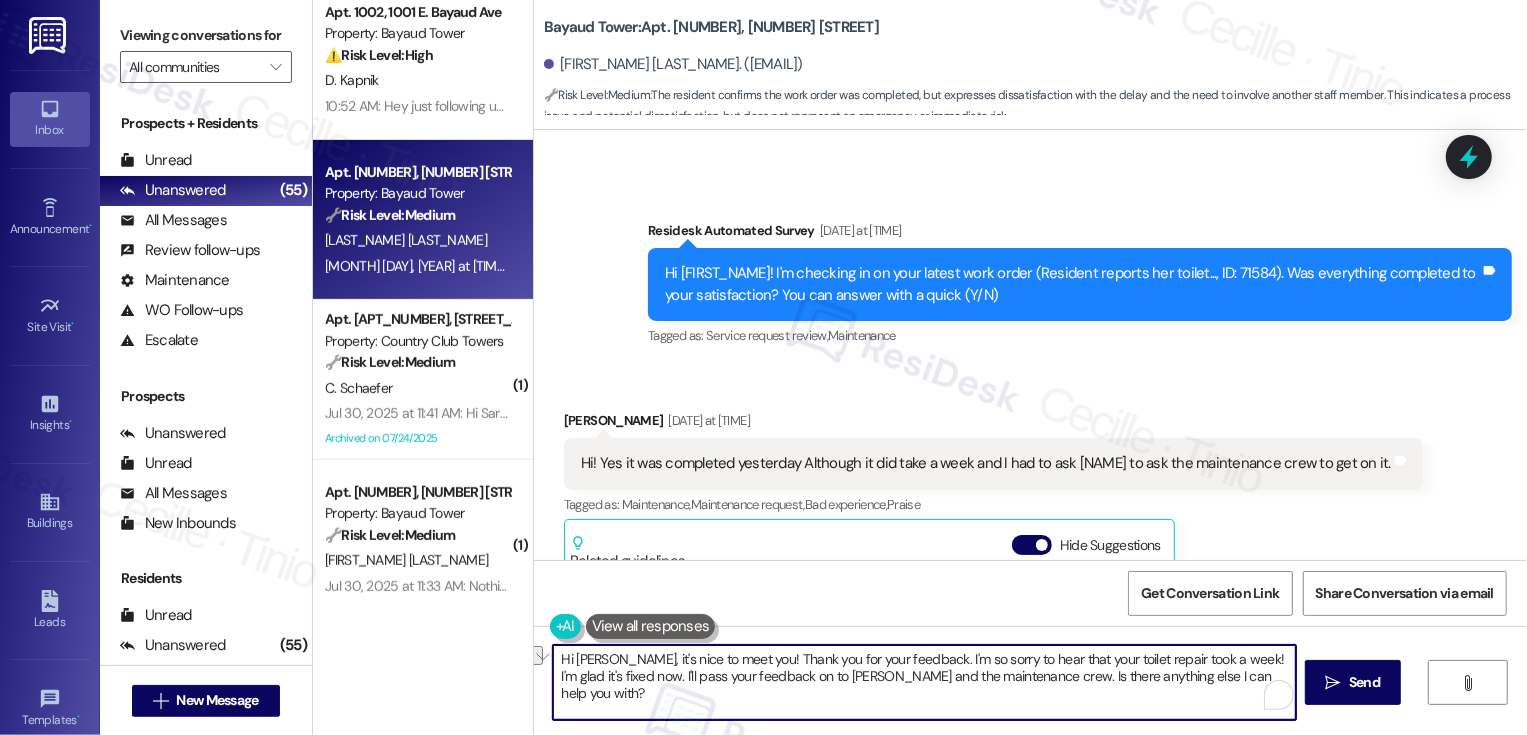 drag, startPoint x: 610, startPoint y: 677, endPoint x: 971, endPoint y: 683, distance: 361.04987 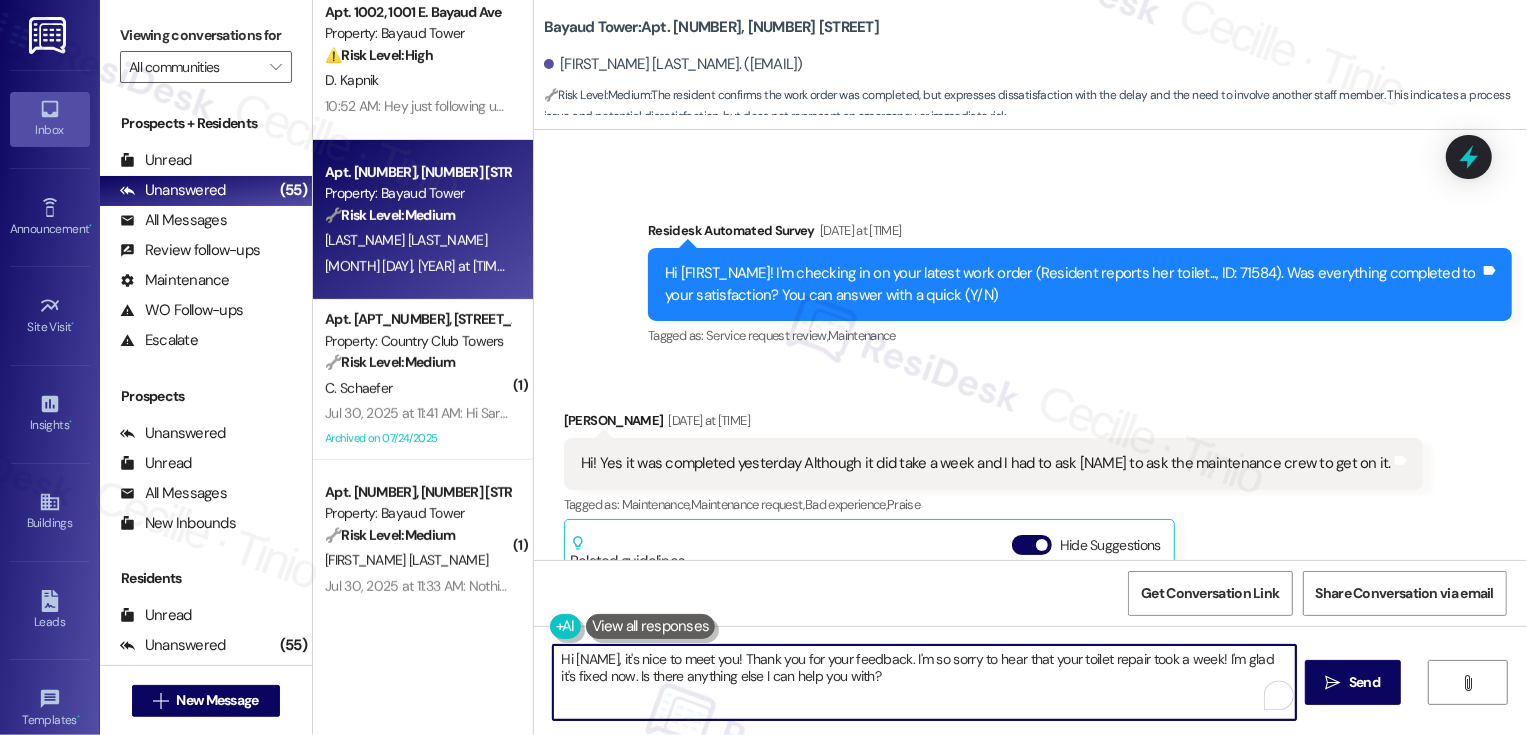 click on "Hi Sabina, it's nice to meet you! Thank you for your feedback. I'm so sorry to hear that your toilet repair took a week! I'm glad it's fixed now. Is there anything else I can help you with?" at bounding box center [924, 682] 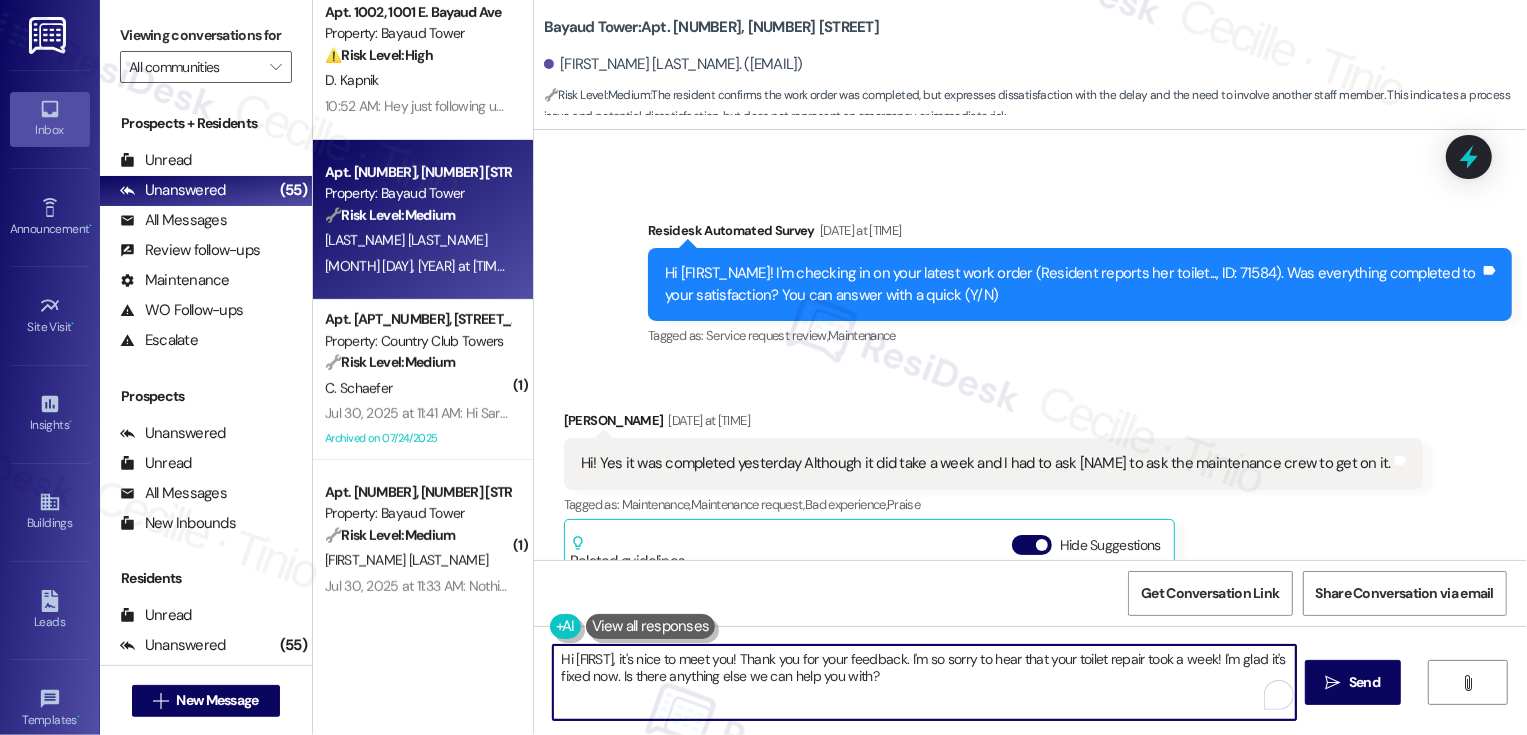 click on "Hi Sabina, it's nice to meet you! Thank you for your feedback. I'm so sorry to hear that your toilet repair took a week! I'm glad it's fixed now. Is there anything else we can help you with?" at bounding box center [924, 682] 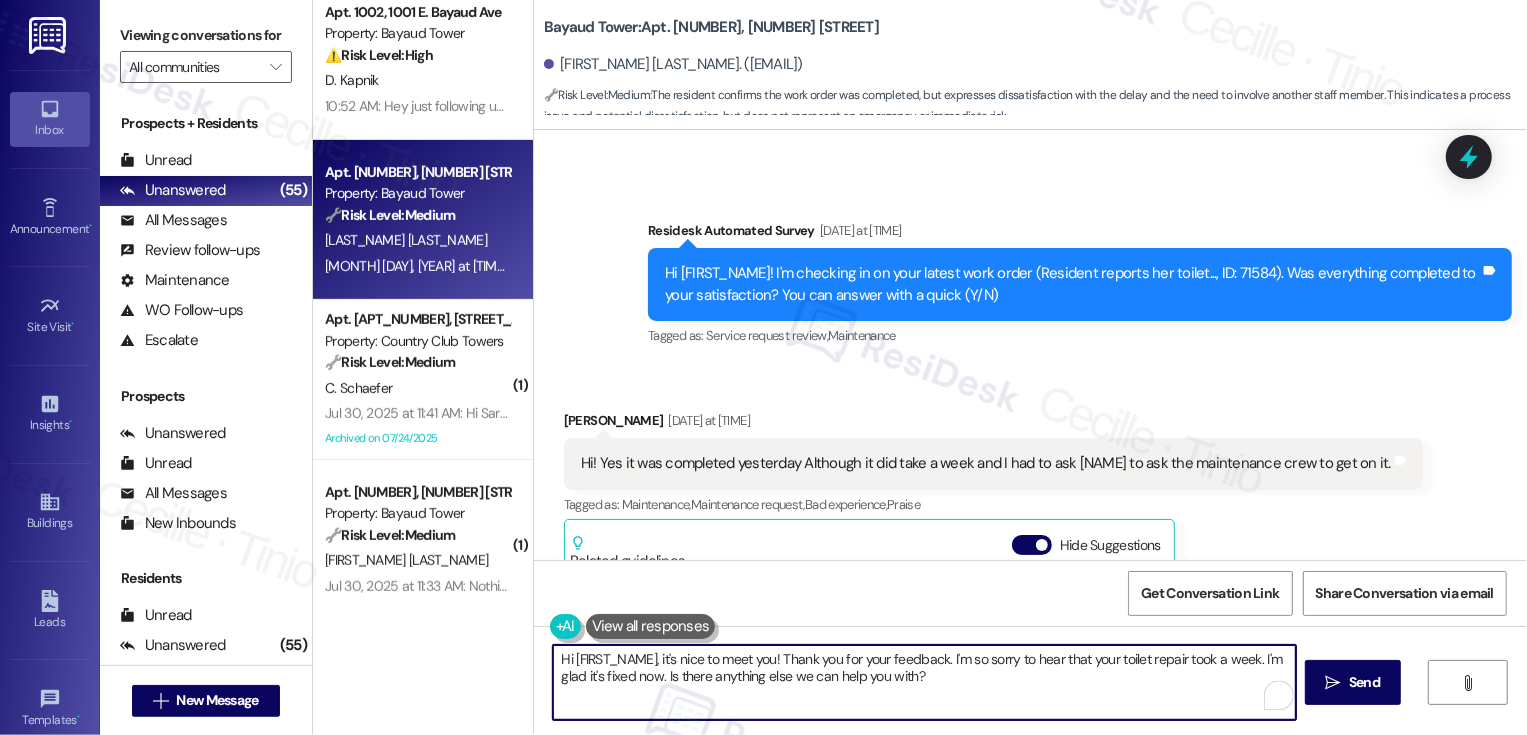 click on "Hi Sabina, it's nice to meet you! Thank you for your feedback. I'm so sorry to hear that your toilet repair took a week. I'm glad it's fixed now. Is there anything else we can help you with?" at bounding box center (924, 682) 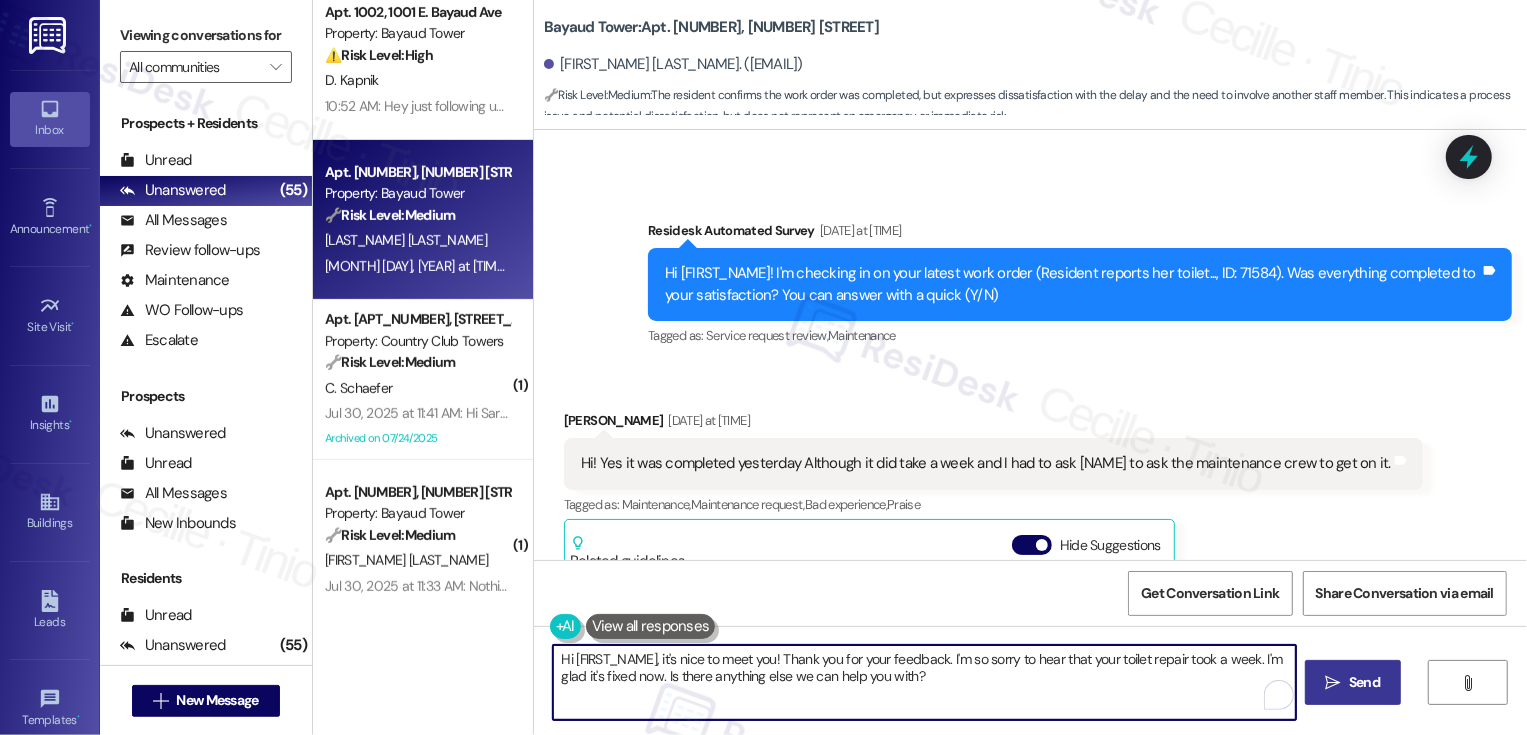 type on "Hi Sabina, it's nice to meet you! Thank you for your feedback. I'm so sorry to hear that your toilet repair took a week. I'm glad it's fixed now. Is there anything else we can help you with?" 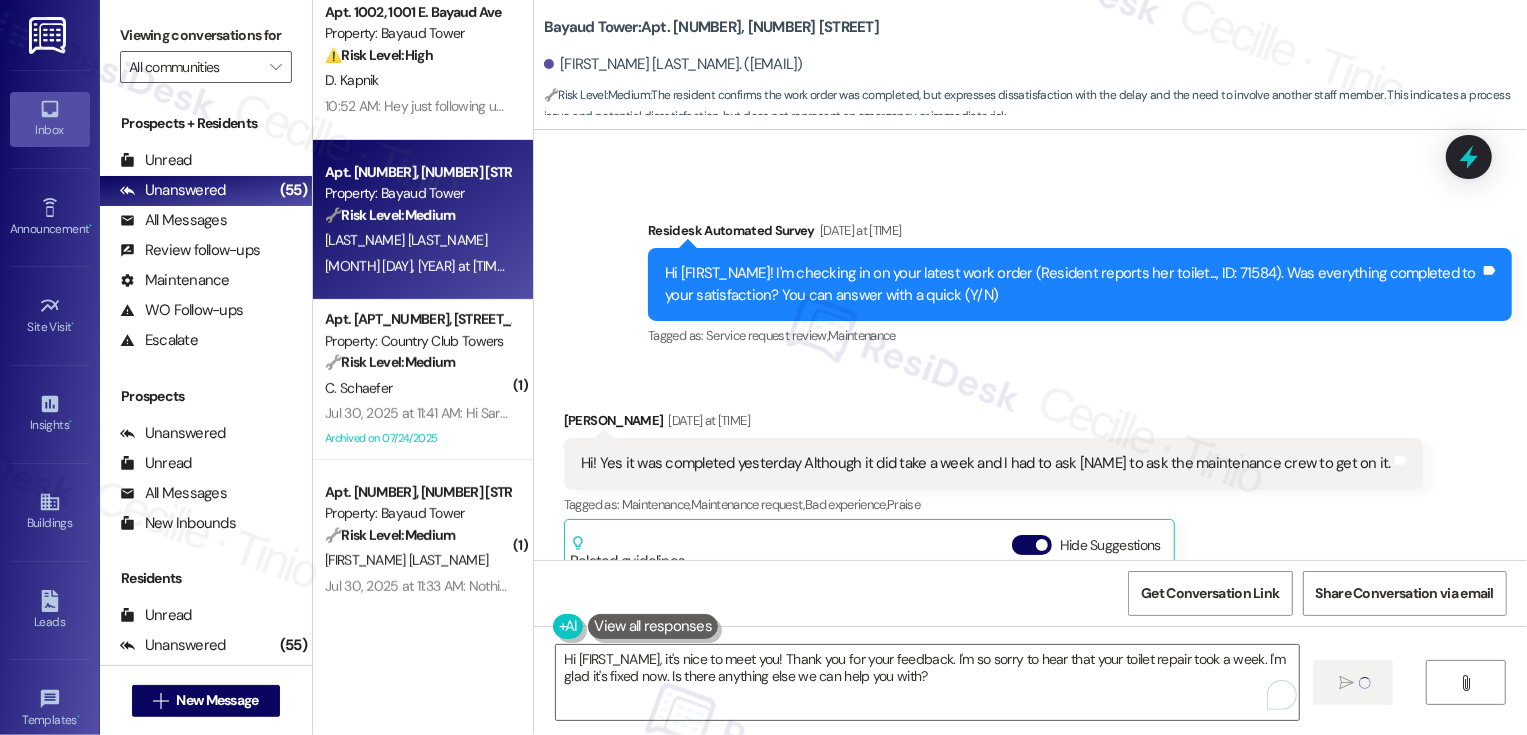 type 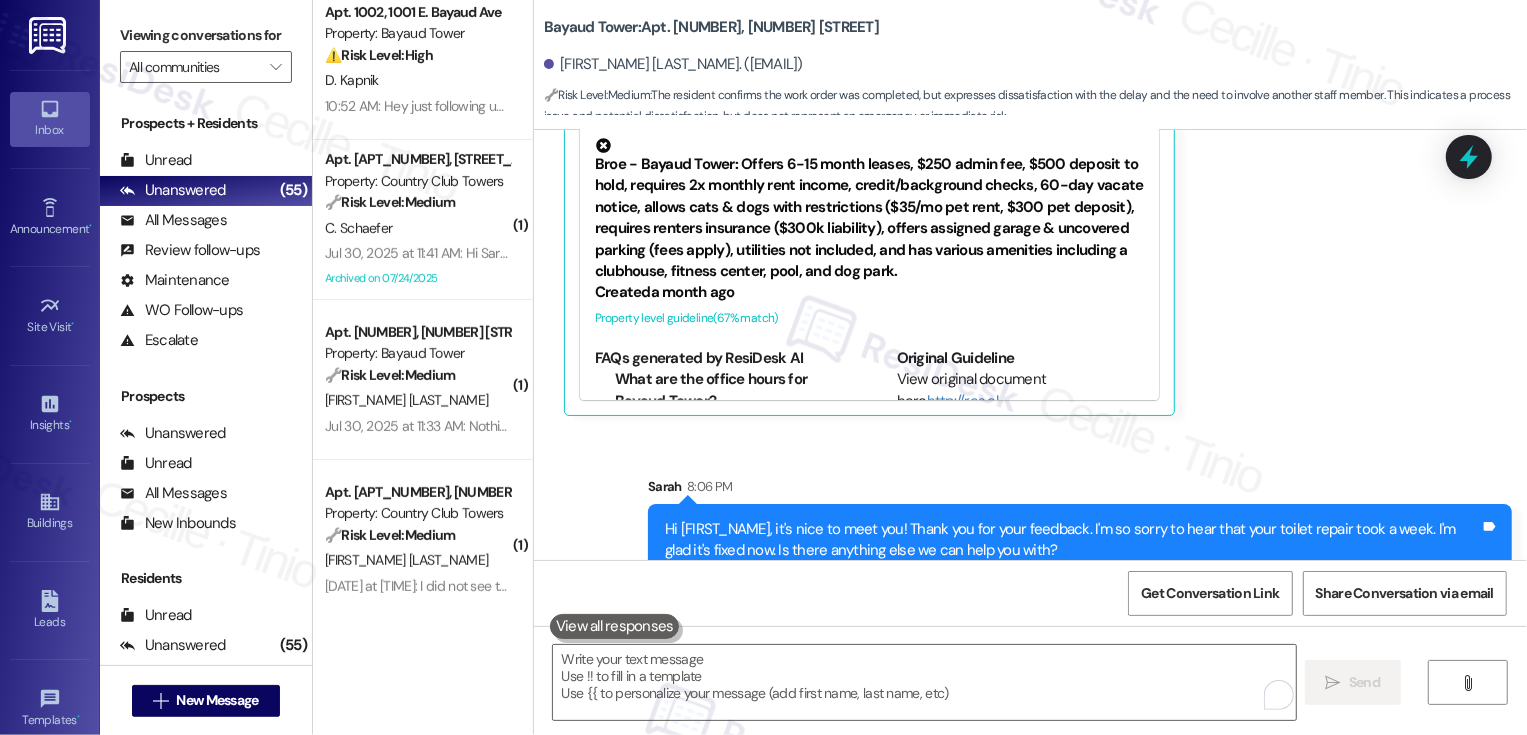 scroll, scrollTop: 973, scrollLeft: 0, axis: vertical 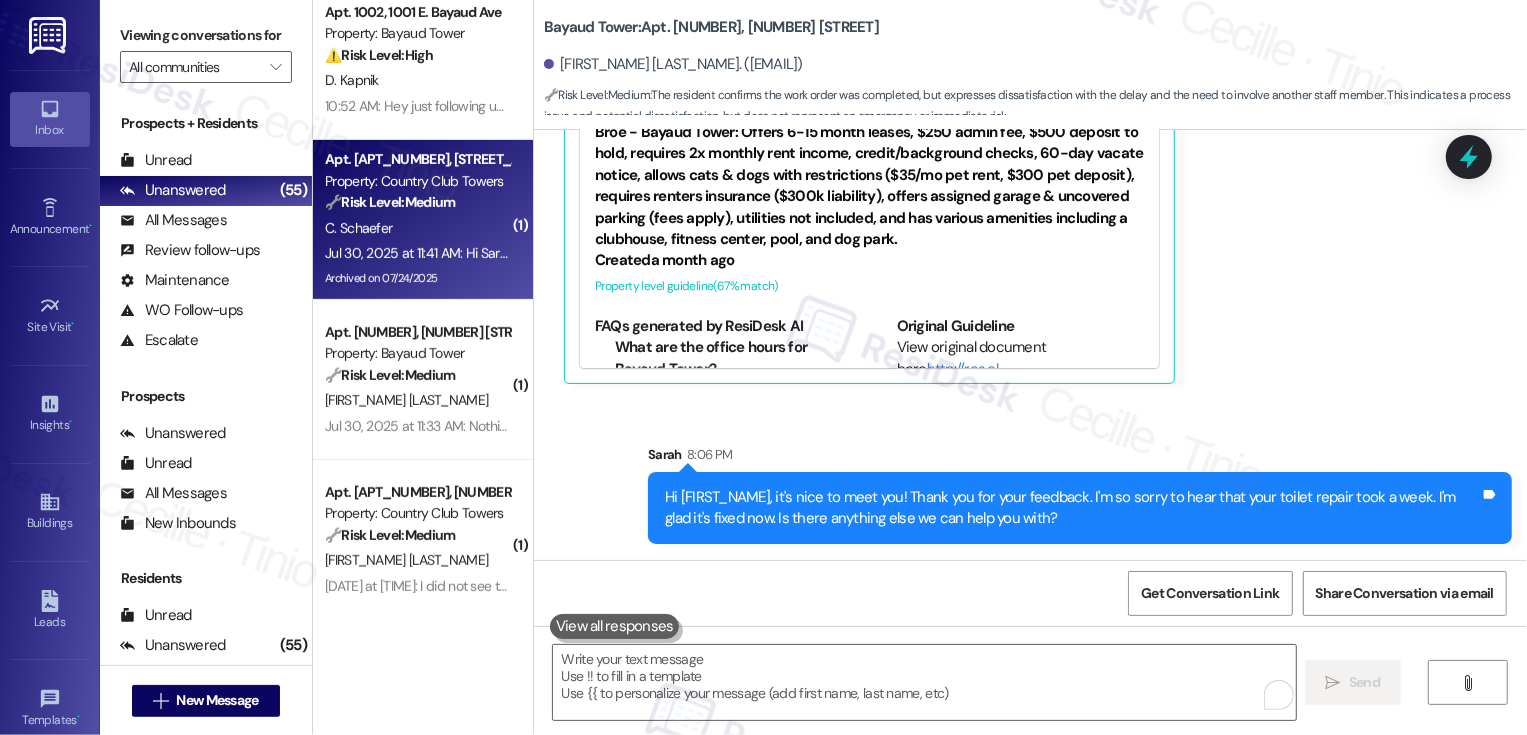 click on "Archived on 07/24/2025" at bounding box center [417, 278] 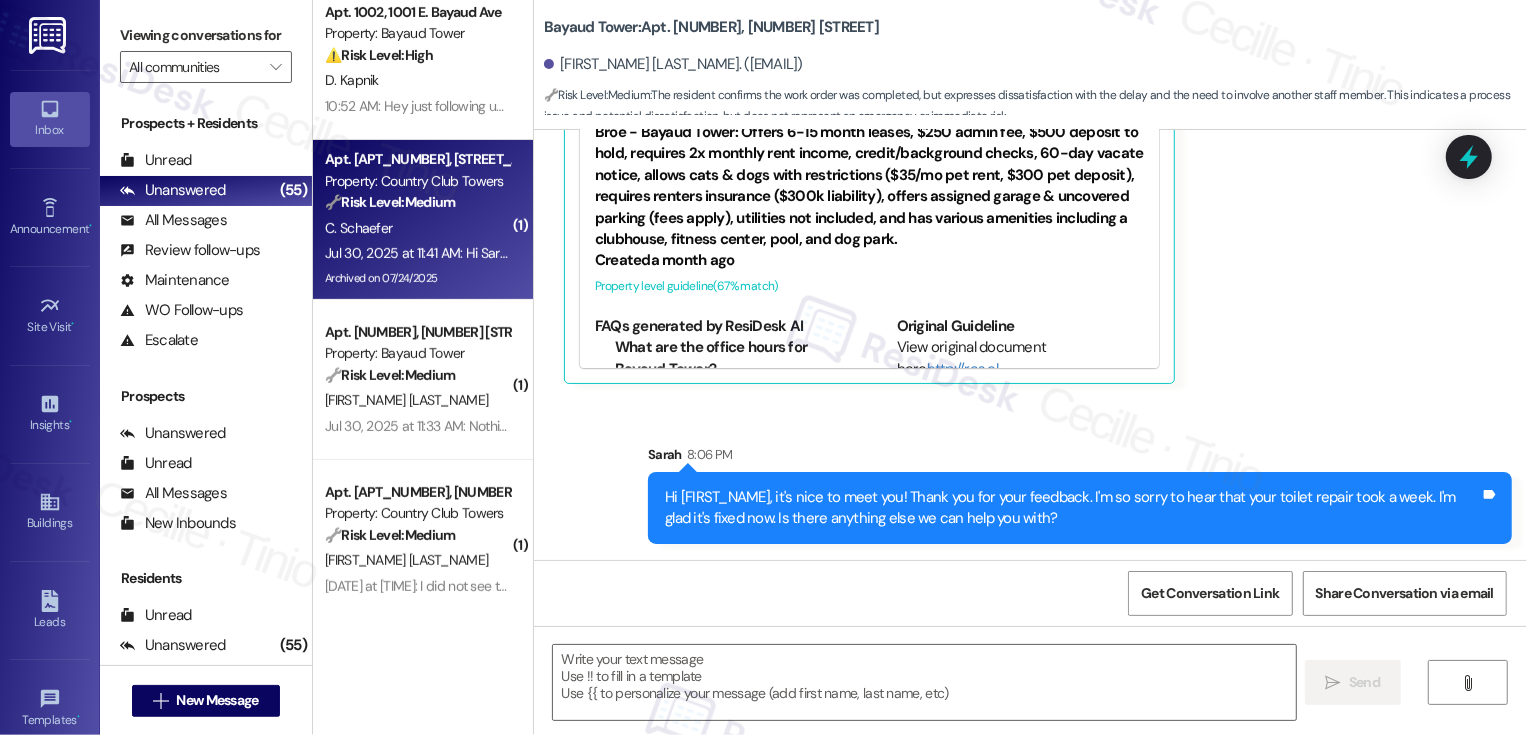 type on "Fetching suggested responses. Please feel free to read through the conversation in the meantime." 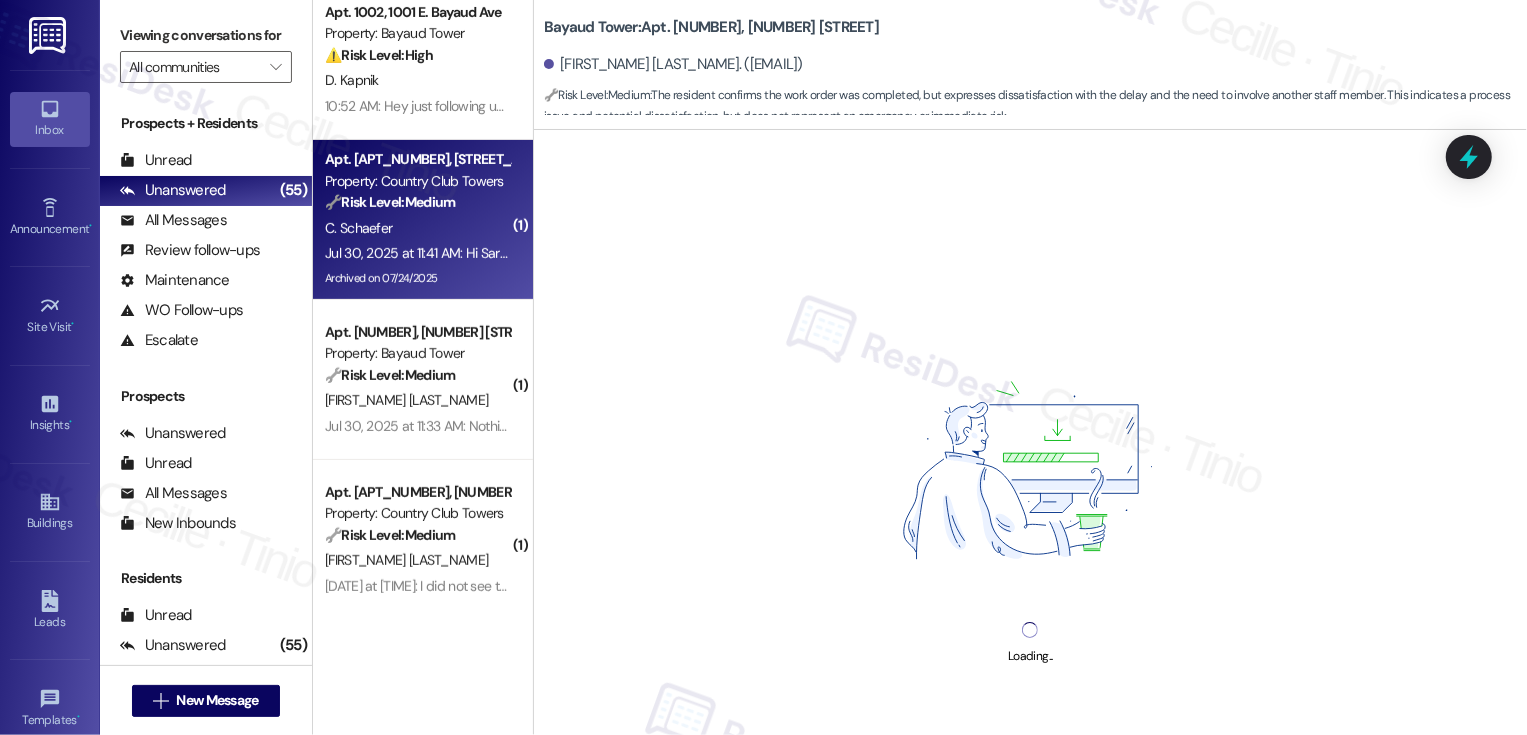 click on "Archived on 07/24/2025" at bounding box center (417, 278) 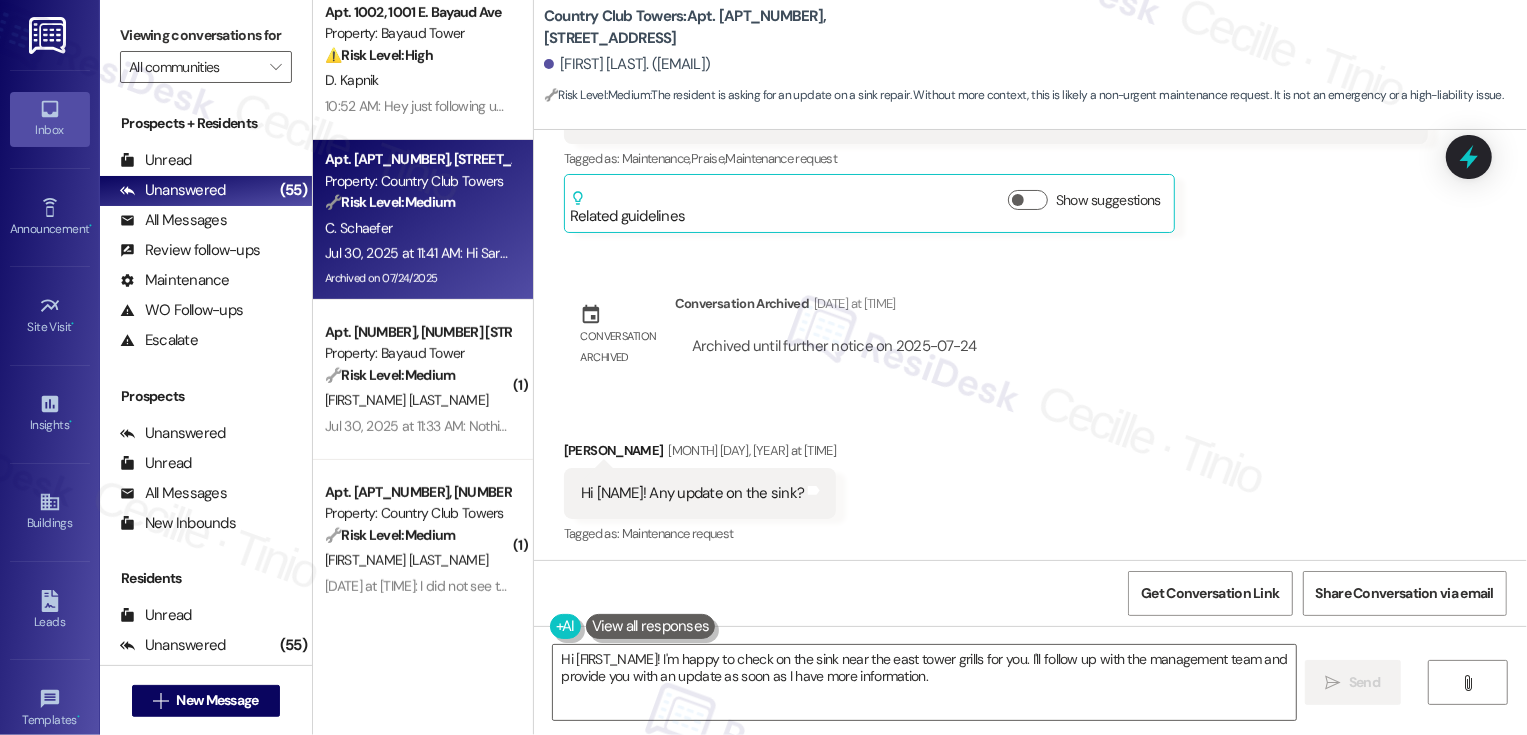 scroll, scrollTop: 1990, scrollLeft: 0, axis: vertical 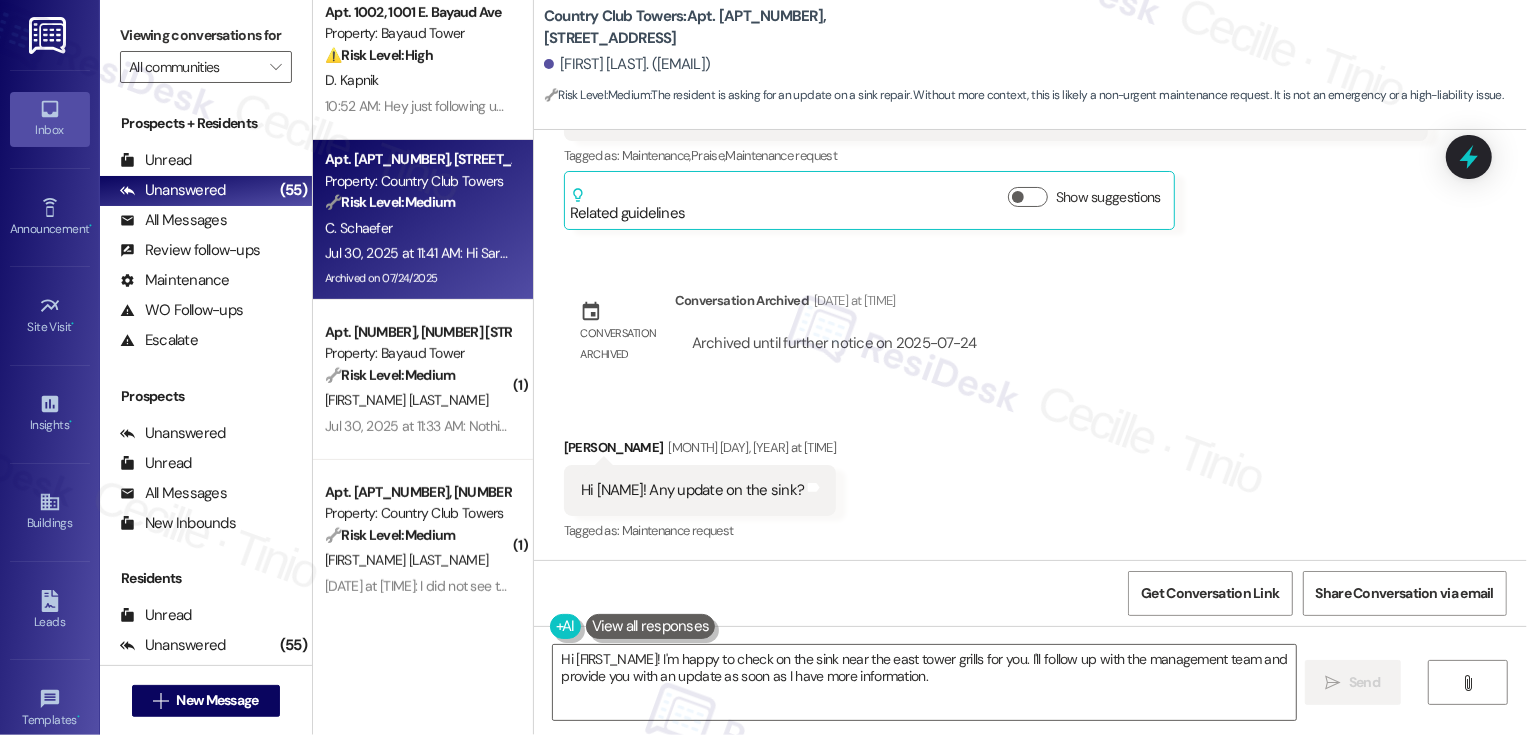 click on "Christina Schaefer Jul 30, 2025 at 11:41 AM" at bounding box center [700, 451] 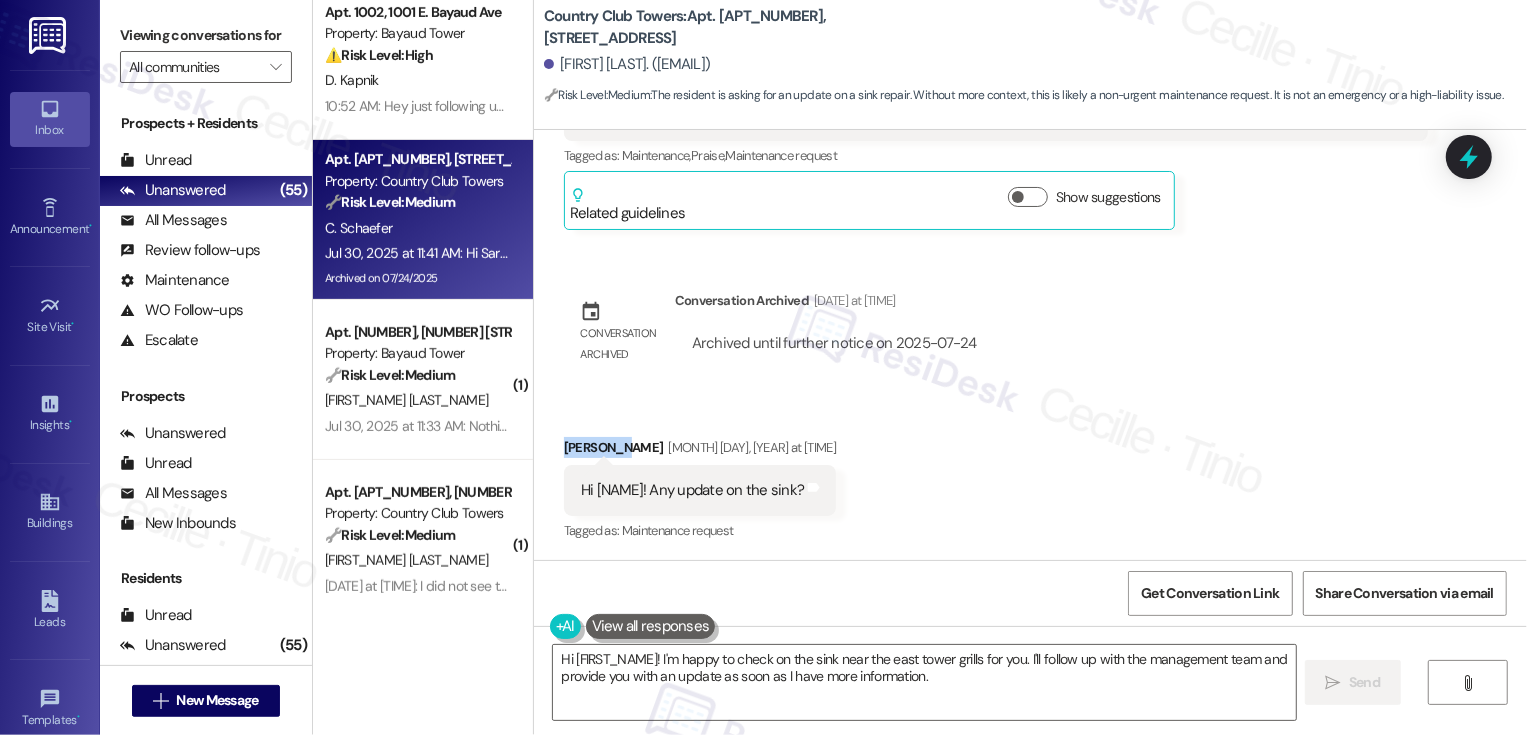 copy on "Christina" 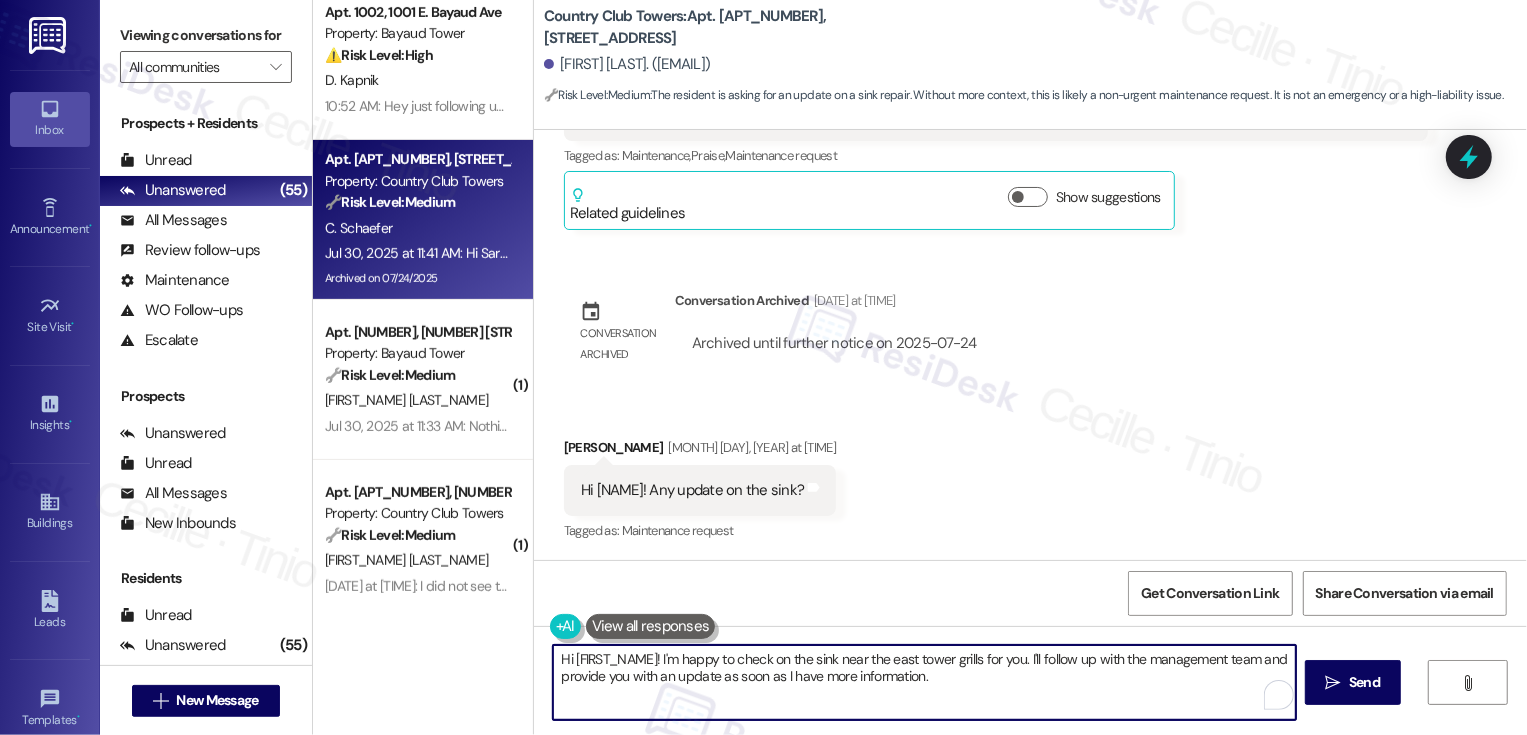 drag, startPoint x: 564, startPoint y: 659, endPoint x: 652, endPoint y: 658, distance: 88.005684 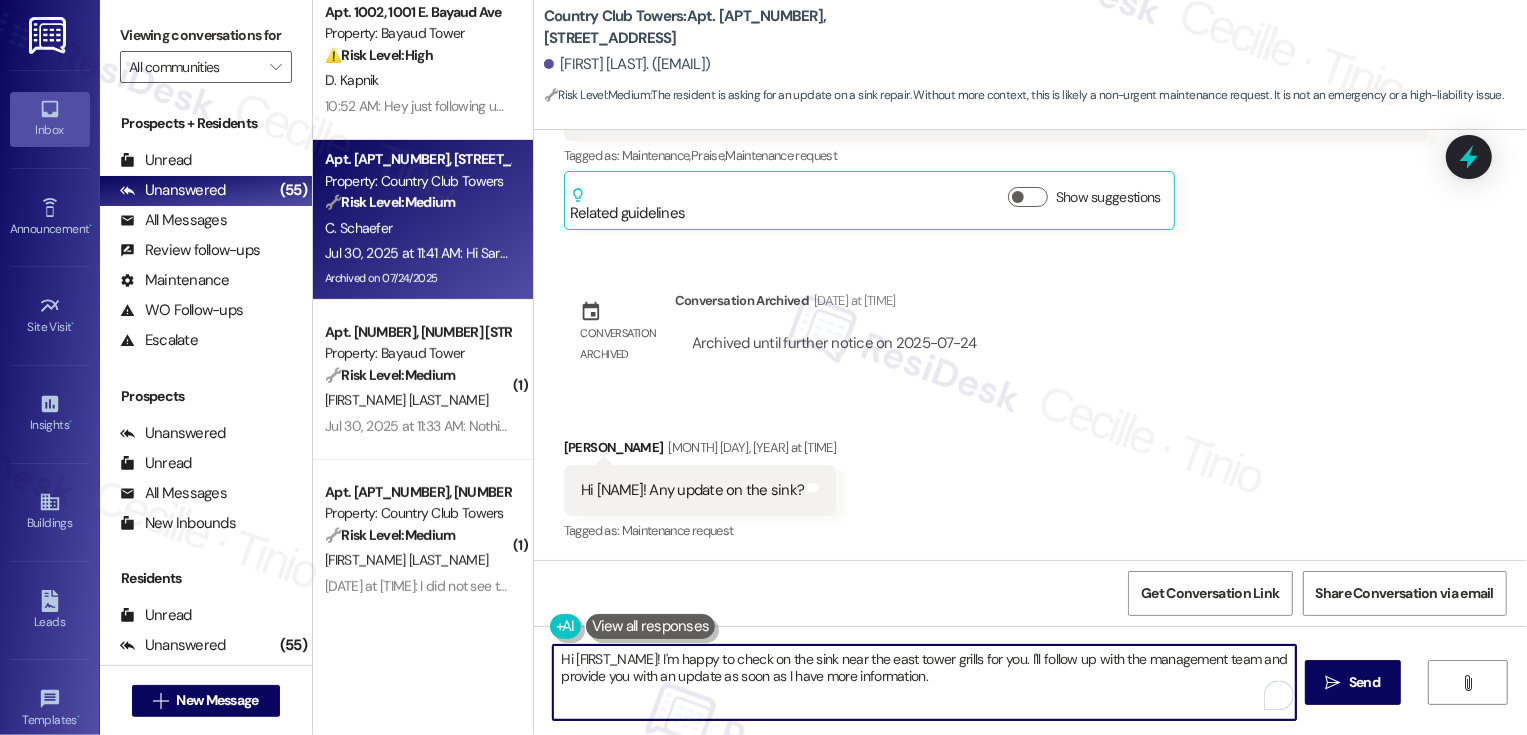 click on "Hi {{first_name}}! I'm happy to check on the sink near the east tower grills for you. I'll follow up with the management team and provide you with an update as soon as I have more information." at bounding box center [924, 682] 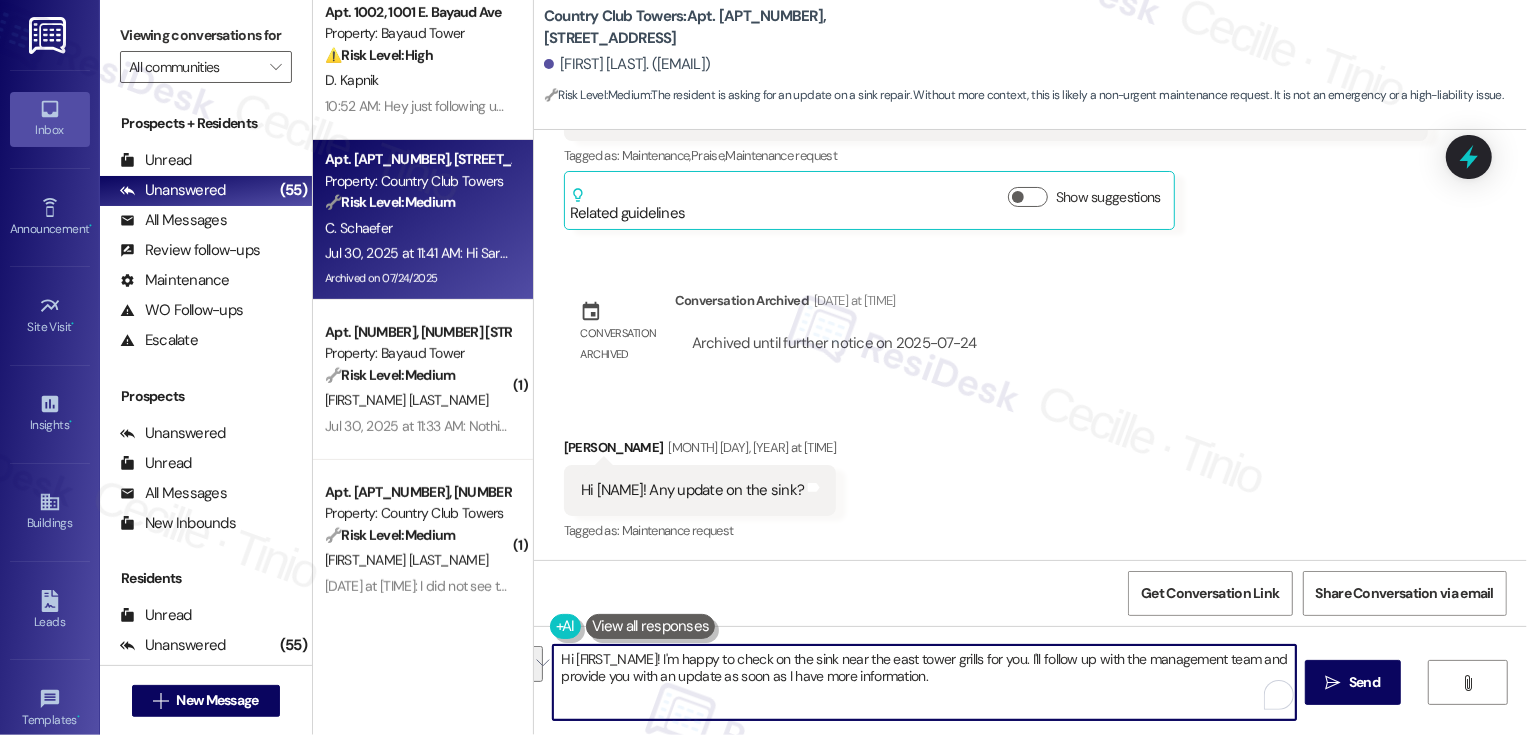 drag, startPoint x: 653, startPoint y: 657, endPoint x: 984, endPoint y: 696, distance: 333.28967 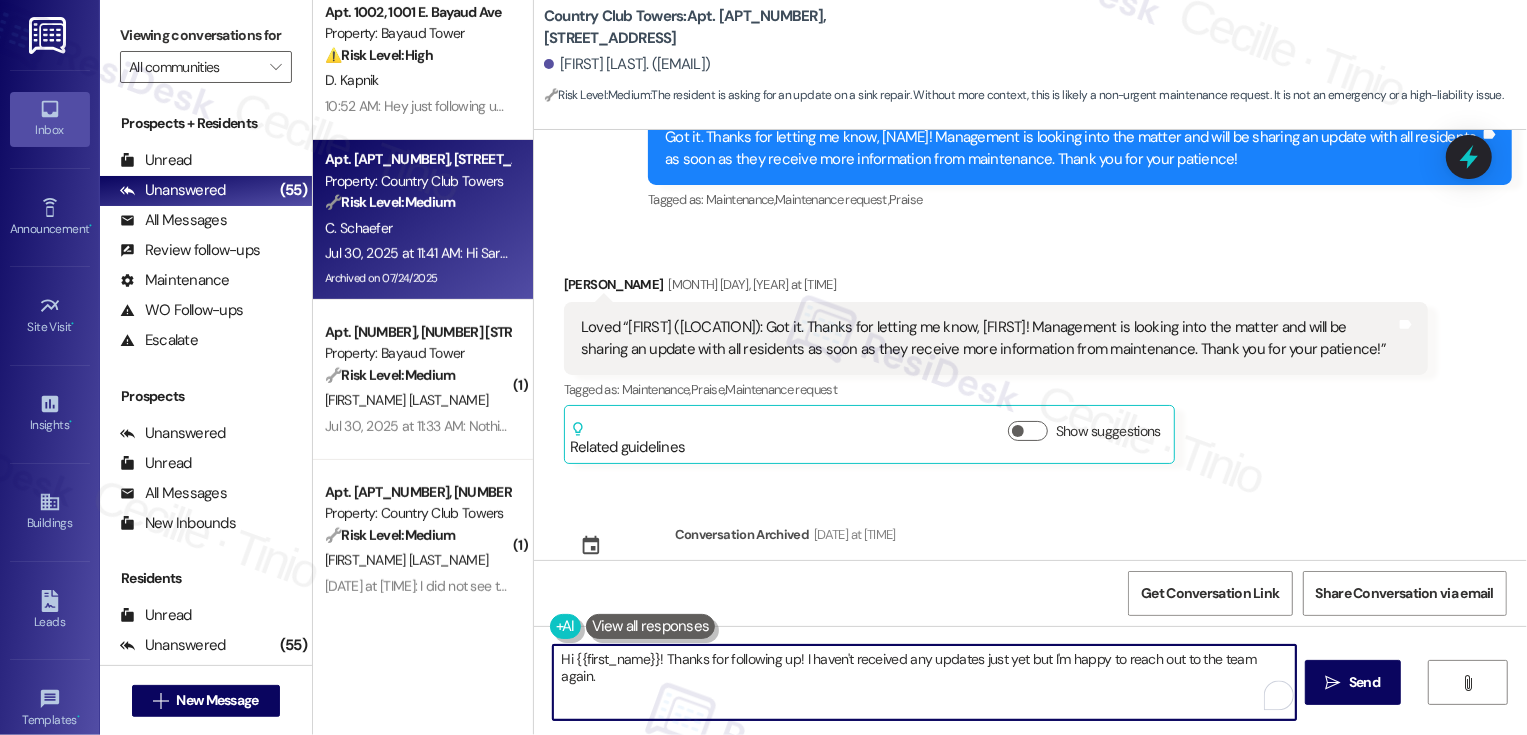 scroll, scrollTop: 1990, scrollLeft: 0, axis: vertical 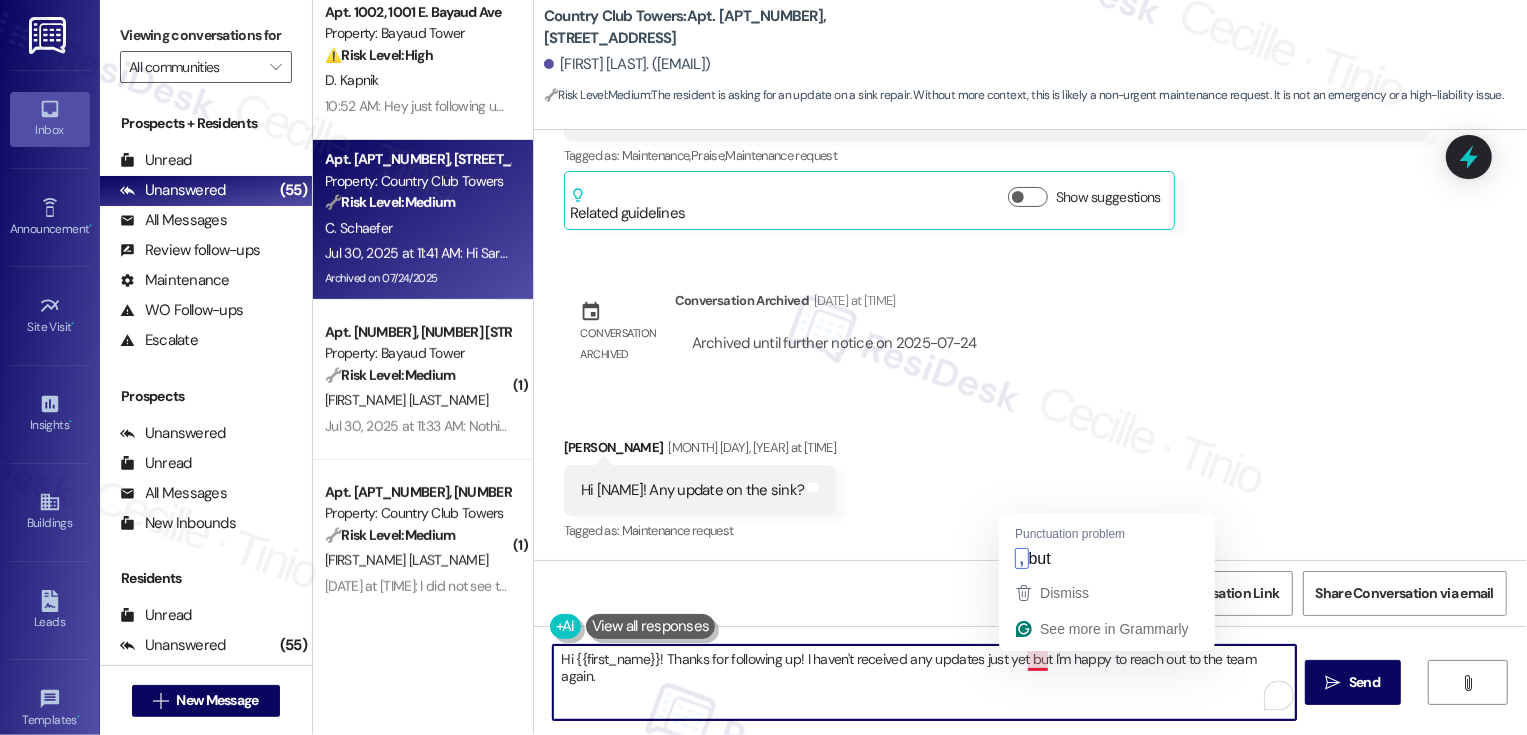 click on "Hi {{first_name}}! Thanks for following up! I haven't received any updates just yet but I'm happy to reach out to the team again." at bounding box center (924, 682) 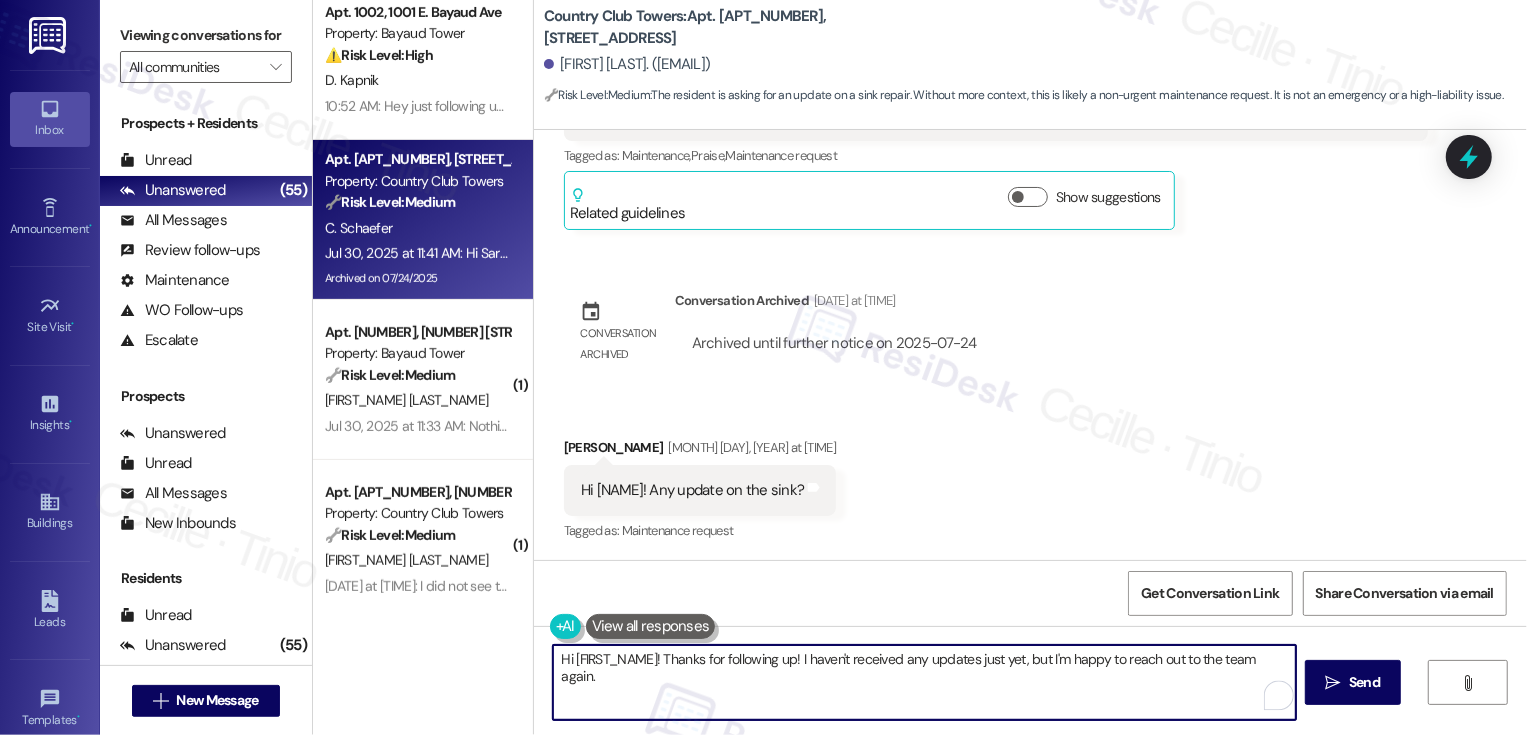 click on "Hi {{first_name}}! Thanks for following up! I haven't received any updates just yet, but I'm happy to reach out to the team again." at bounding box center (924, 682) 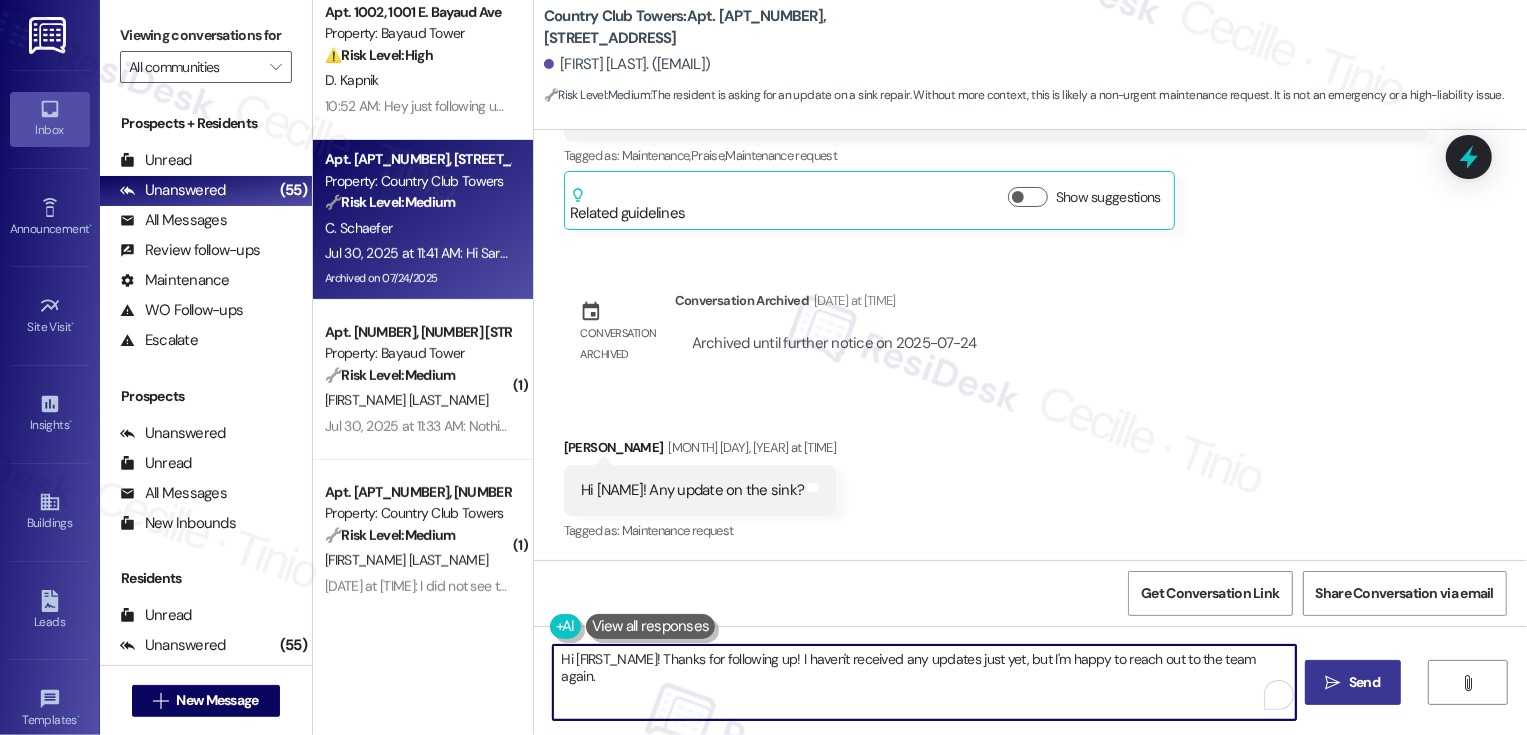 type on "Hi {{first_name}}! Thanks for following up! I haven't received any updates just yet, but I'm happy to reach out to the team again." 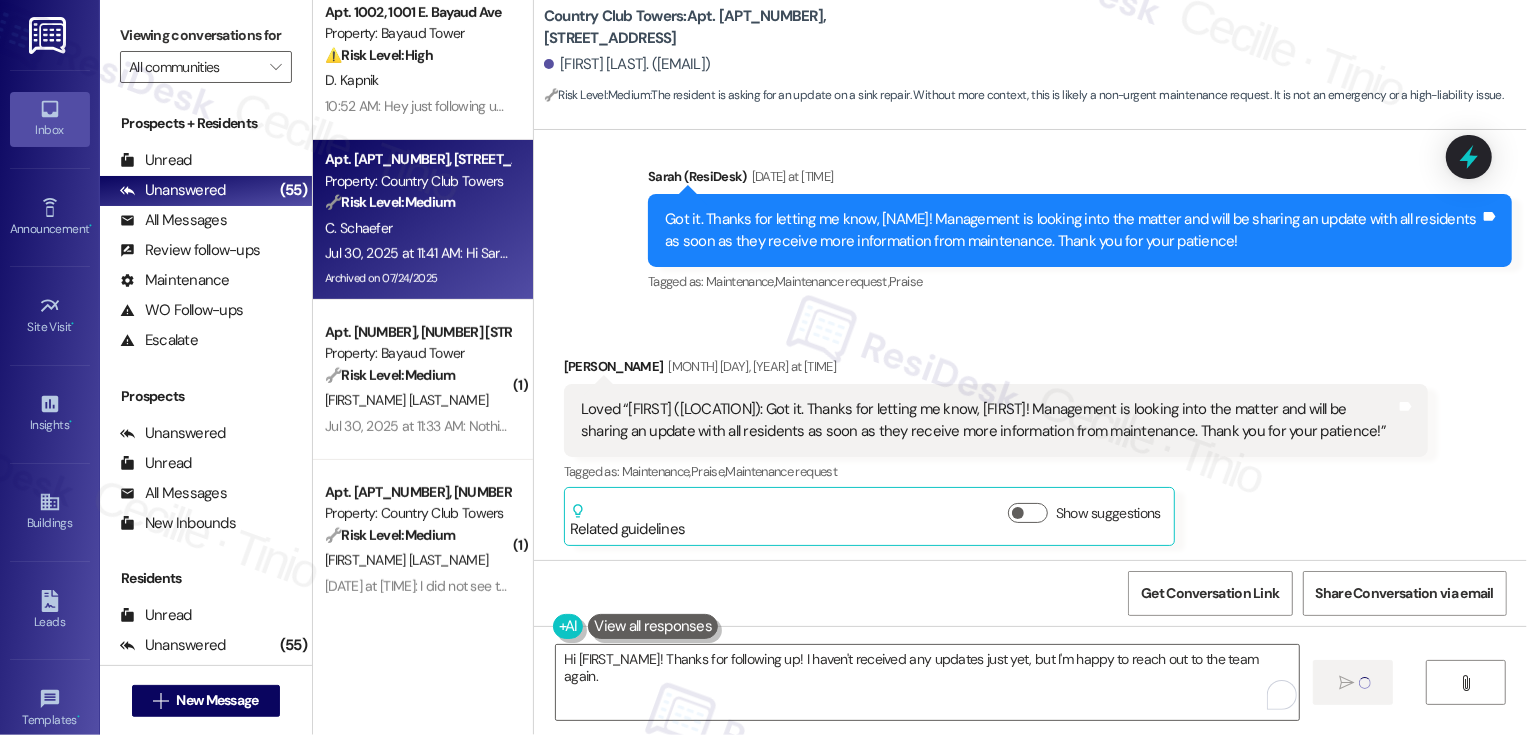 type 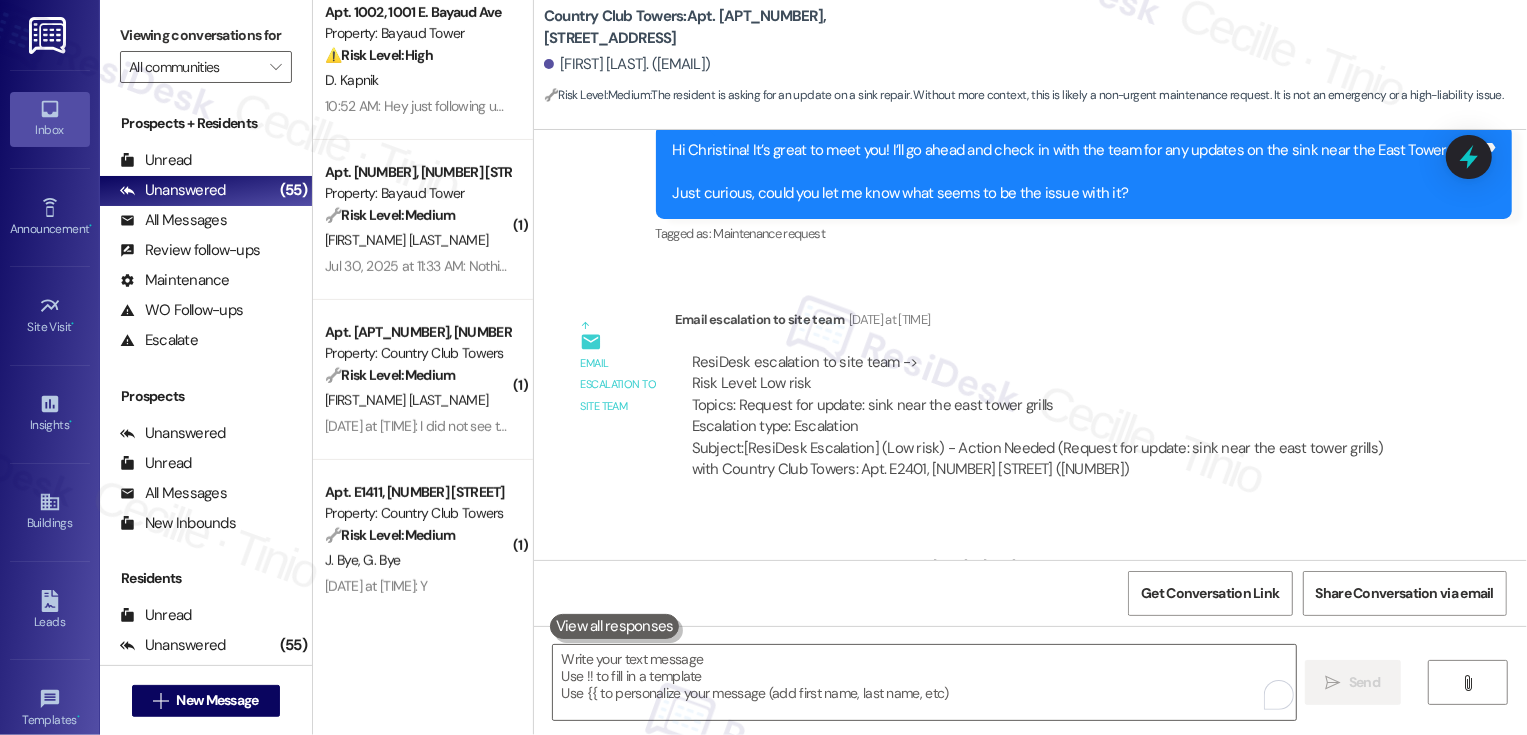 scroll, scrollTop: 742, scrollLeft: 0, axis: vertical 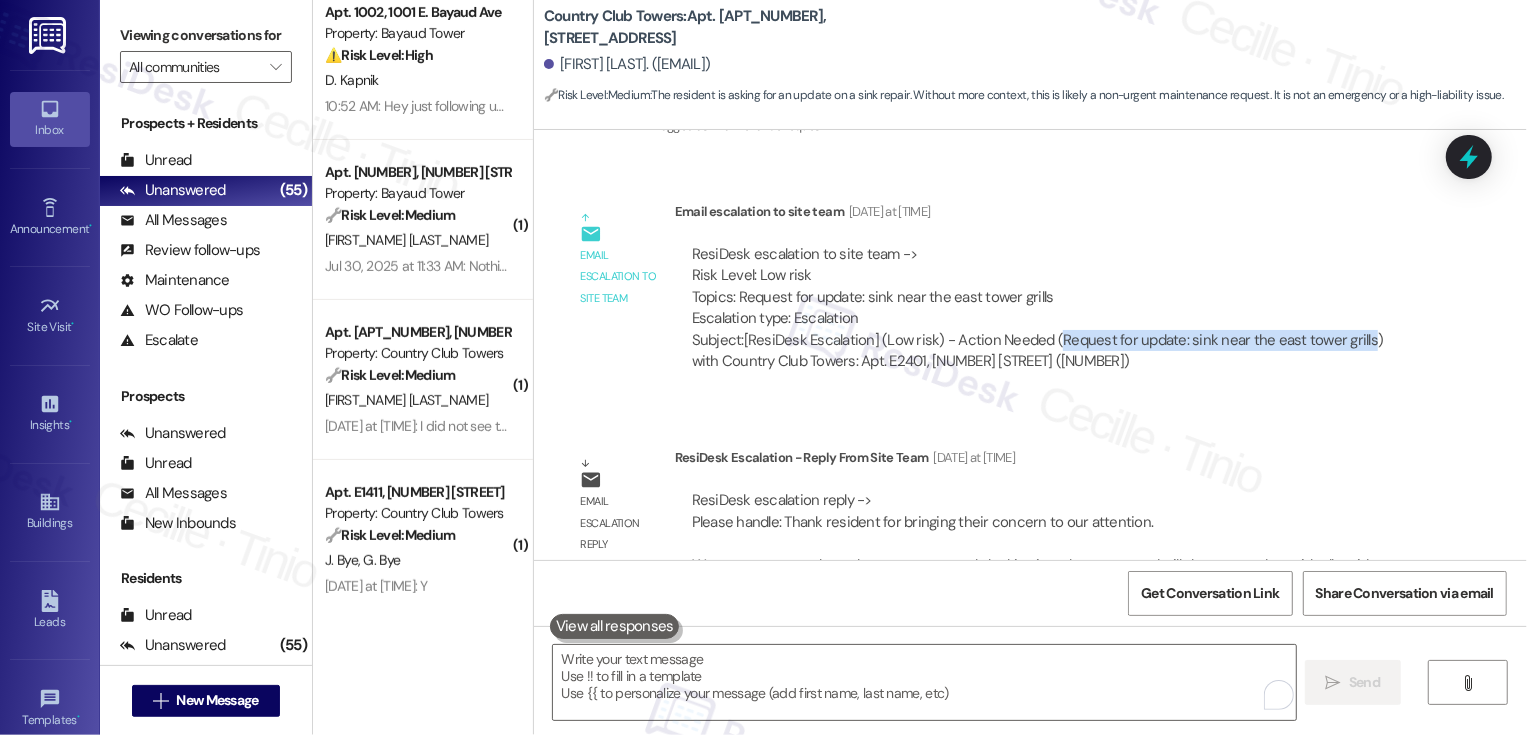 drag, startPoint x: 1042, startPoint y: 340, endPoint x: 1346, endPoint y: 347, distance: 304.08057 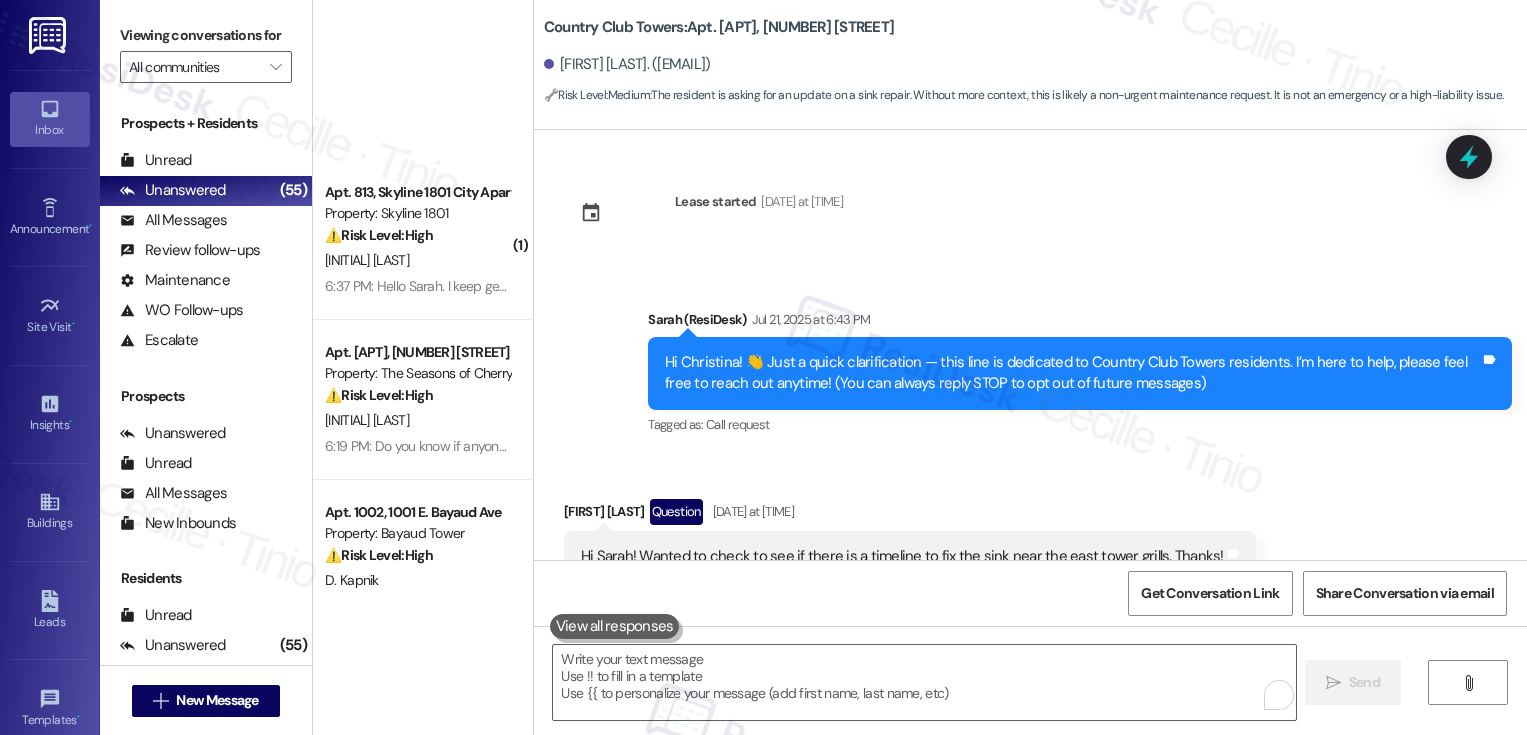 scroll, scrollTop: 0, scrollLeft: 0, axis: both 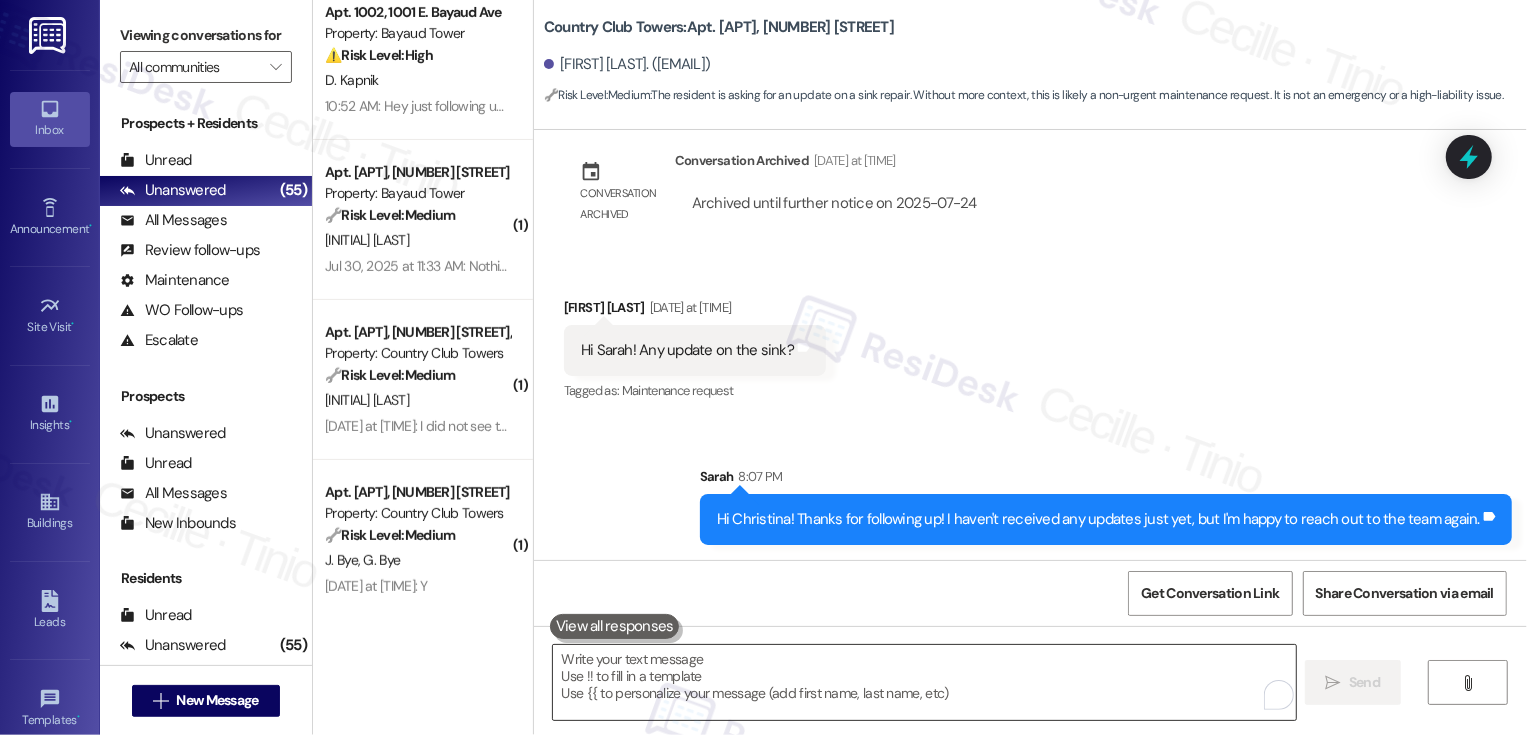 click at bounding box center [924, 682] 